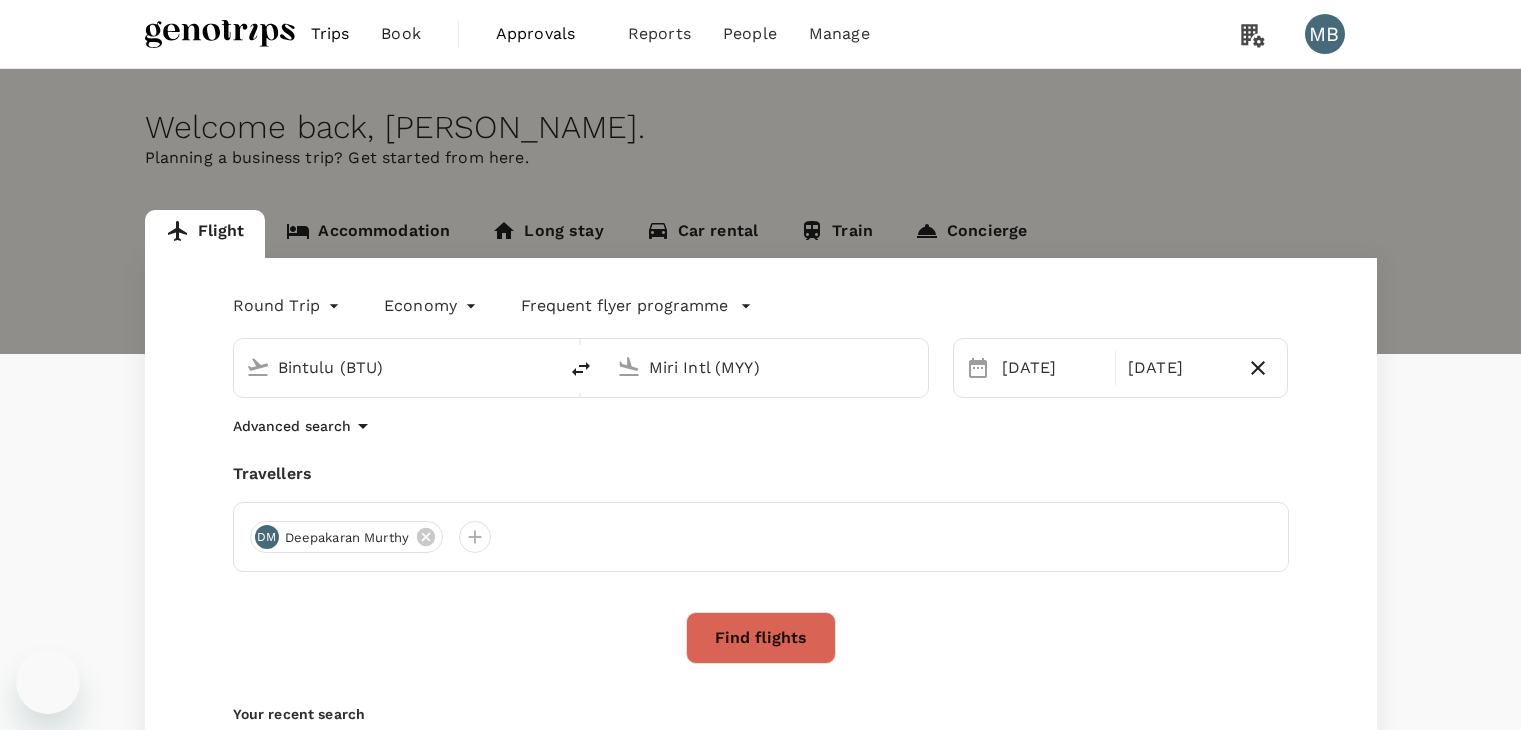 scroll, scrollTop: 0, scrollLeft: 0, axis: both 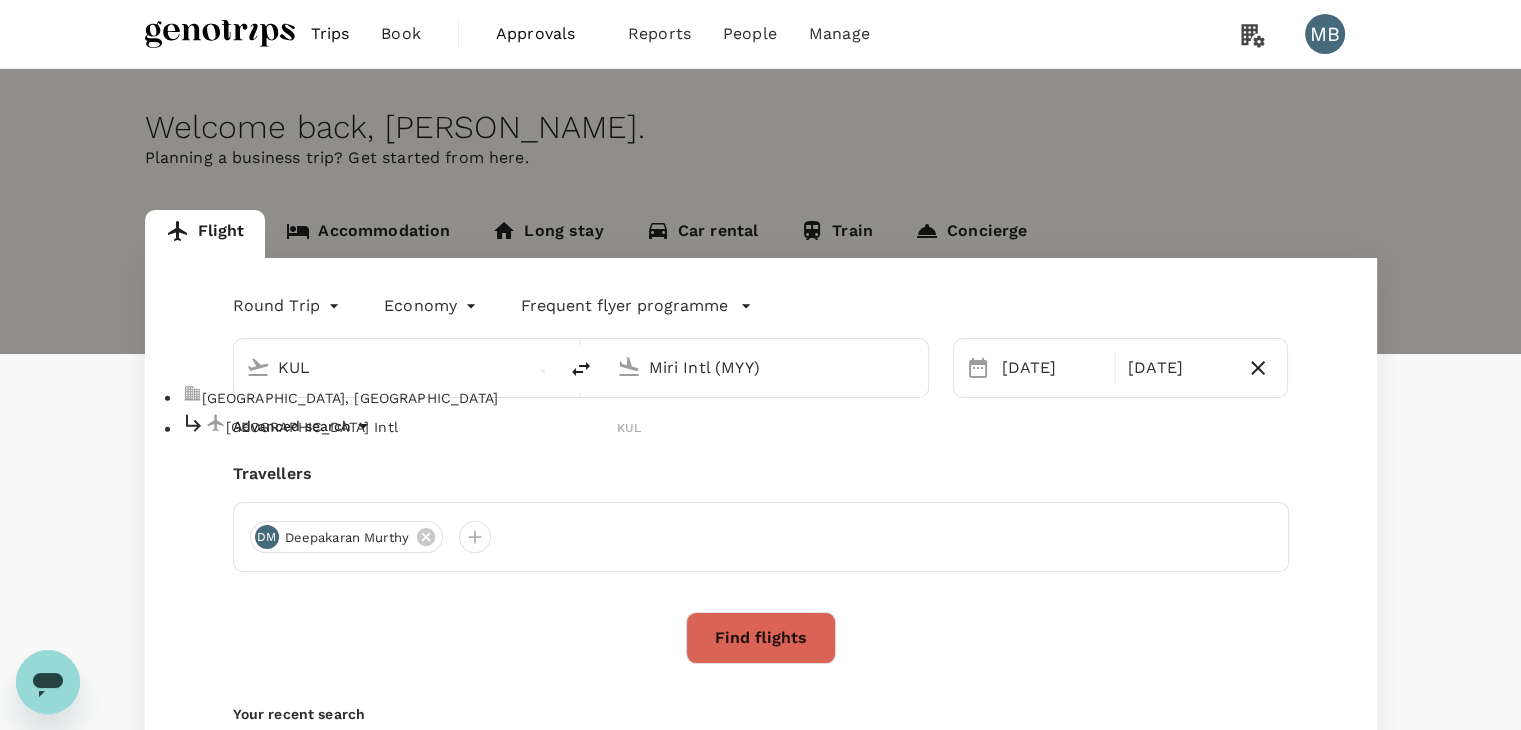 click on "[GEOGRAPHIC_DATA] Intl" at bounding box center (422, 427) 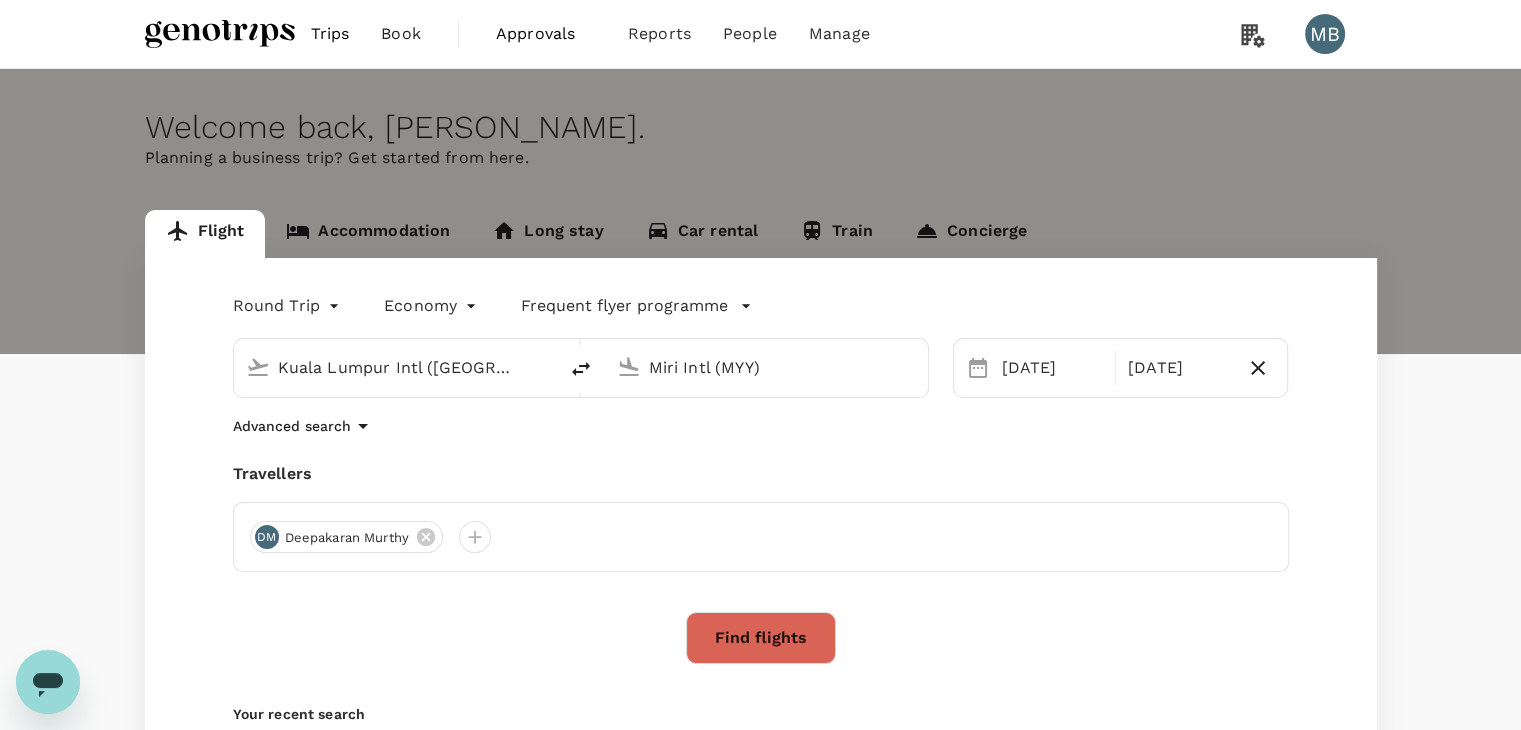 click on "Miri Intl (MYY)" at bounding box center [767, 367] 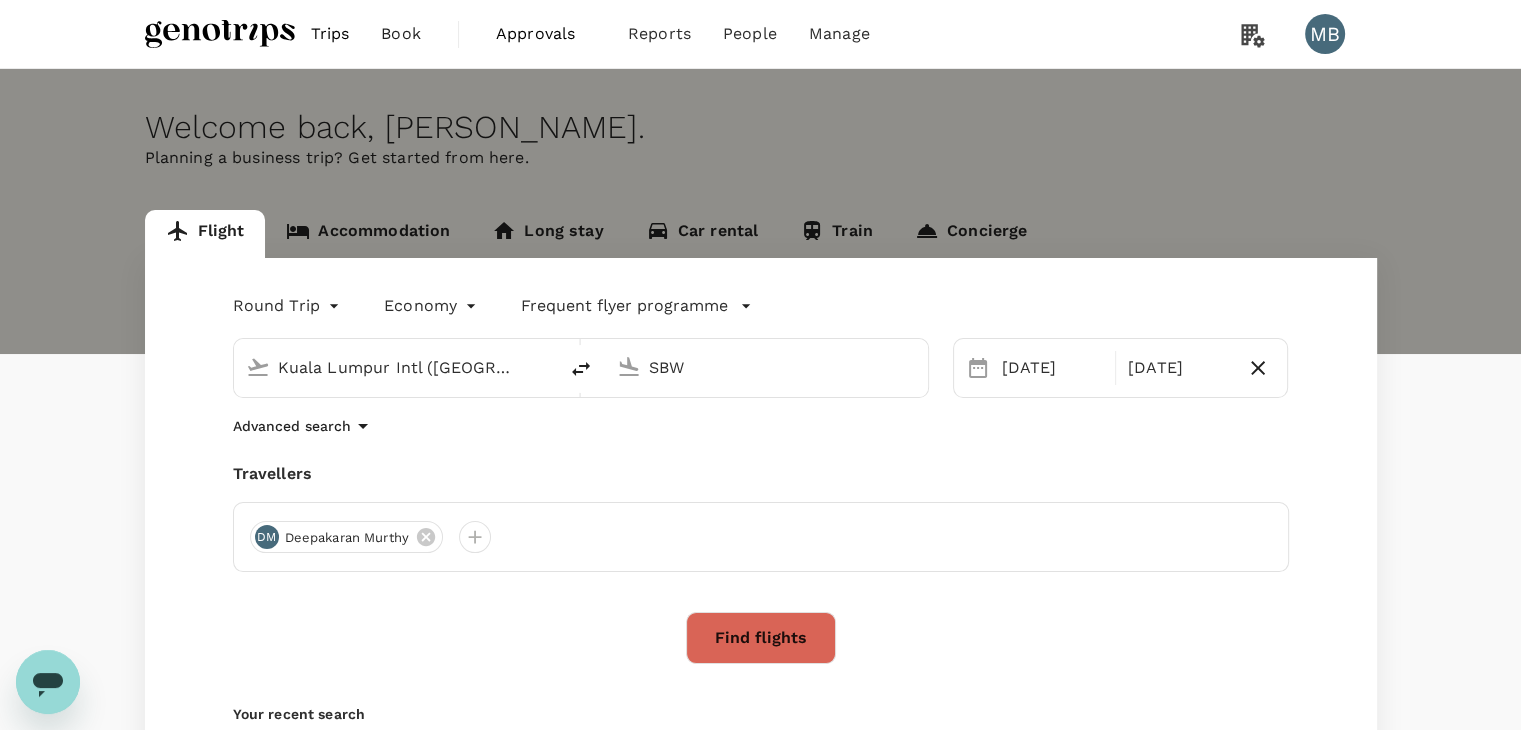 type on "Miri Intl (MYY)" 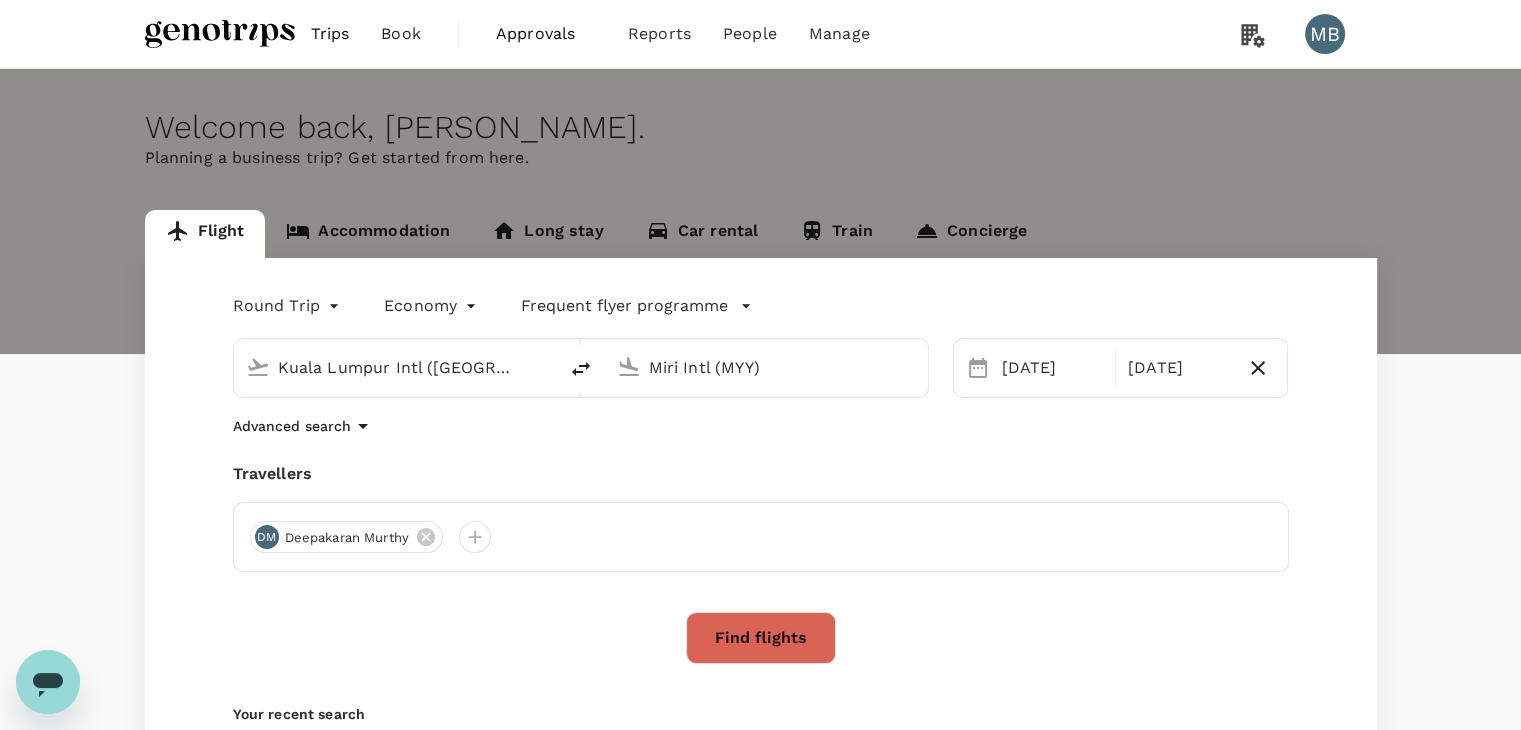 click 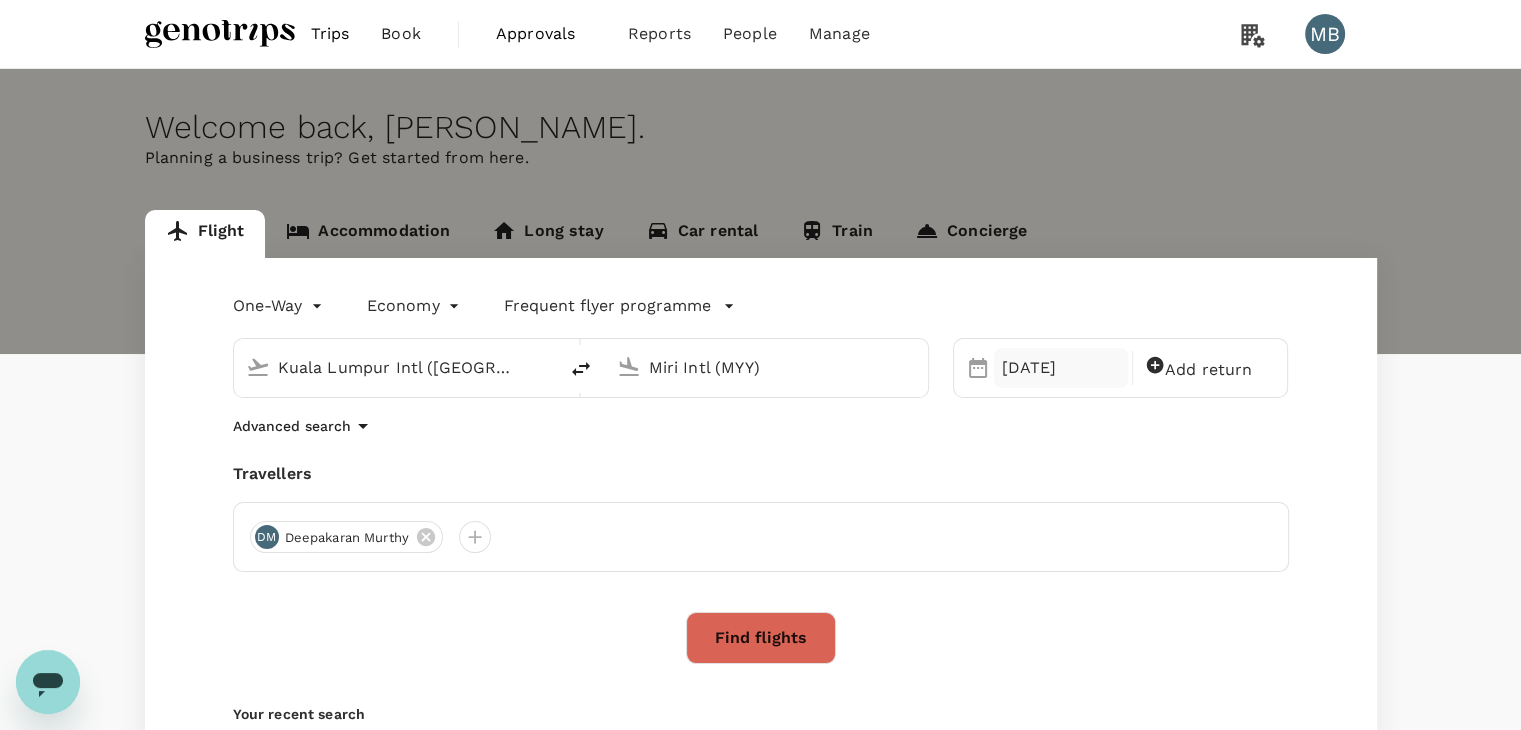 click on "[DATE]" at bounding box center [1061, 368] 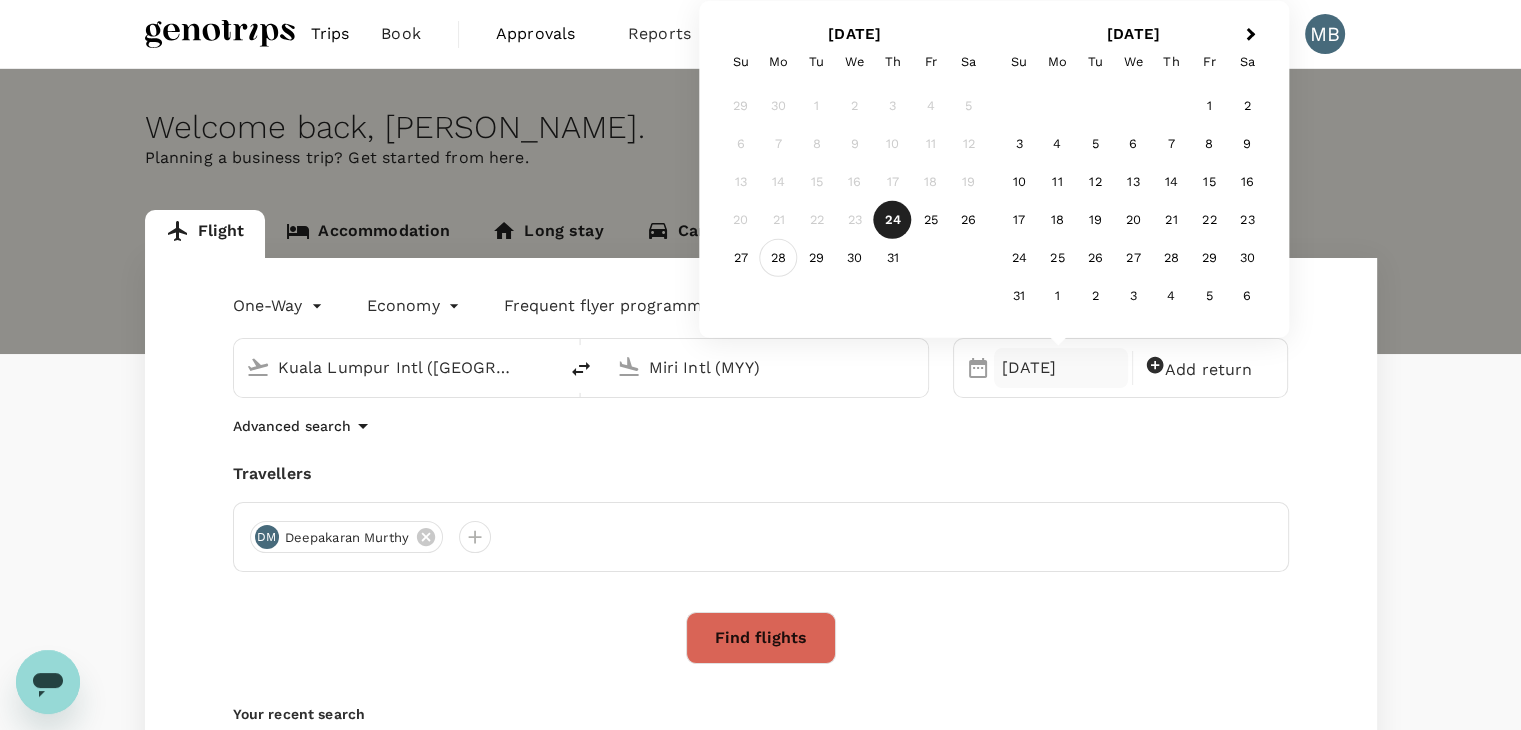 click on "28" at bounding box center (779, 258) 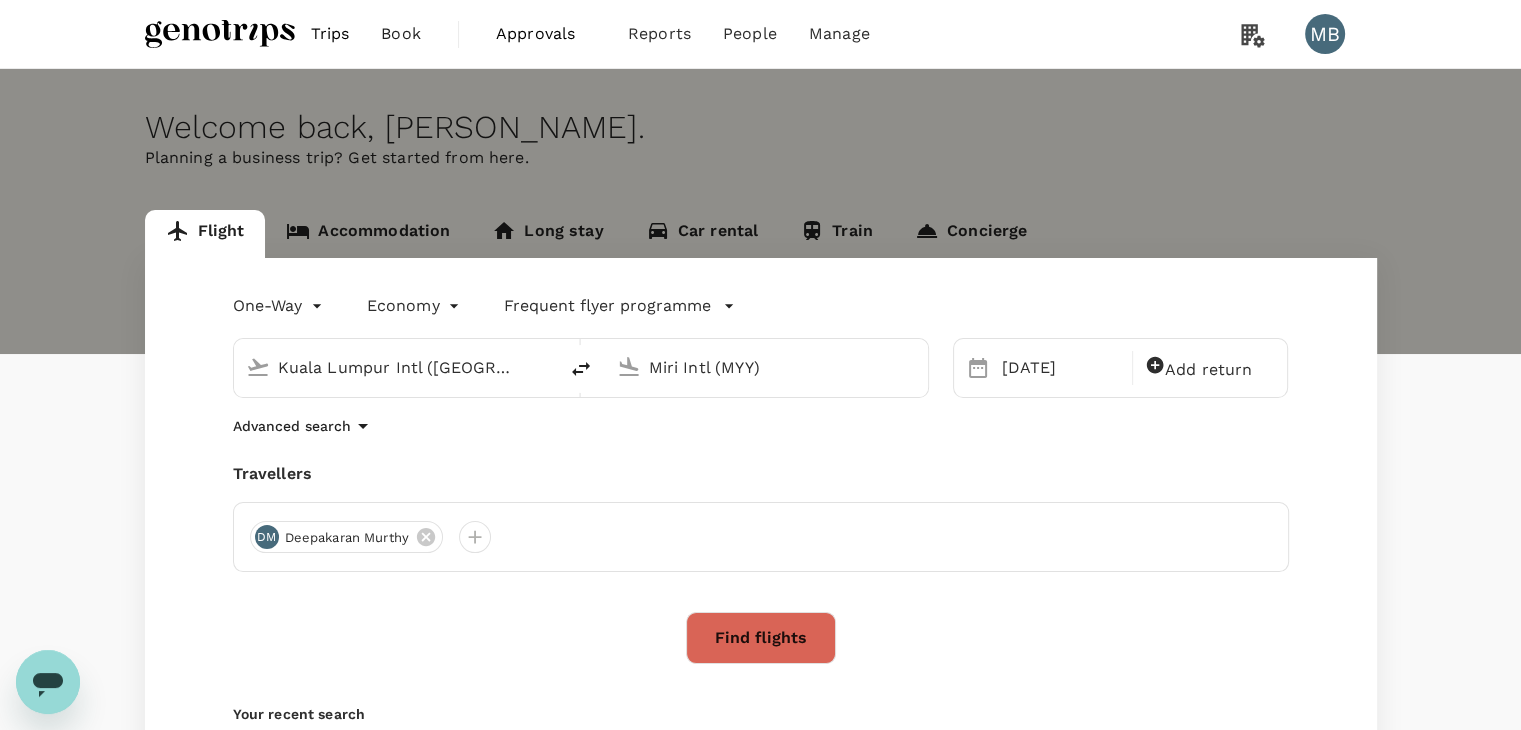 click on "Miri Intl (MYY)" at bounding box center [767, 367] 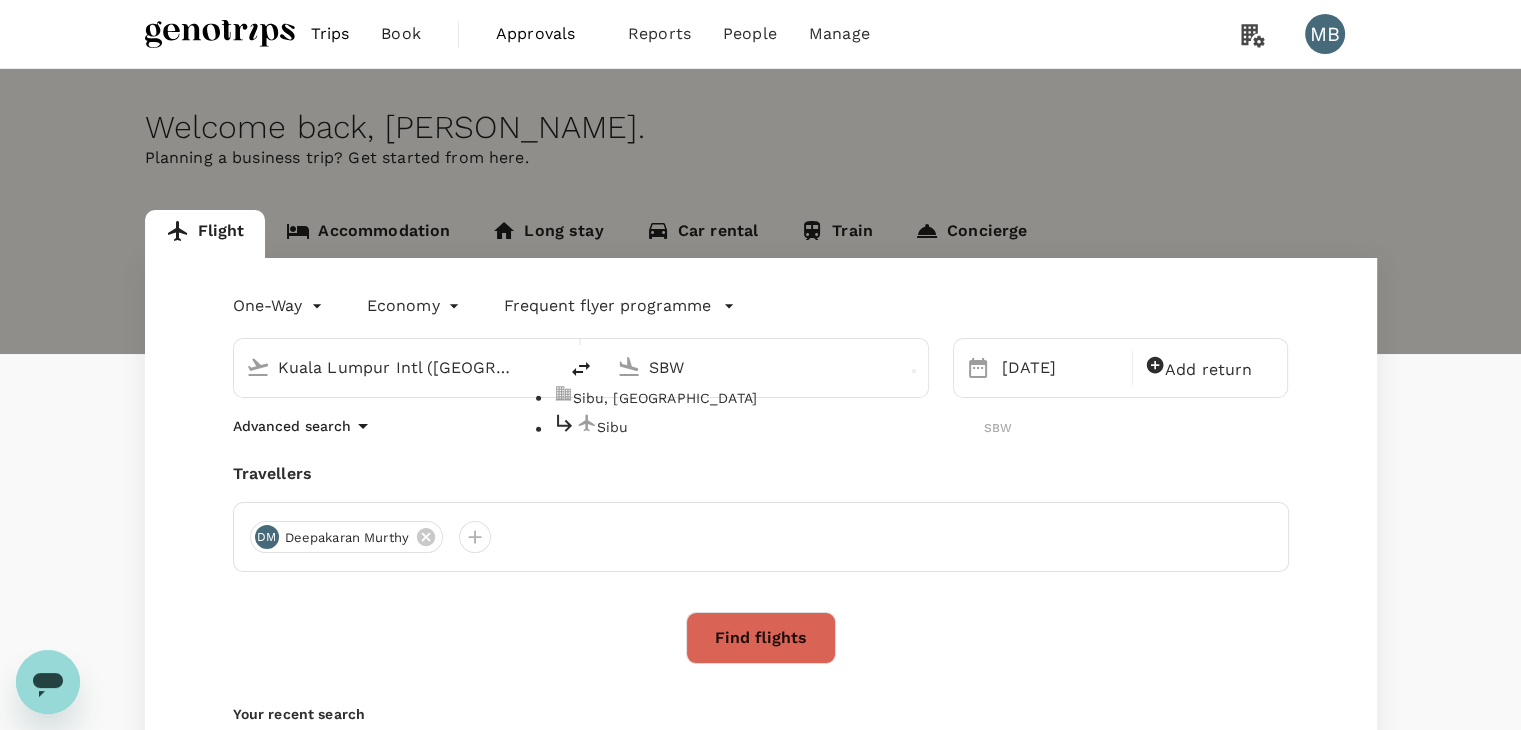 click on "Sibu" at bounding box center [791, 427] 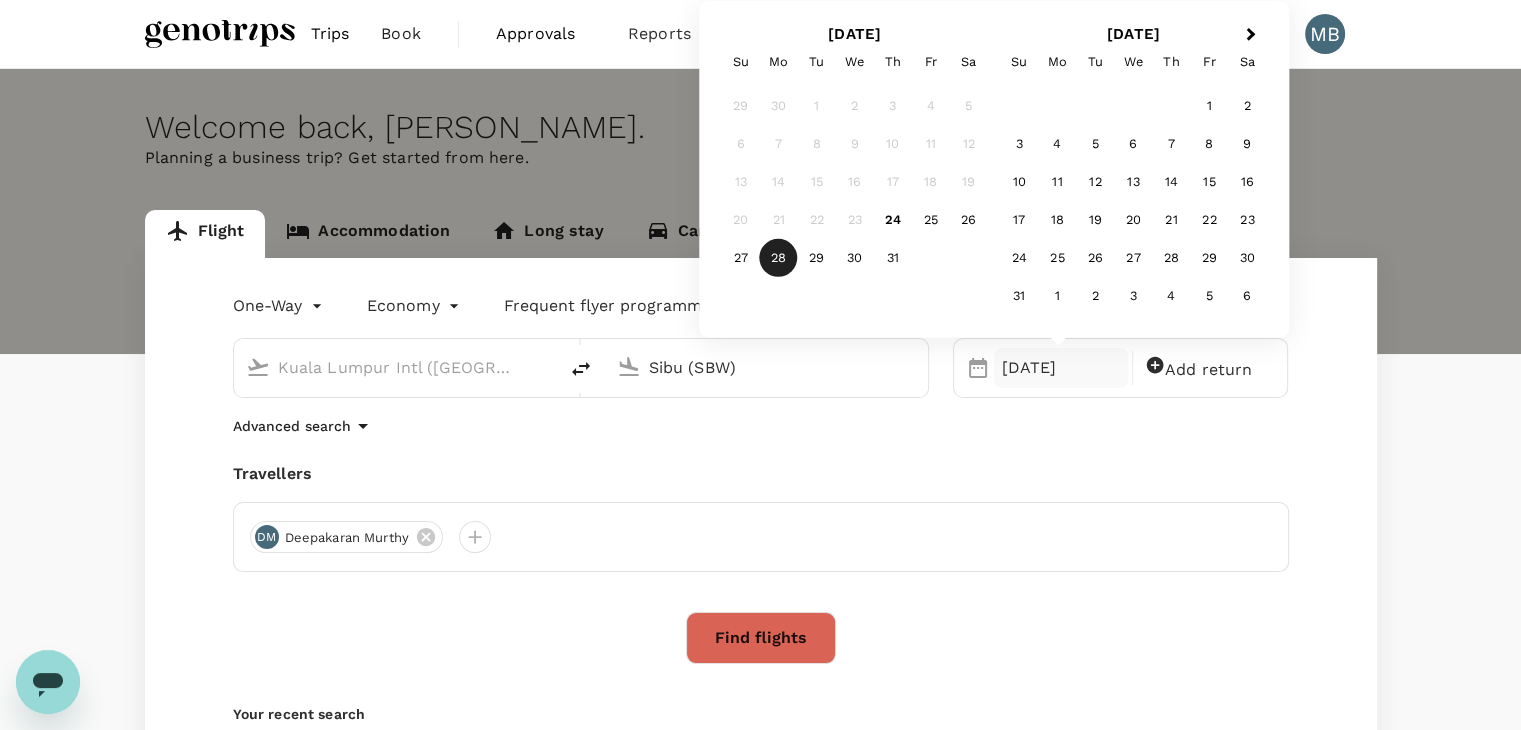 type on "Sibu (SBW)" 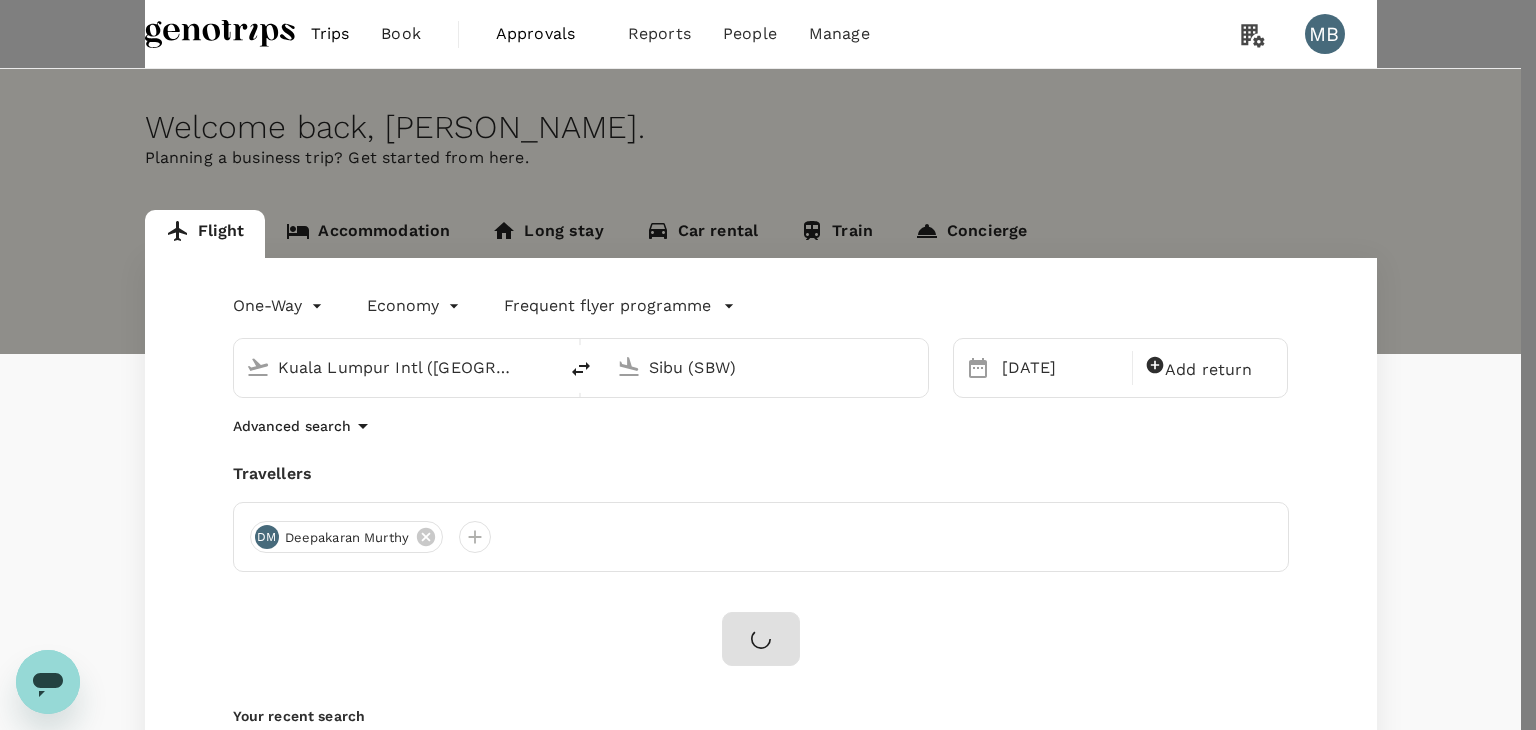 click on "Confirm" at bounding box center (109, 1477) 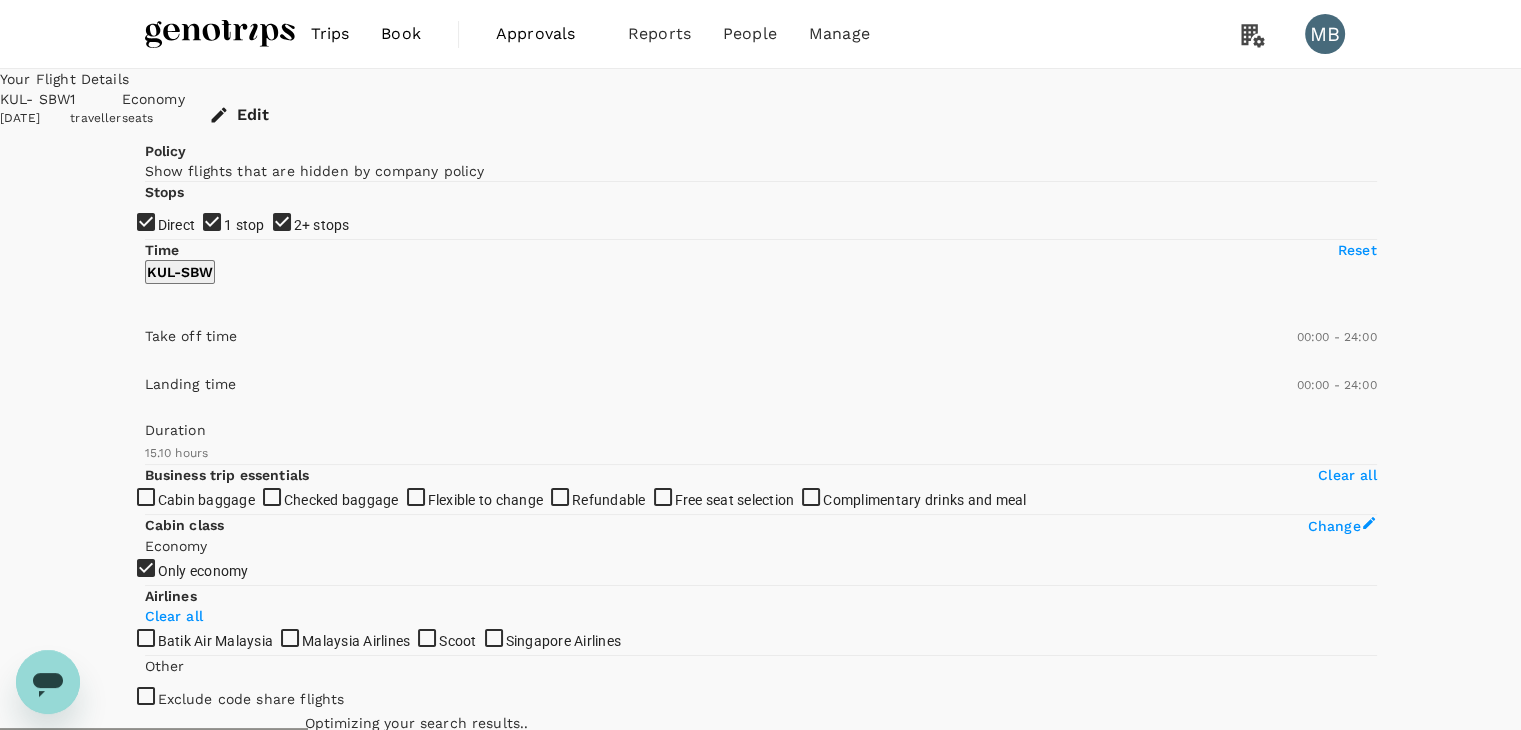 type on "975" 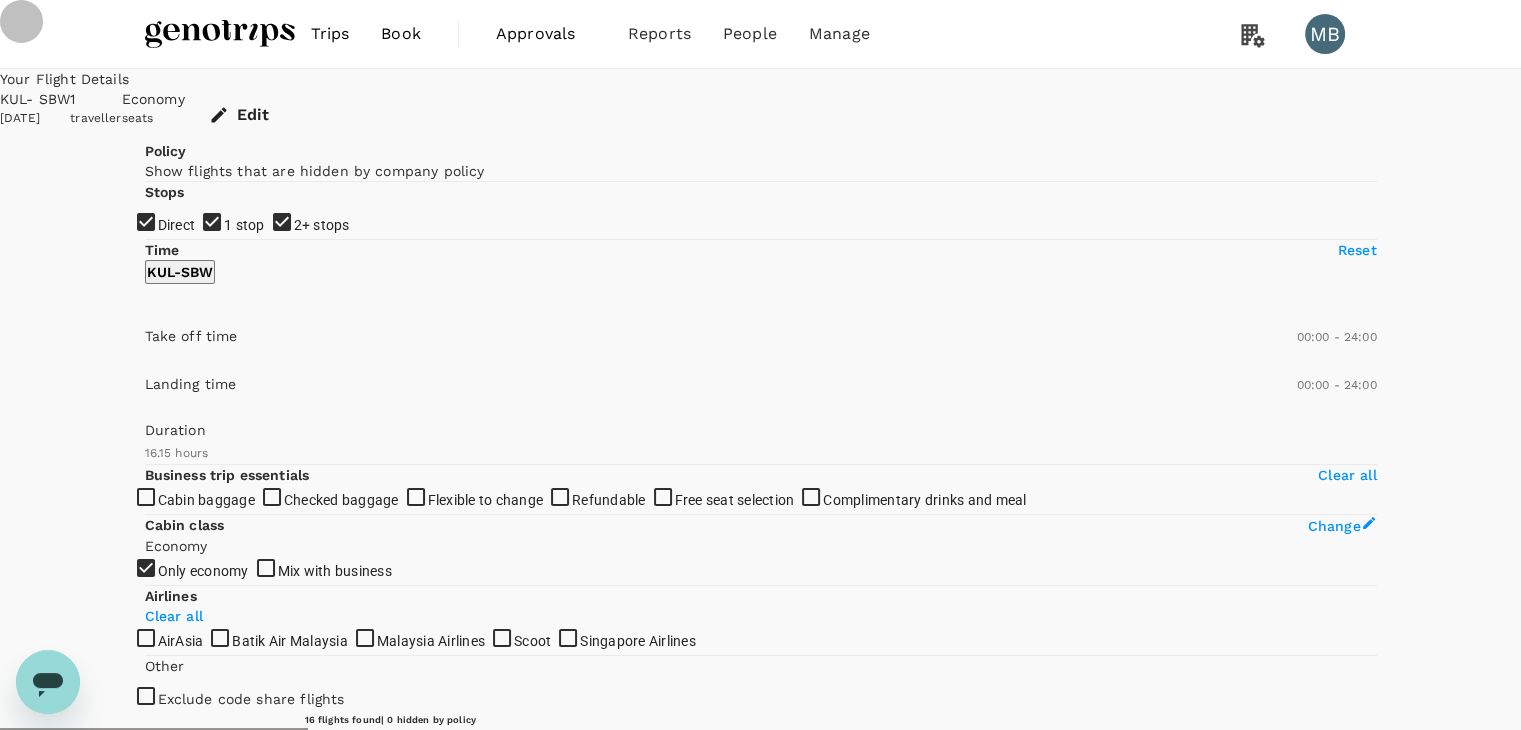 drag, startPoint x: 153, startPoint y: 318, endPoint x: 156, endPoint y: 348, distance: 30.149628 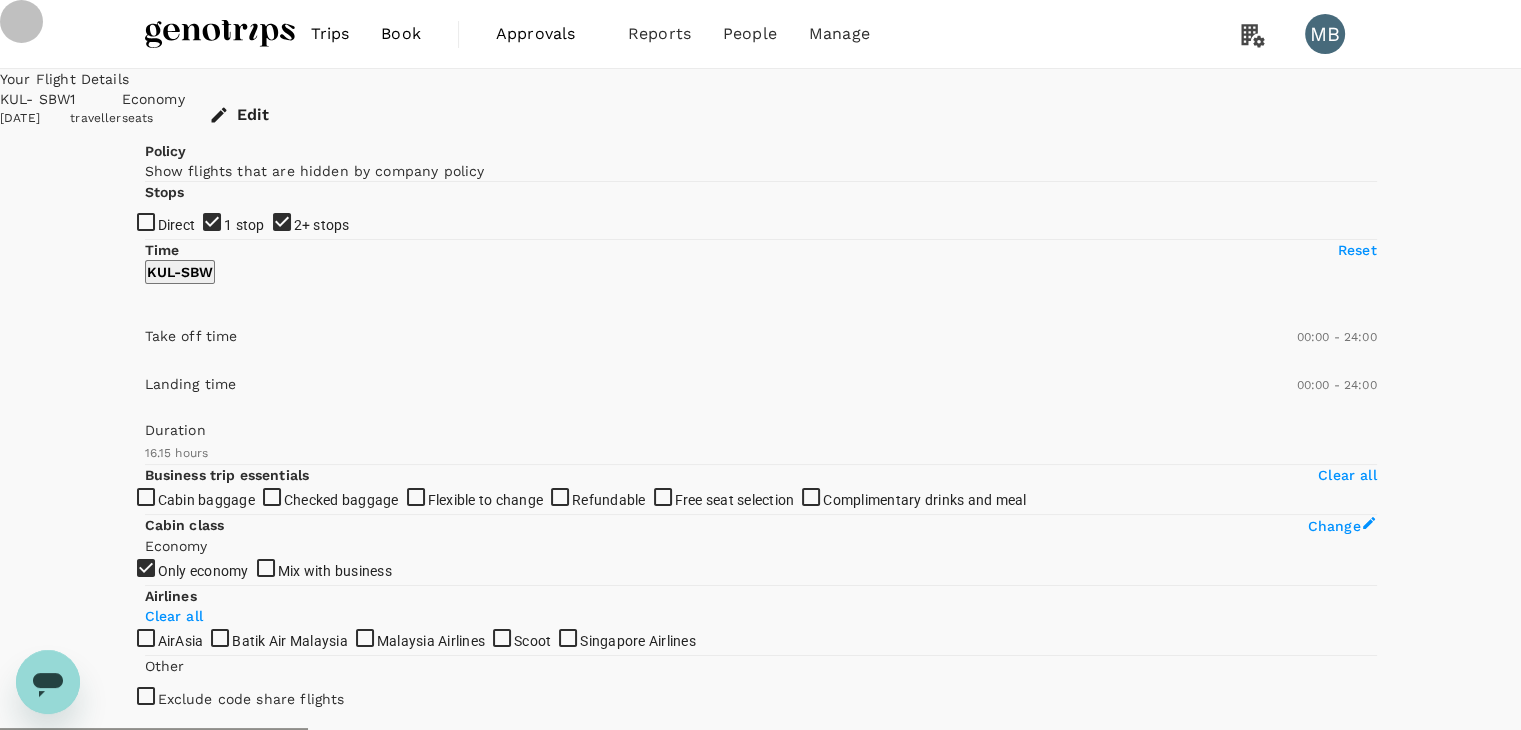 click on "2+ stops" at bounding box center [760, 365] 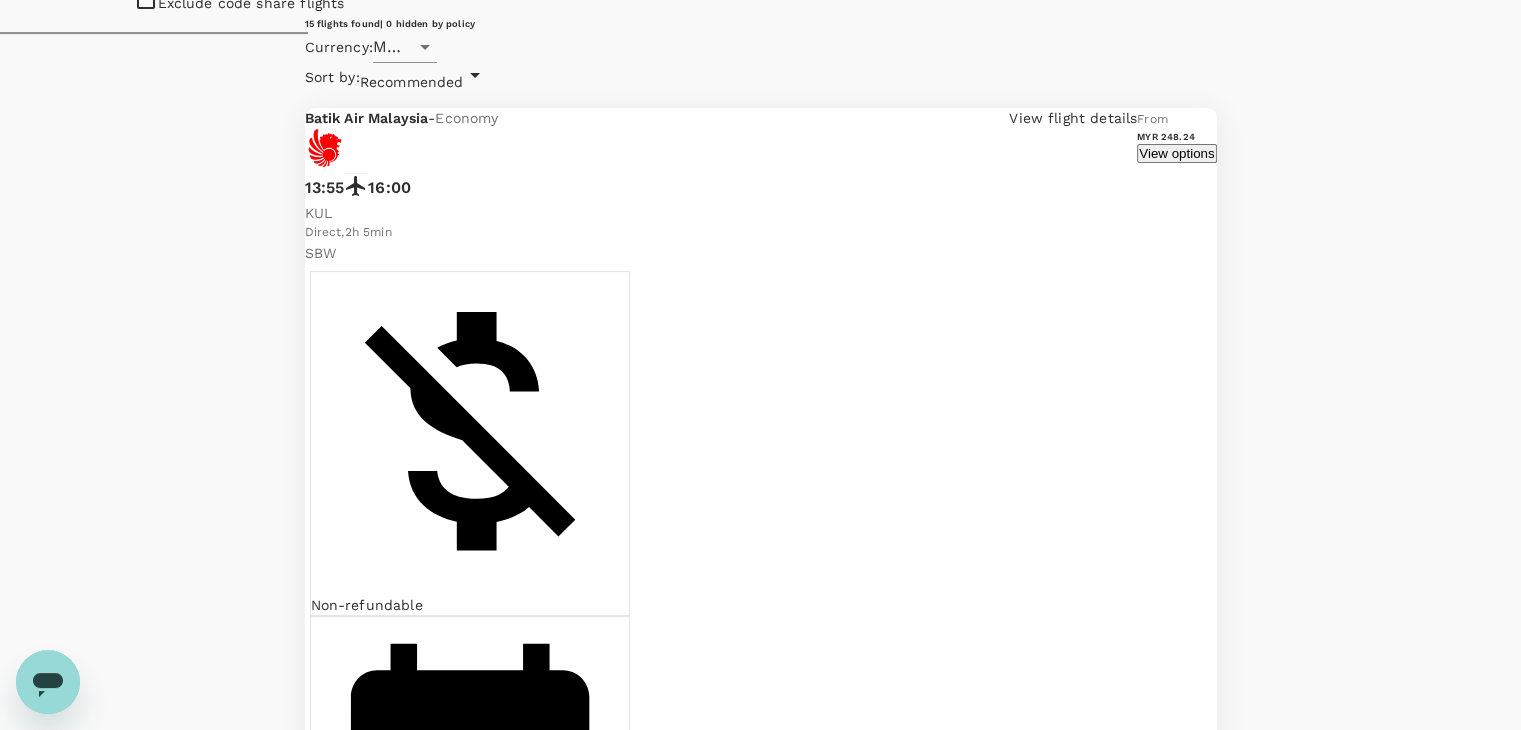scroll, scrollTop: 700, scrollLeft: 0, axis: vertical 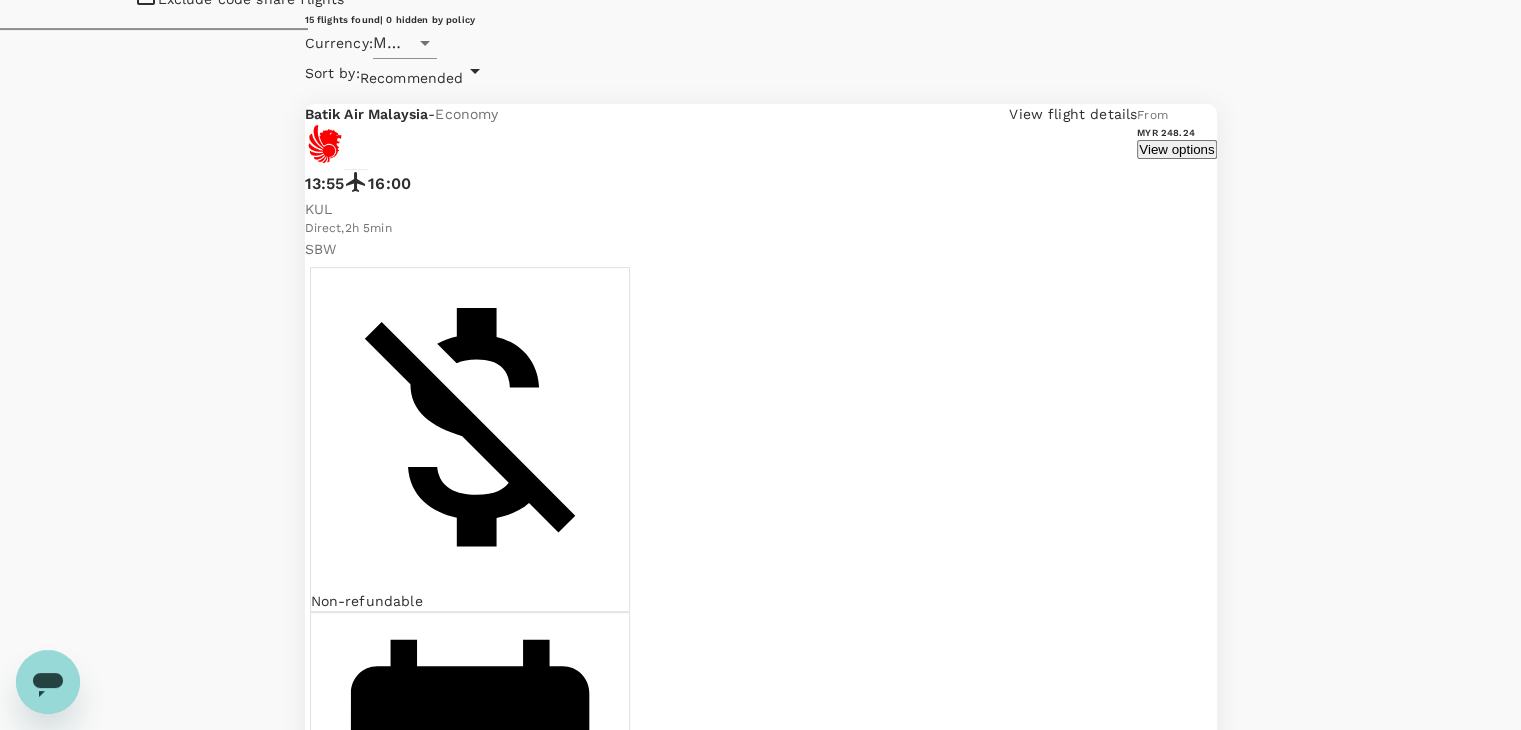 click on "AirAsia" at bounding box center (760, -335) 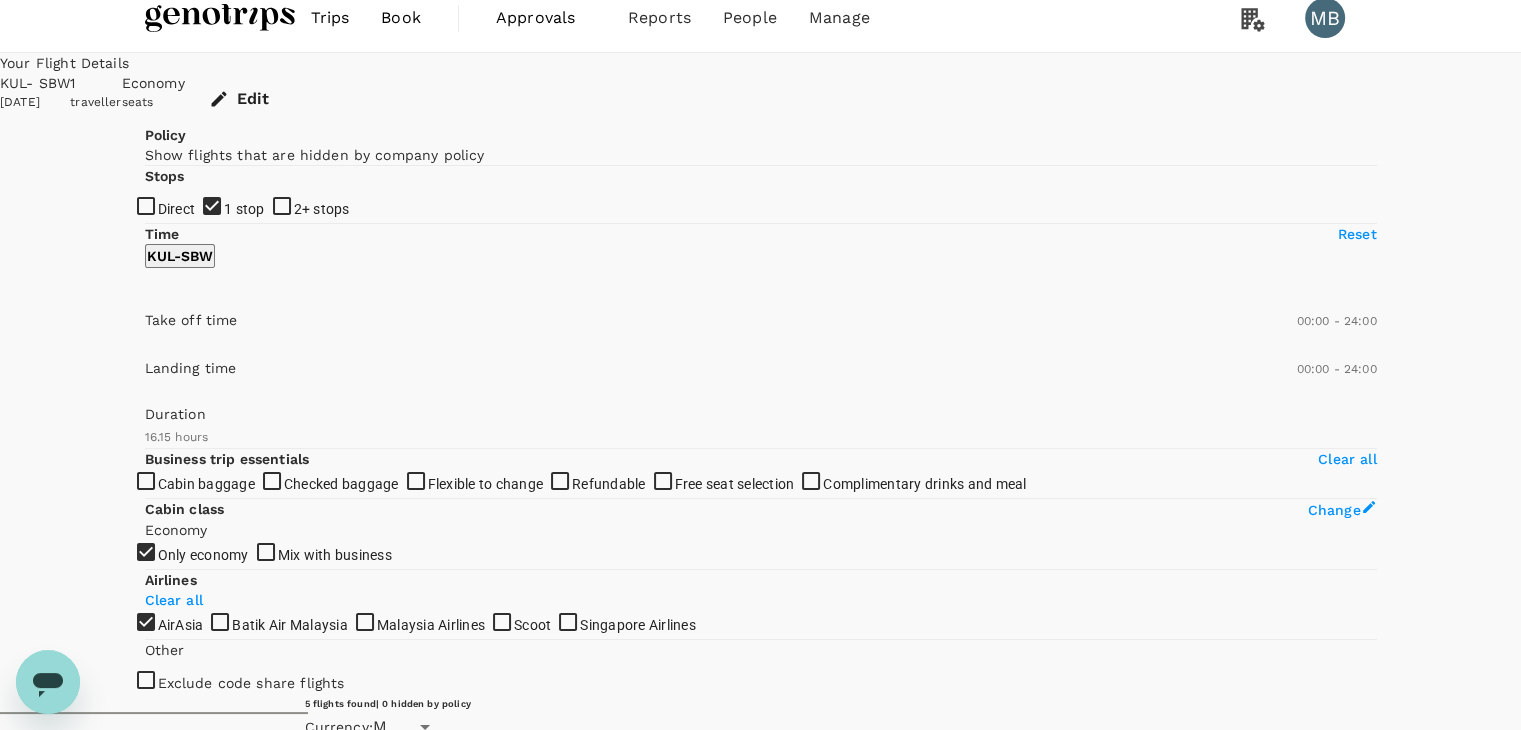 scroll, scrollTop: 0, scrollLeft: 0, axis: both 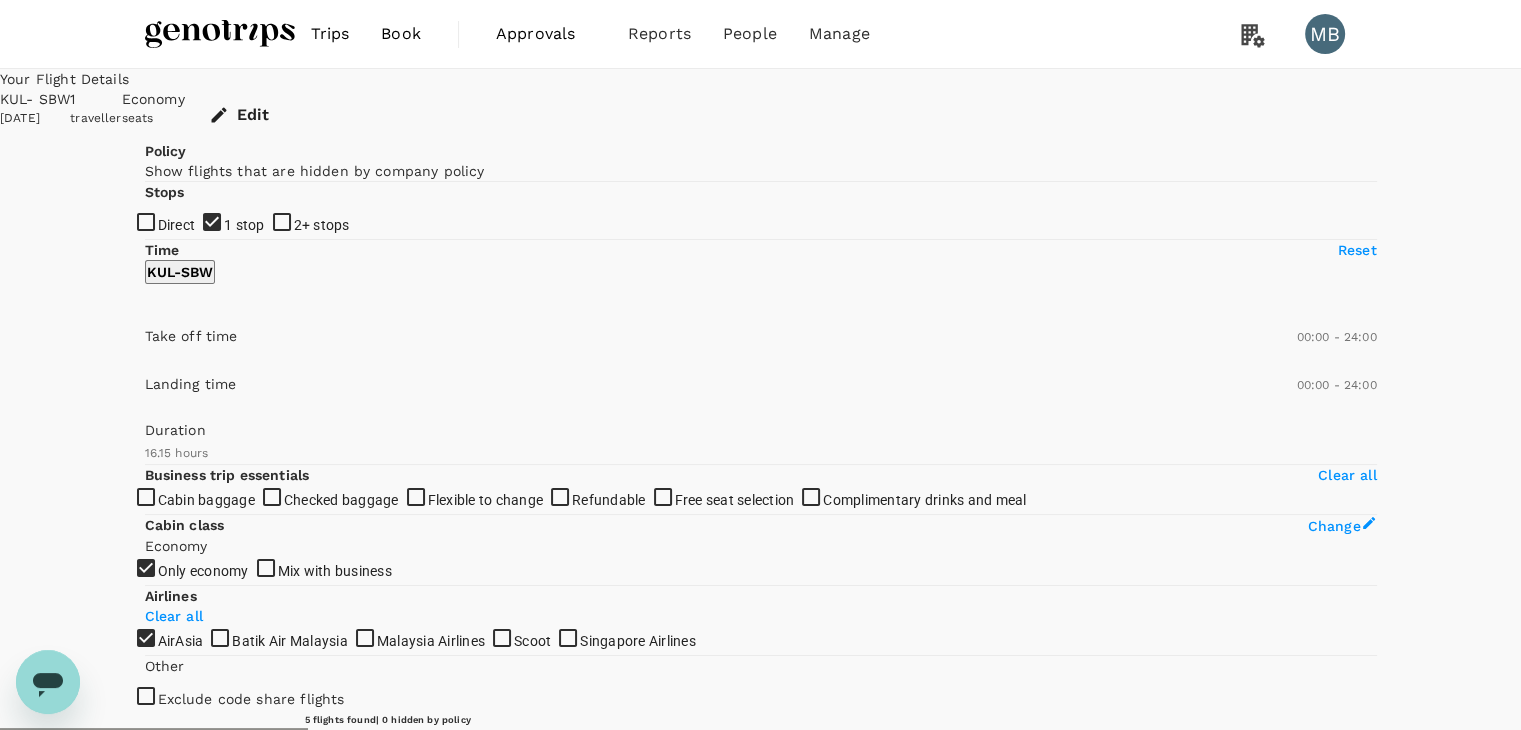 click on "Recommended" at bounding box center [412, 778] 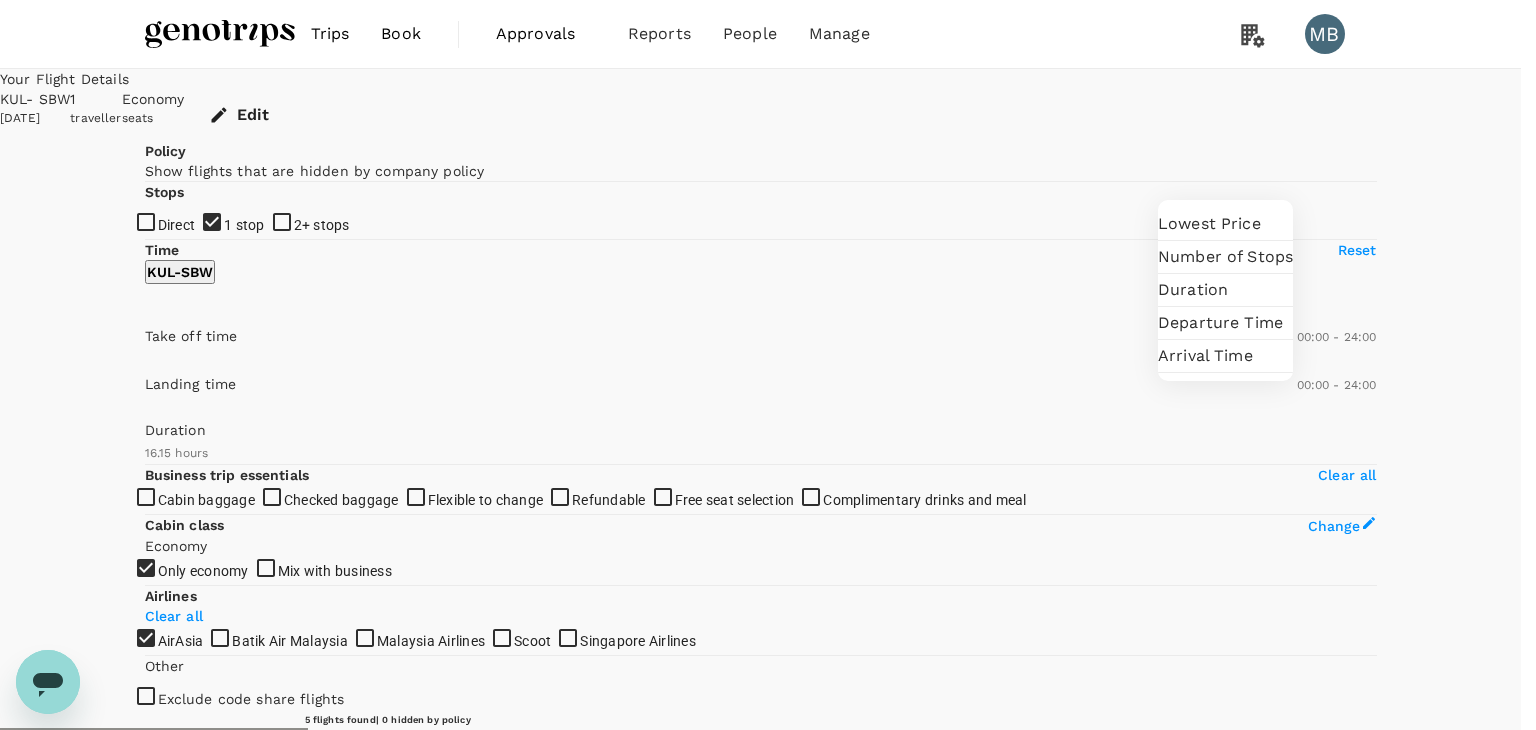 click on "Departure Time" at bounding box center [1225, 323] 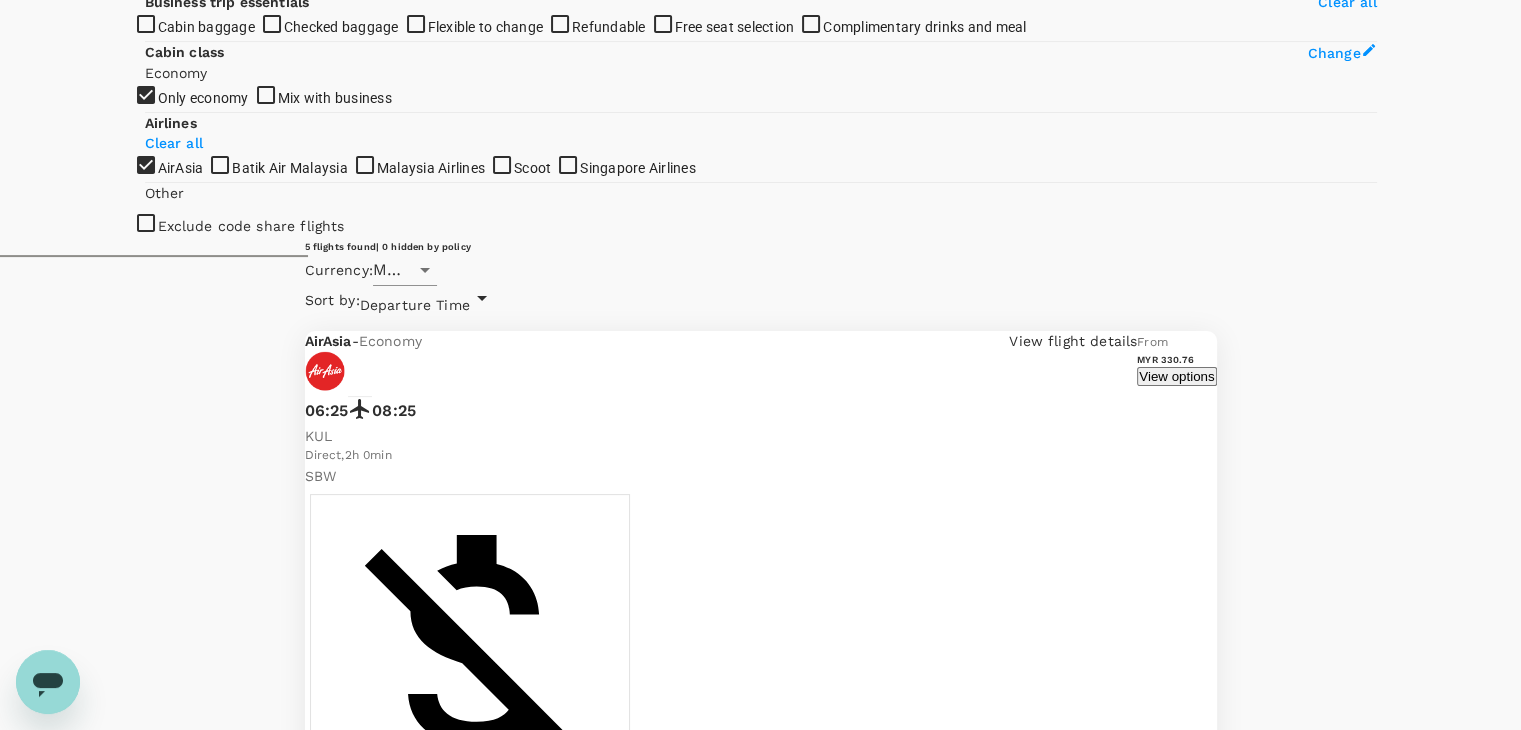 scroll, scrollTop: 400, scrollLeft: 0, axis: vertical 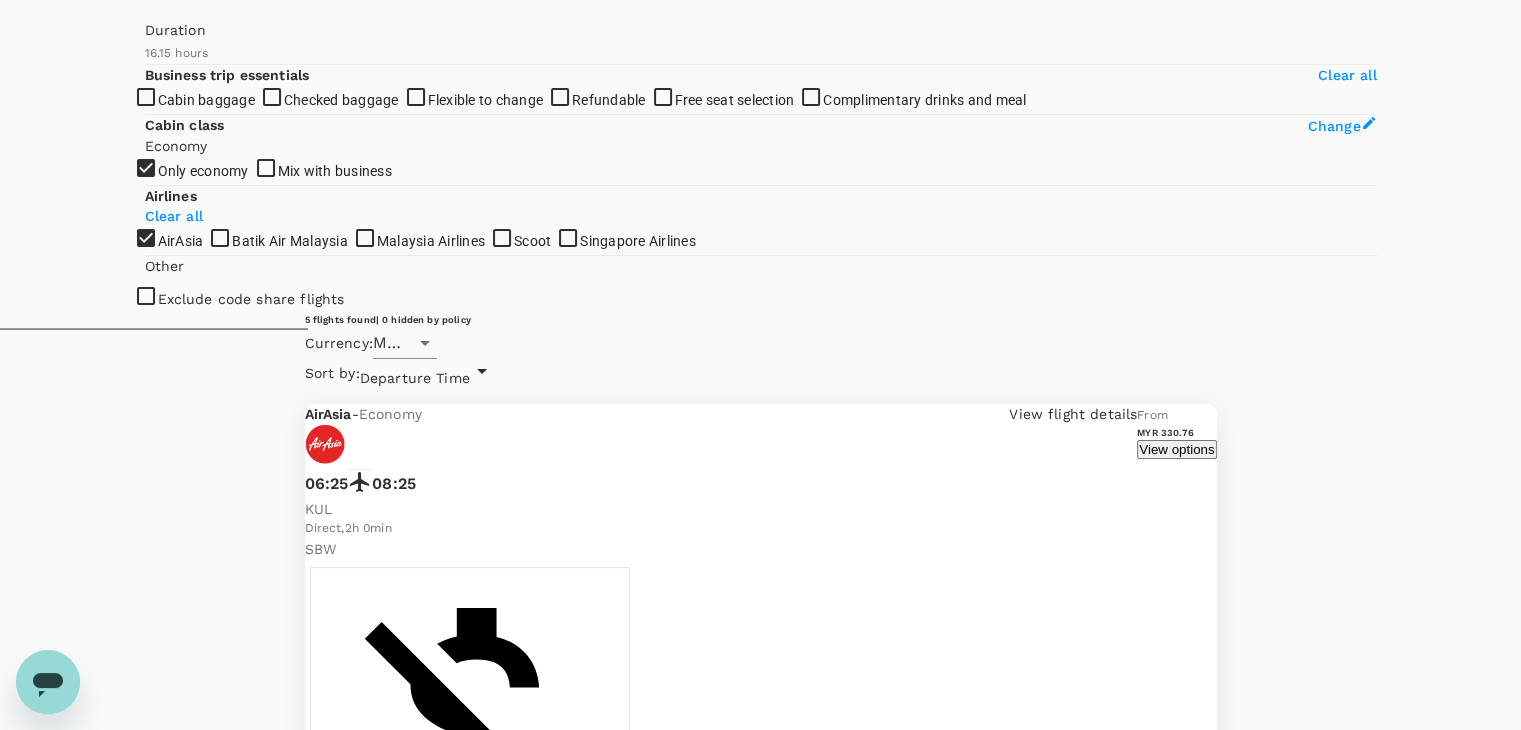 click on "View options" at bounding box center (1176, 2243) 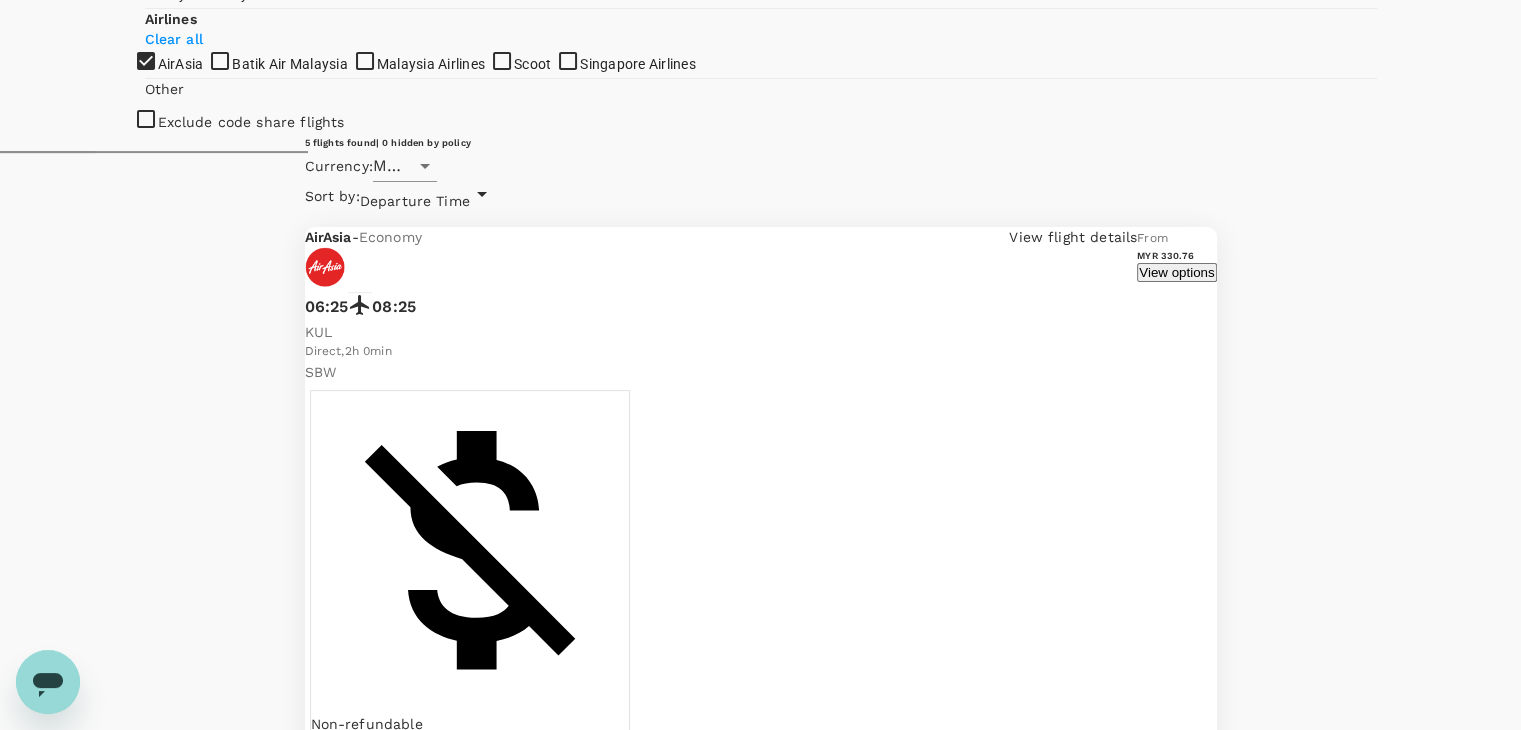 scroll, scrollTop: 579, scrollLeft: 0, axis: vertical 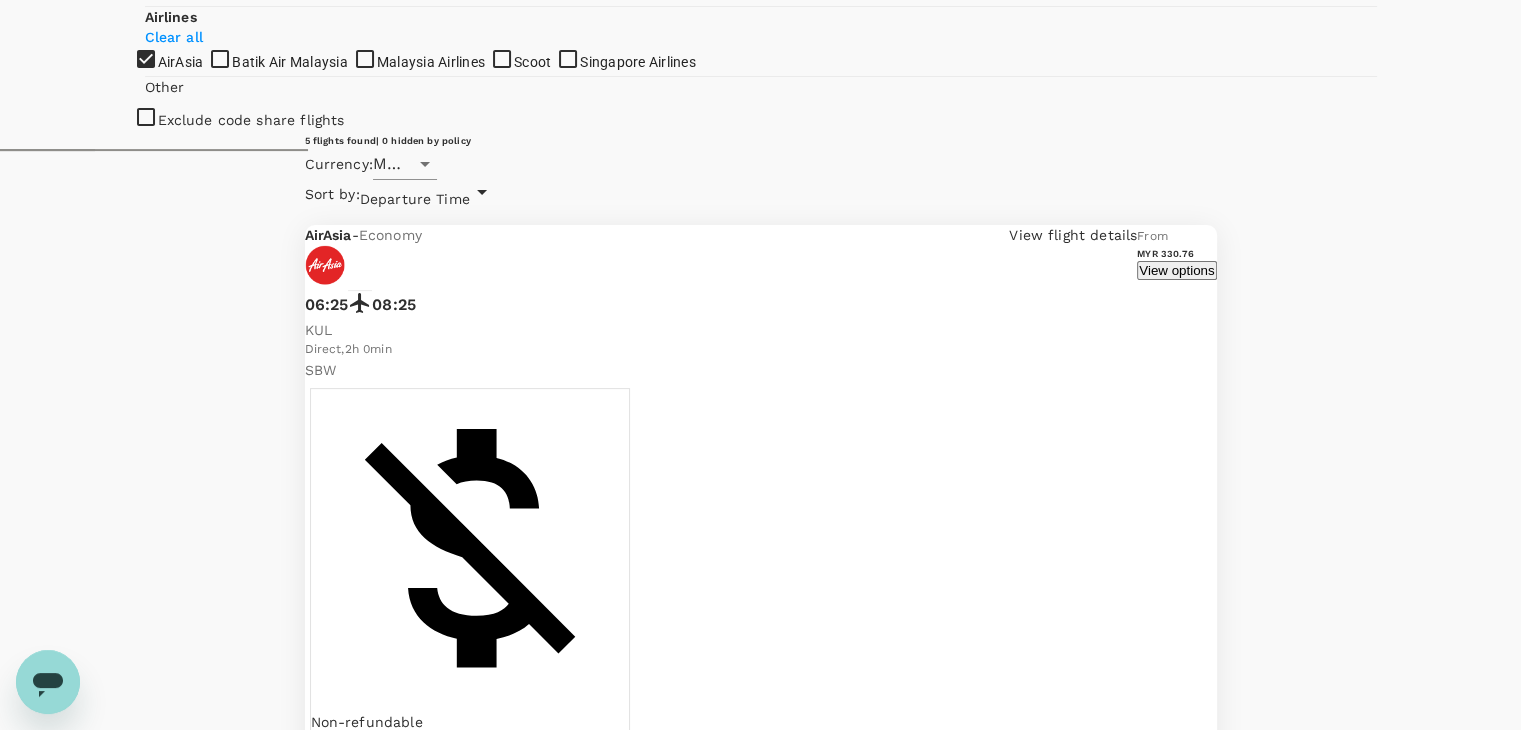 click 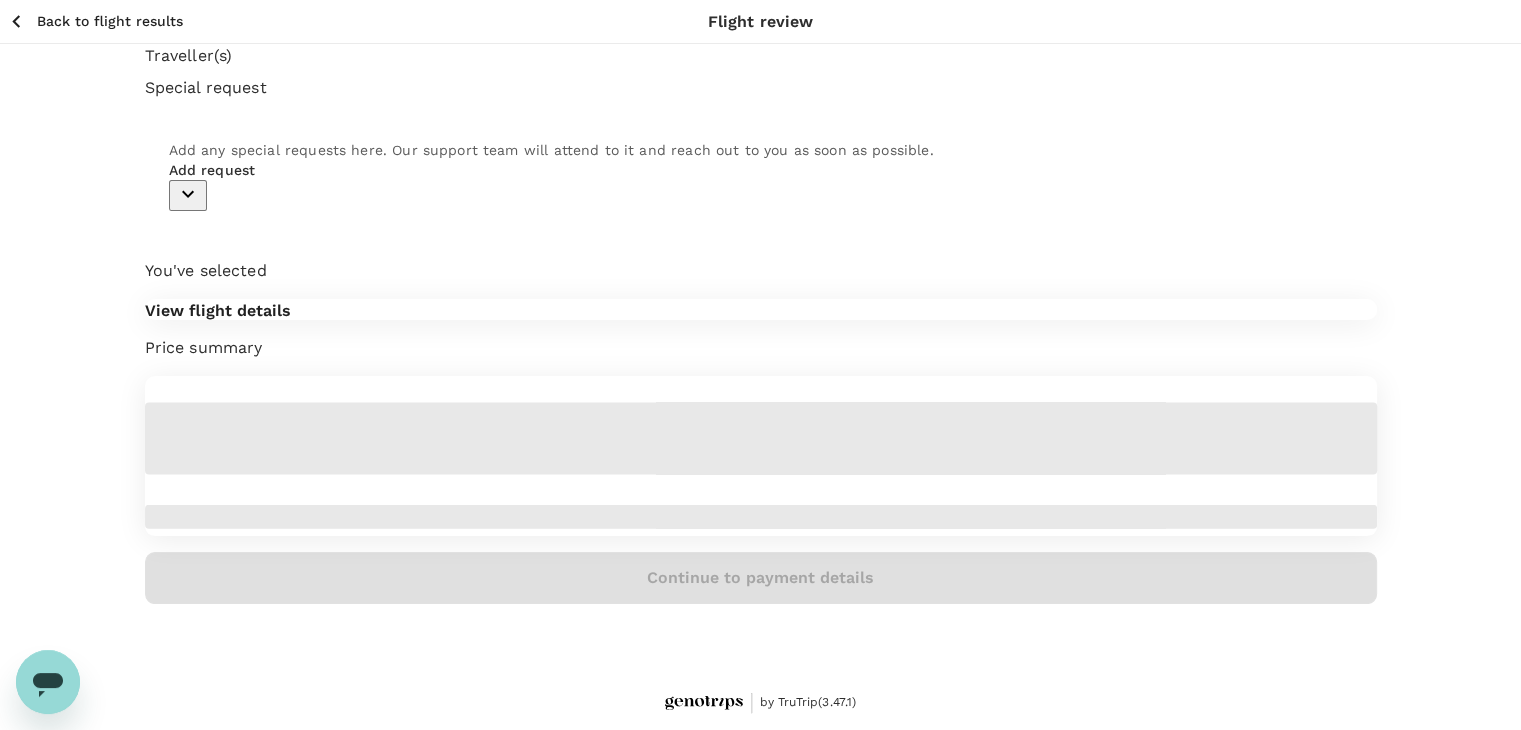 scroll, scrollTop: 0, scrollLeft: 0, axis: both 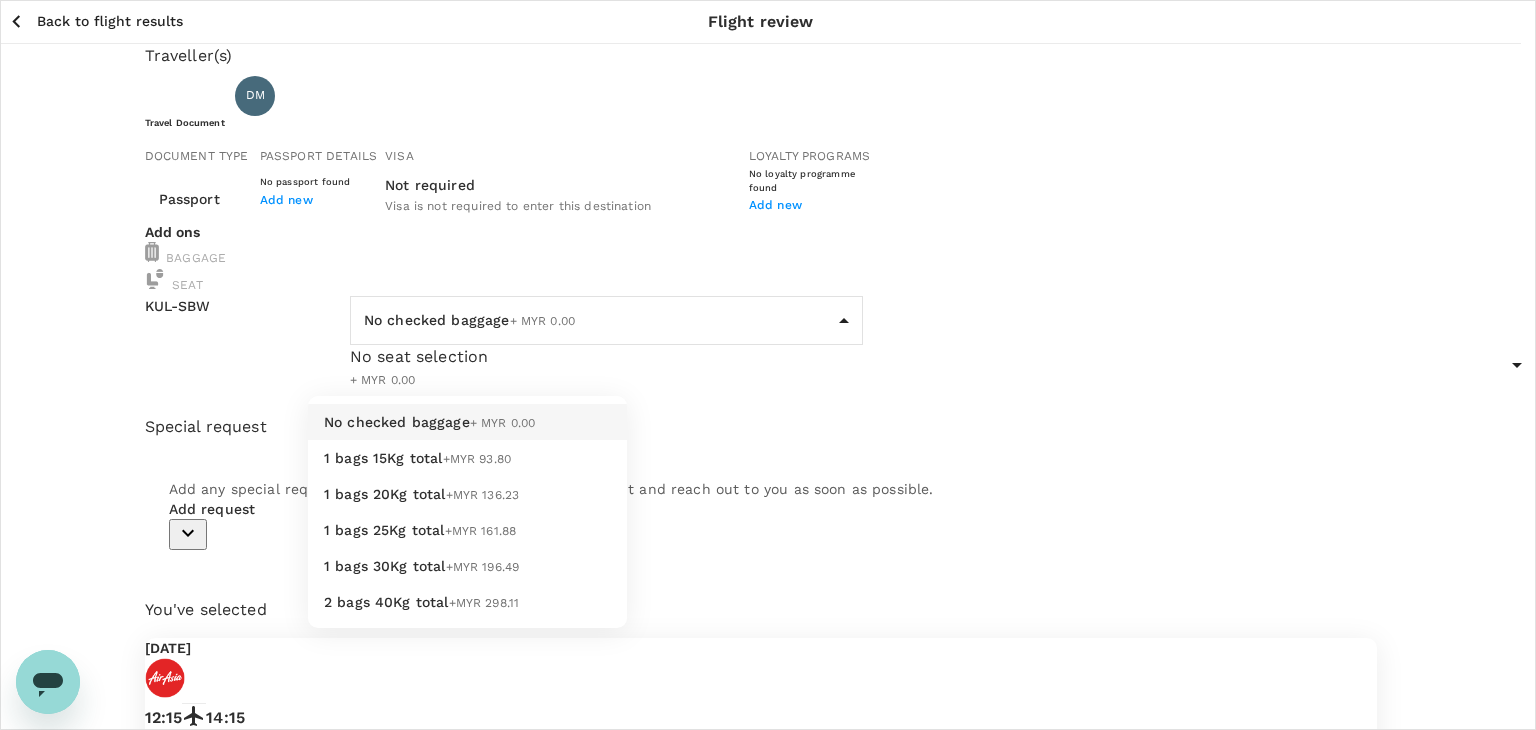 click on "Back to flight results Flight review Traveller(s) Traveller   1 : DM Deepakaran   [PERSON_NAME] Travel Document Document type Passport Passport ​ Passport details No passport found Add new Visa Not required Visa is not required to enter this destination Loyalty programs No loyalty programme found Add new Add ons Baggage Seat KUL  -  SBW No checked baggage + MYR 0.00 ​ No seat selection + MYR 0.00 Special request Add any special requests here. Our support team will attend to it and reach out to you as soon as possible. Add request You've selected [DATE] 12:15 14:15 KUL Direct ,  2h 0min SBW View flight details Price summary Total fare (1 traveller(s)) MYR 413.78 Air fare MYR 413.78 Baggage fee MYR 0.00 Seat fee MYR 0.00 Service fee MYR 10.00 Total MYR 423.78 Continue to payment details Some travellers require a valid travel document to proceed with this booking by TruTrip  ( 3.47.1   ) View details Edit Add new No checked baggage + MYR 0.00 1 bags 15Kg total +MYR 93.80 1 bags 20Kg total +MYR 136.23" at bounding box center (768, 649) 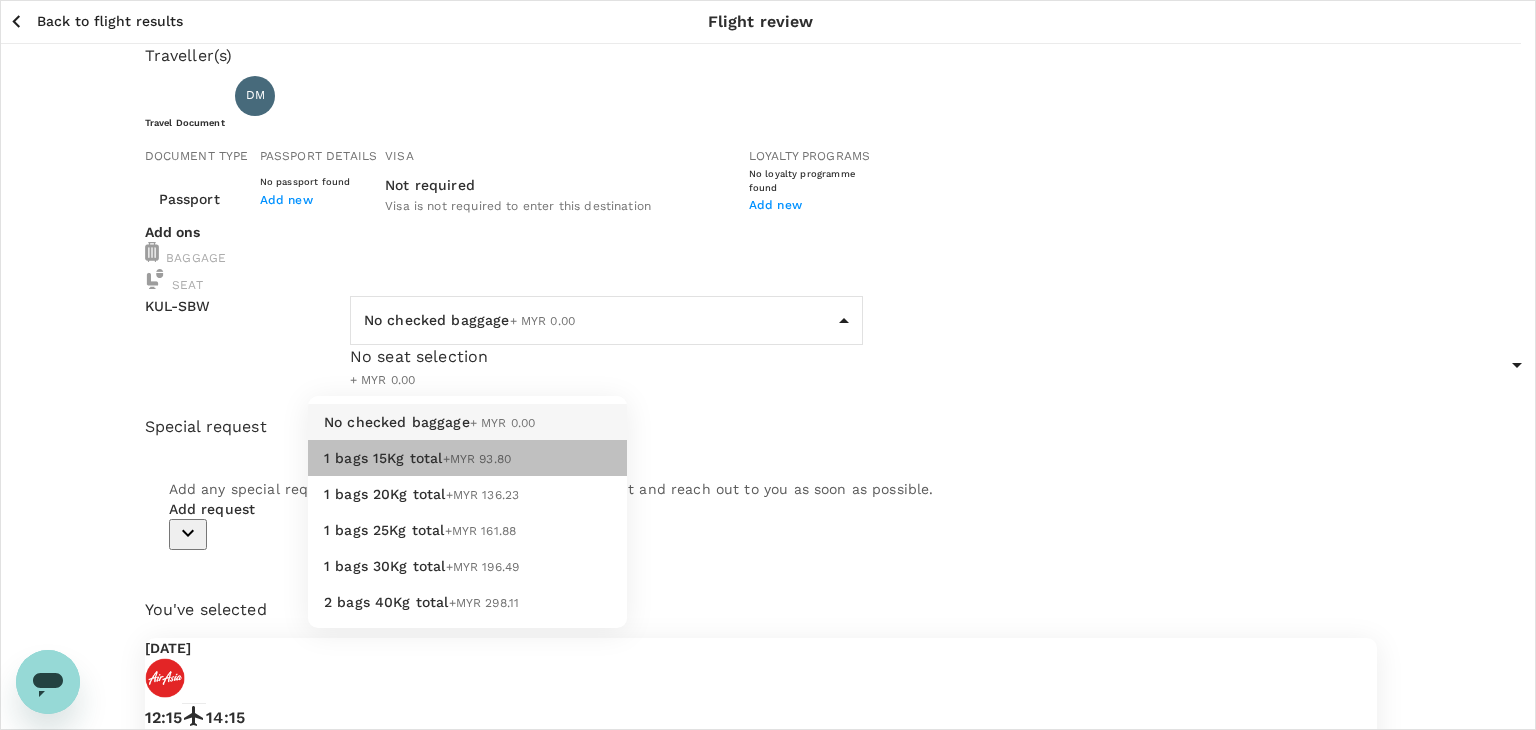 click on "1 bags 15Kg total +MYR 93.80" at bounding box center [467, 458] 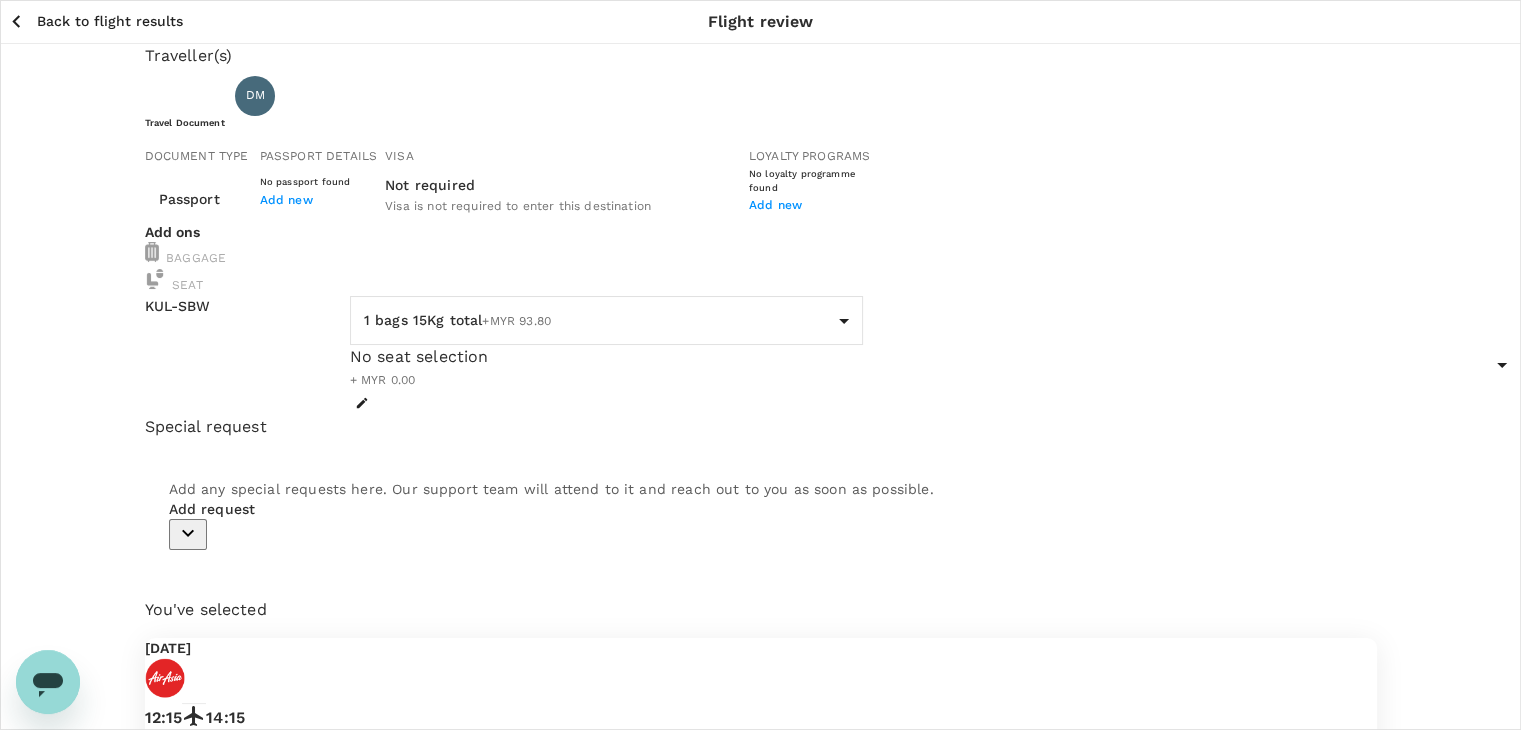 click 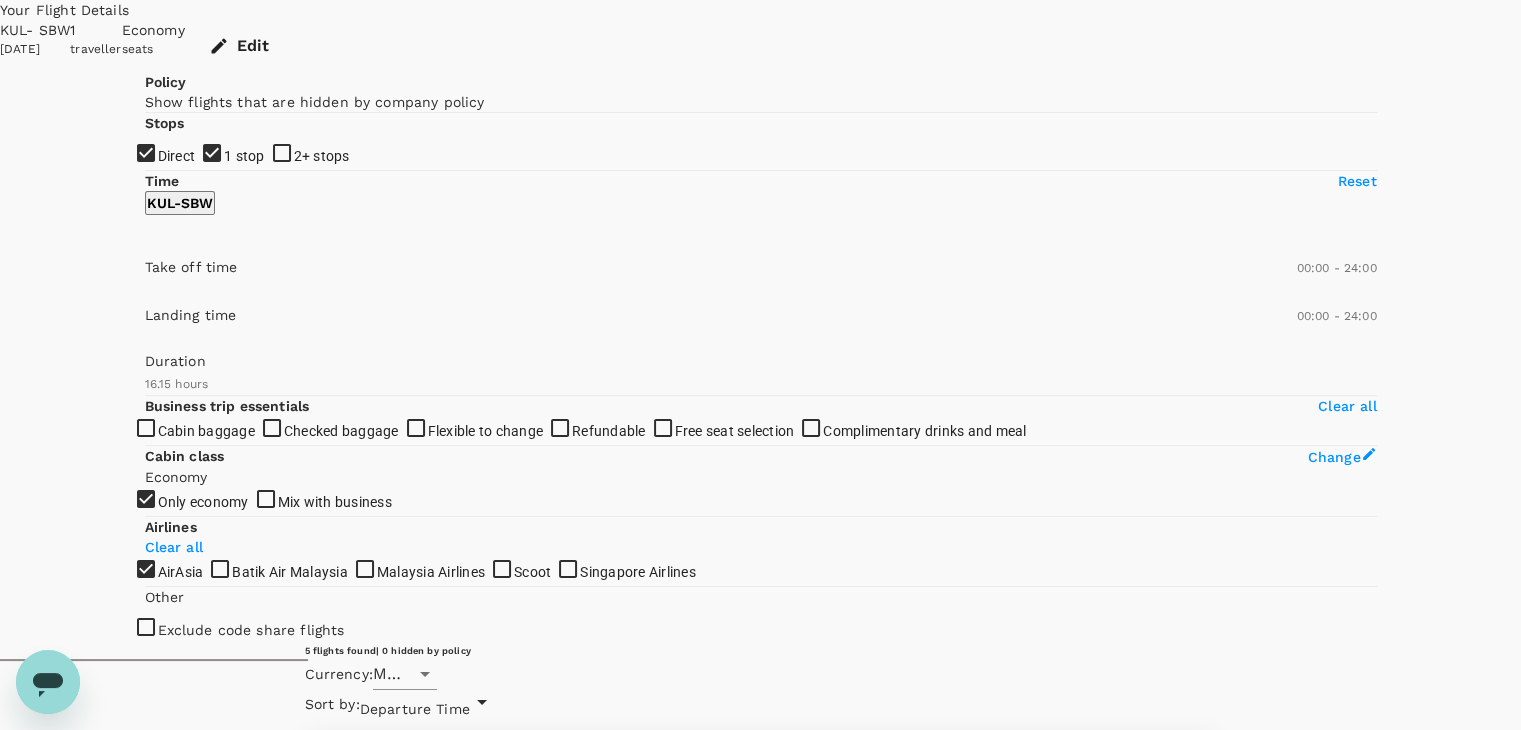 scroll, scrollTop: 113, scrollLeft: 0, axis: vertical 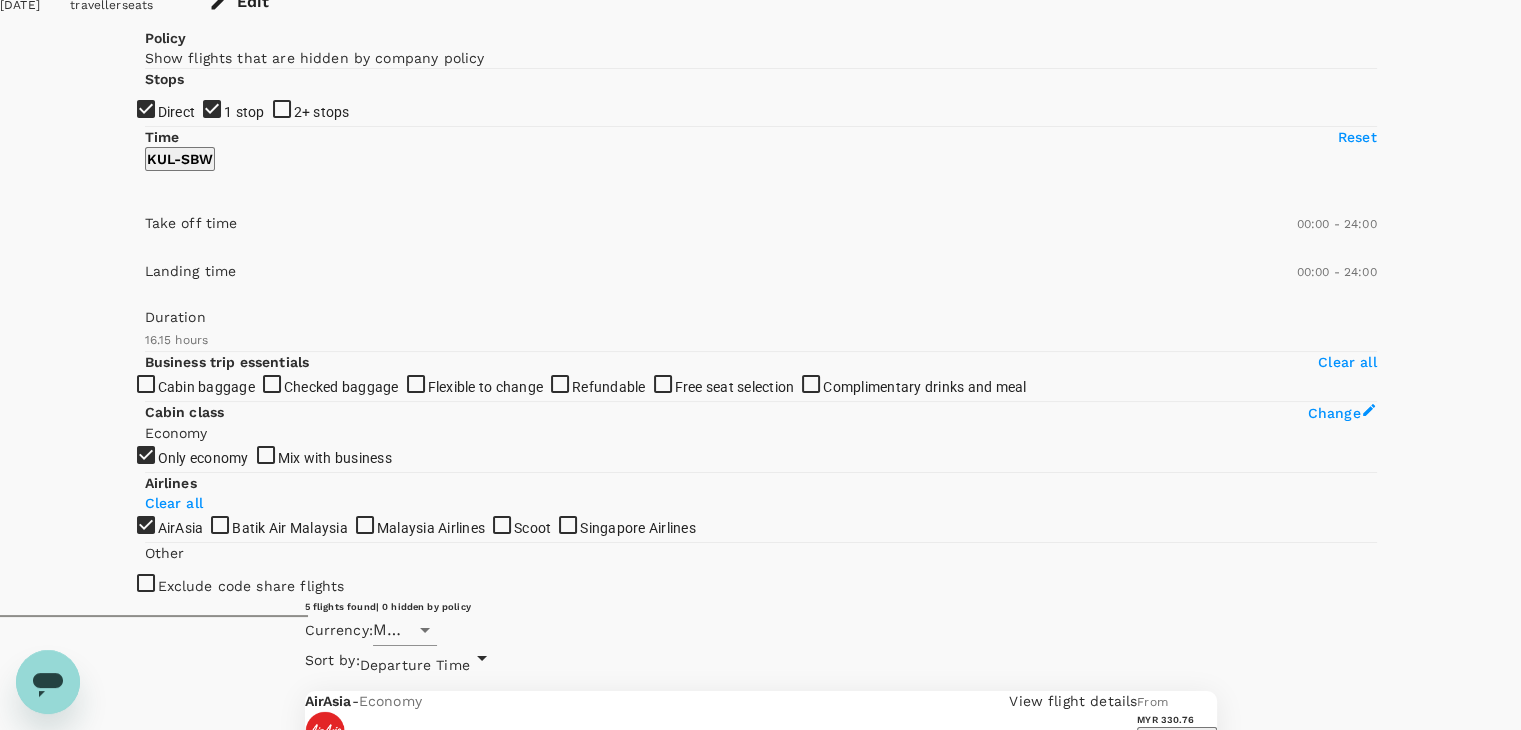 click on "View options" at bounding box center (1176, 1633) 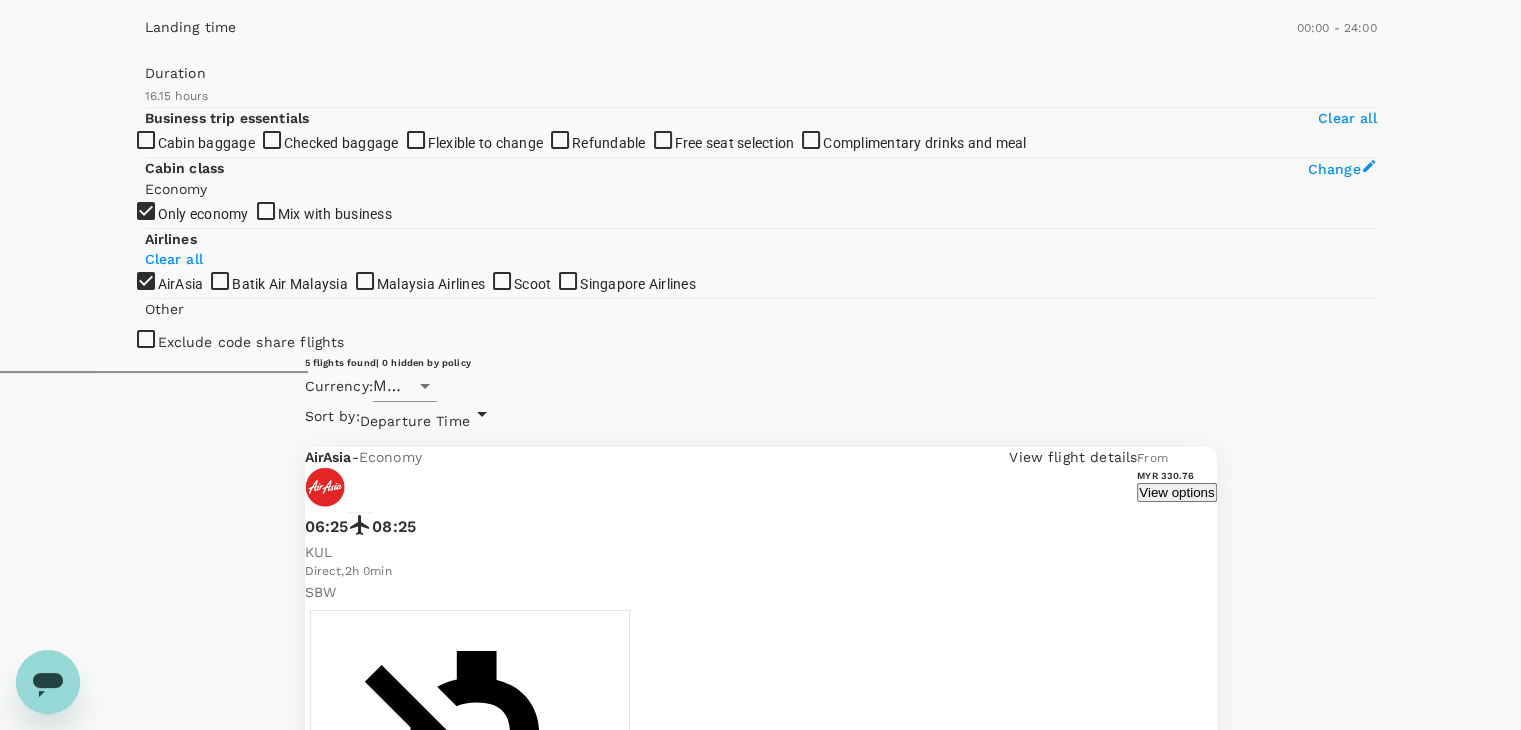 scroll, scrollTop: 395, scrollLeft: 0, axis: vertical 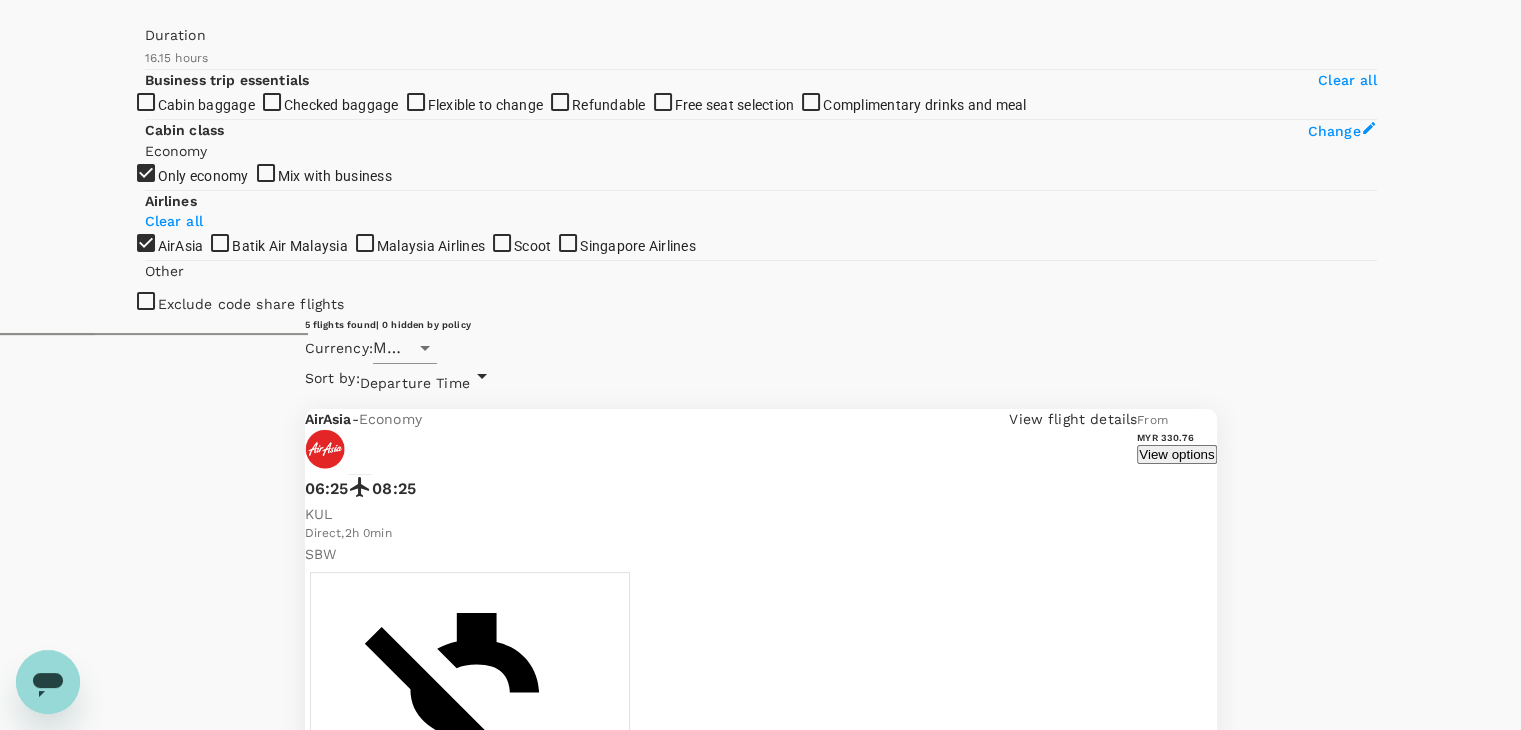 click on "MYR 474.00" at bounding box center [1325, 2573] 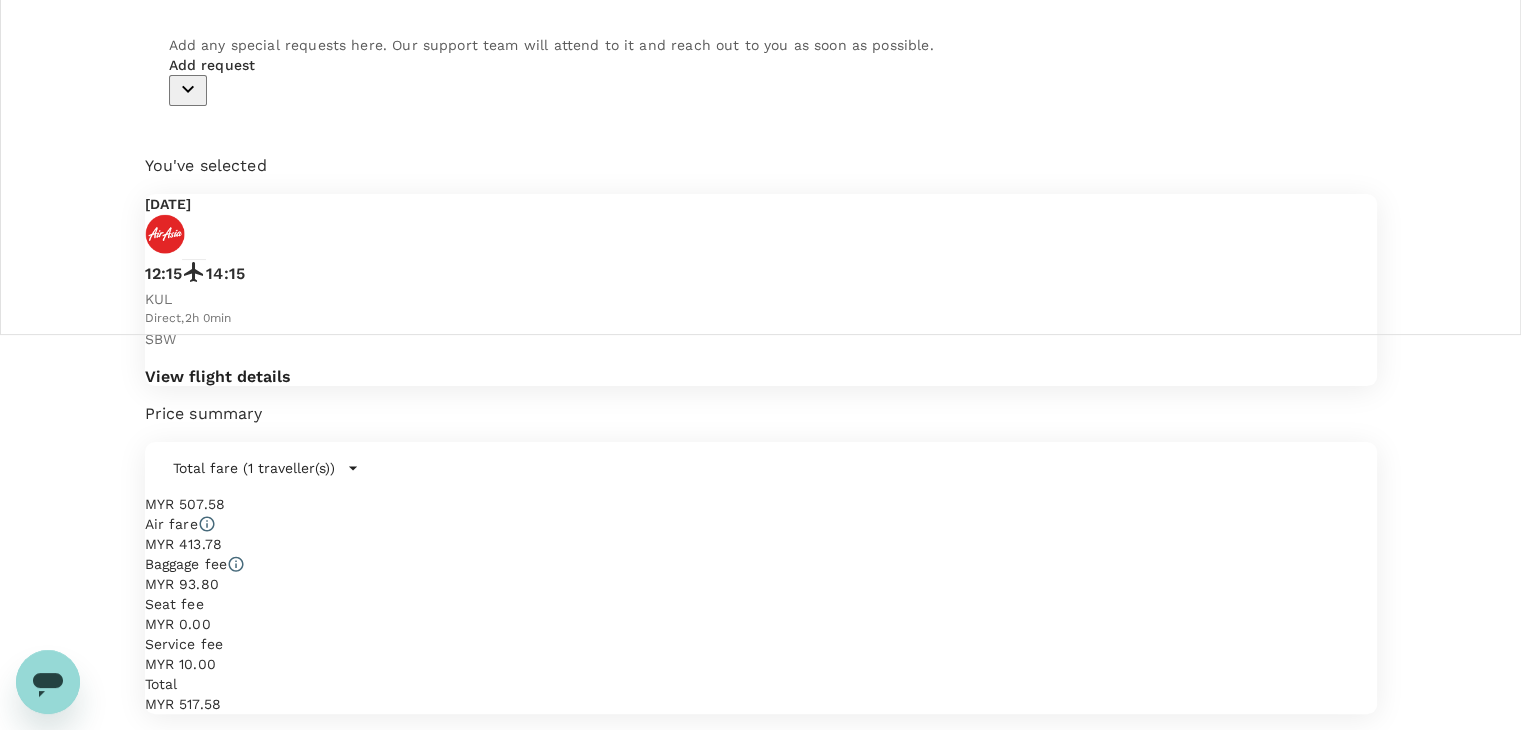 scroll, scrollTop: 0, scrollLeft: 0, axis: both 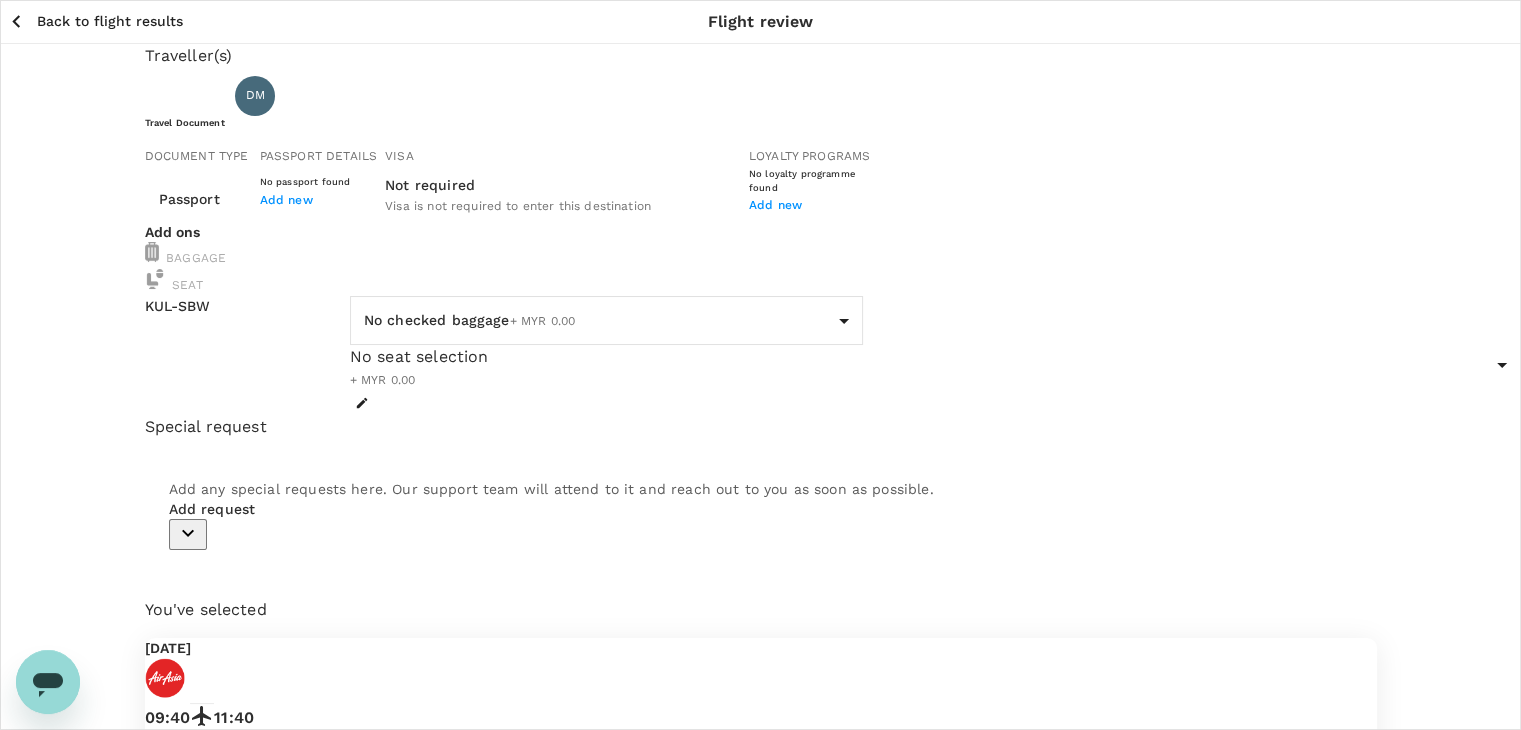 click on "Back to flight results Flight review Traveller(s) Traveller   1 : DM Deepakaran   [PERSON_NAME] Travel Document Document type Passport Passport ​ Passport details No passport found Add new Visa Not required Visa is not required to enter this destination Loyalty programs No loyalty programme found Add new Add ons Baggage Seat KUL  -  SBW No checked baggage + MYR 0.00 ​ No seat selection + MYR 0.00 Special request Add any special requests here. Our support team will attend to it and reach out to you as soon as possible. Add request You've selected [DATE] 09:40 11:40 KUL Direct ,  2h 0min SBW View flight details Price summary Total fare (1 traveller(s)) MYR 464.00 Air fare MYR 464.00 Baggage fee MYR 0.00 Seat fee MYR 0.00 Service fee MYR 10.00 Total MYR 474.00 Continue to payment details Some travellers require a valid travel document to proceed with this booking by TruTrip  ( 3.47.1   ) View details Edit Add new" at bounding box center [760, 649] 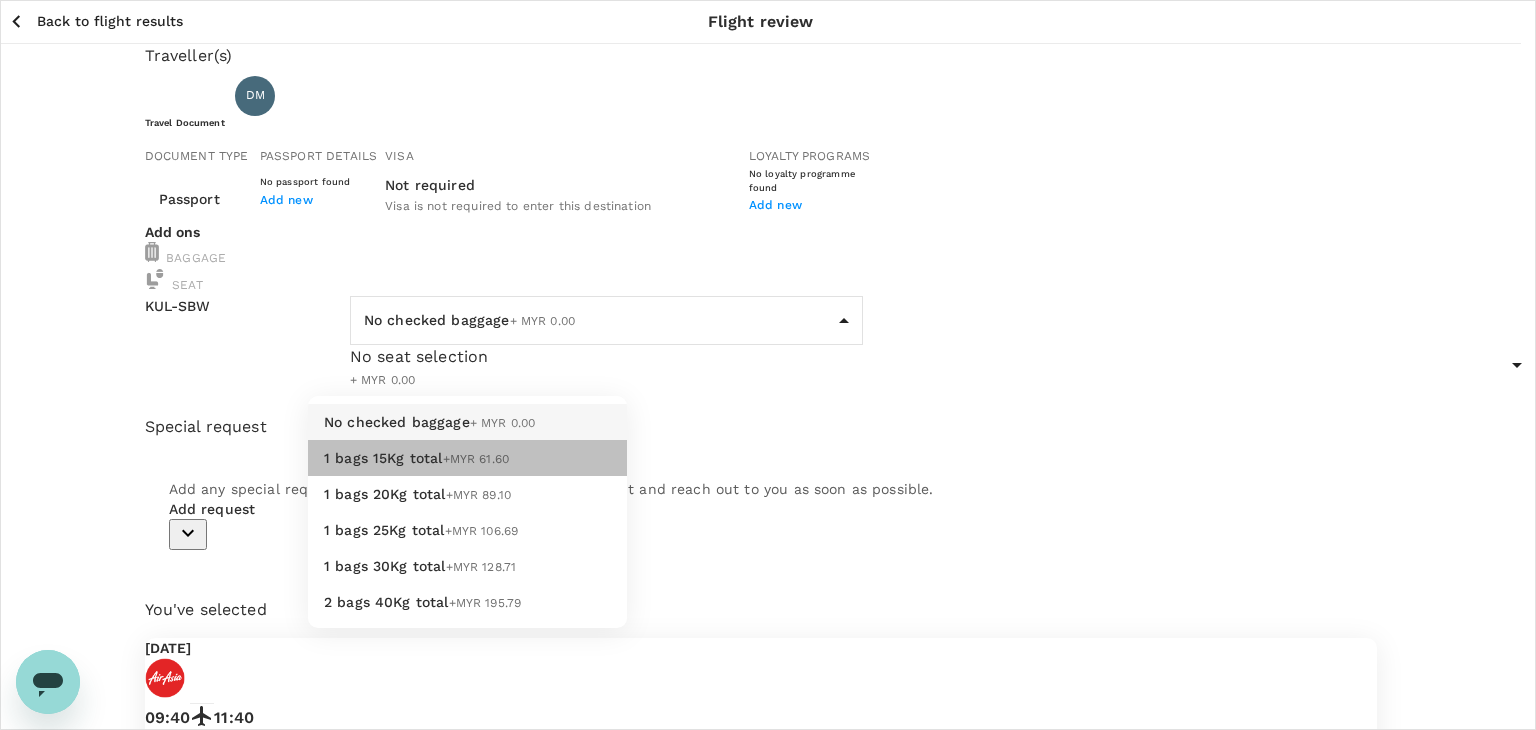 click on "1 bags 15Kg total +MYR 61.60" at bounding box center [467, 458] 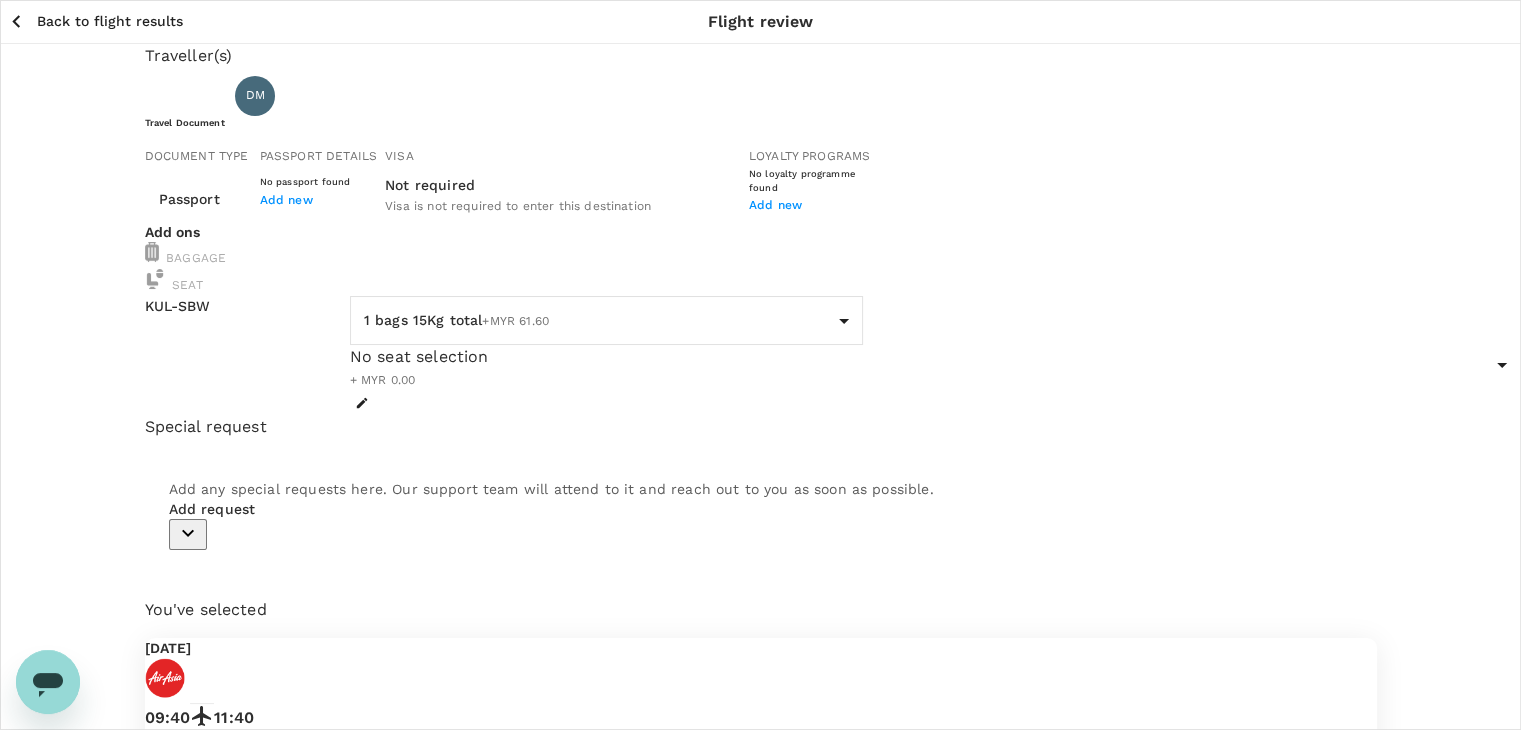 click on "Back to flight results" at bounding box center [110, 21] 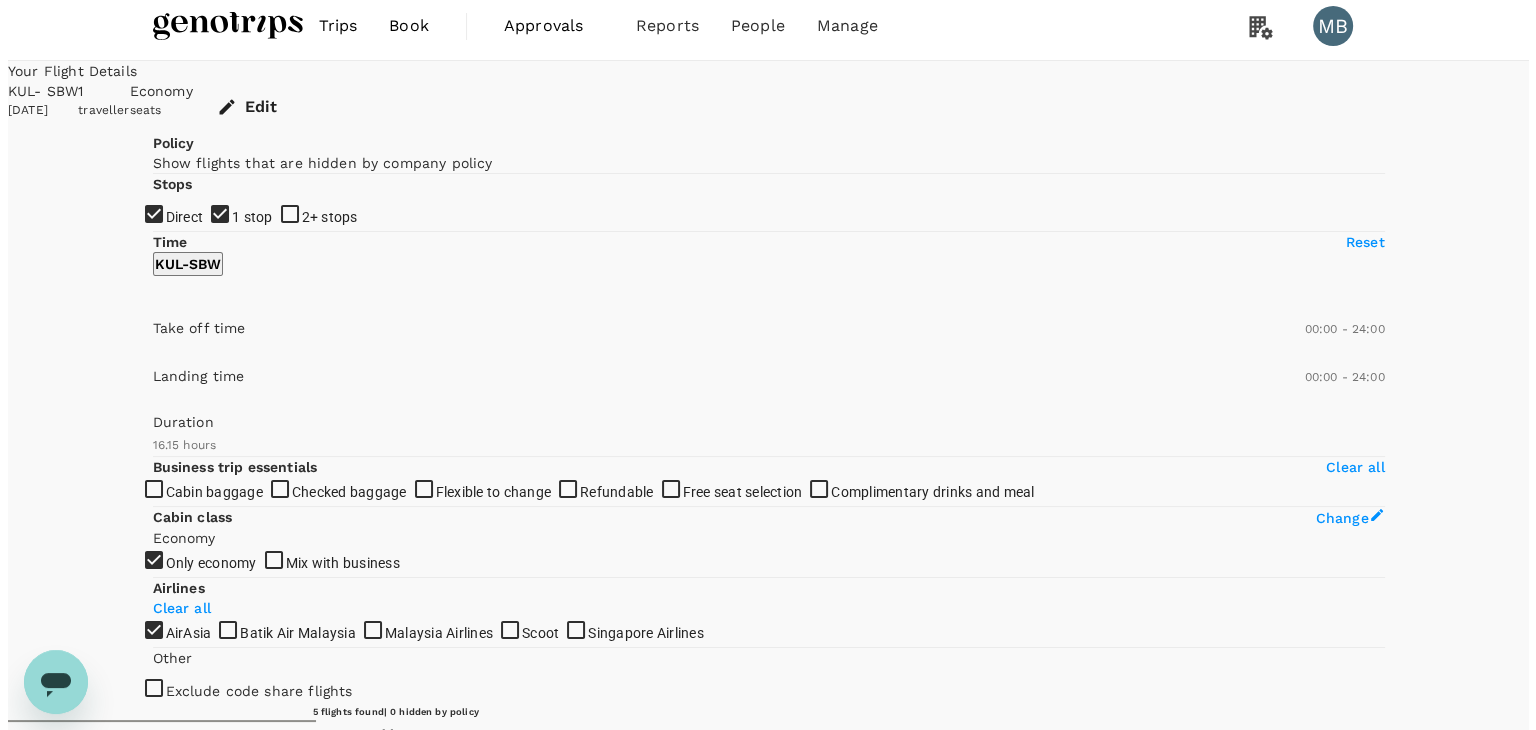 scroll, scrollTop: 0, scrollLeft: 0, axis: both 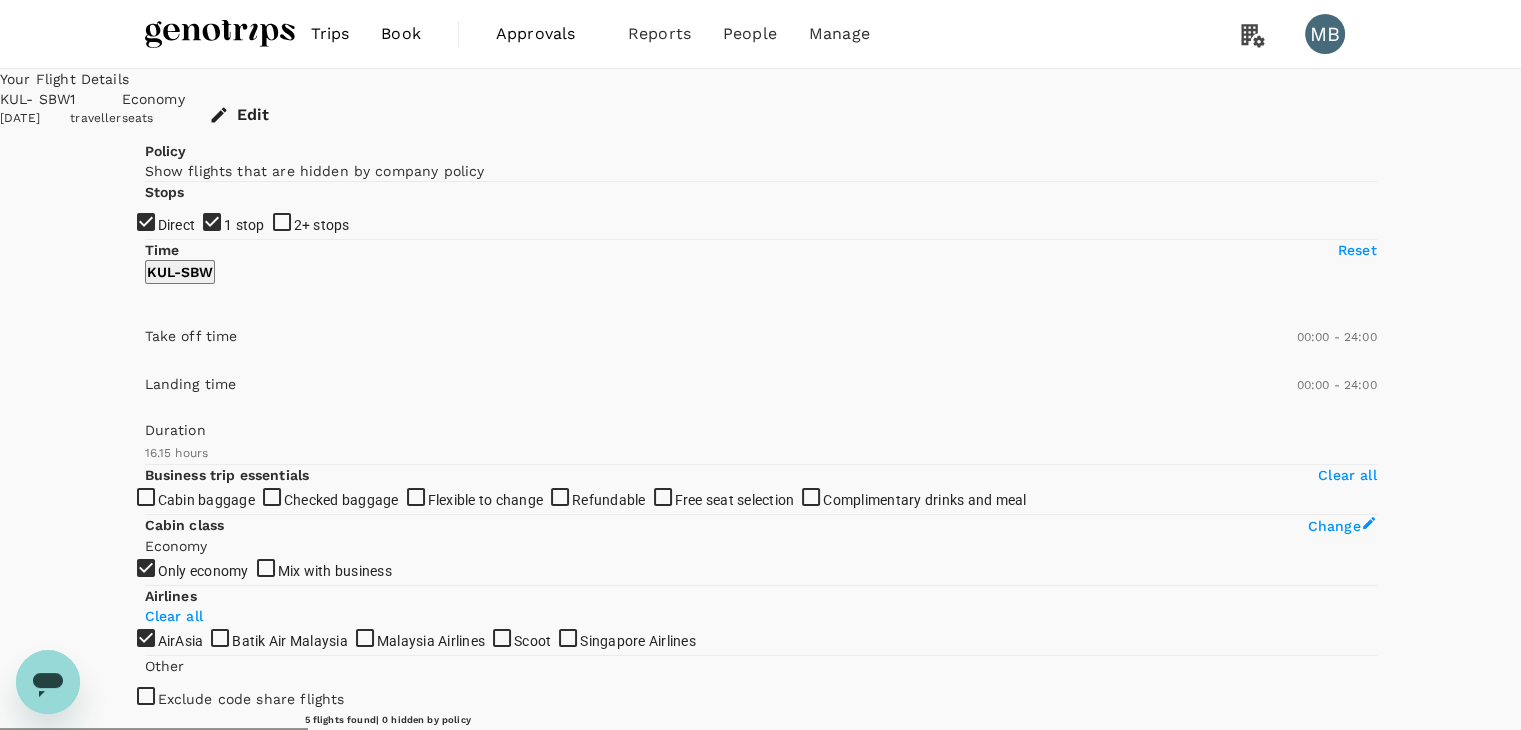 click on "Edit" at bounding box center (241, 115) 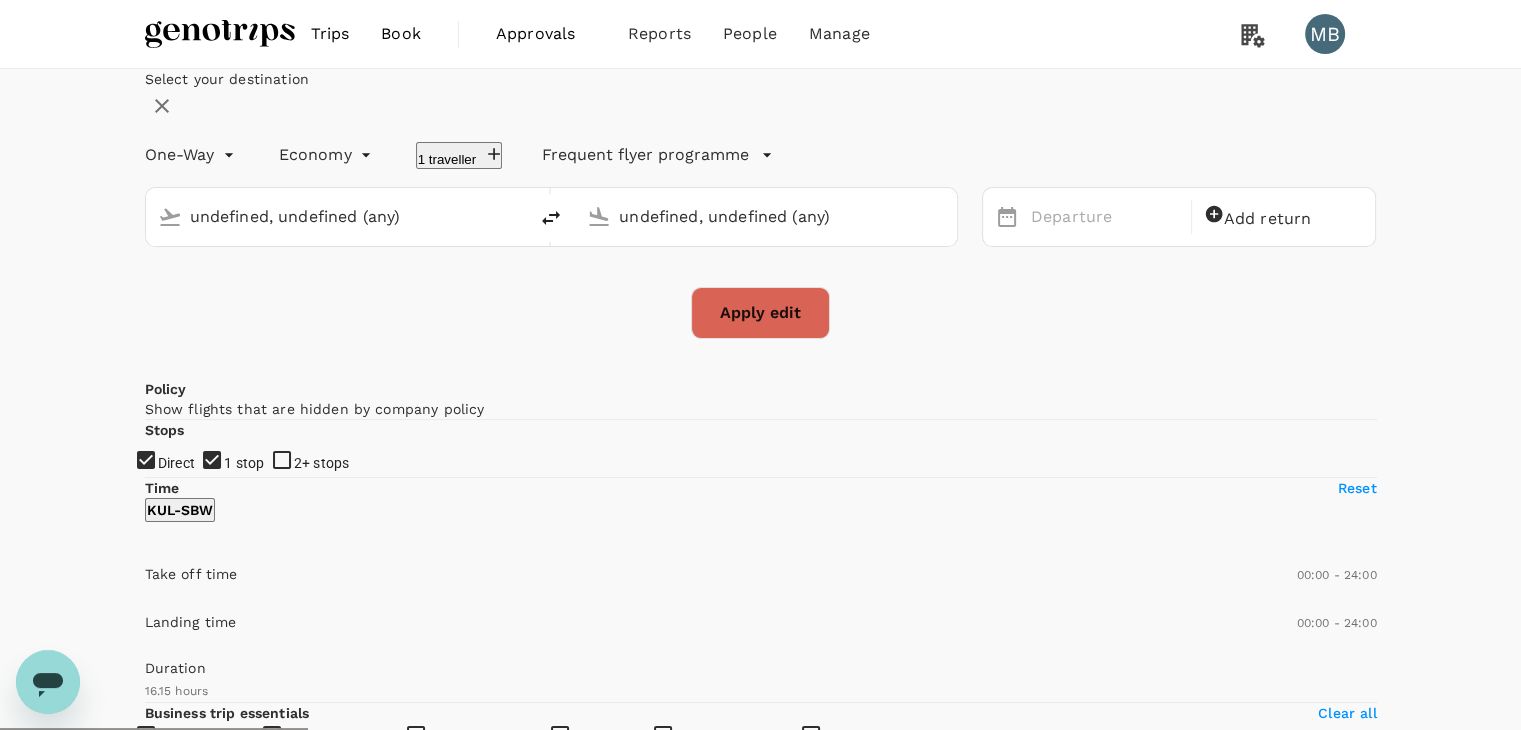 type on "Kuala Lumpur Intl ([GEOGRAPHIC_DATA])" 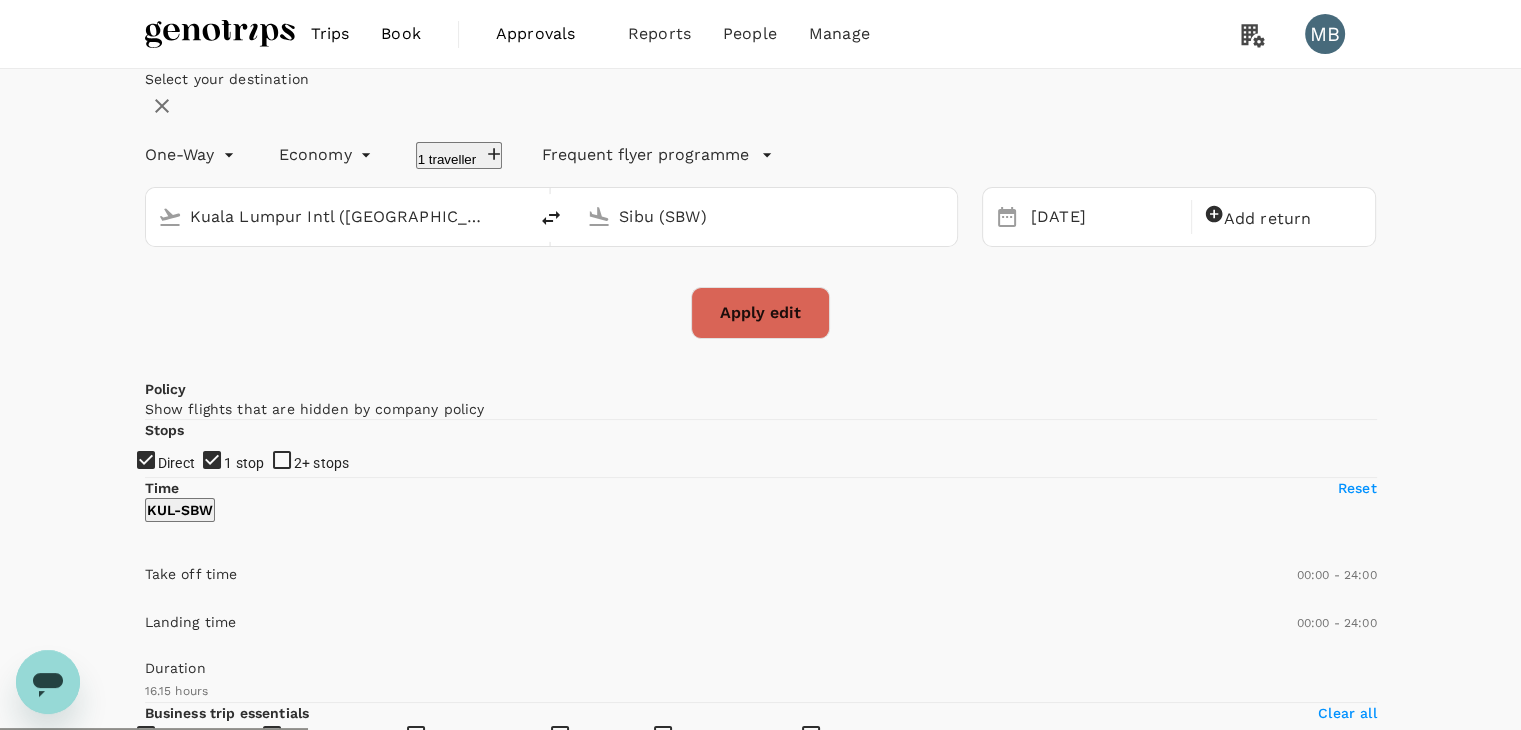 type 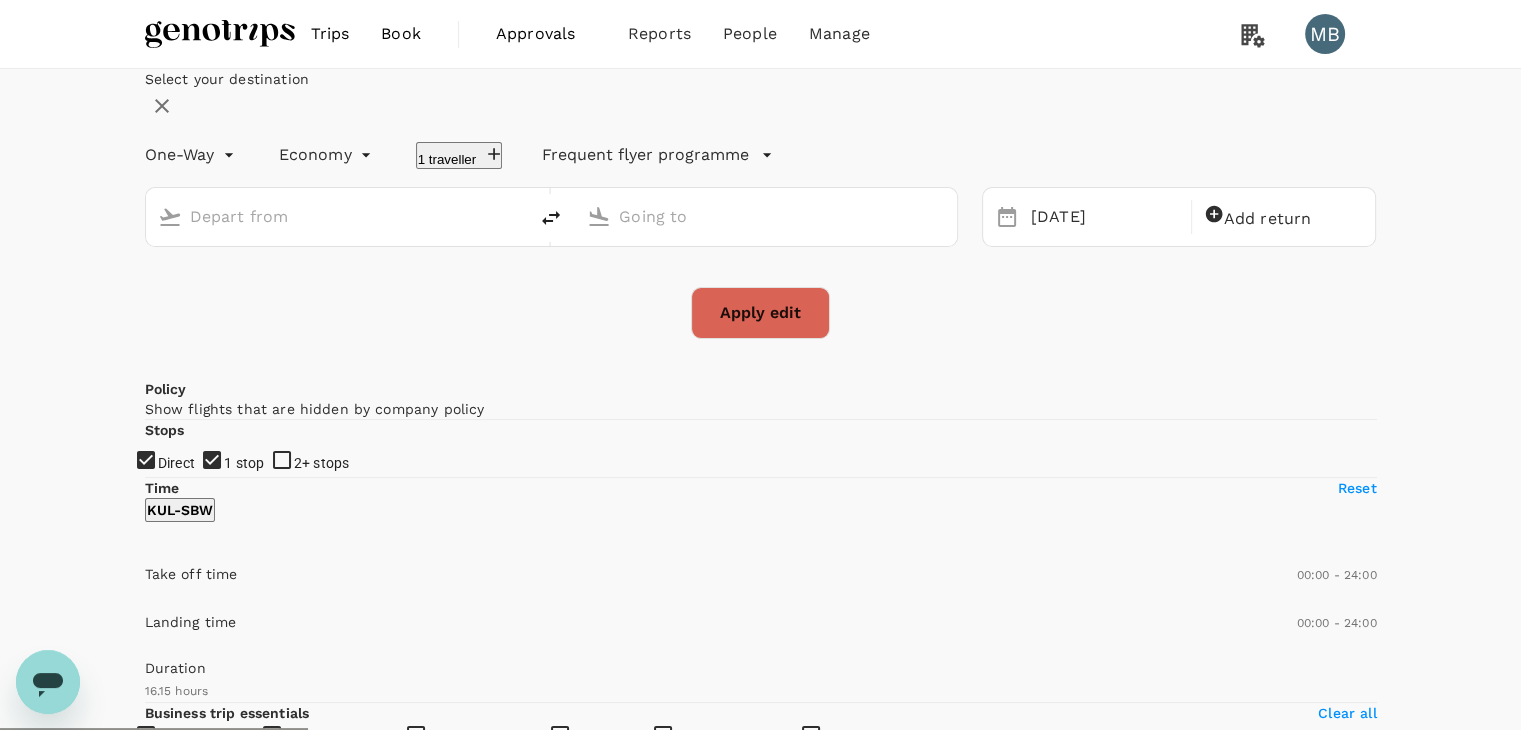 type on "Kuala Lumpur Intl ([GEOGRAPHIC_DATA])" 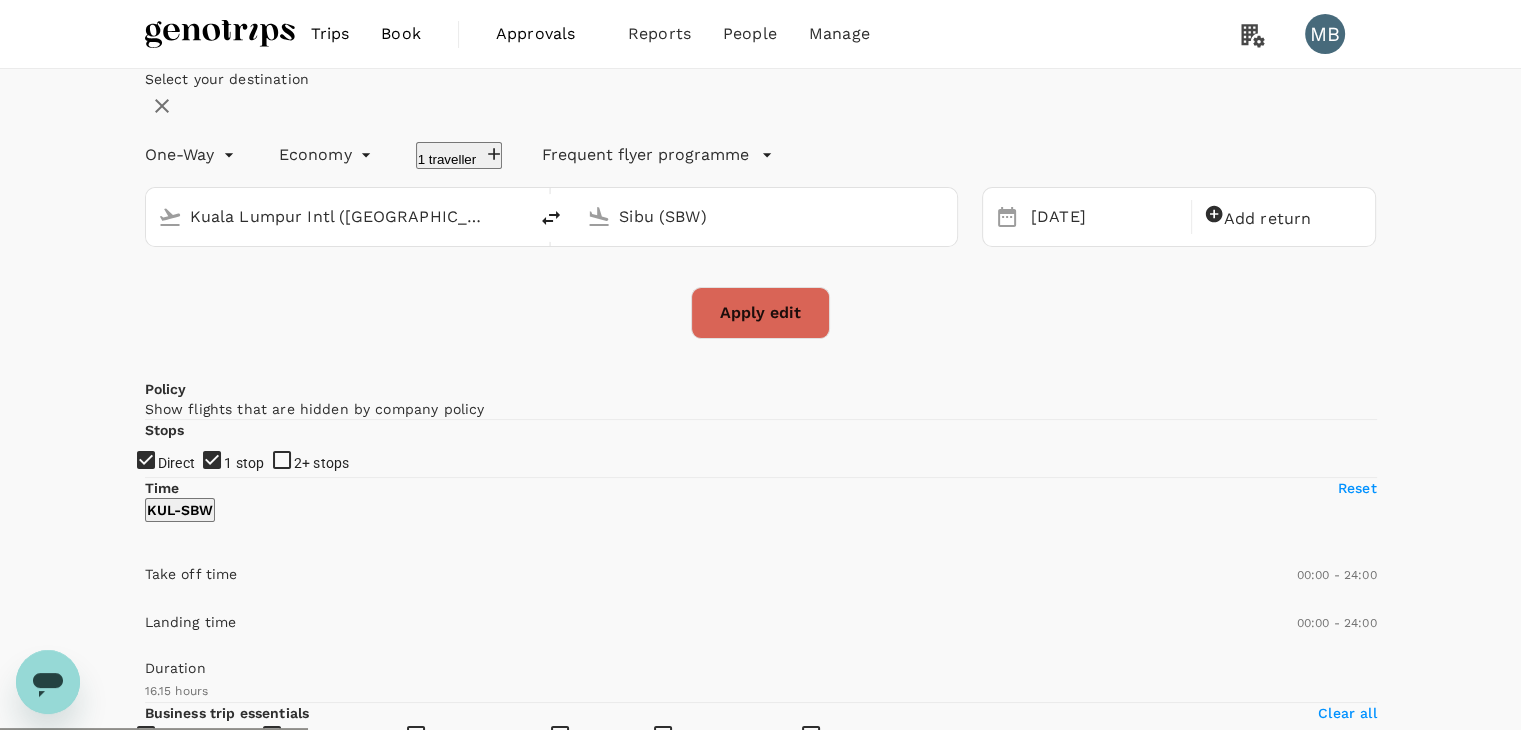 click on "Kuala Lumpur Intl ([GEOGRAPHIC_DATA])" at bounding box center [338, 216] 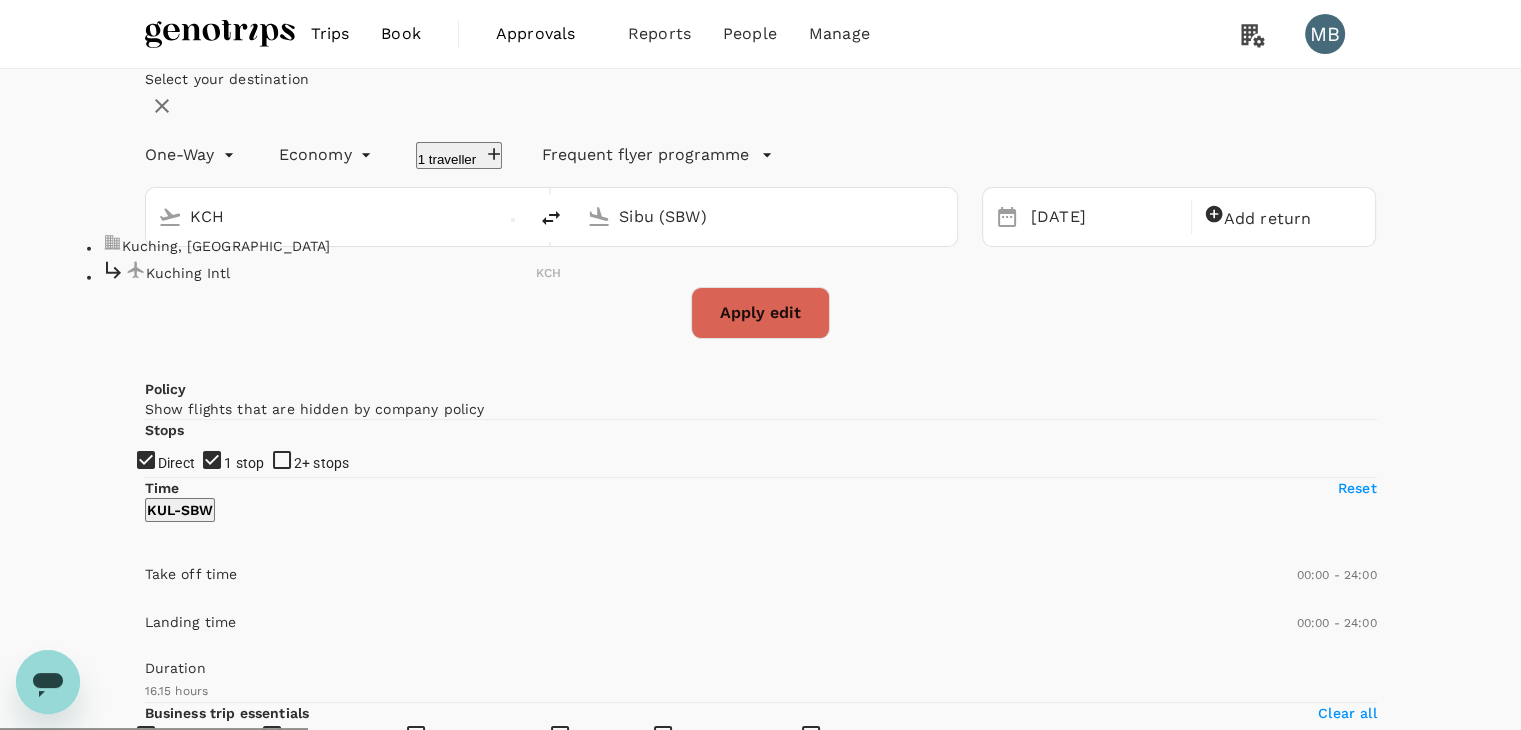 click on "Kuching Intl" at bounding box center [341, 272] 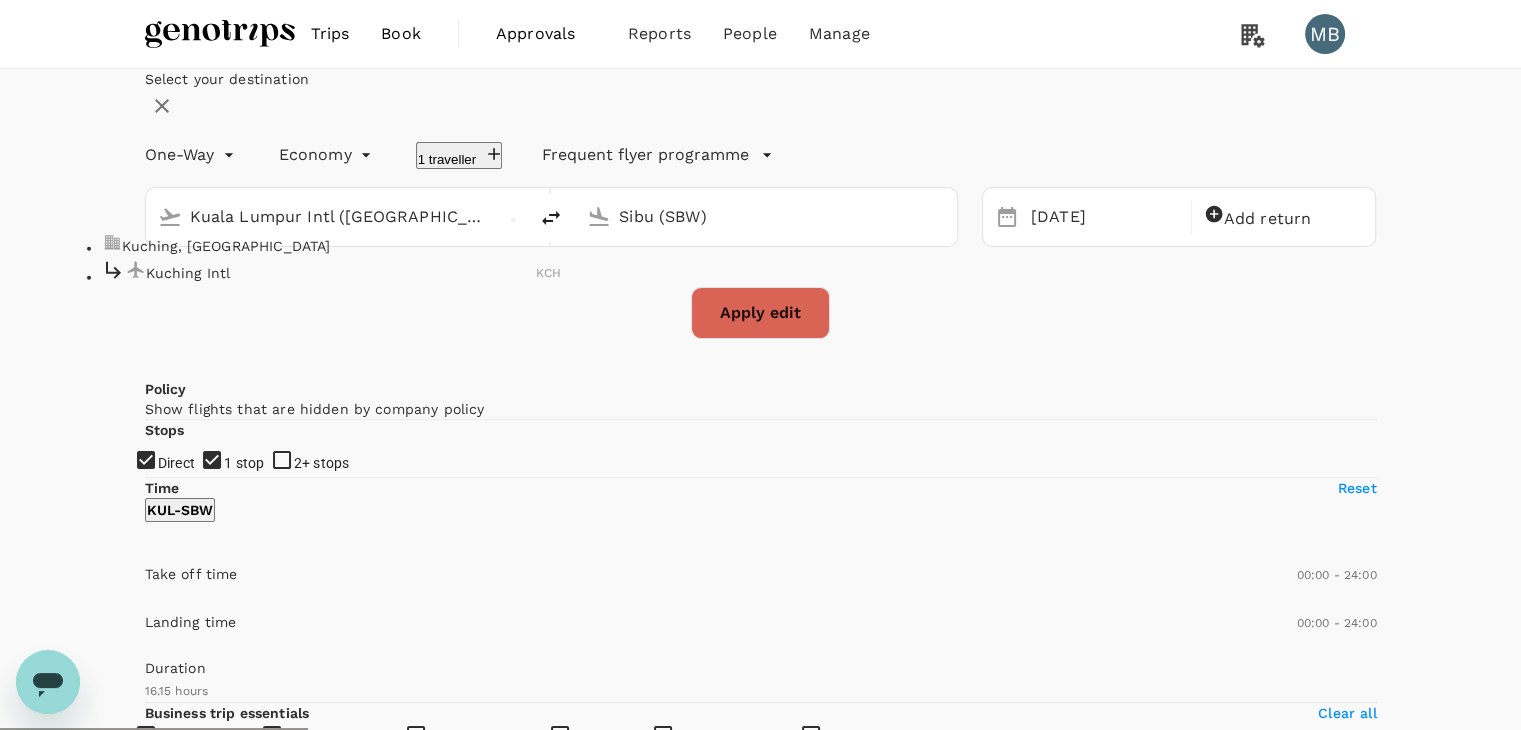 type on "Kuching Intl (KCH)" 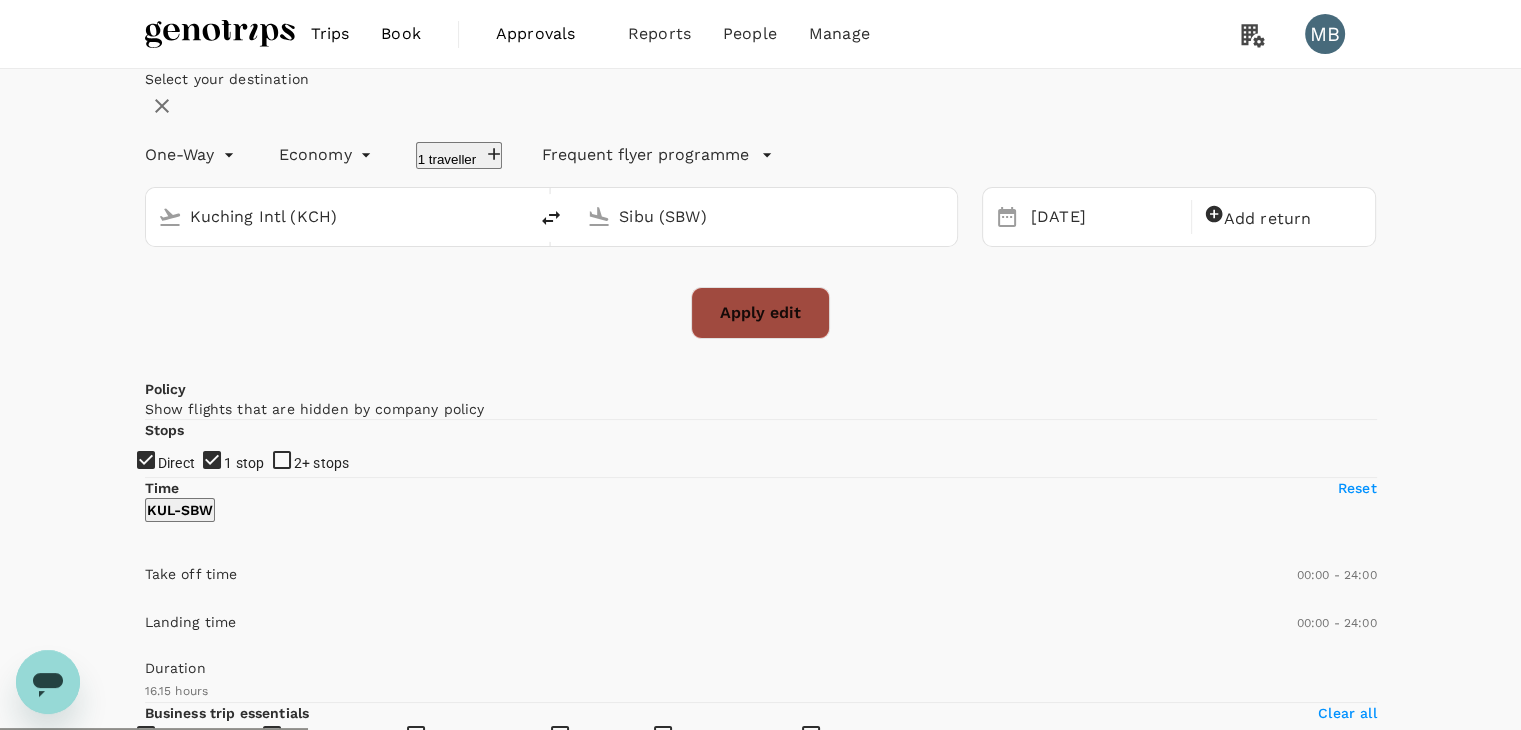 click on "Apply edit" at bounding box center (760, 313) 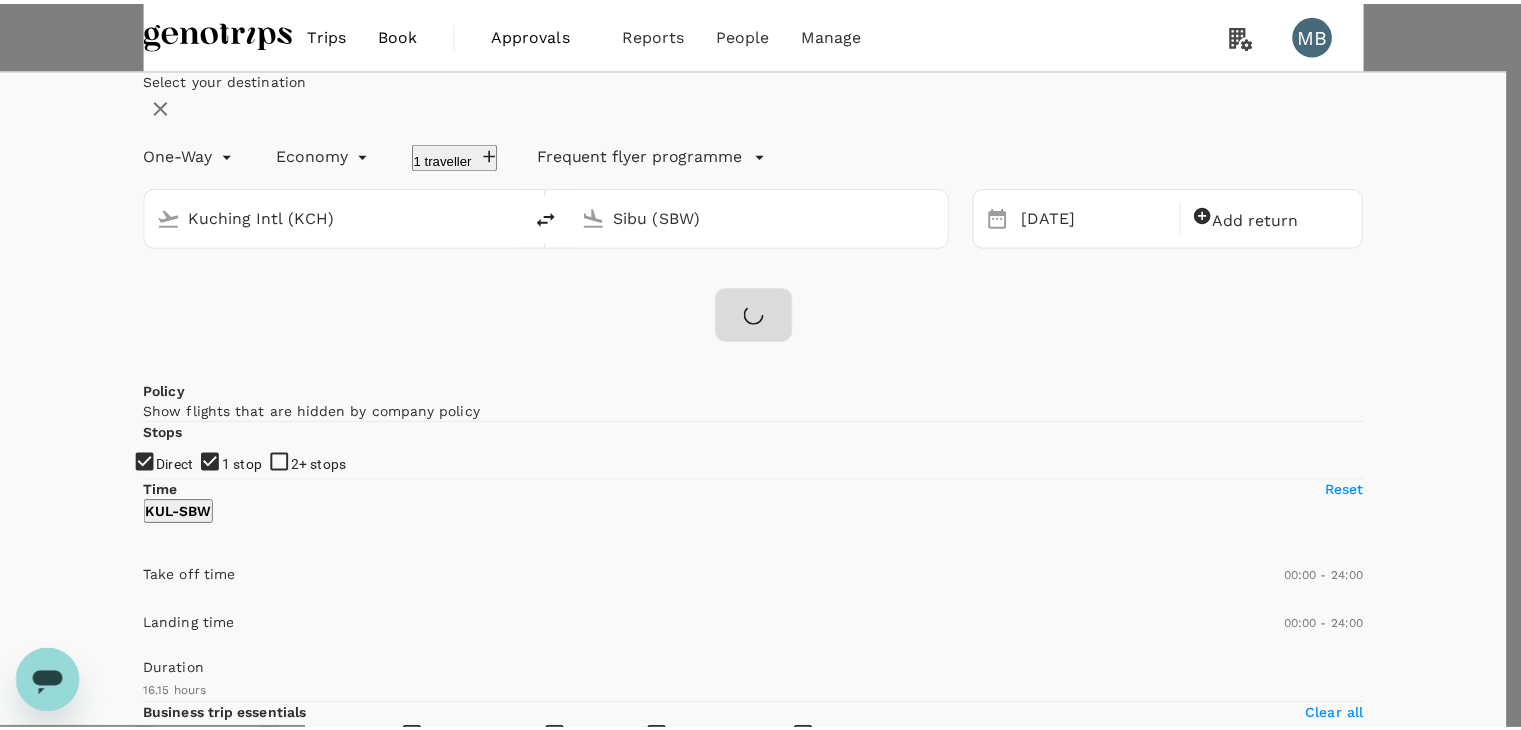 scroll, scrollTop: 77, scrollLeft: 0, axis: vertical 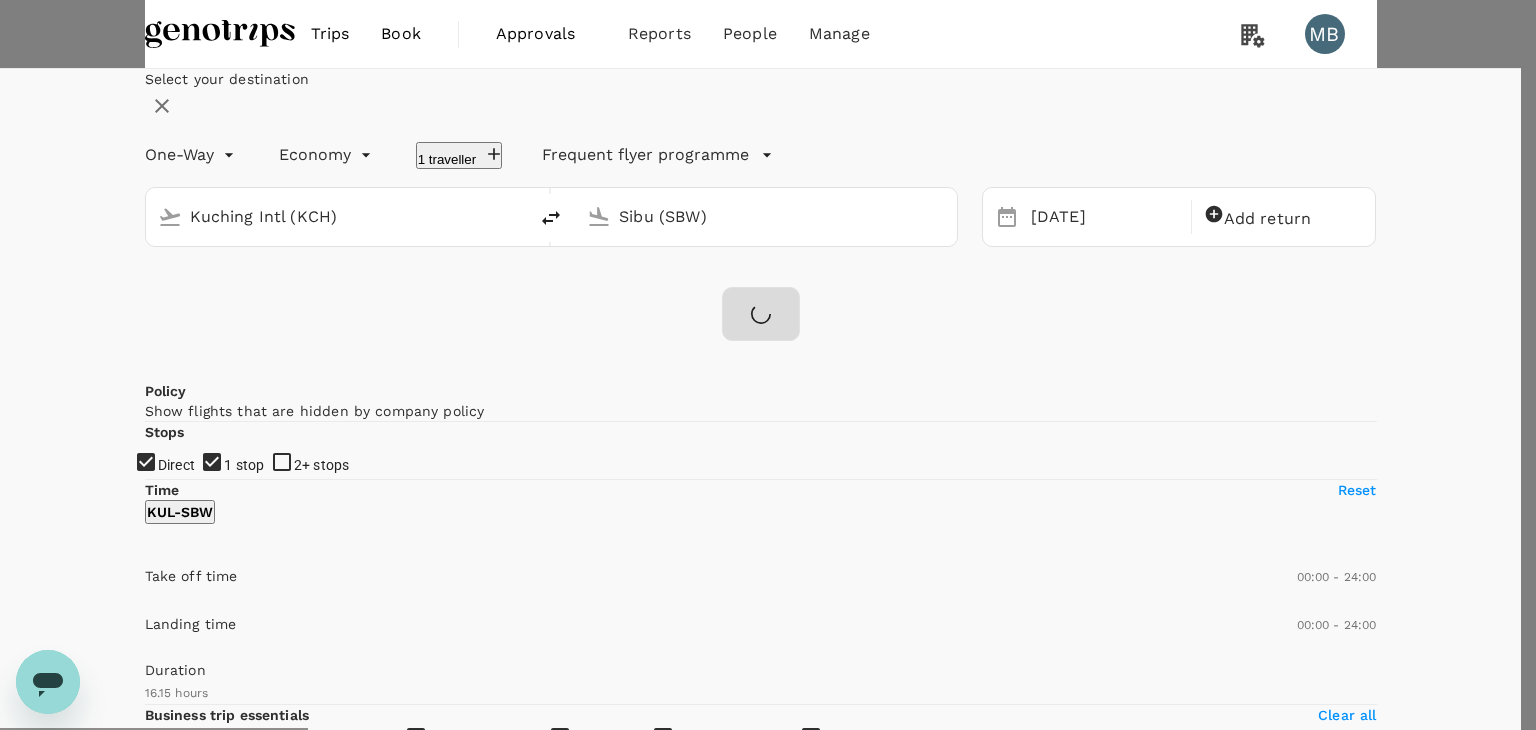 click on "Confirm" at bounding box center (109, 6398) 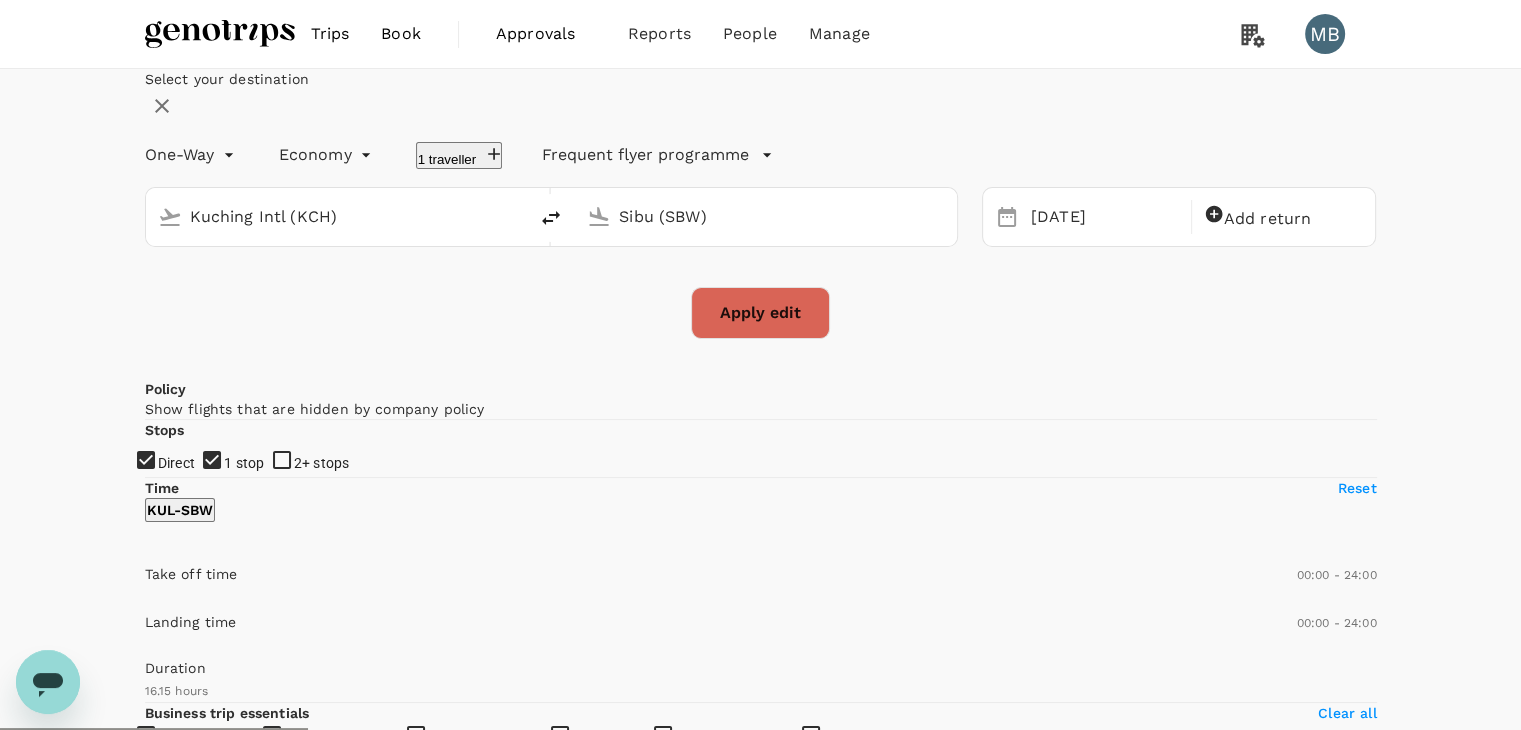 checkbox on "false" 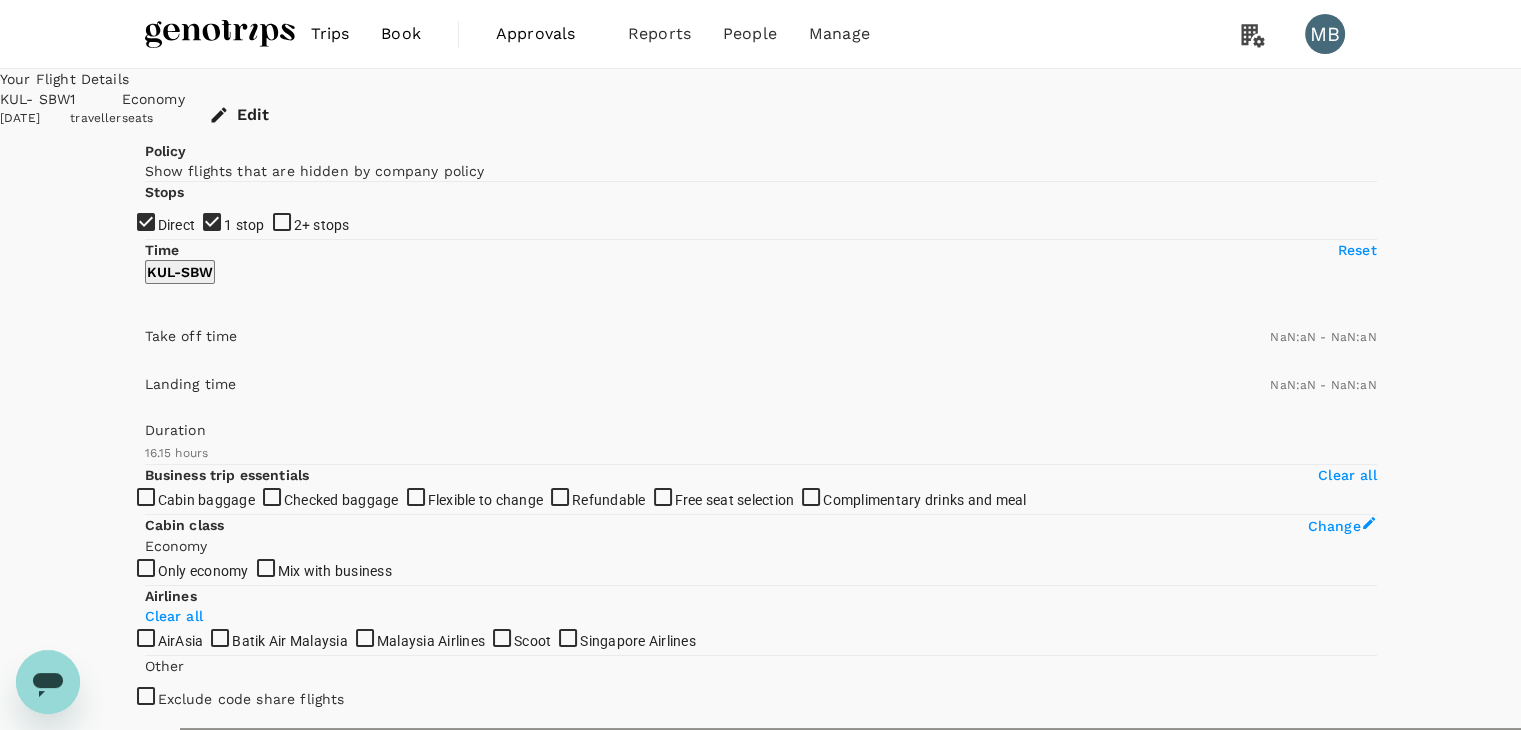 checkbox on "false" 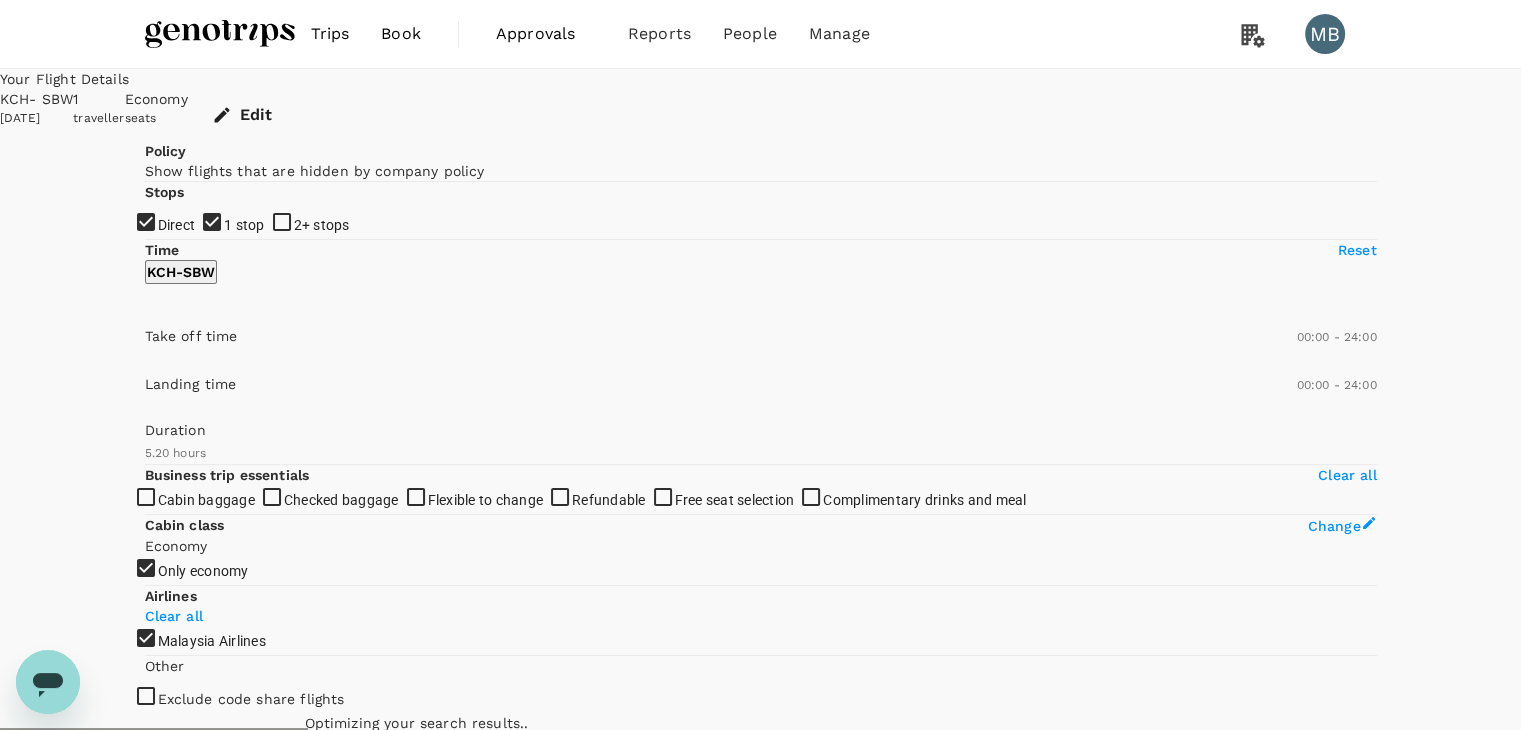 checkbox on "true" 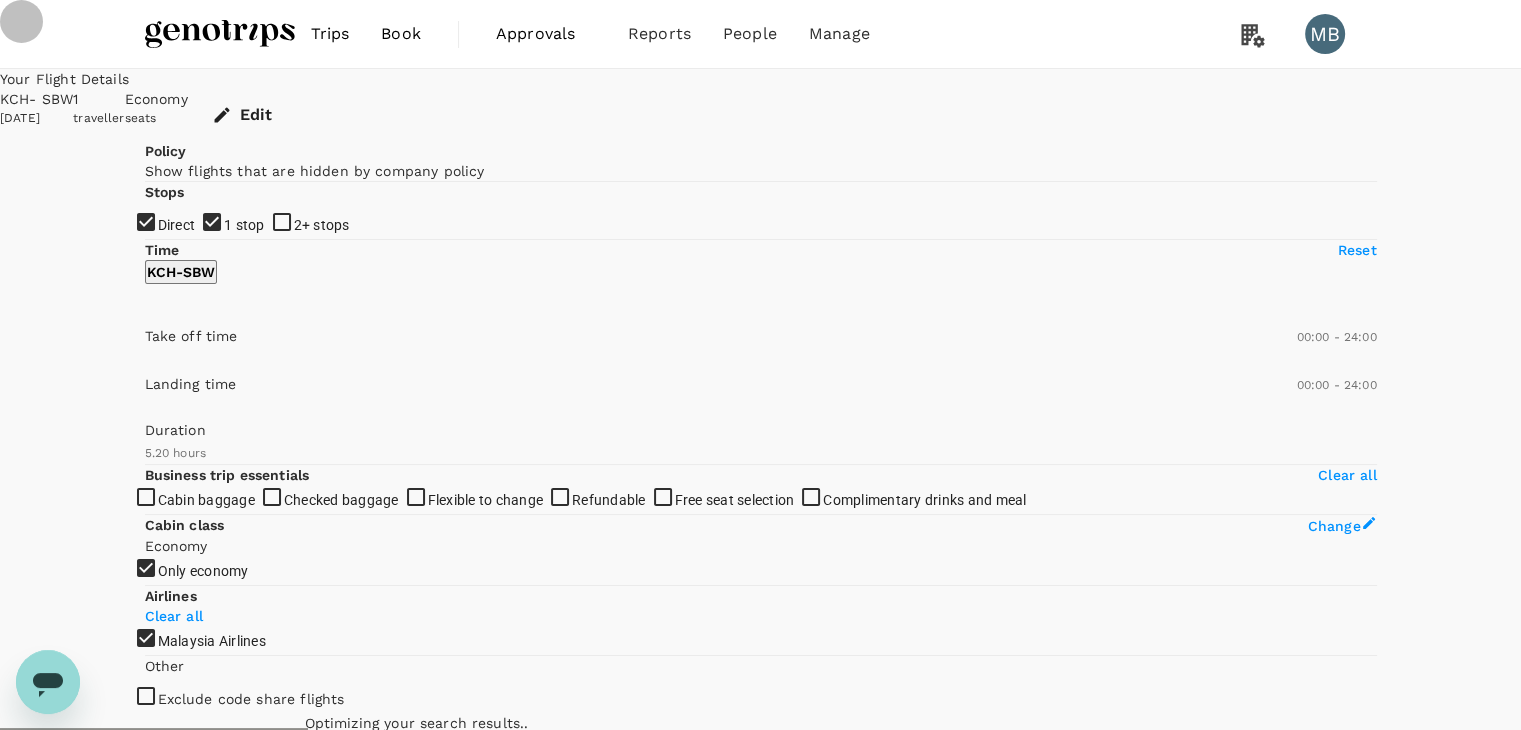 click on "Direct" at bounding box center (760, 365) 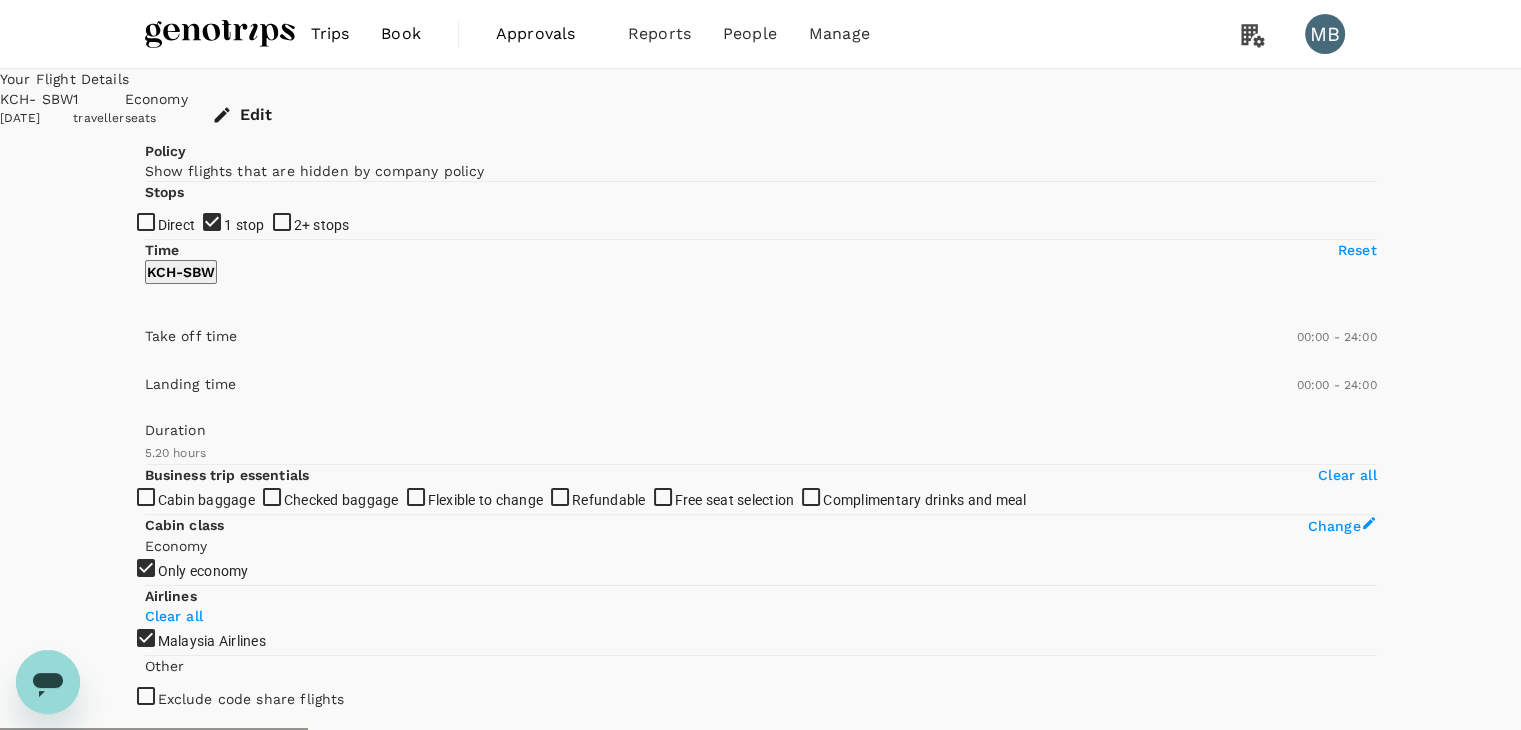 type on "785" 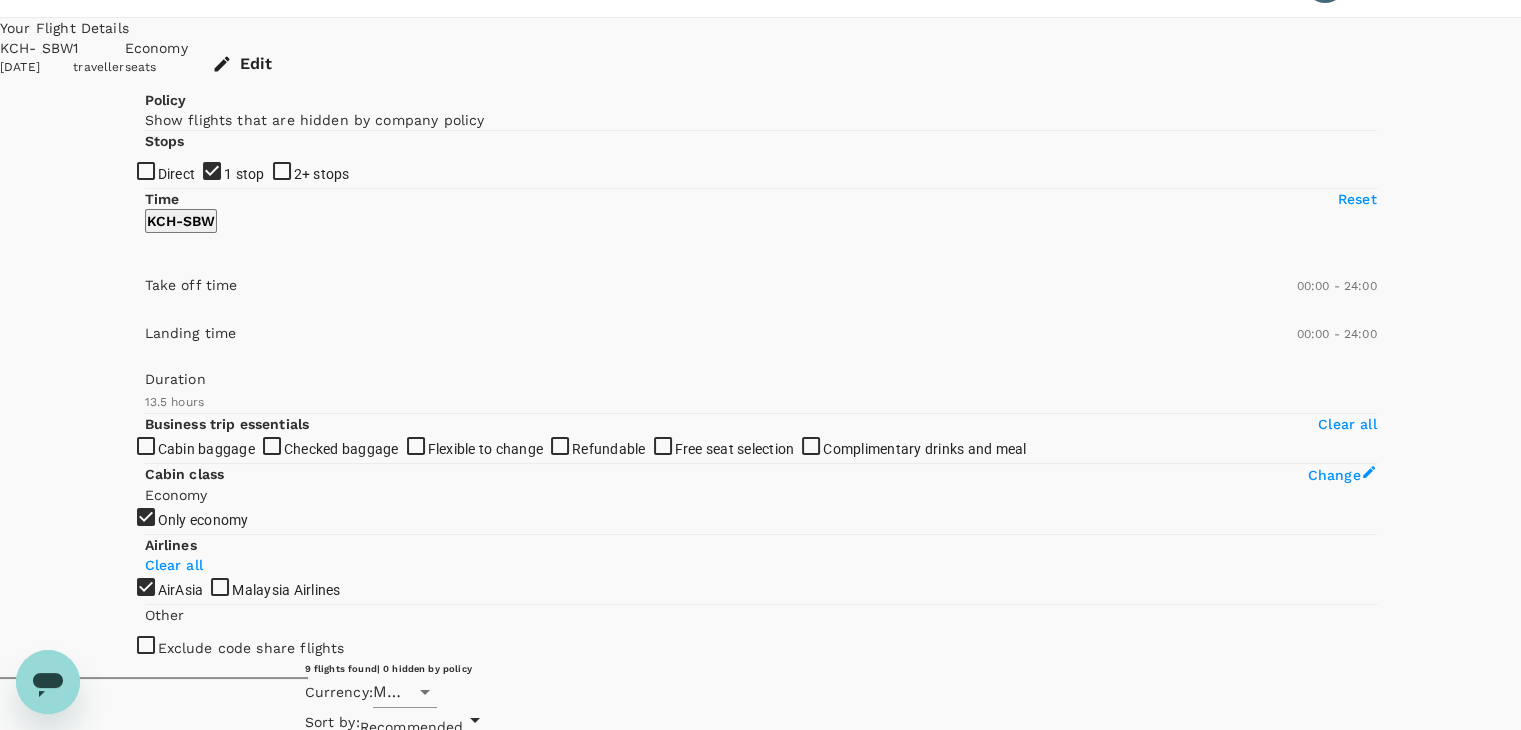 scroll, scrollTop: 100, scrollLeft: 0, axis: vertical 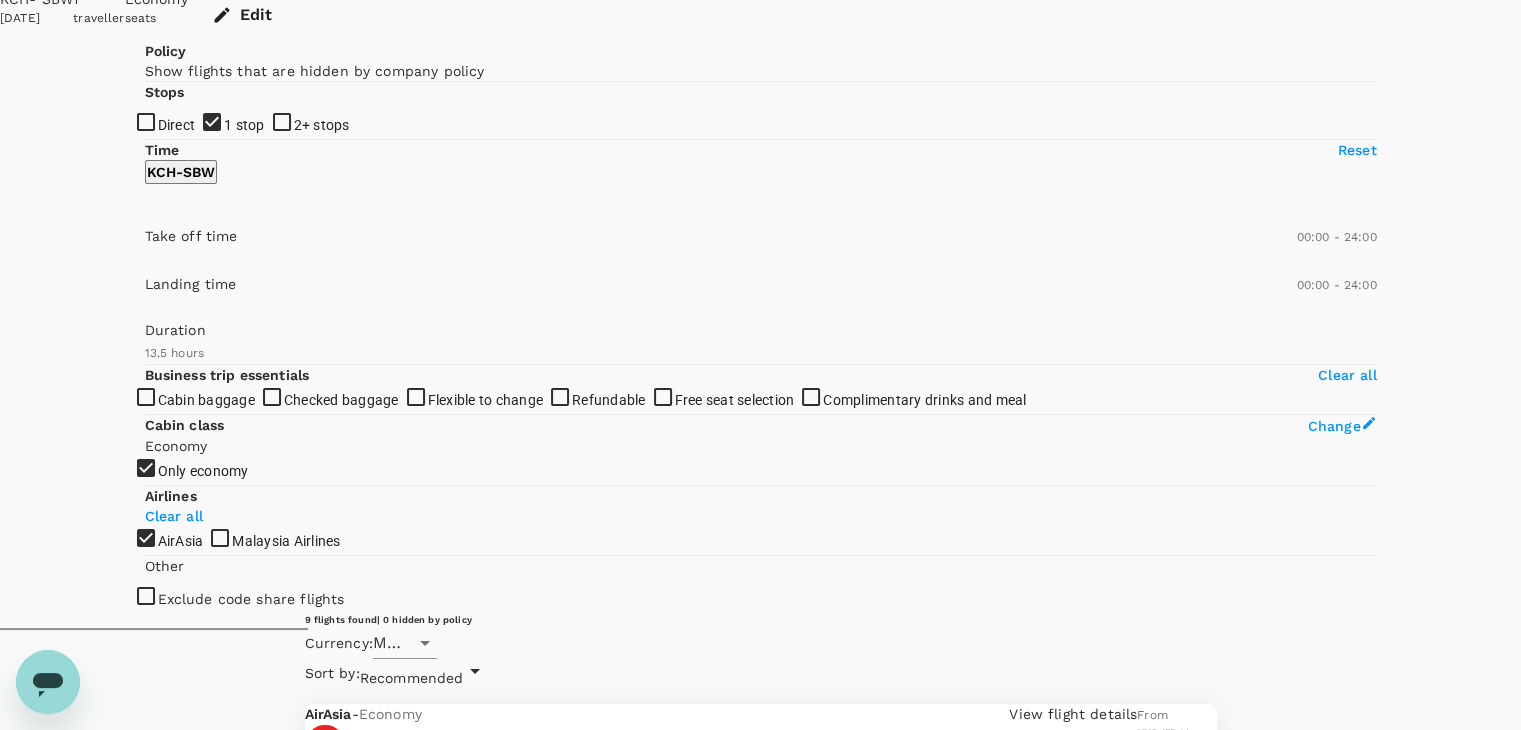 click on "1 stop" at bounding box center (760, 265) 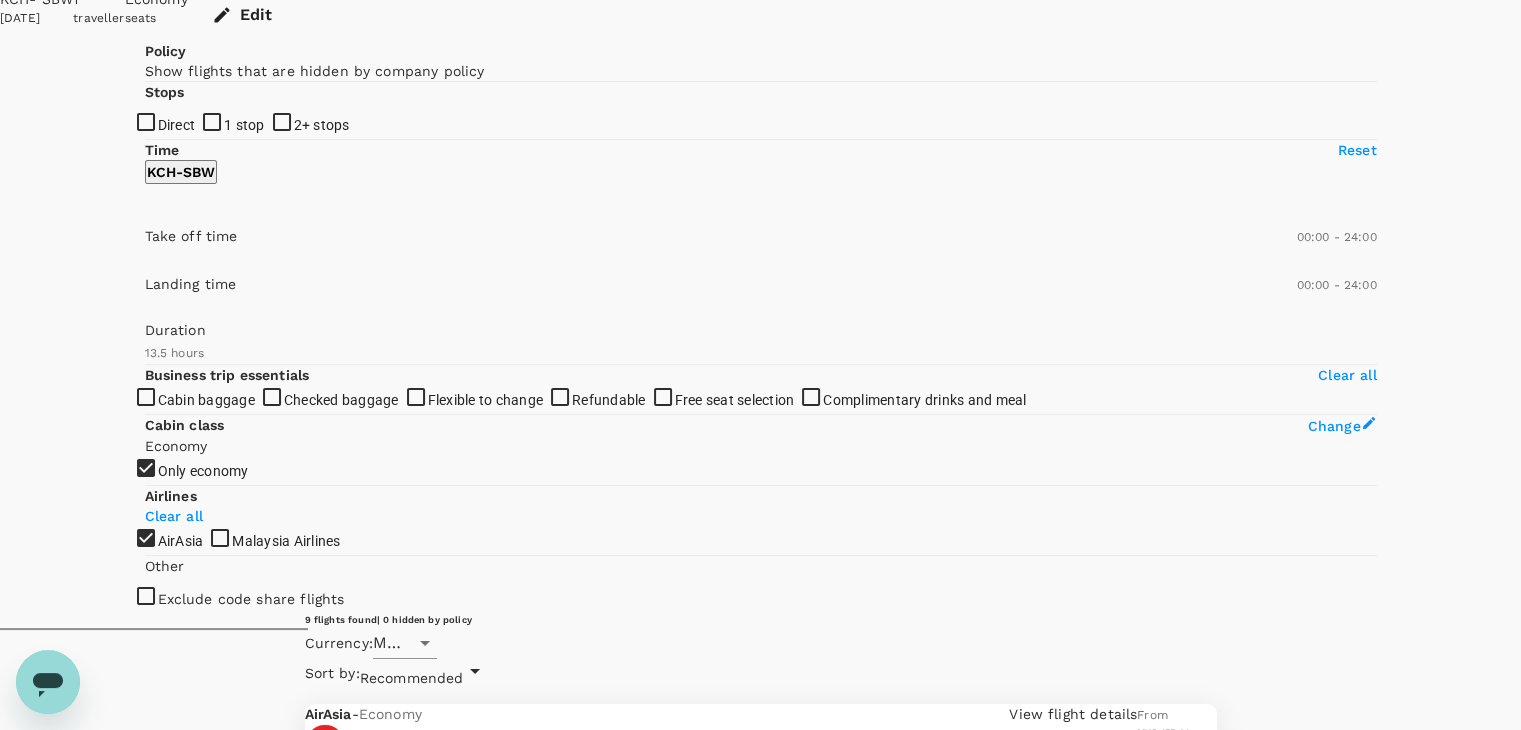 click on "Direct" at bounding box center (760, 265) 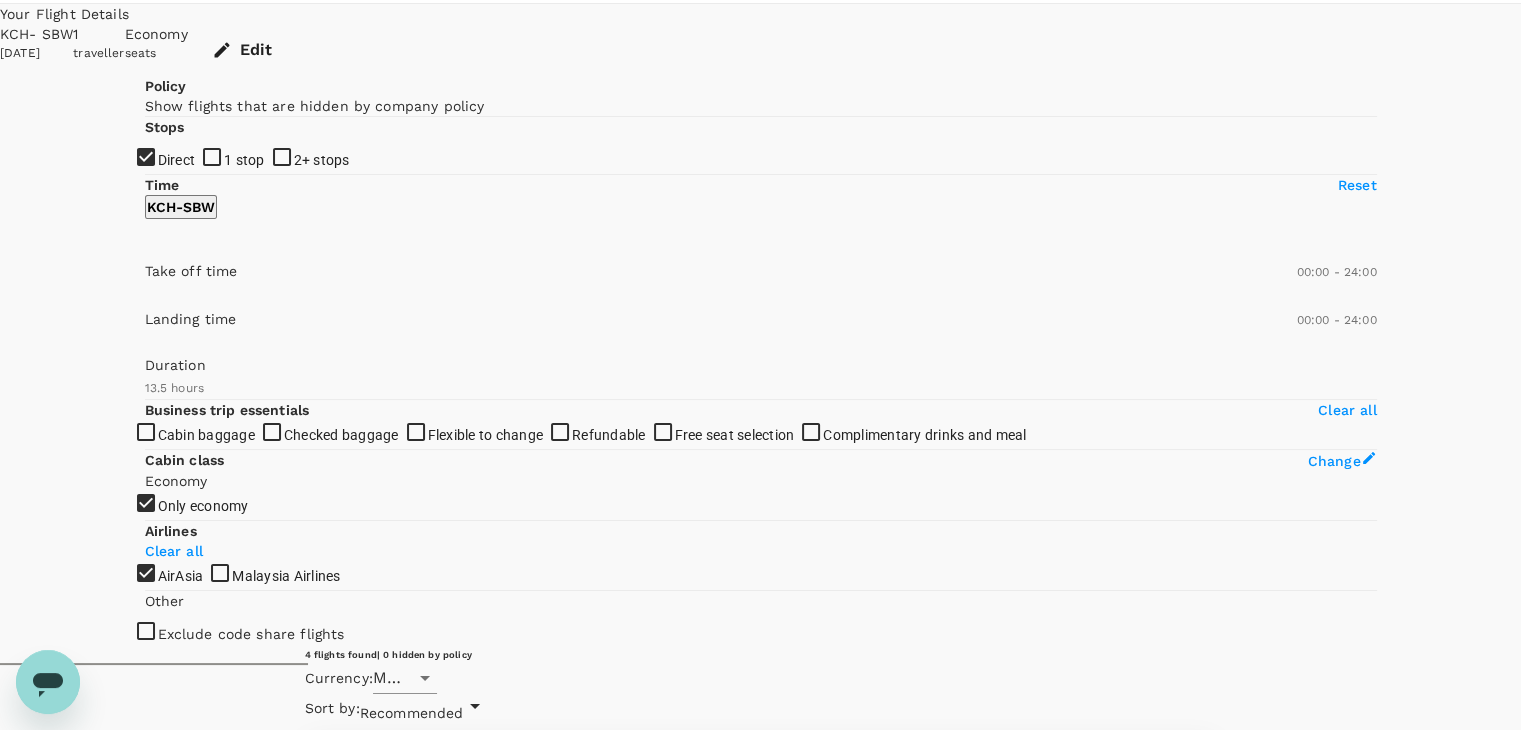 scroll, scrollTop: 100, scrollLeft: 0, axis: vertical 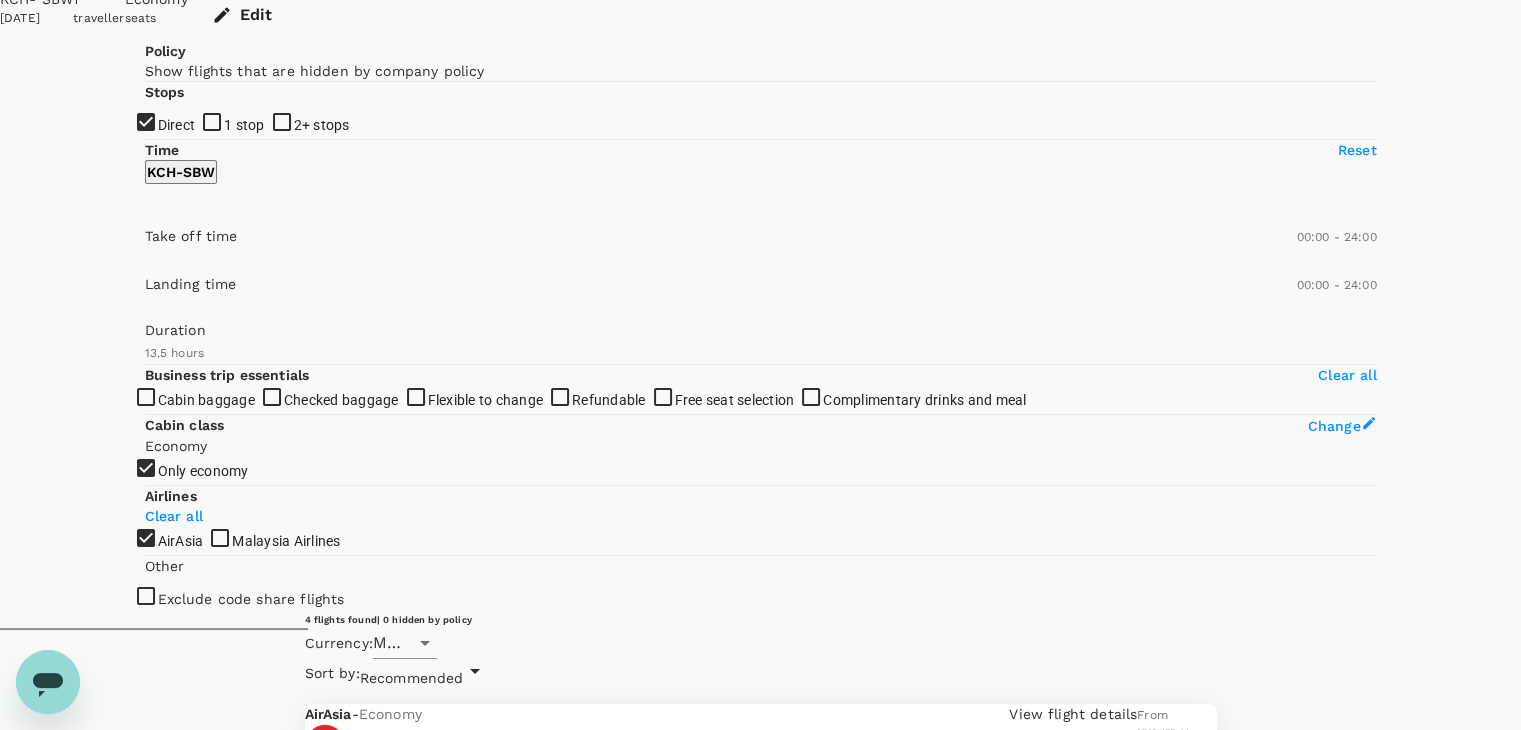 click on "View options" at bounding box center [1176, 1646] 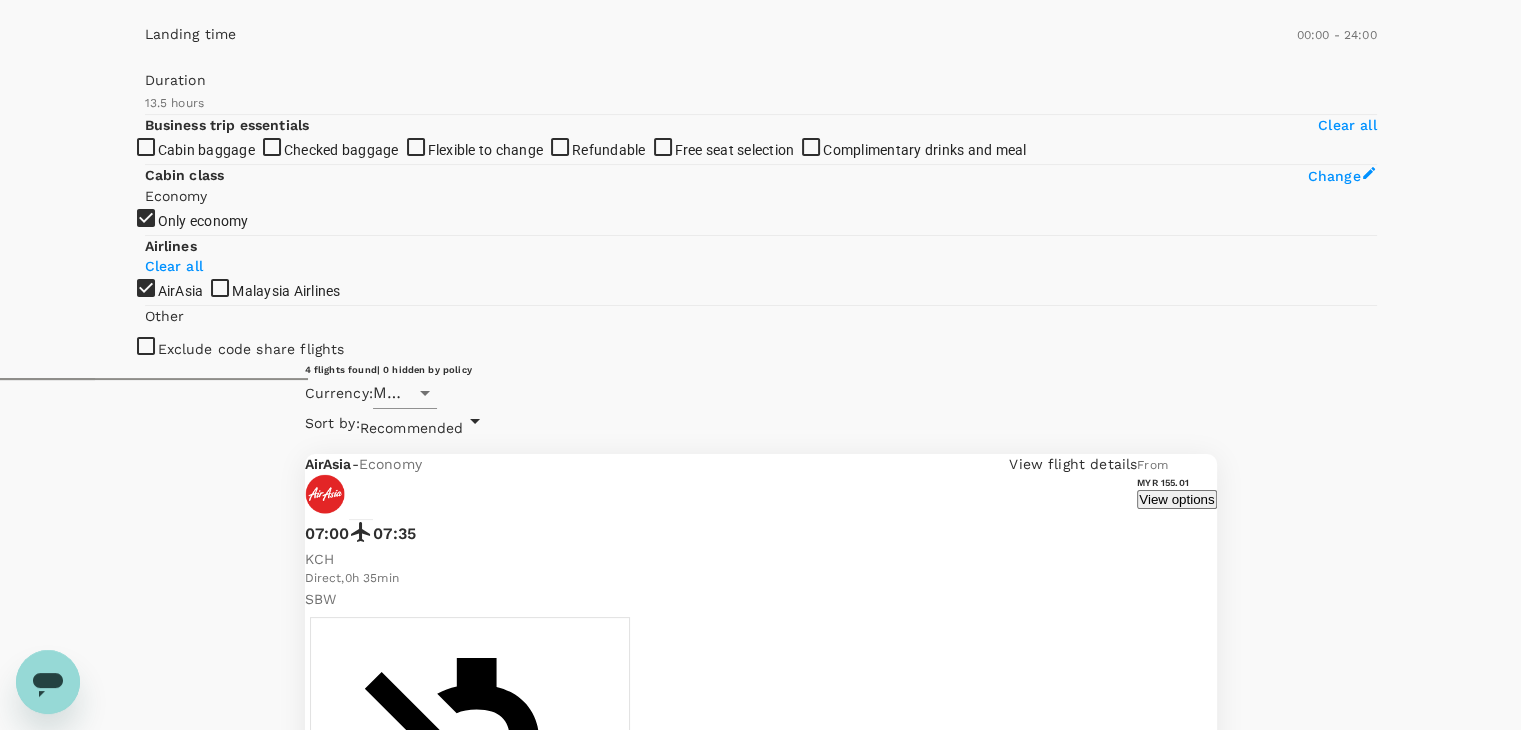 scroll, scrollTop: 395, scrollLeft: 0, axis: vertical 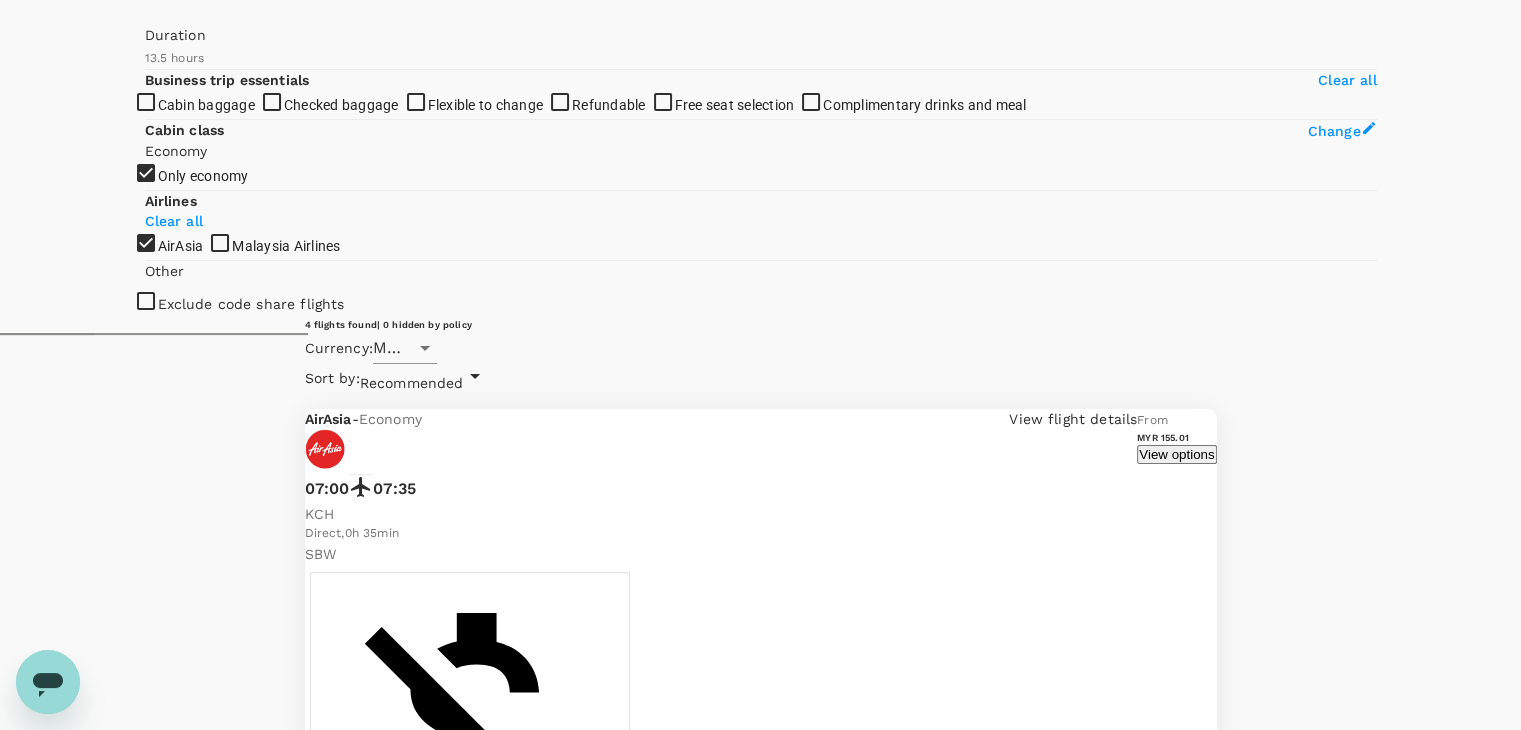 click 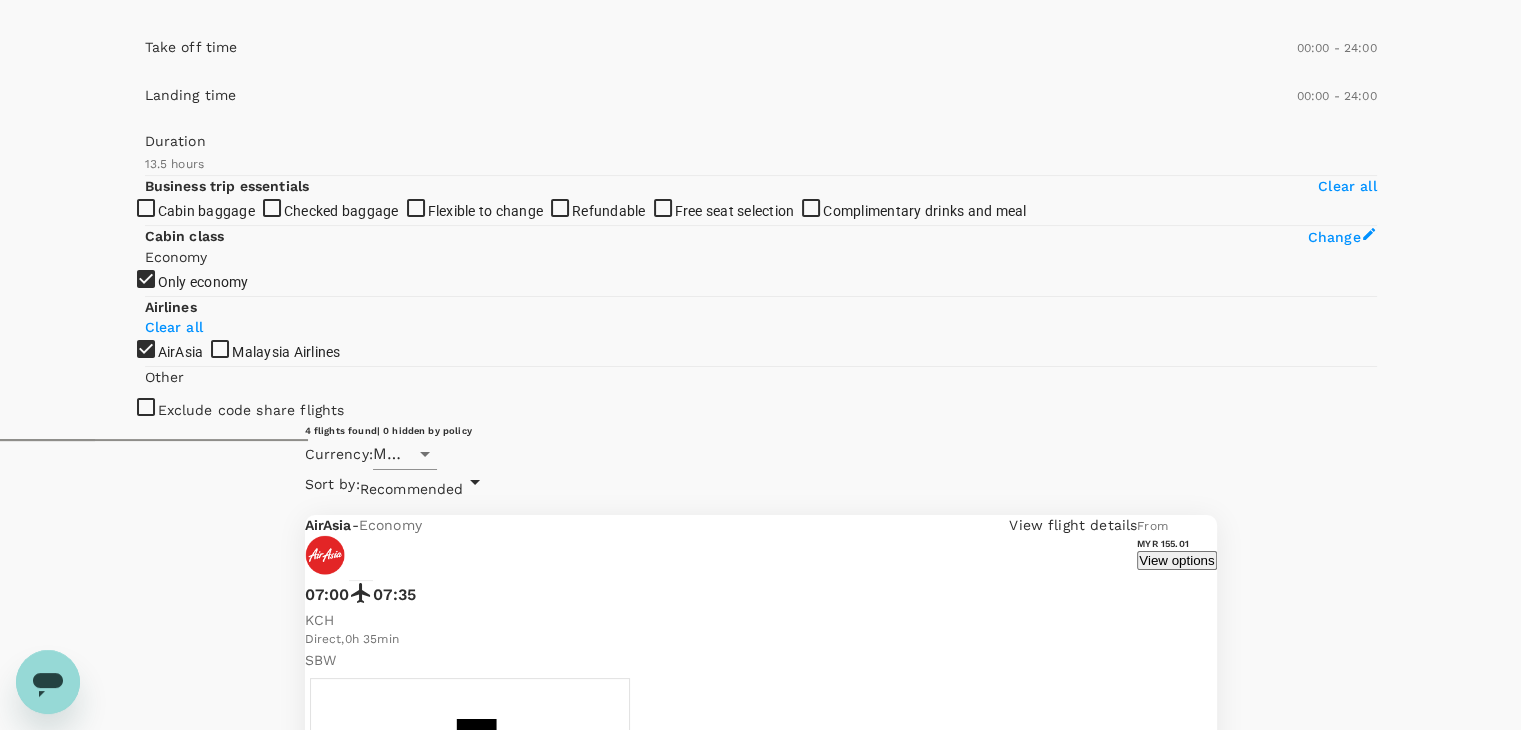 scroll, scrollTop: 0, scrollLeft: 0, axis: both 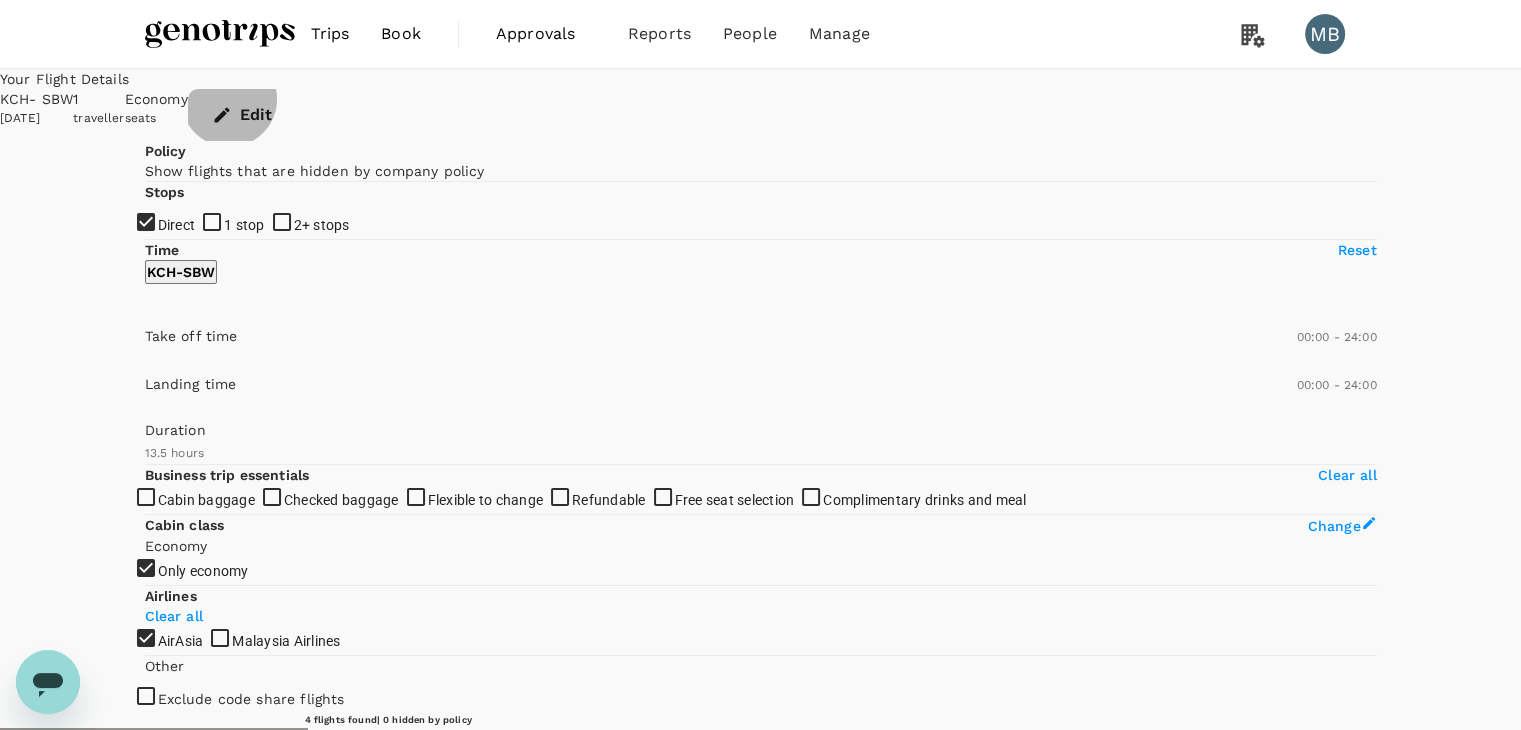 click on "Edit" at bounding box center (244, 115) 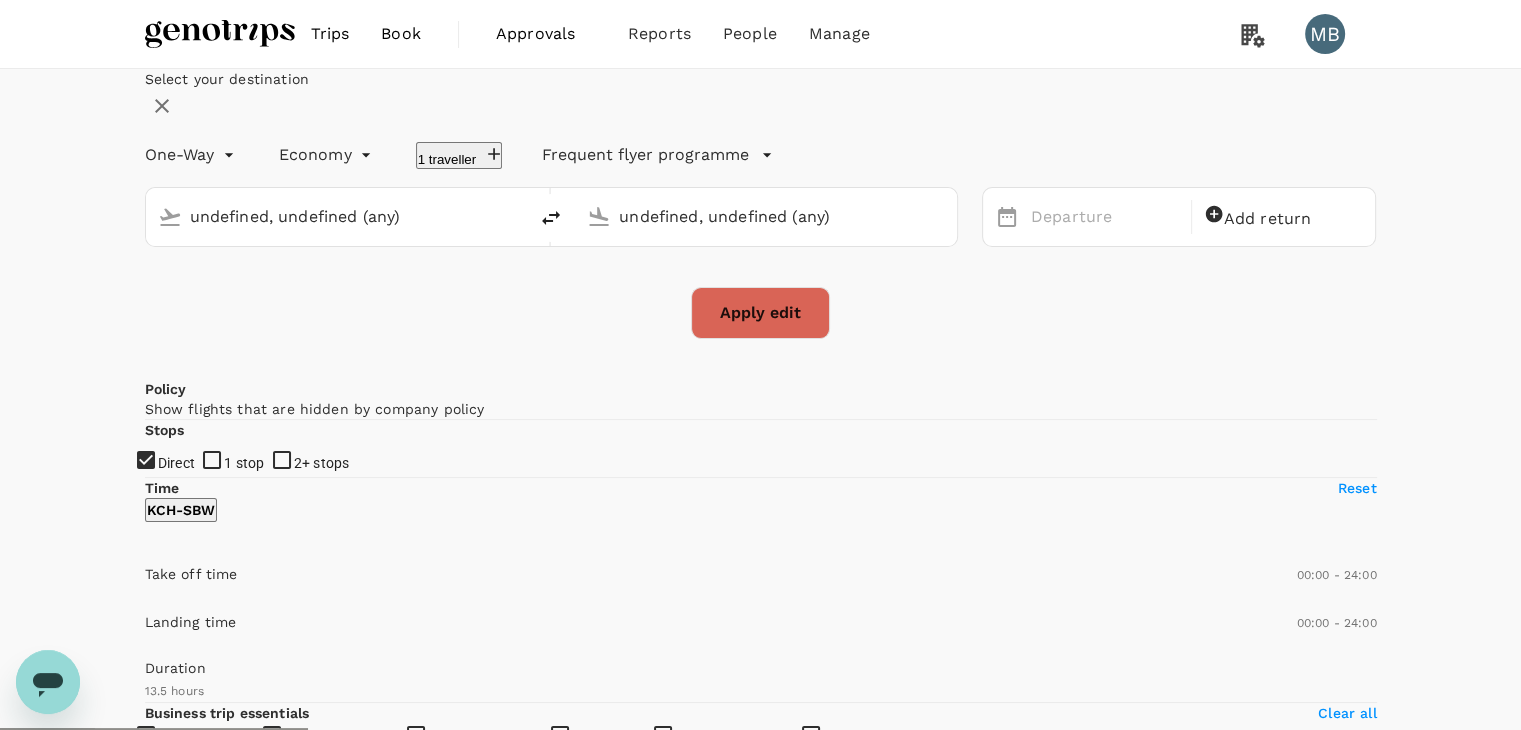 type on "Kuching Intl (KCH)" 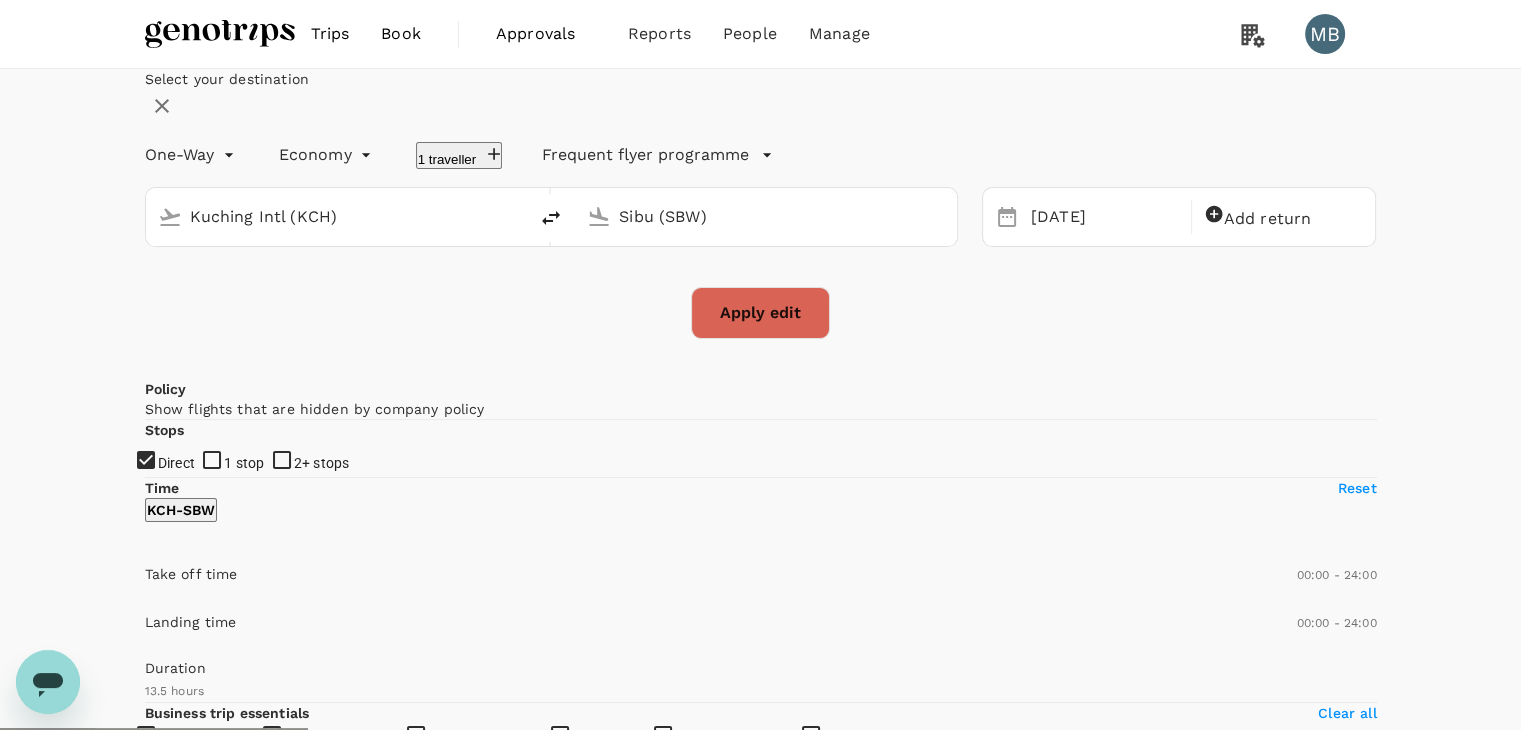 type 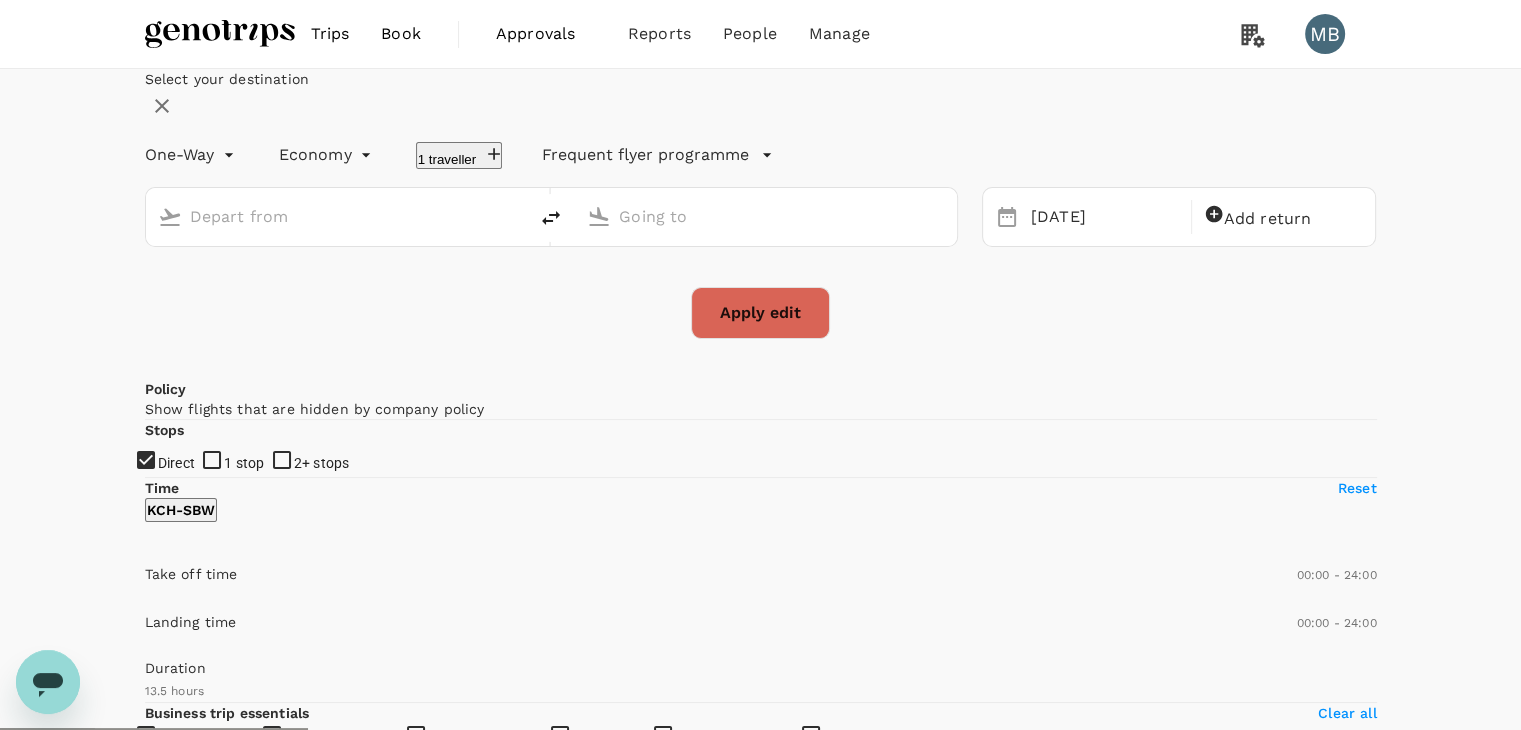 type on "Kuching Intl (KCH)" 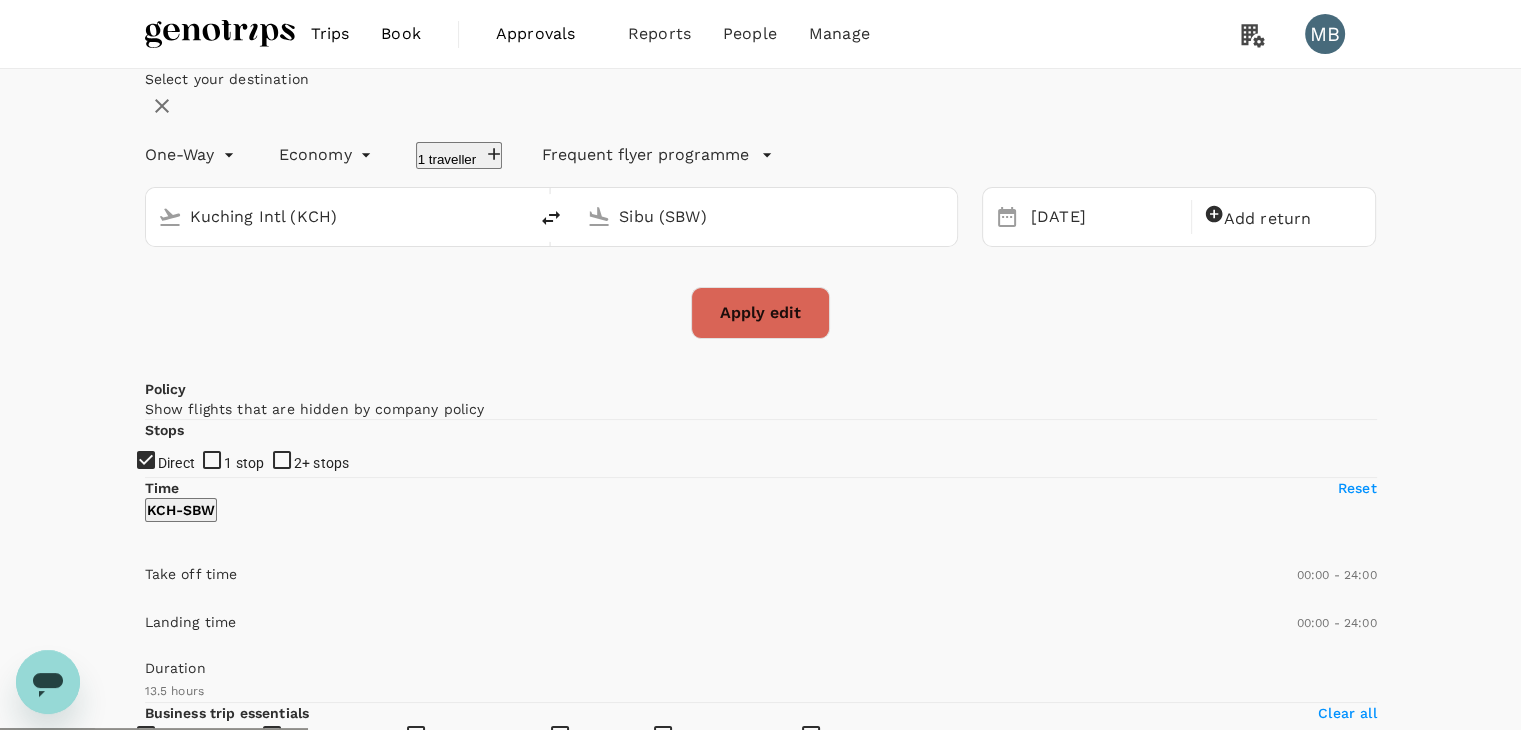 click on "Kuching Intl (KCH)" at bounding box center (338, 216) 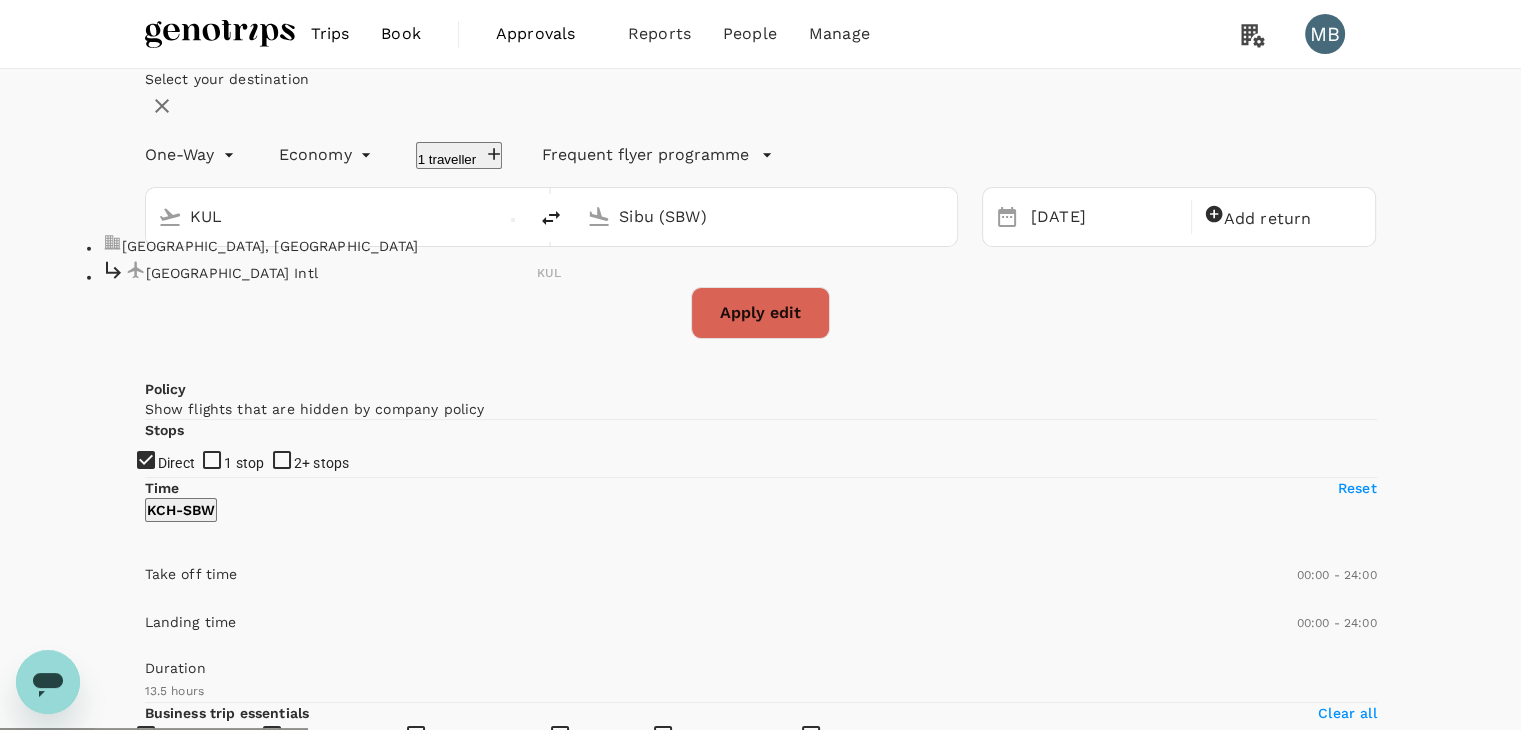 click on "[GEOGRAPHIC_DATA] Intl" at bounding box center [342, 272] 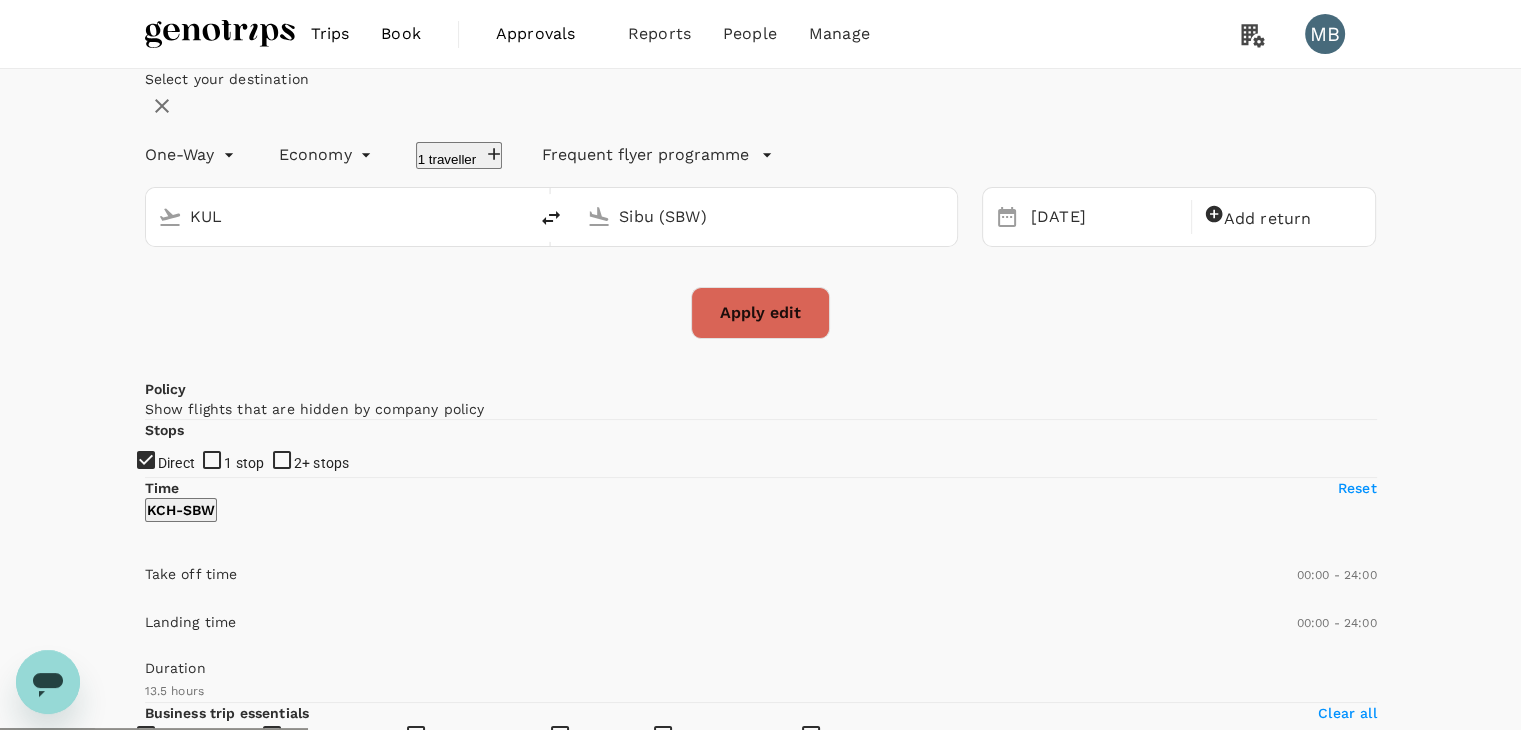 type on "Kuala Lumpur Intl ([GEOGRAPHIC_DATA])" 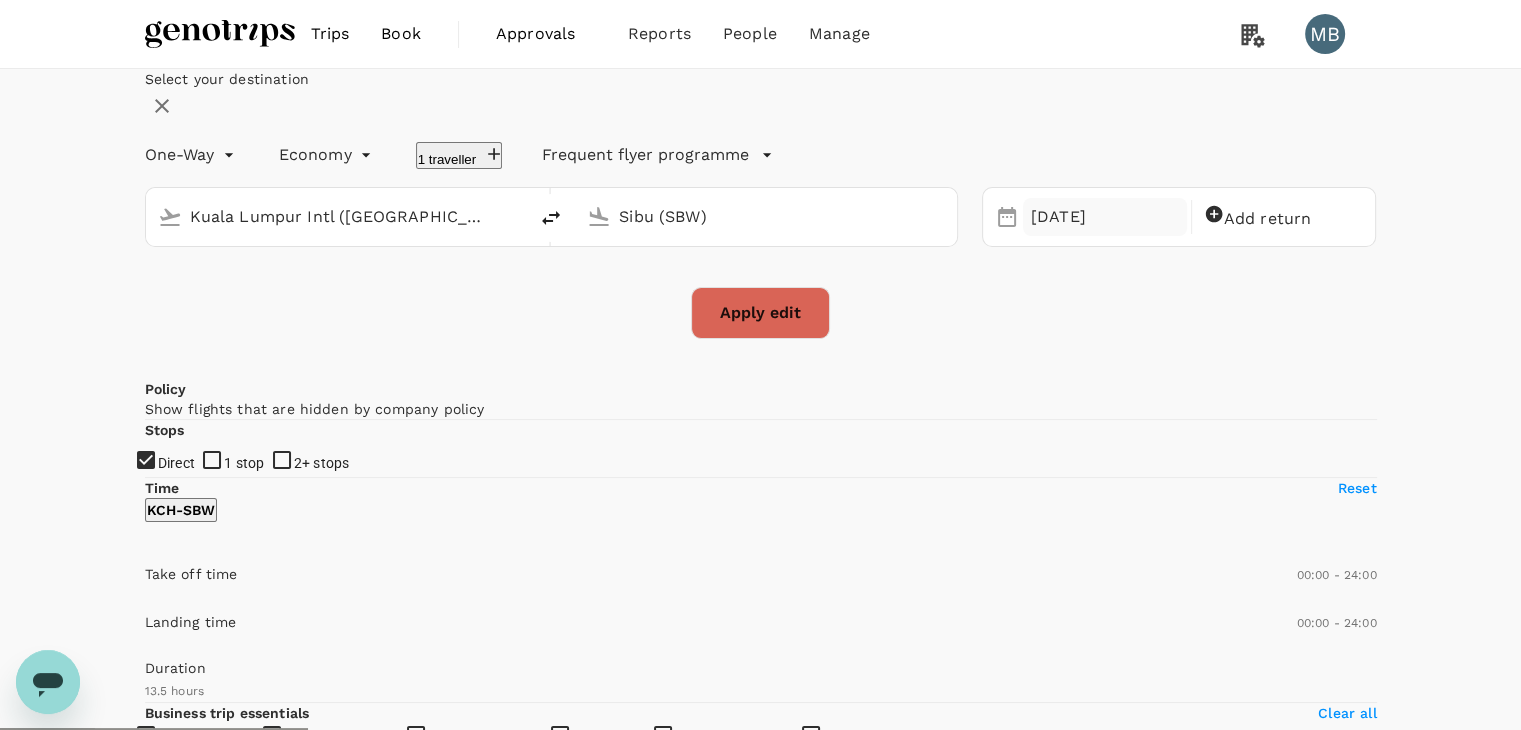 click on "[DATE]" at bounding box center (1105, 217) 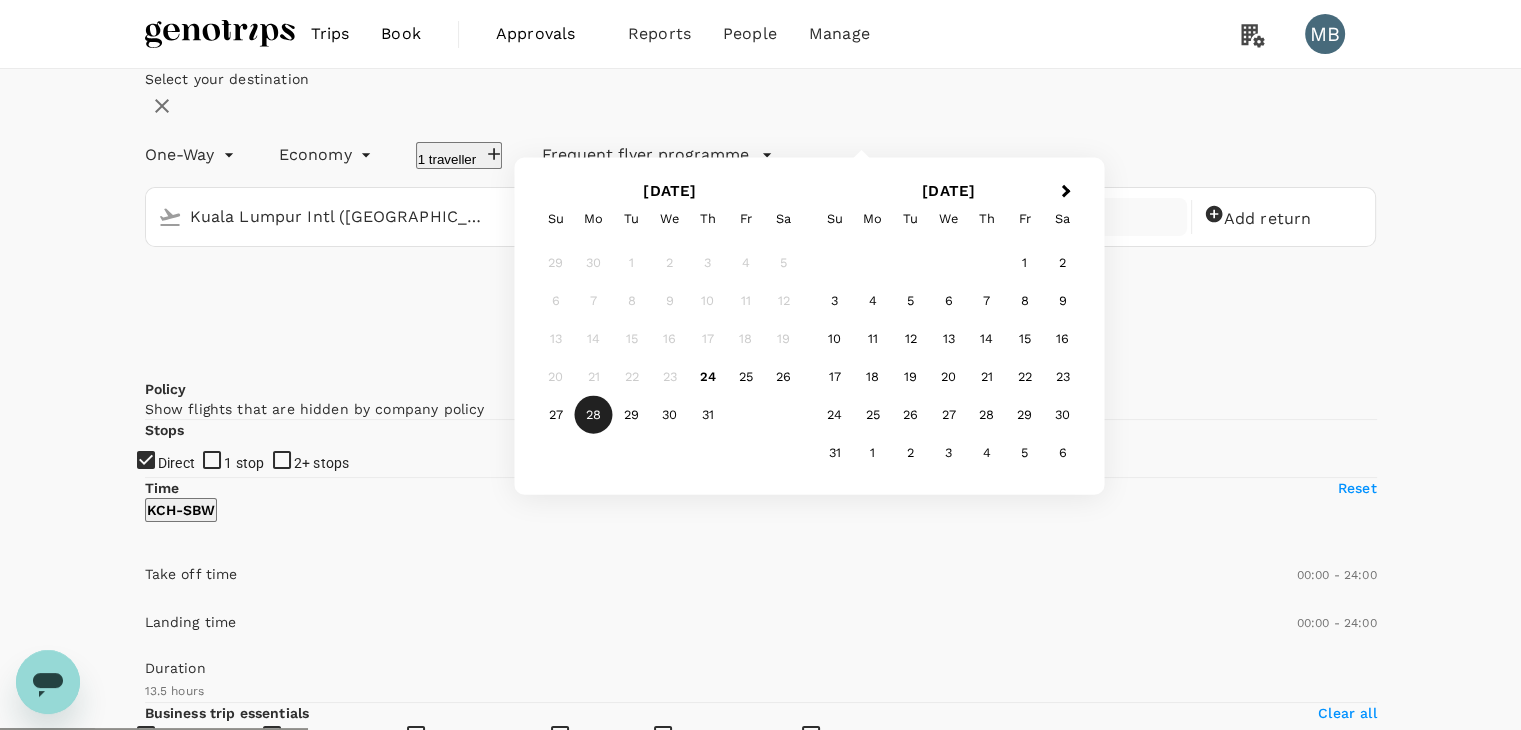 click on "30" at bounding box center [670, 415] 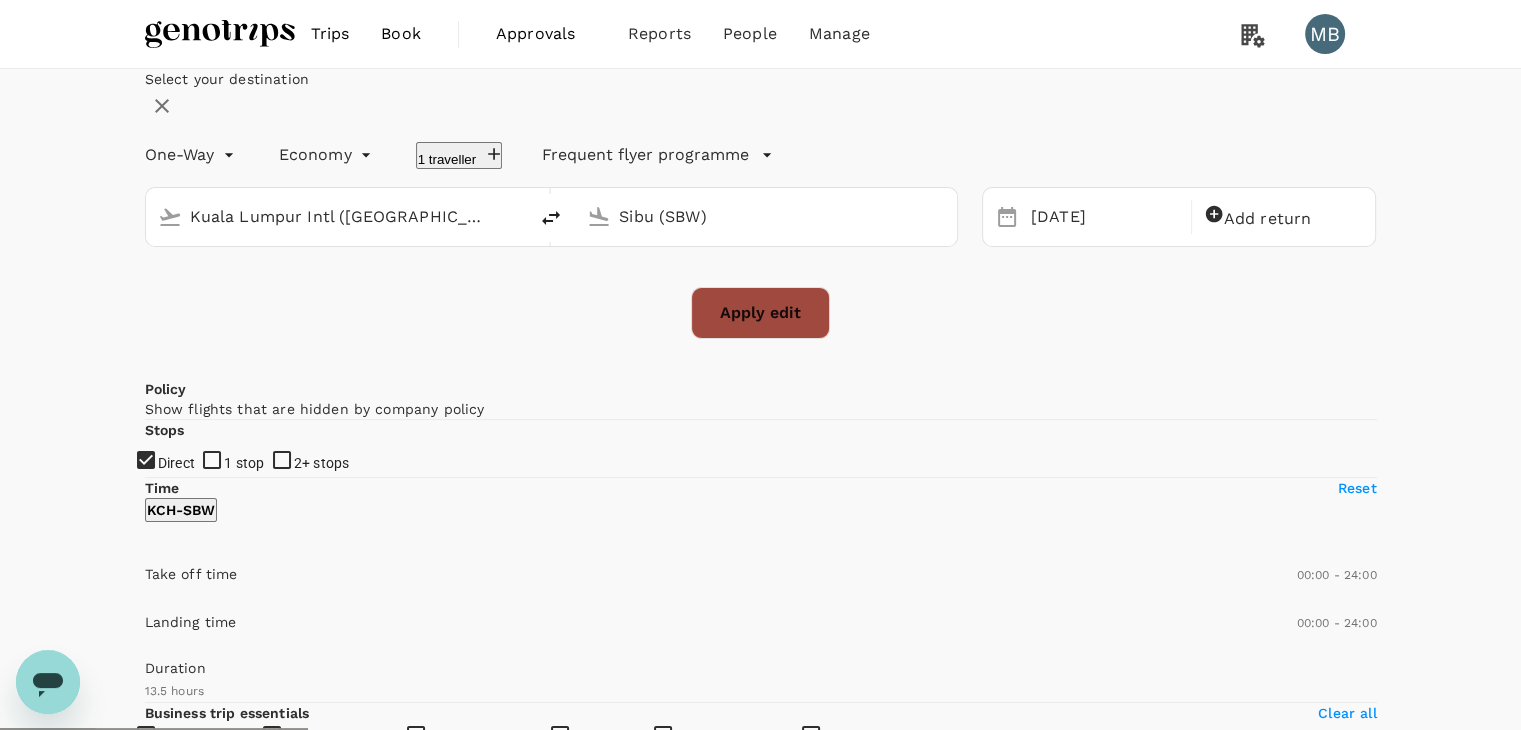 click on "Apply edit" at bounding box center [760, 313] 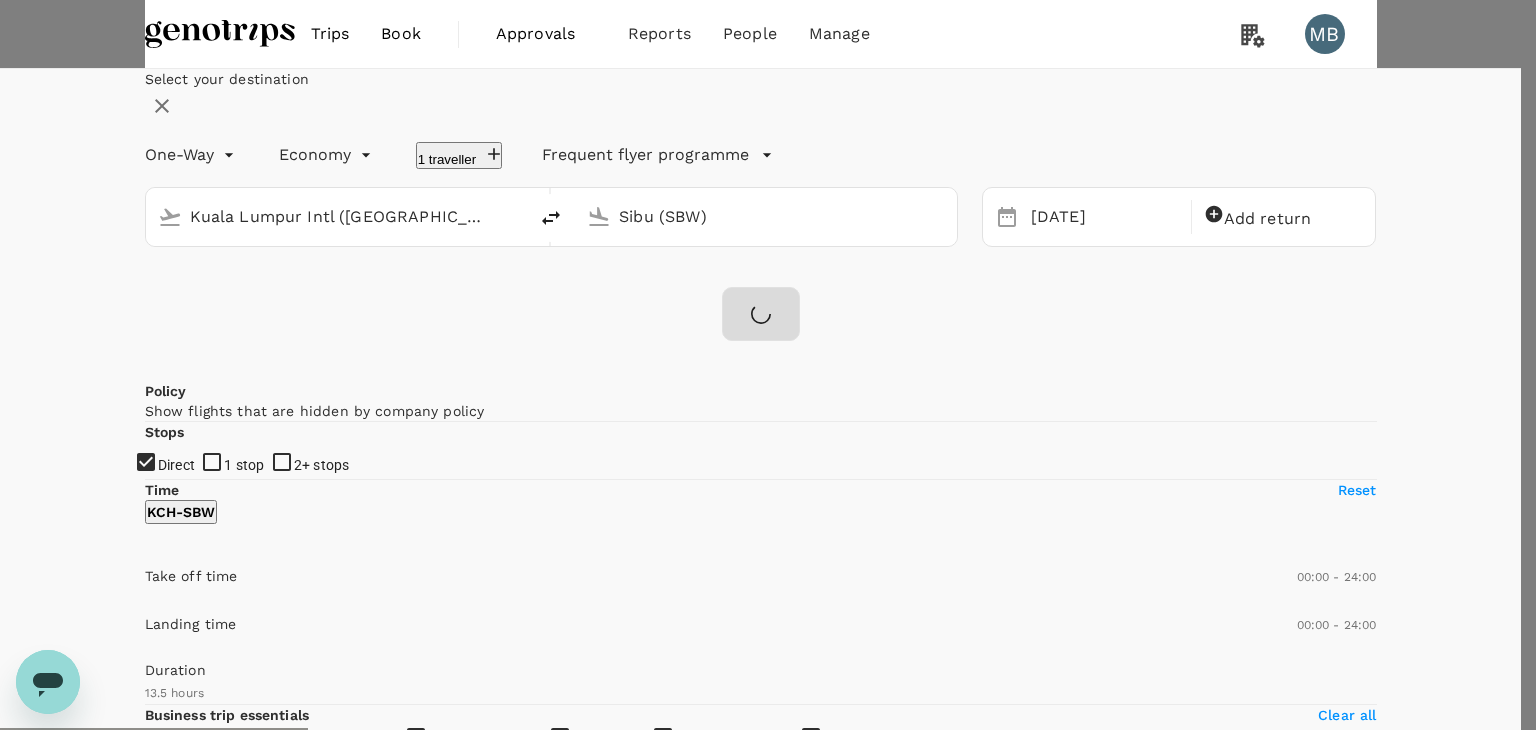click on "Confirm" at bounding box center (109, 5955) 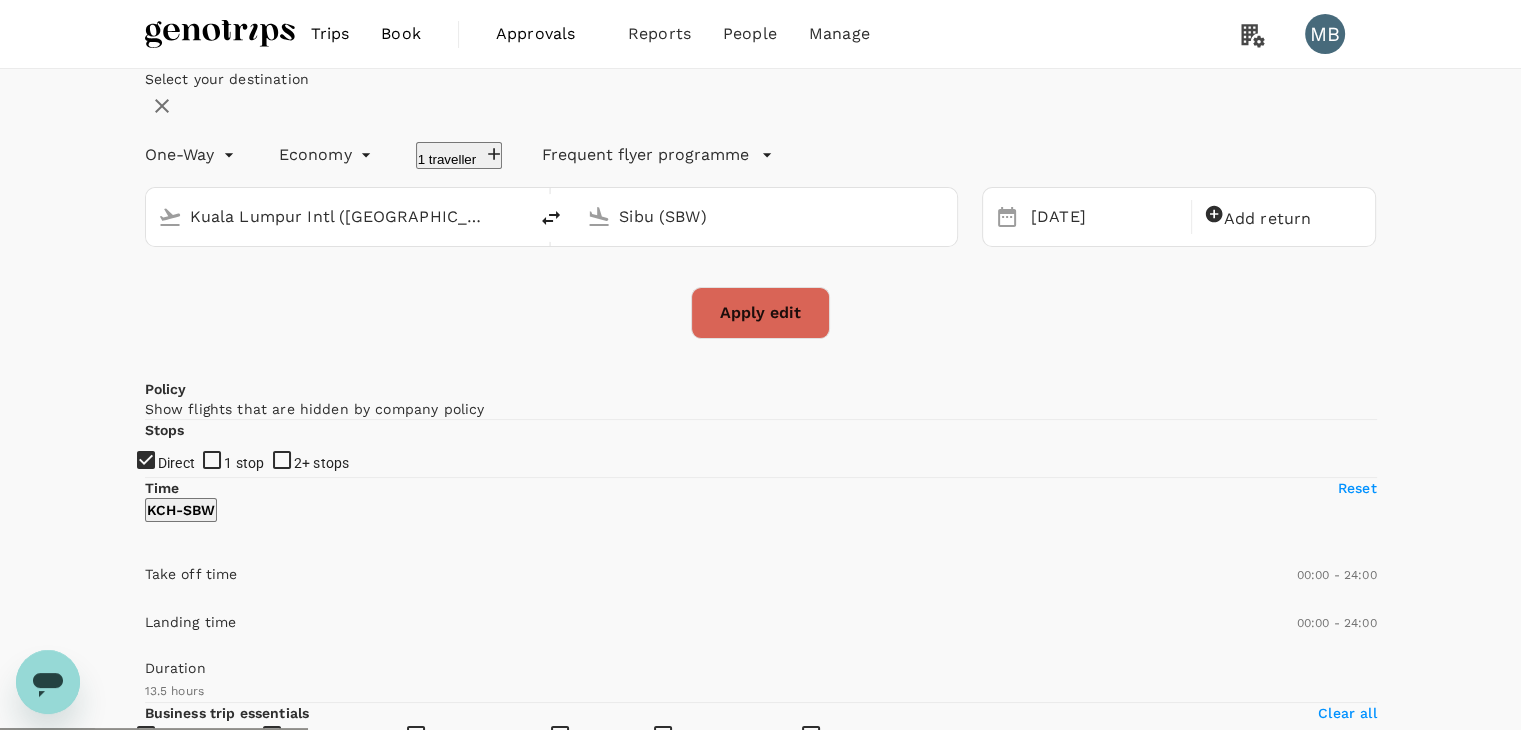 checkbox on "false" 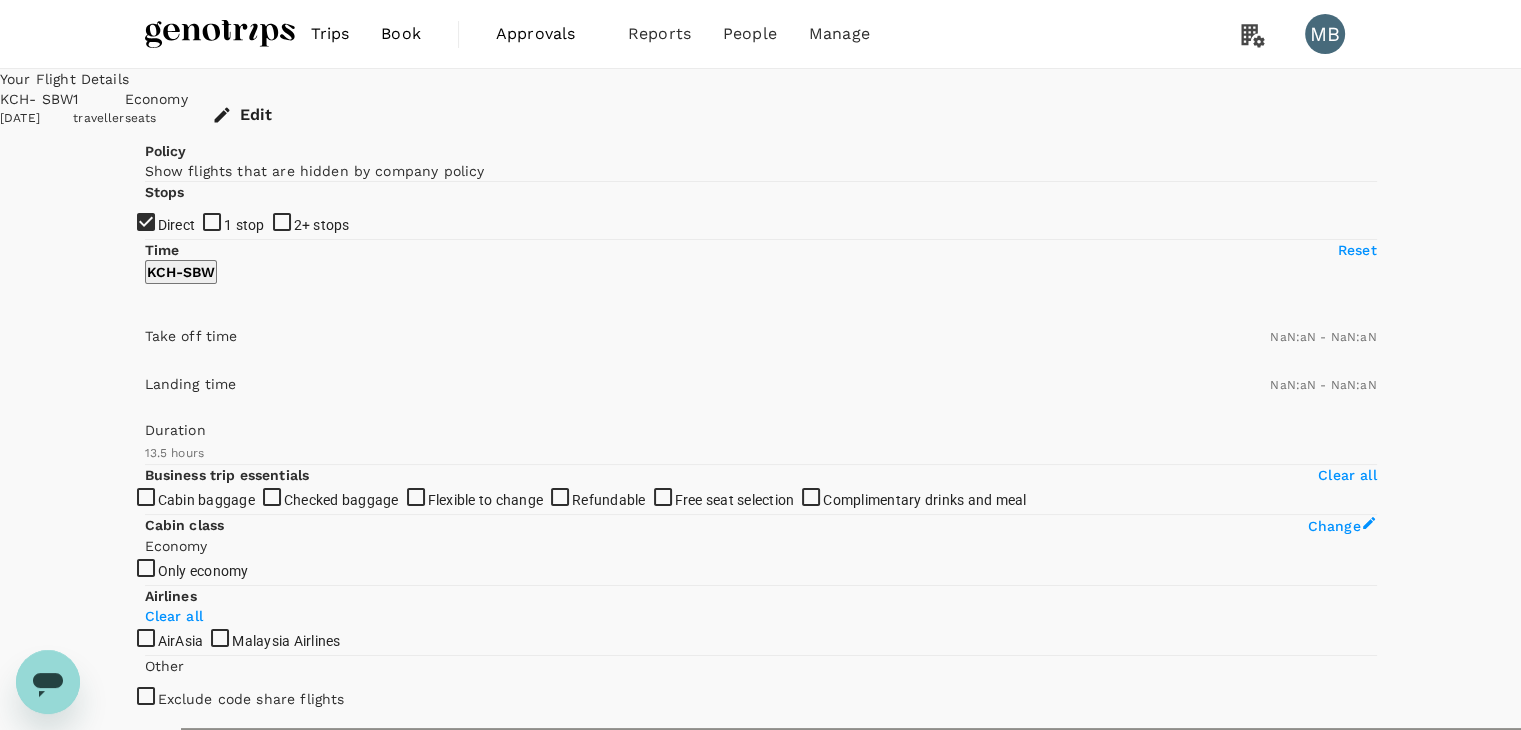 checkbox on "false" 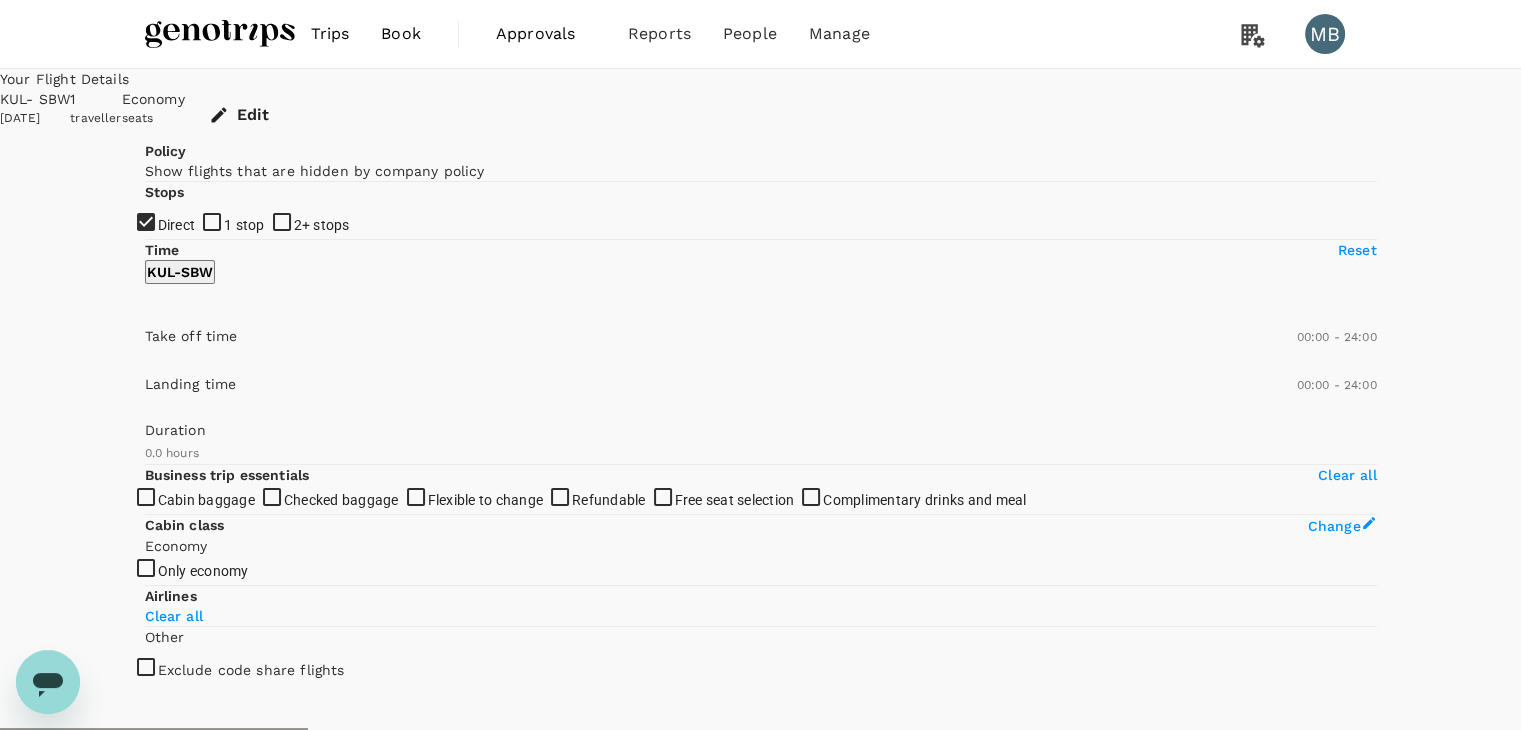 type on "350" 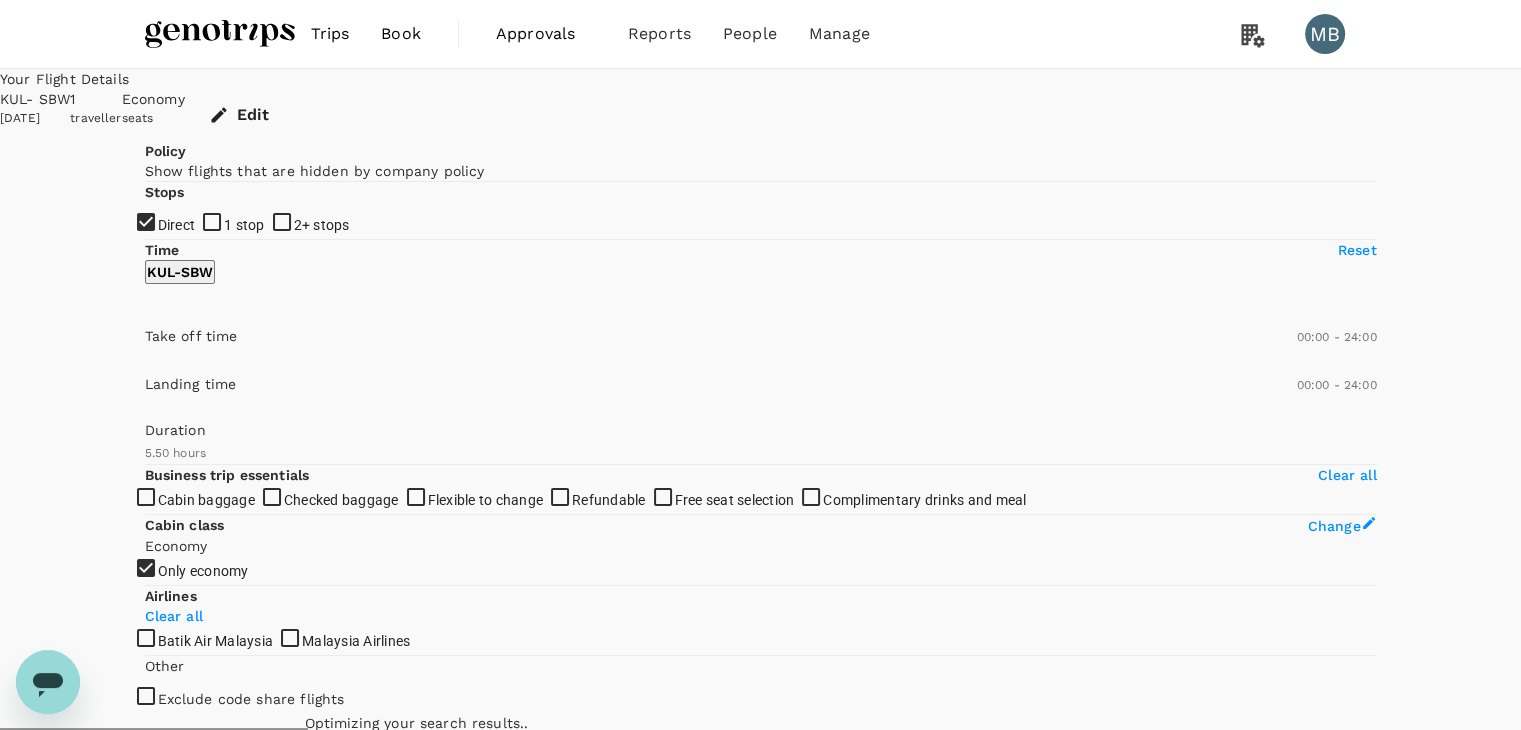 checkbox on "true" 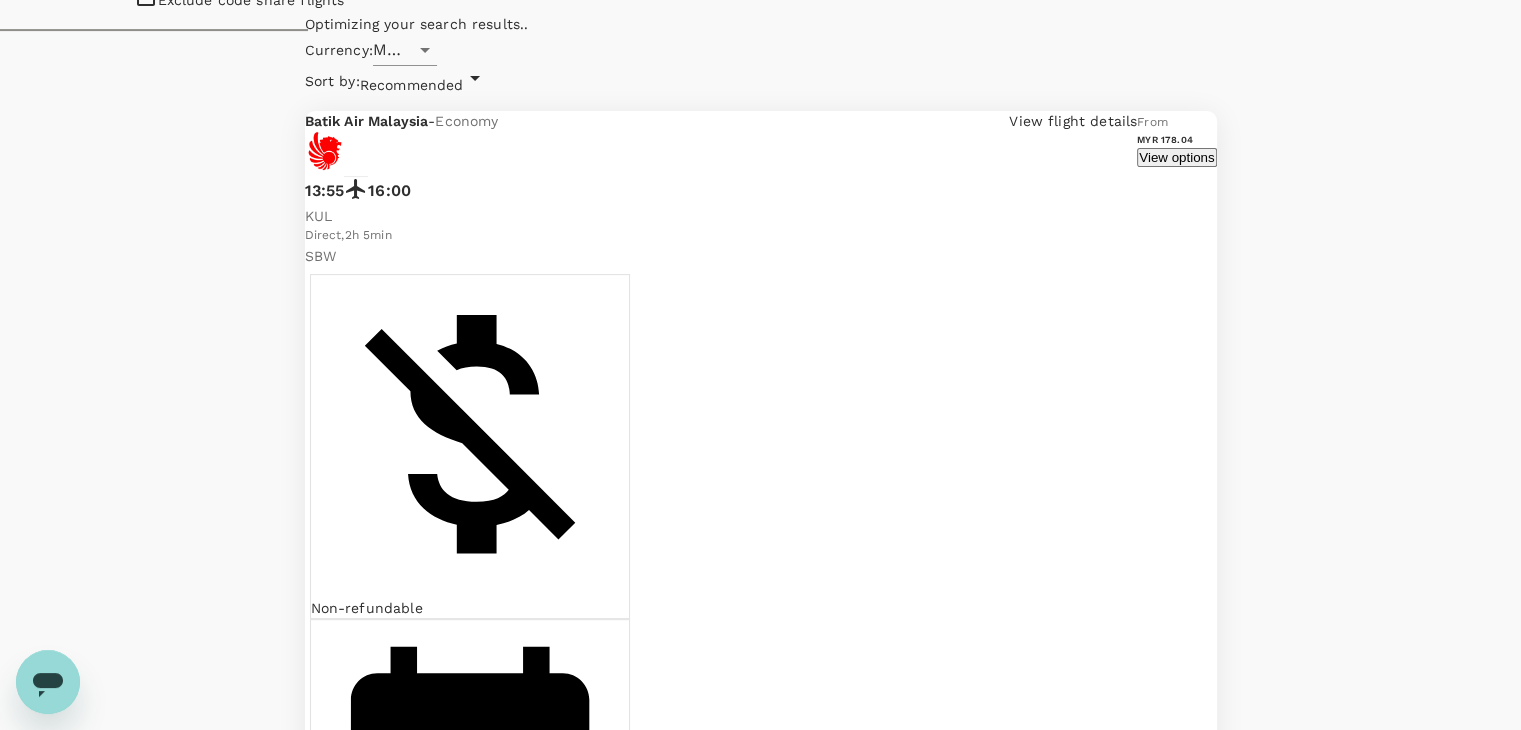 scroll, scrollTop: 700, scrollLeft: 0, axis: vertical 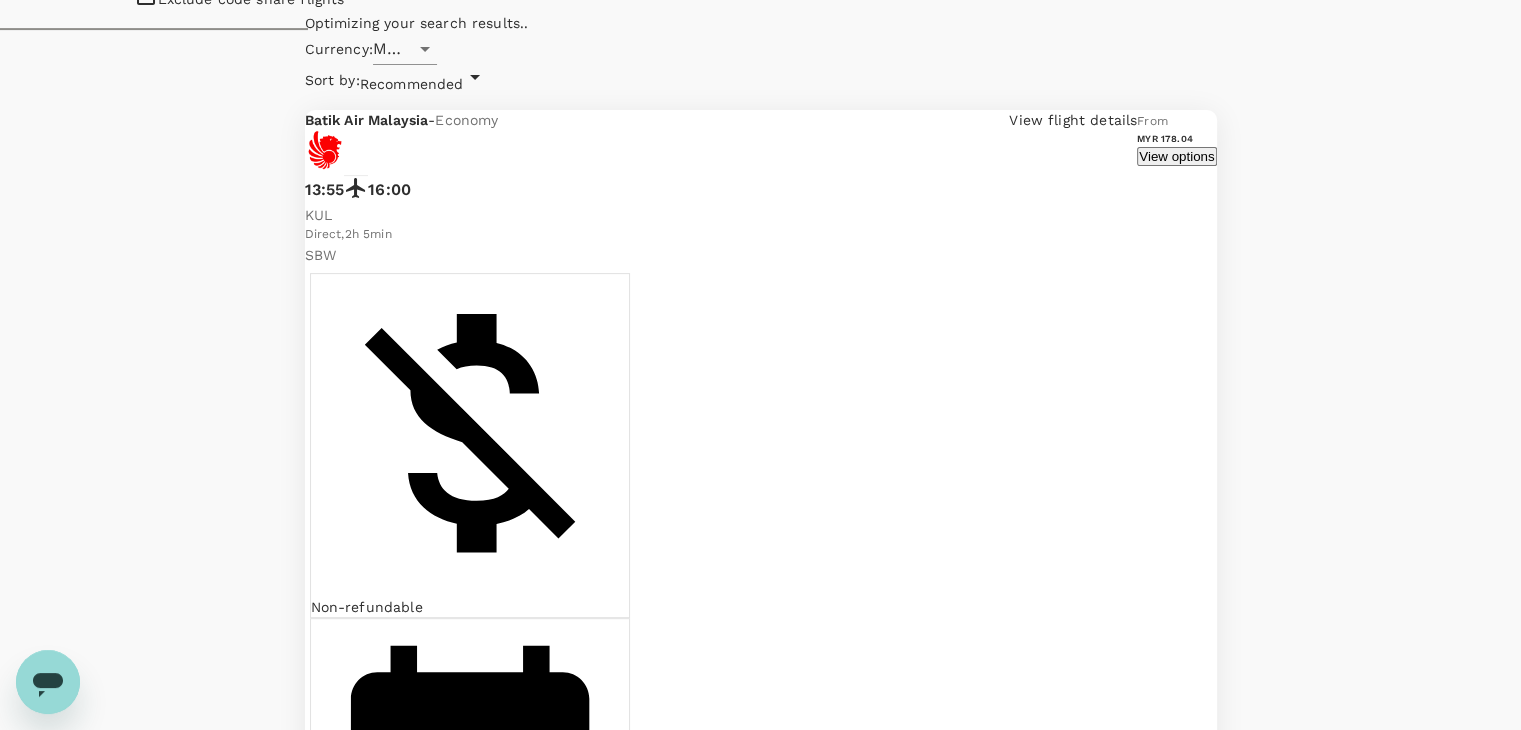 type on "930" 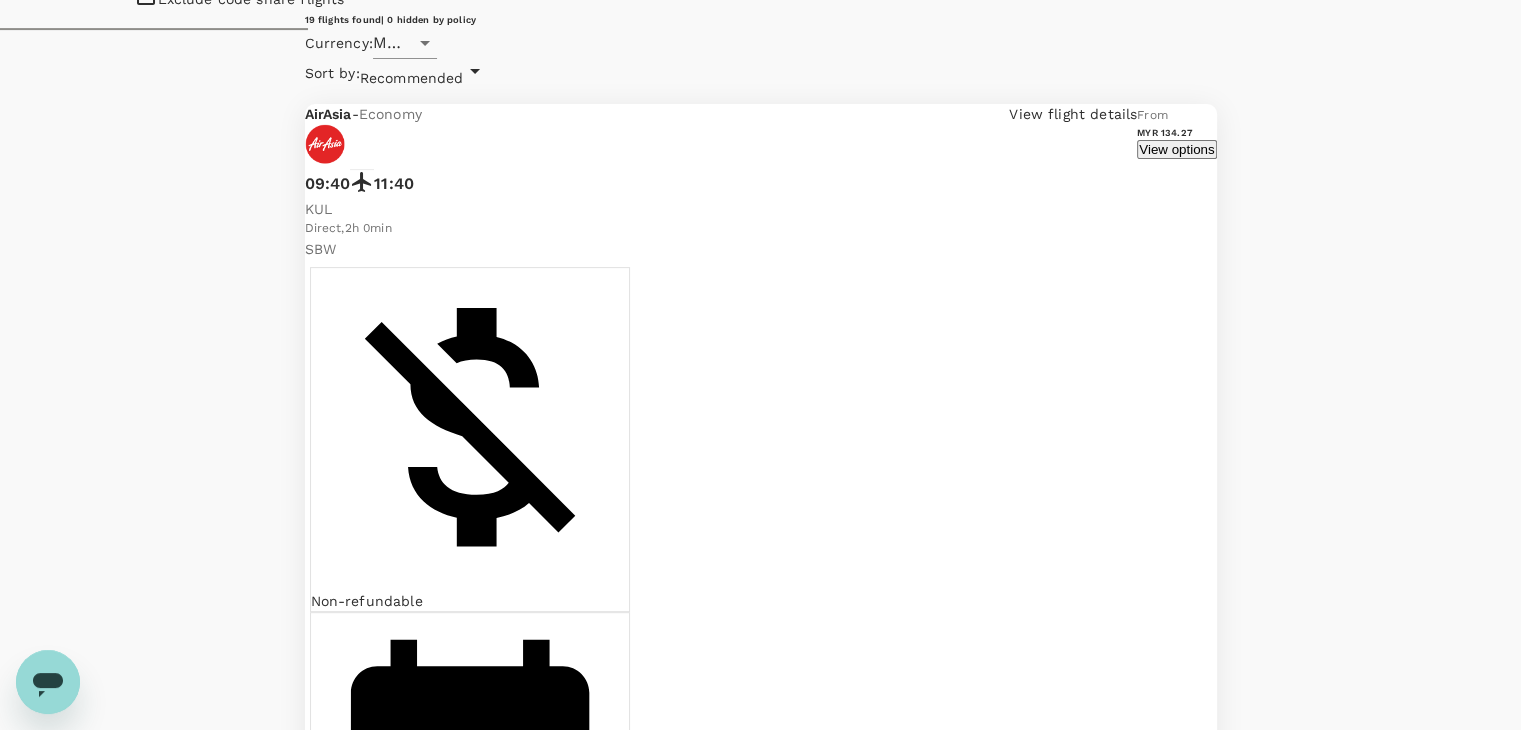 click on "AirAsia" at bounding box center (760, -335) 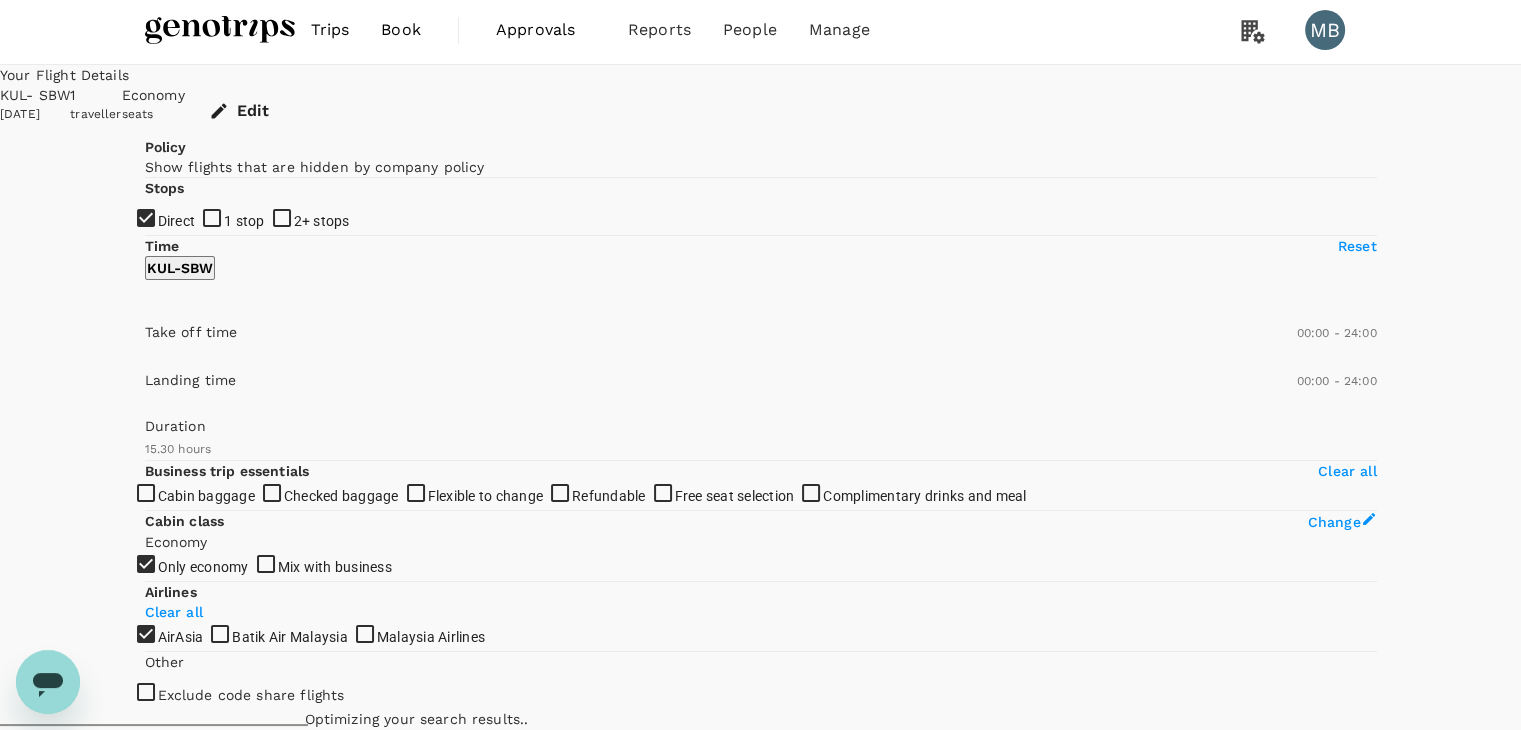 scroll, scrollTop: 0, scrollLeft: 0, axis: both 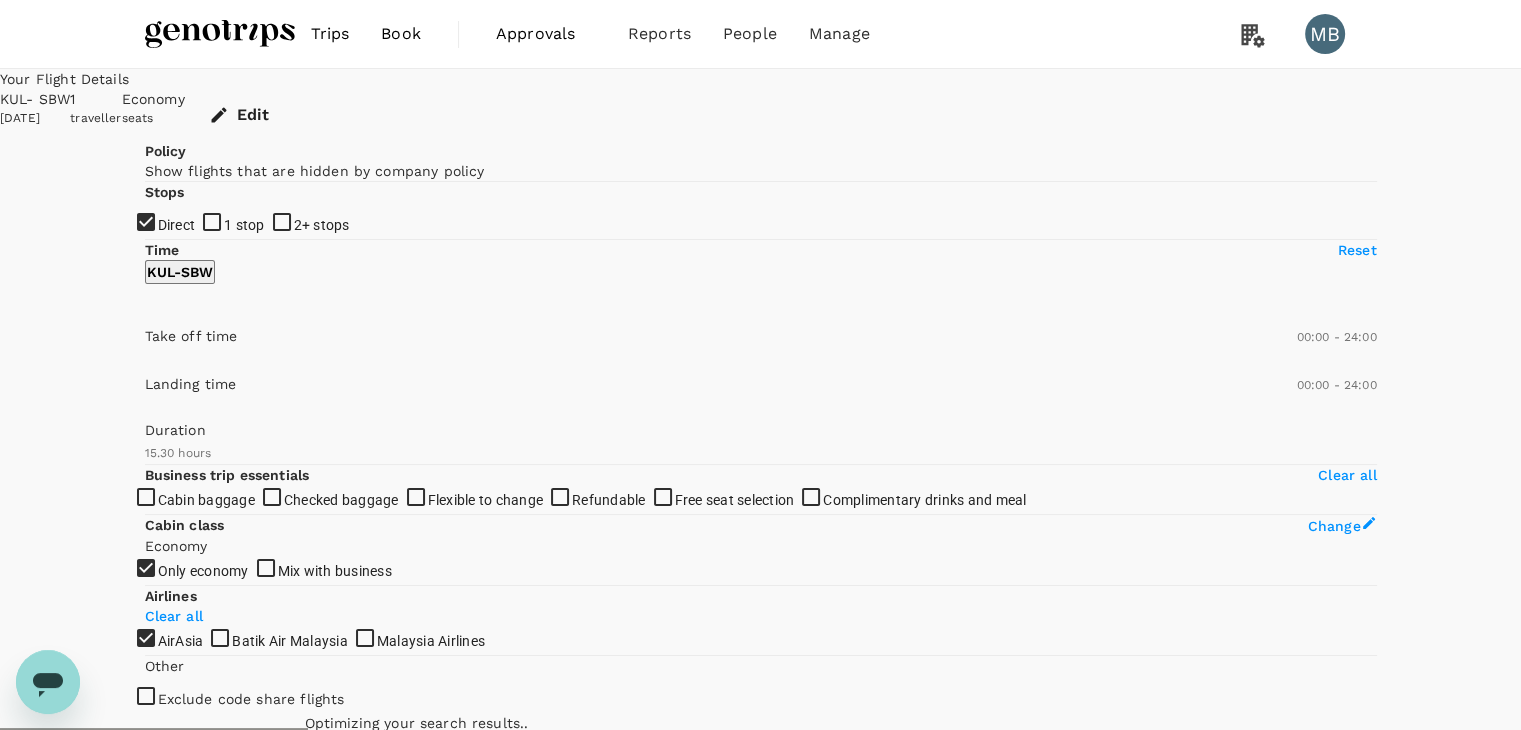 click on "Recommended" at bounding box center (412, 784) 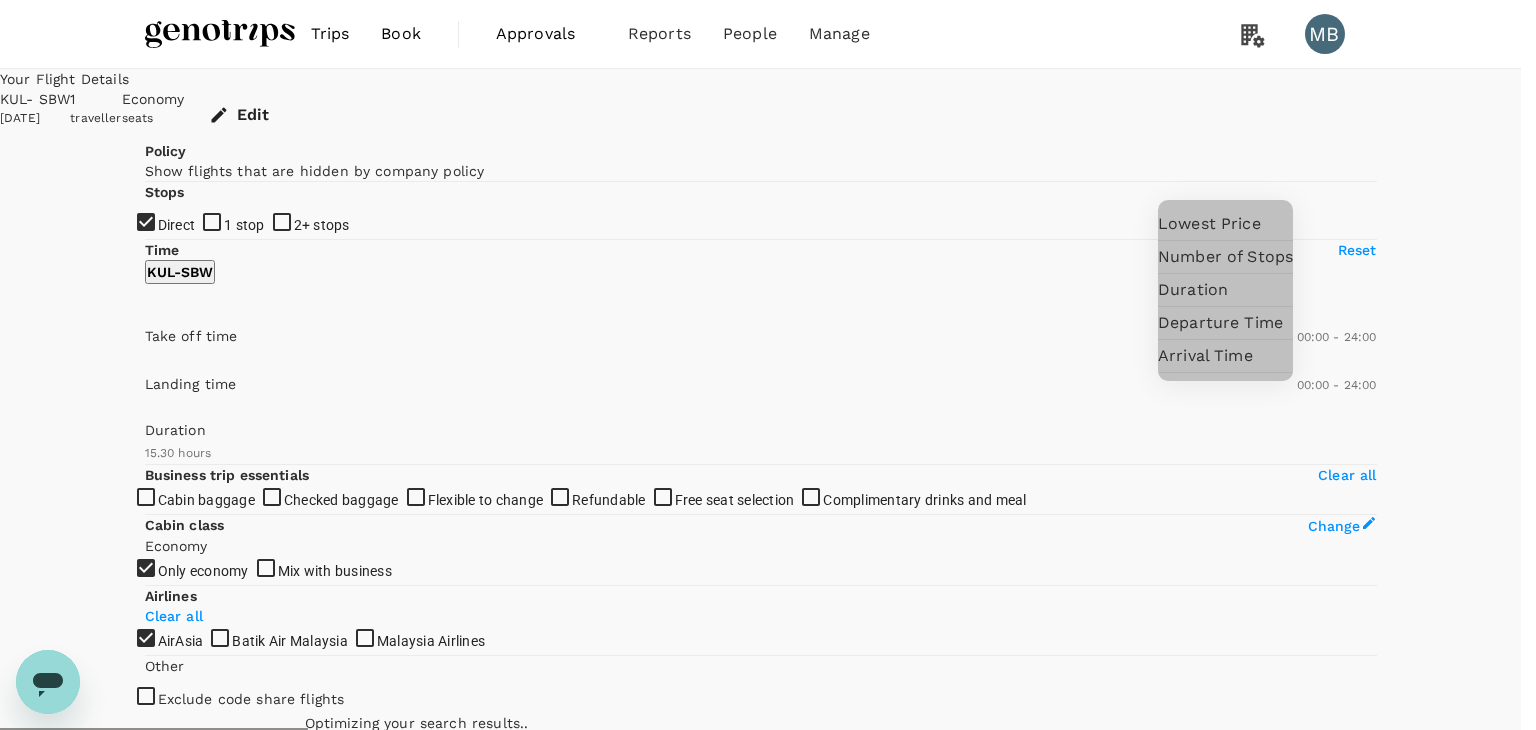 click on "Departure Time" at bounding box center [1225, 323] 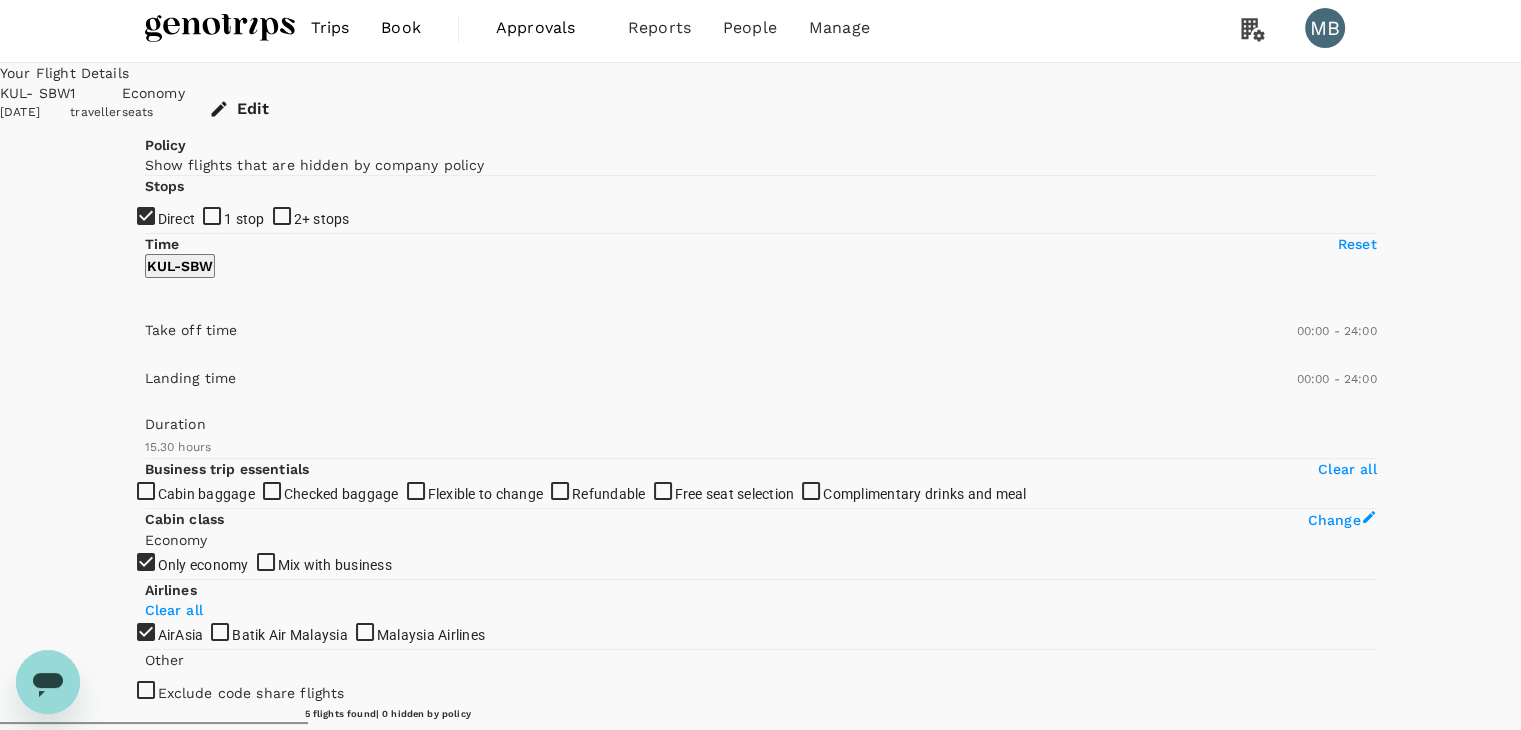 scroll, scrollTop: 0, scrollLeft: 0, axis: both 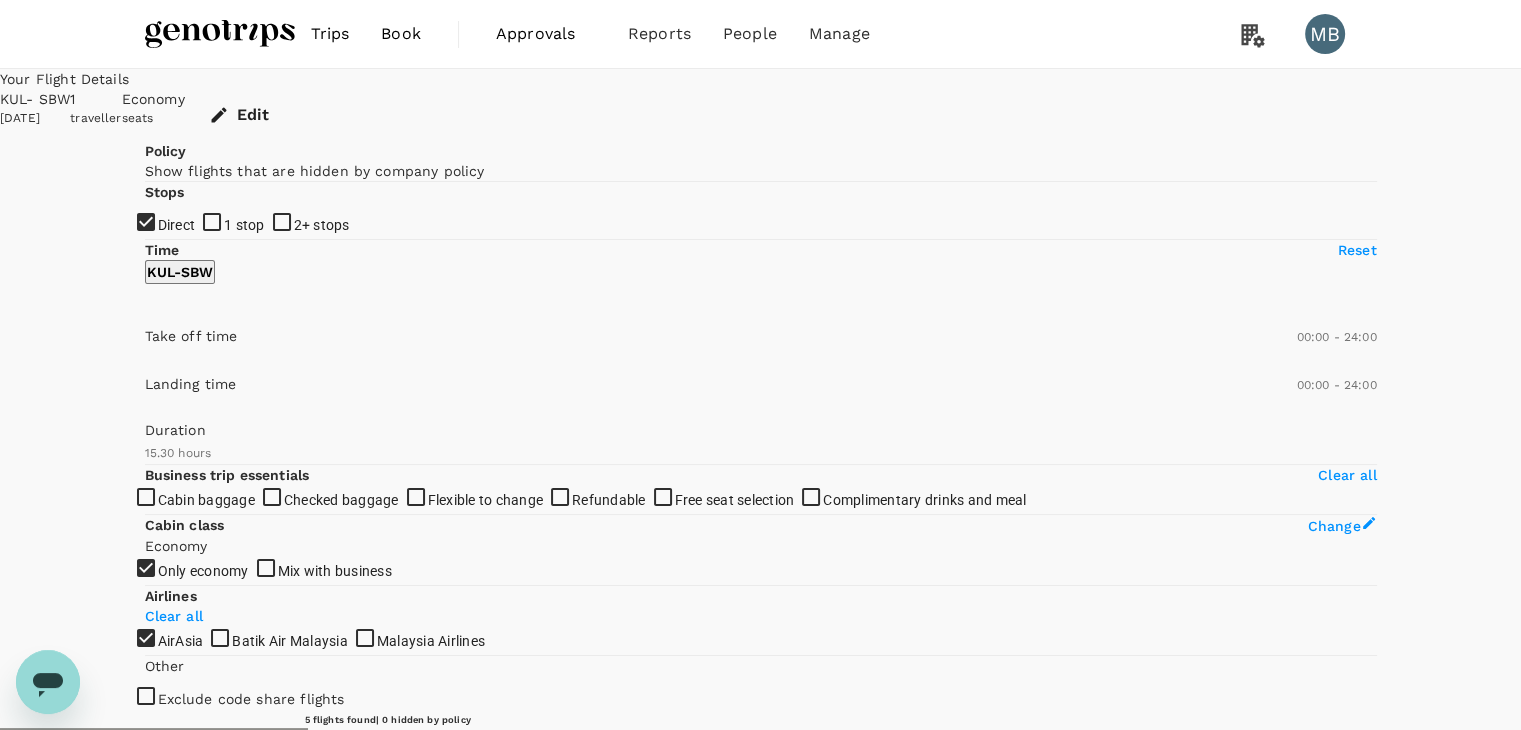 click on "View options" at bounding box center (1176, 849) 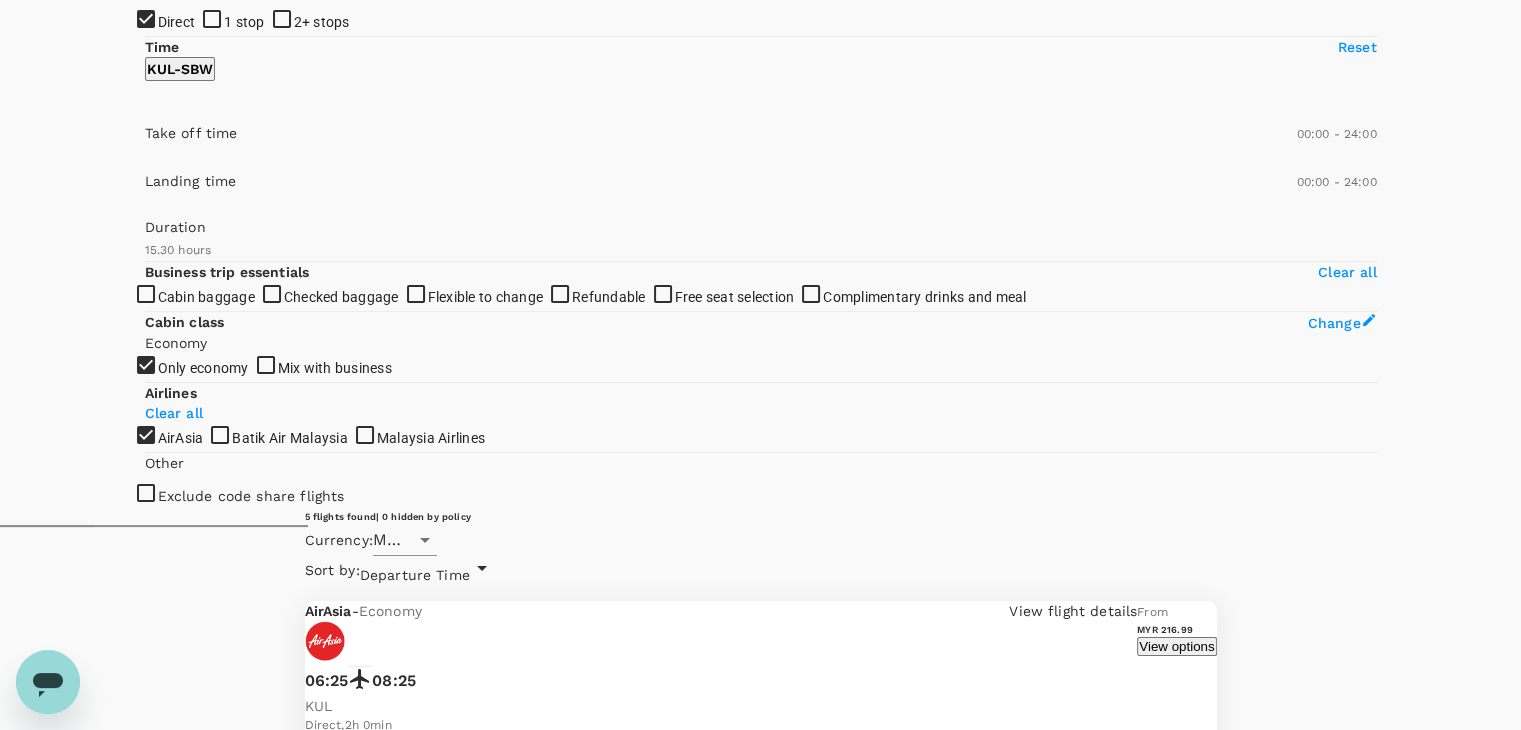scroll, scrollTop: 211, scrollLeft: 0, axis: vertical 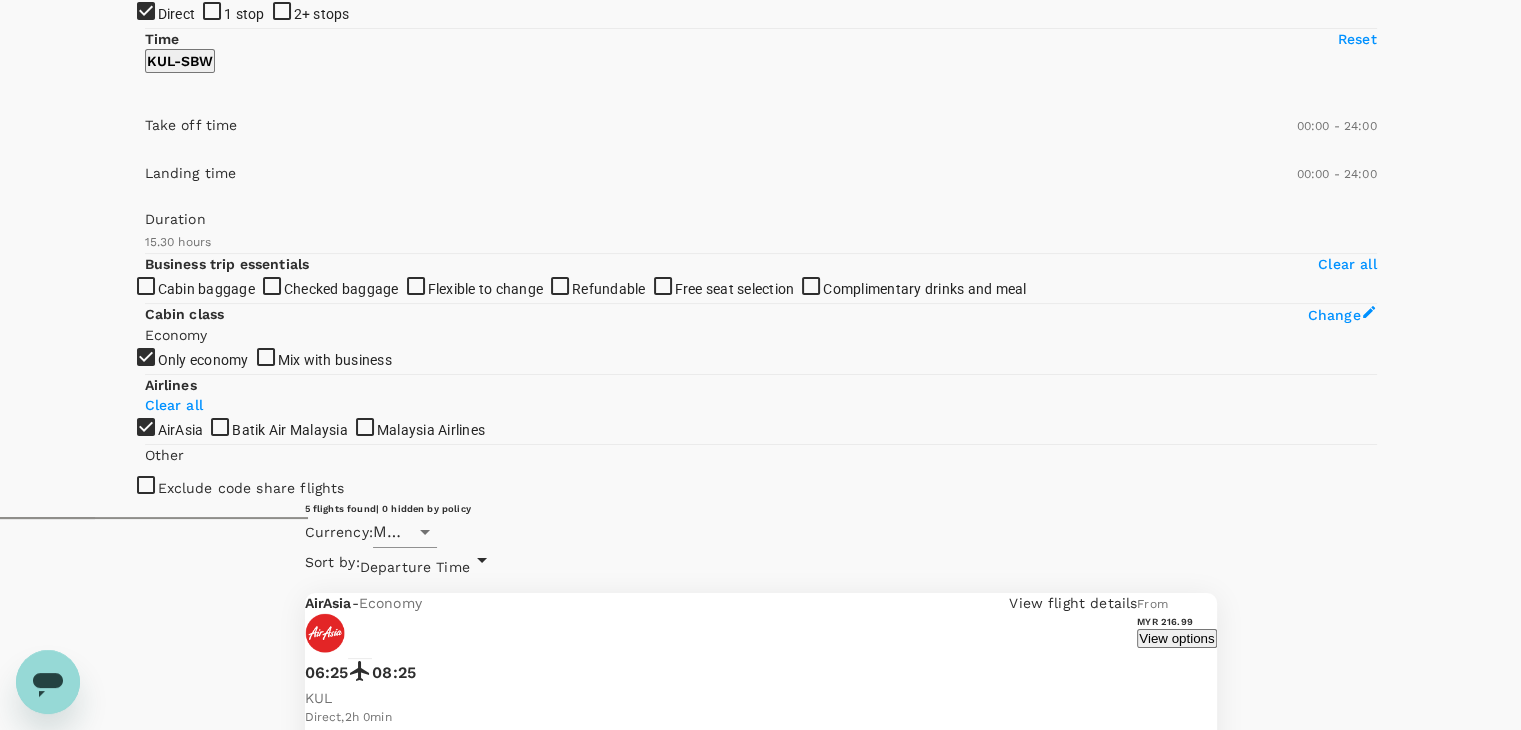 click 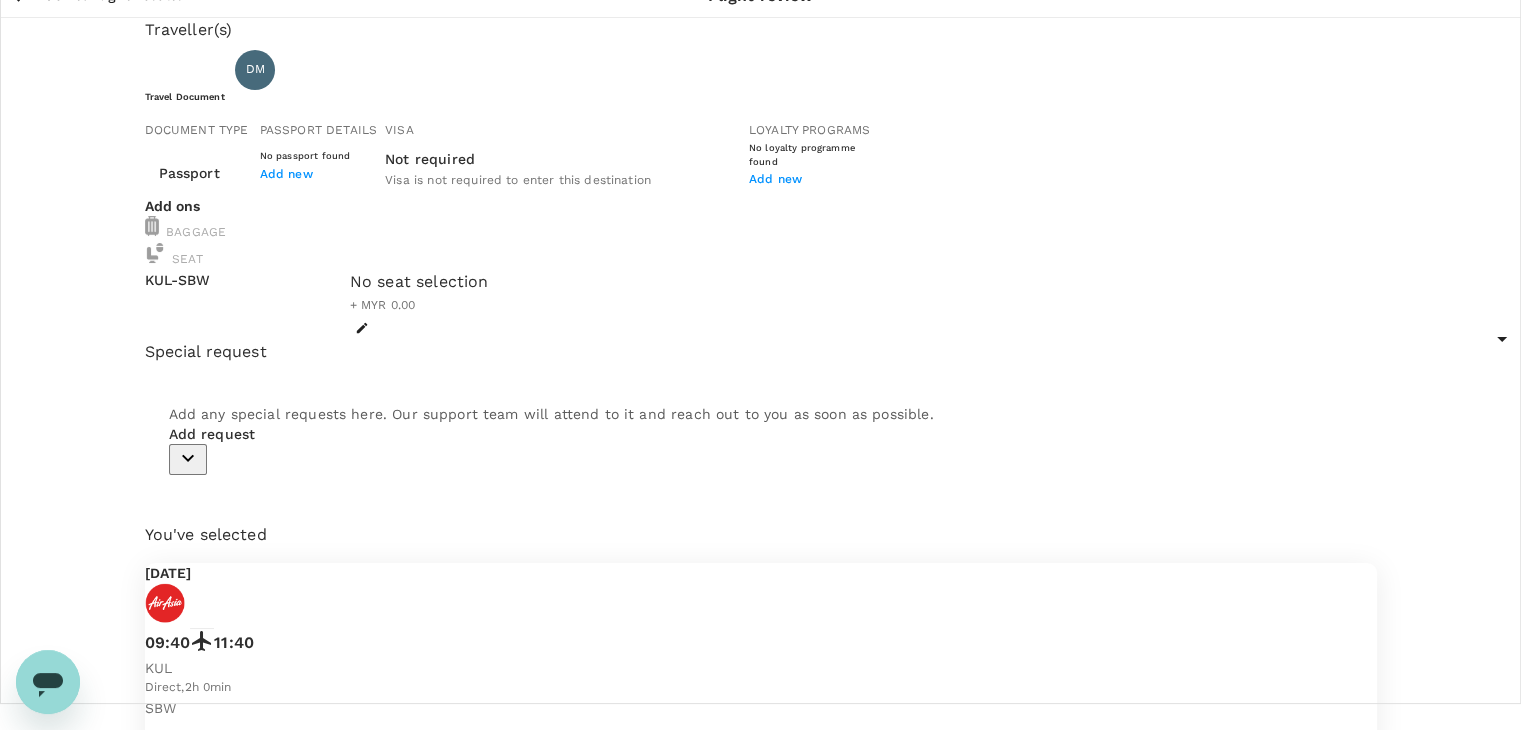 scroll, scrollTop: 0, scrollLeft: 0, axis: both 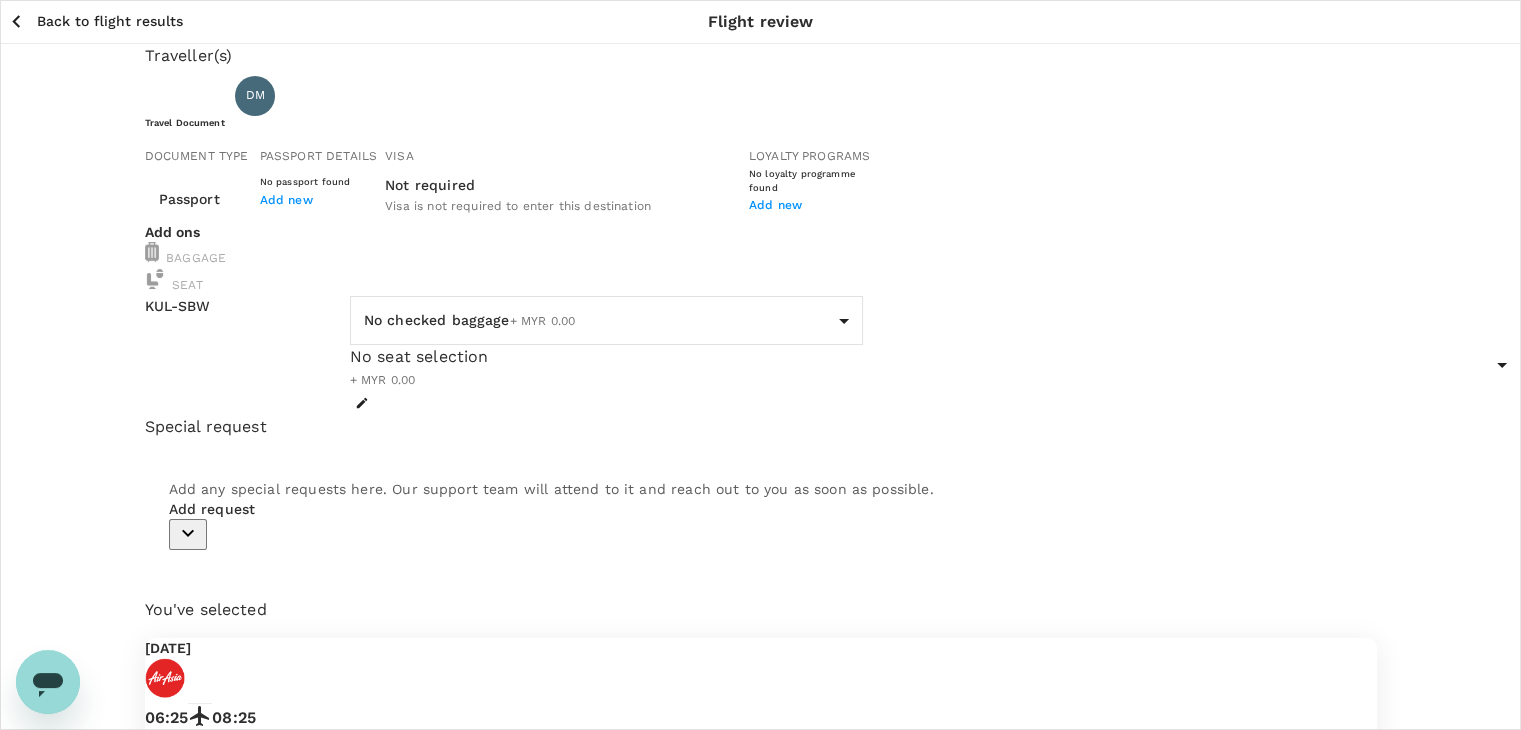click on "Back to flight results Flight review Traveller(s) Traveller   1 : DM Deepakaran   [PERSON_NAME] Travel Document Document type Passport Passport ​ Passport details No passport found Add new Visa Not required Visa is not required to enter this destination Loyalty programs No loyalty programme found Add new Add ons Baggage Seat KUL  -  SBW No checked baggage + MYR 0.00 ​ No seat selection + MYR 0.00 Special request Add any special requests here. Our support team will attend to it and reach out to you as soon as possible. Add request You've selected [DATE] 06:25 08:25 KUL Direct ,  2h 0min SBW View flight details Price summary Total fare (1 traveller(s)) MYR 206.99 Air fare MYR 206.99 Baggage fee MYR 0.00 Seat fee MYR 0.00 Service fee MYR 10.00 Total MYR 216.99 Continue to payment details Some travellers require a valid travel document to proceed with this booking by TruTrip  ( 3.47.1   ) View details Edit Add new" at bounding box center (760, 649) 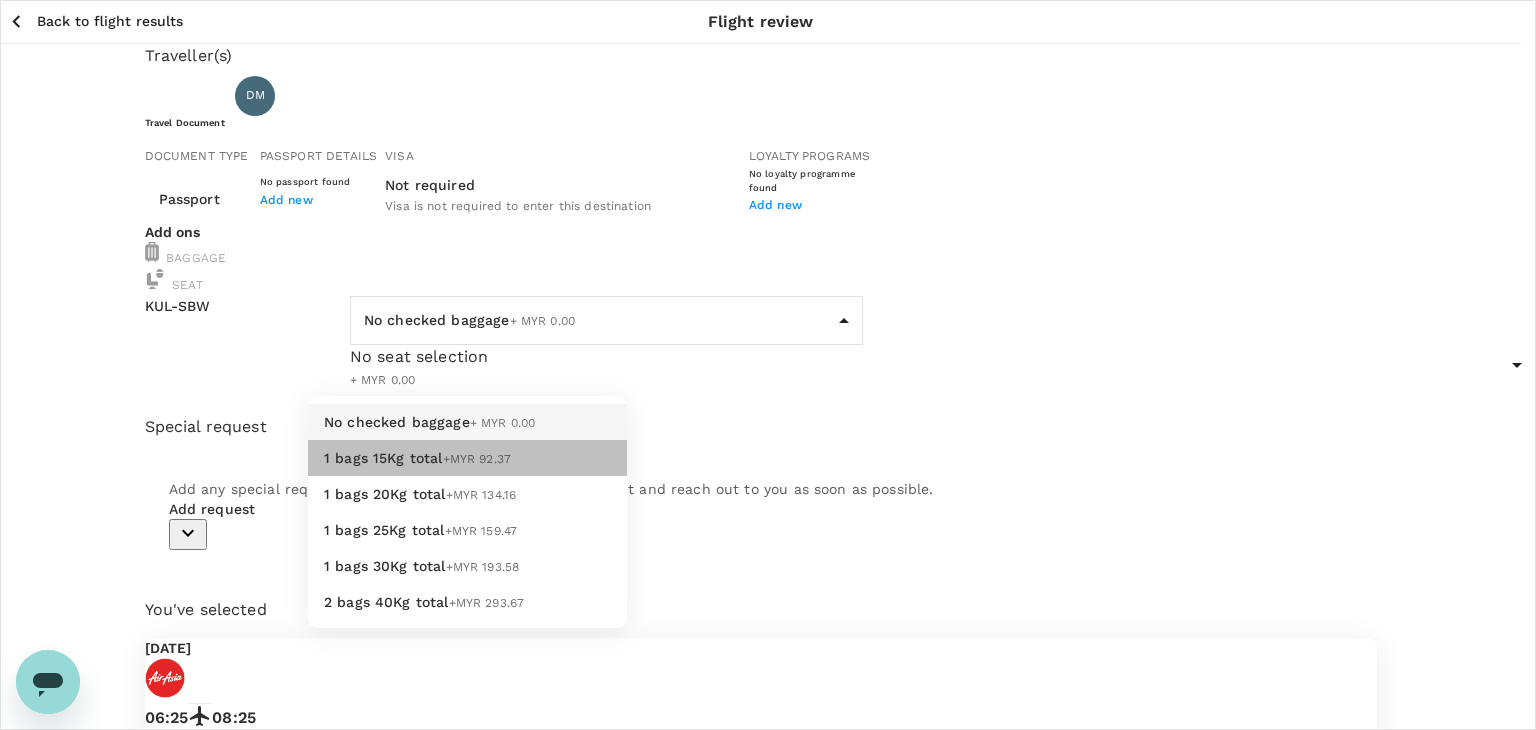 click on "1 bags 15Kg total +MYR 92.37" at bounding box center (467, 458) 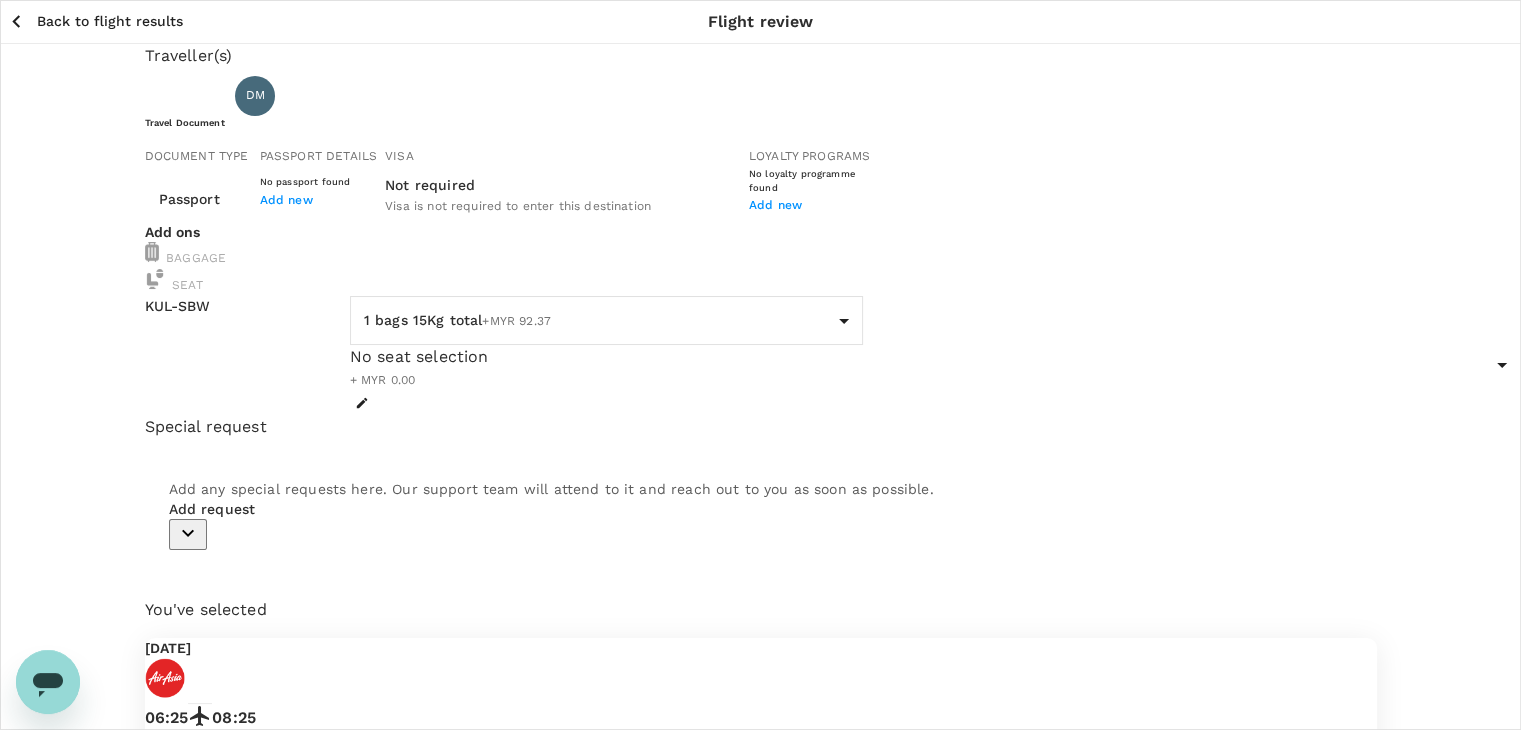 click on "Back to flight results" at bounding box center [110, 21] 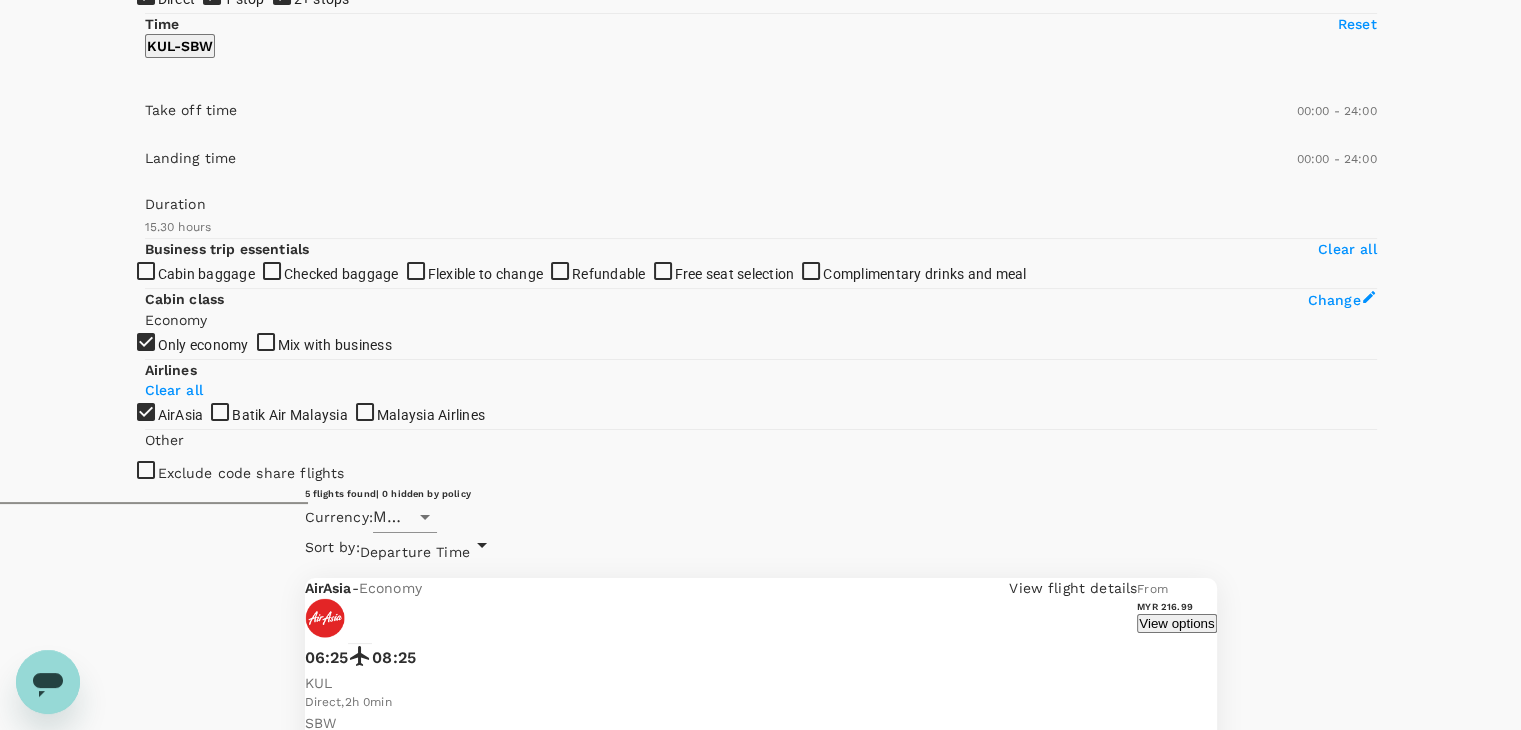 scroll, scrollTop: 113, scrollLeft: 0, axis: vertical 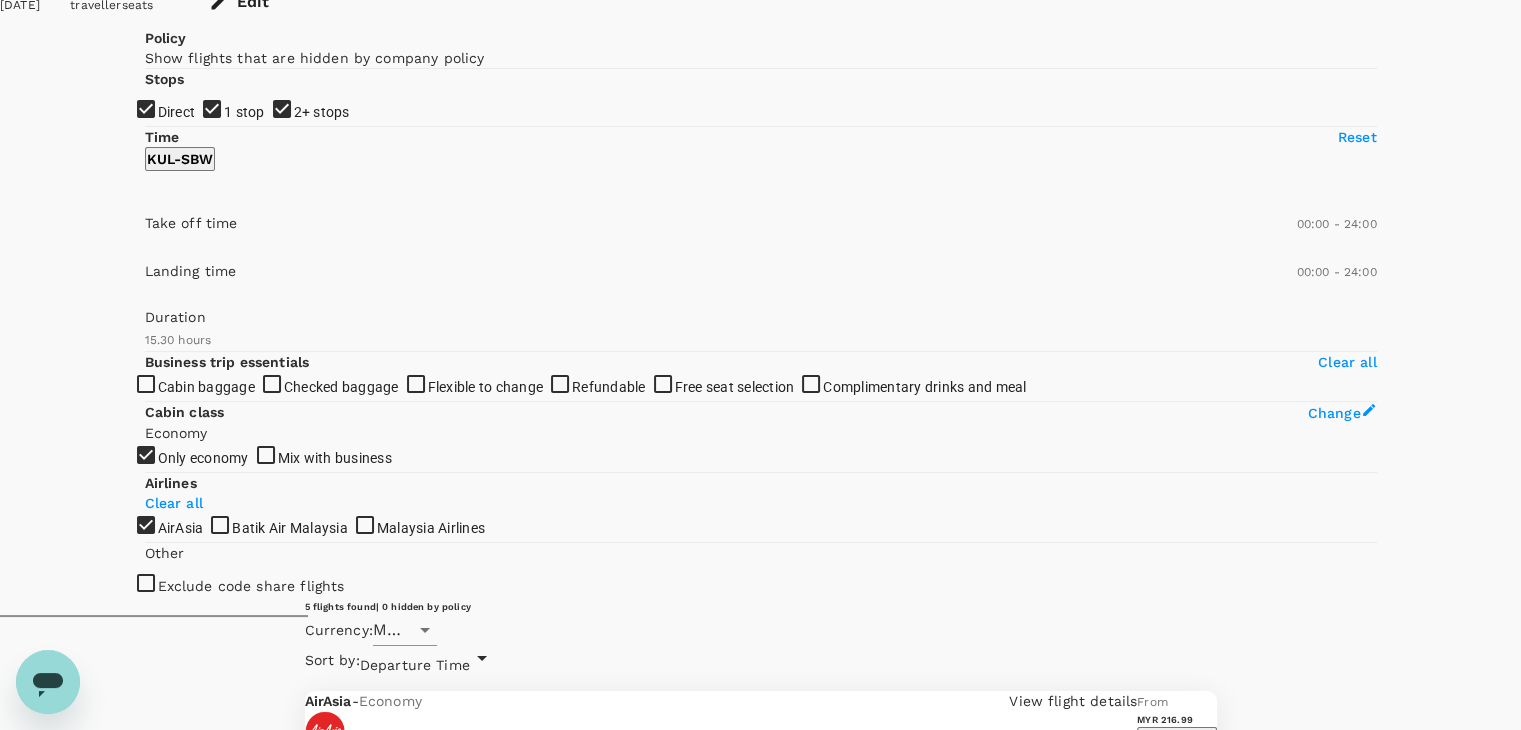 click on "View options" at bounding box center (1176, 736) 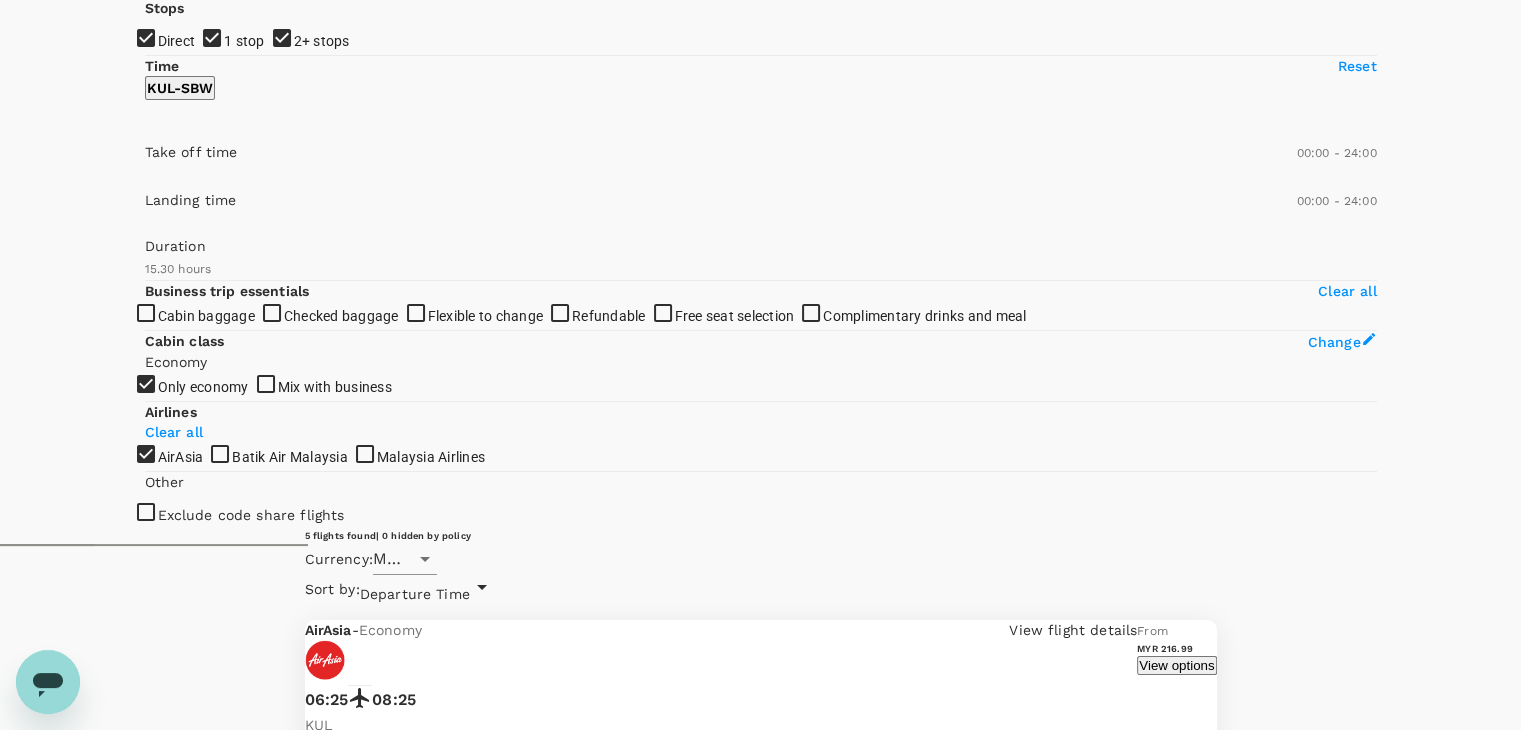 scroll, scrollTop: 211, scrollLeft: 0, axis: vertical 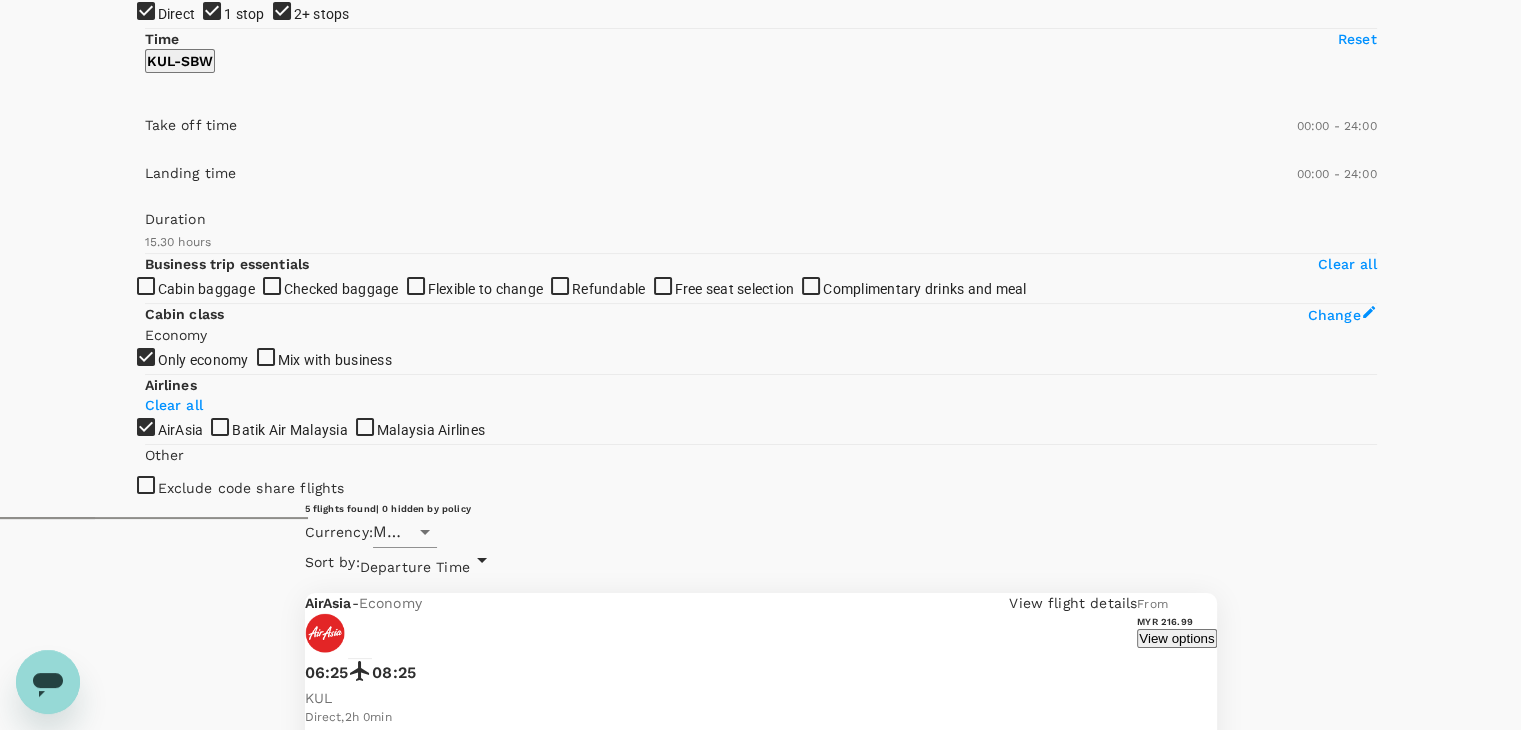click on "MYR 267.23" at bounding box center (1325, 1860) 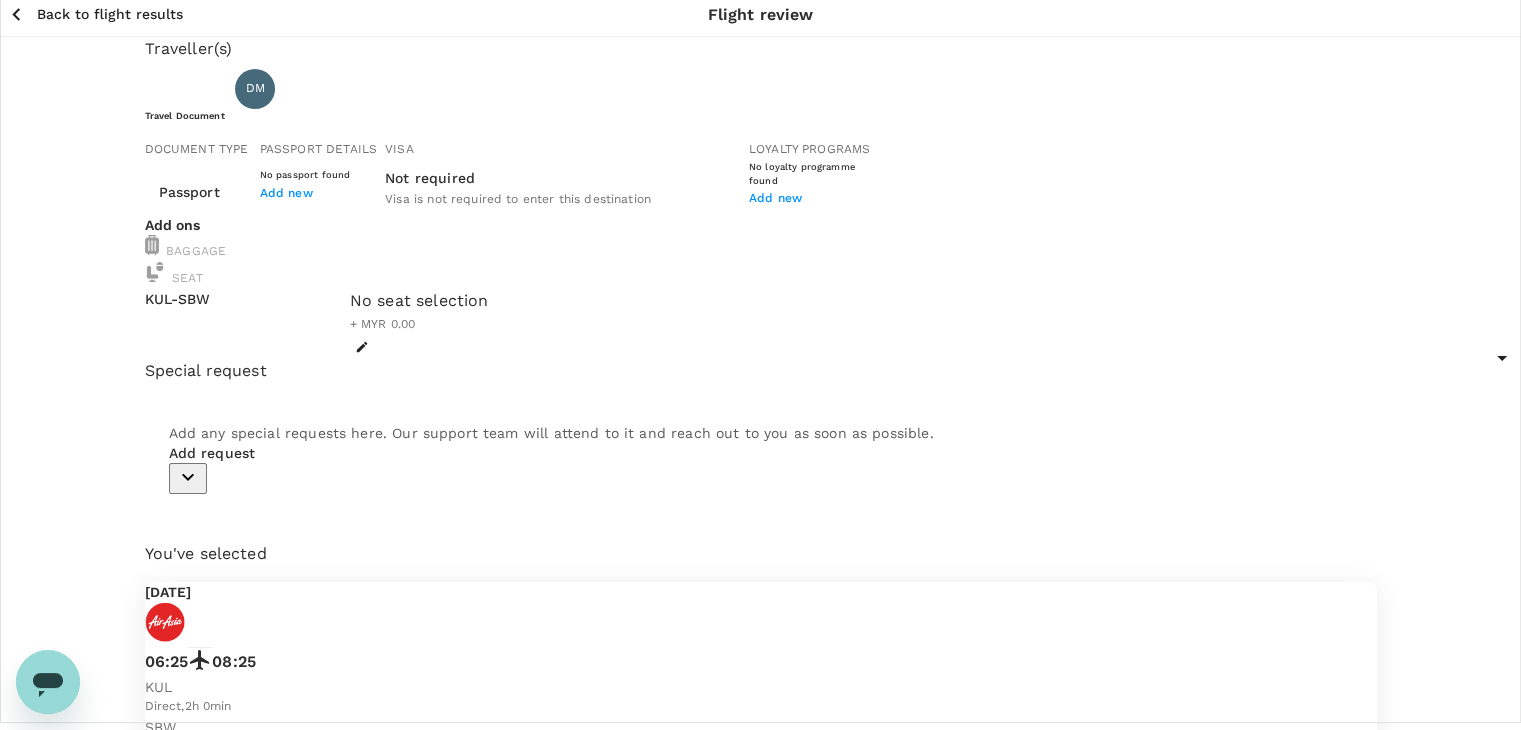 scroll, scrollTop: 0, scrollLeft: 0, axis: both 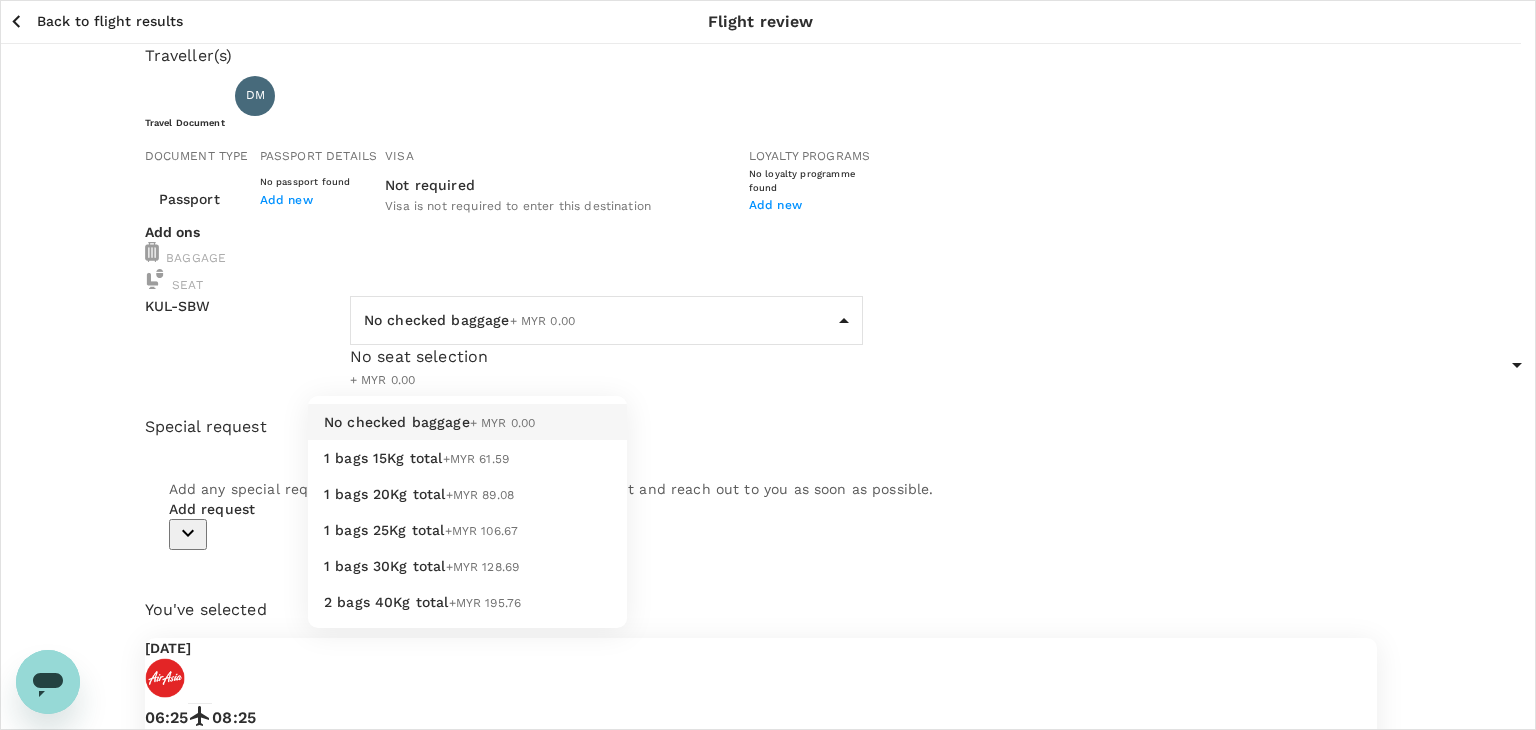 click on "Back to flight results Flight review Traveller(s) Traveller   1 : DM Deepakaran   [PERSON_NAME] Travel Document Document type Passport Passport ​ Passport details No passport found Add new Visa Not required Visa is not required to enter this destination Loyalty programs No loyalty programme found Add new Add ons Baggage Seat KUL  -  SBW No checked baggage + MYR 0.00 ​ No seat selection + MYR 0.00 Special request Add any special requests here. Our support team will attend to it and reach out to you as soon as possible. Add request You've selected [DATE] 06:25 08:25 KUL Direct ,  2h 0min SBW View flight details Price summary Total fare (1 traveller(s)) MYR 257.23 Air fare MYR 257.23 Baggage fee MYR 0.00 Seat fee MYR 0.00 Service fee MYR 10.00 Total MYR 267.23 Continue to payment details Some travellers require a valid travel document to proceed with this booking by TruTrip  ( 3.47.1   ) View details Edit Add new No checked baggage + MYR 0.00 1 bags 15Kg total +MYR 61.59 1 bags 20Kg total +MYR 89.08" at bounding box center (768, 649) 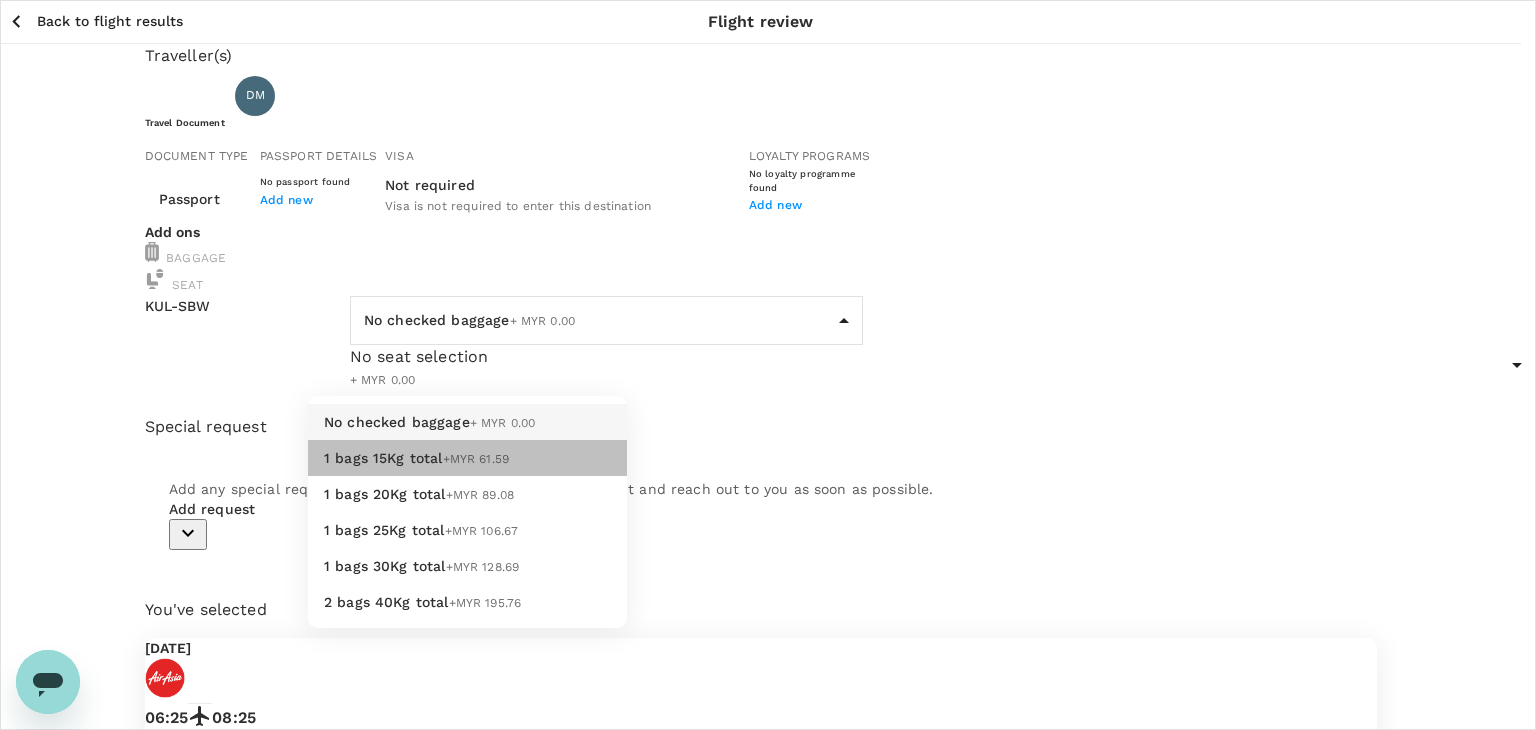 click on "1 bags 15Kg total +MYR 61.59" at bounding box center [467, 458] 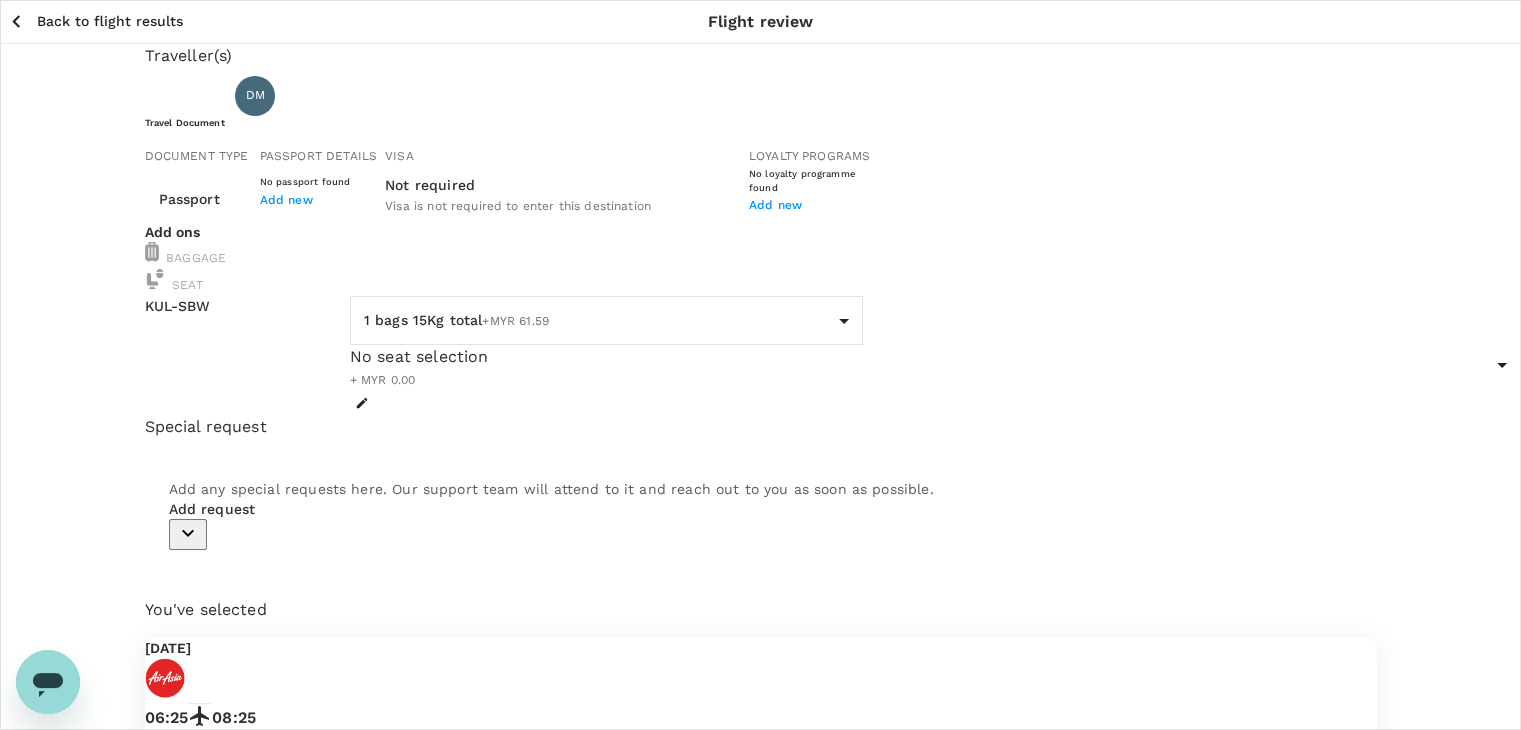 click on "Total fare (1 traveller(s))" at bounding box center (266, 912) 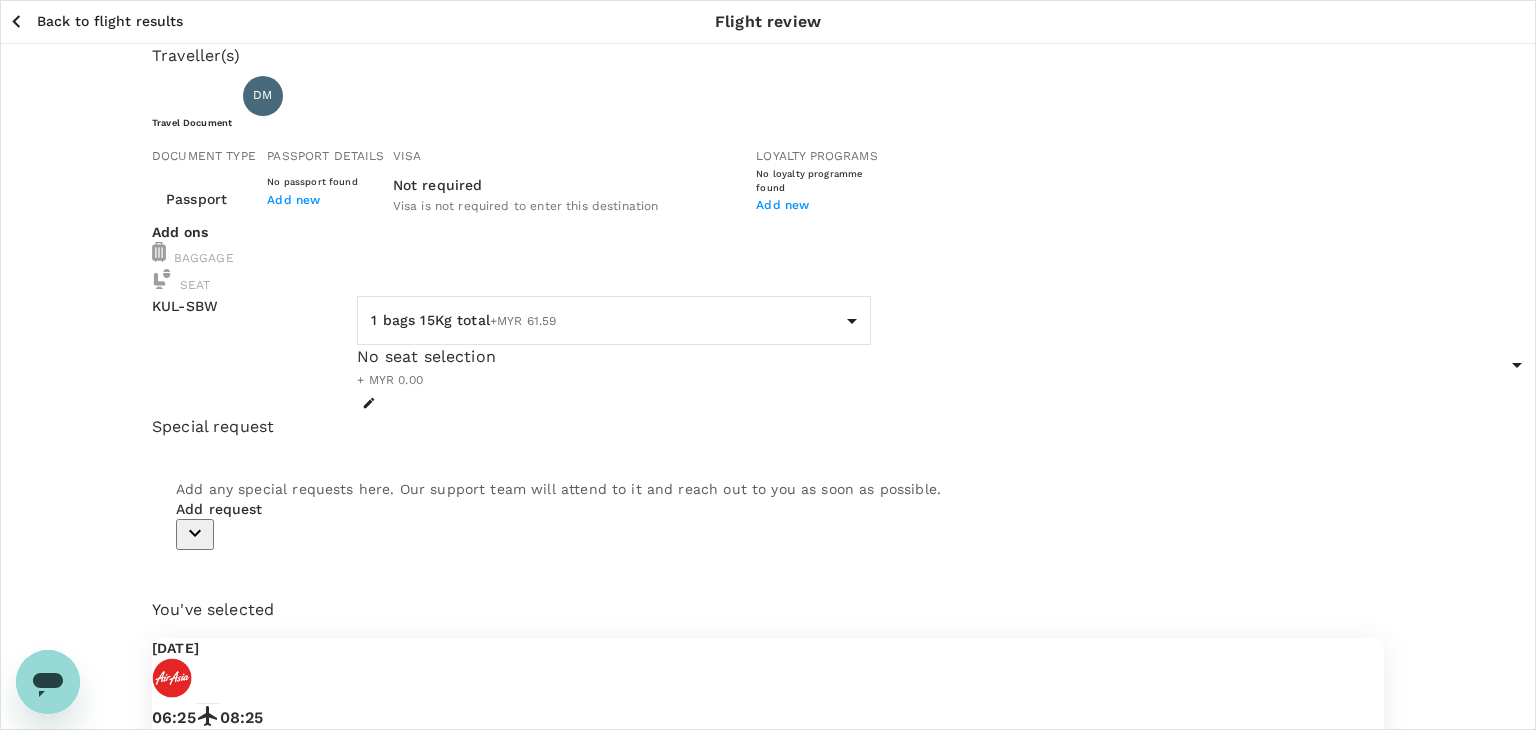 click on "Back to flight results Flight review Traveller(s) Traveller   1 : DM [PERSON_NAME] Travel Document Document type Passport Passport ​ Passport details No passport found Add new Visa Not required Visa is not required to enter this destination Loyalty programs No loyalty programme found Add new Add ons Baggage Seat KUL  -  SBW 1 bags 15Kg total +MYR 61.59 1 - 61.59 ​ No seat selection + MYR 0.00 Special request Add any special requests here. Our support team will attend to it and reach out to you as soon as possible. Add request You've selected [DATE] 06:25 08:25 KUL Direct ,  2h 0min SBW View flight details Price summary Total fare (1 traveller(s)) MYR 257.23 Air fare MYR 257.23 Baggage fee MYR 0.00 Seat fee MYR 0.00 Service fee MYR 10.00 Total MYR 267.23 Continue to payment details Some travellers require a valid travel document to proceed with this booking by TruTrip  ( 3.47.1   ) View details Edit Add new" at bounding box center (768, 649) 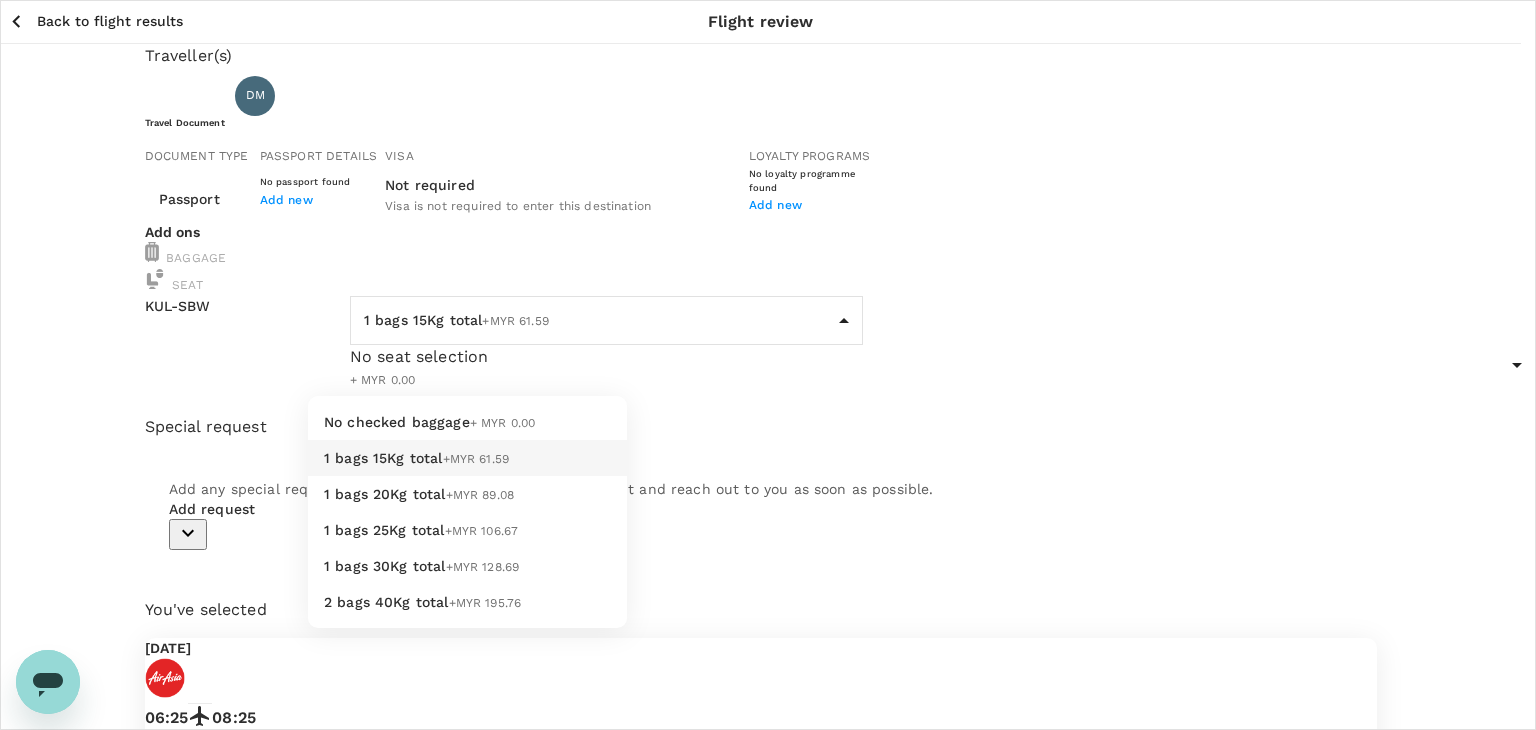 click on "No checked baggage" at bounding box center [397, 422] 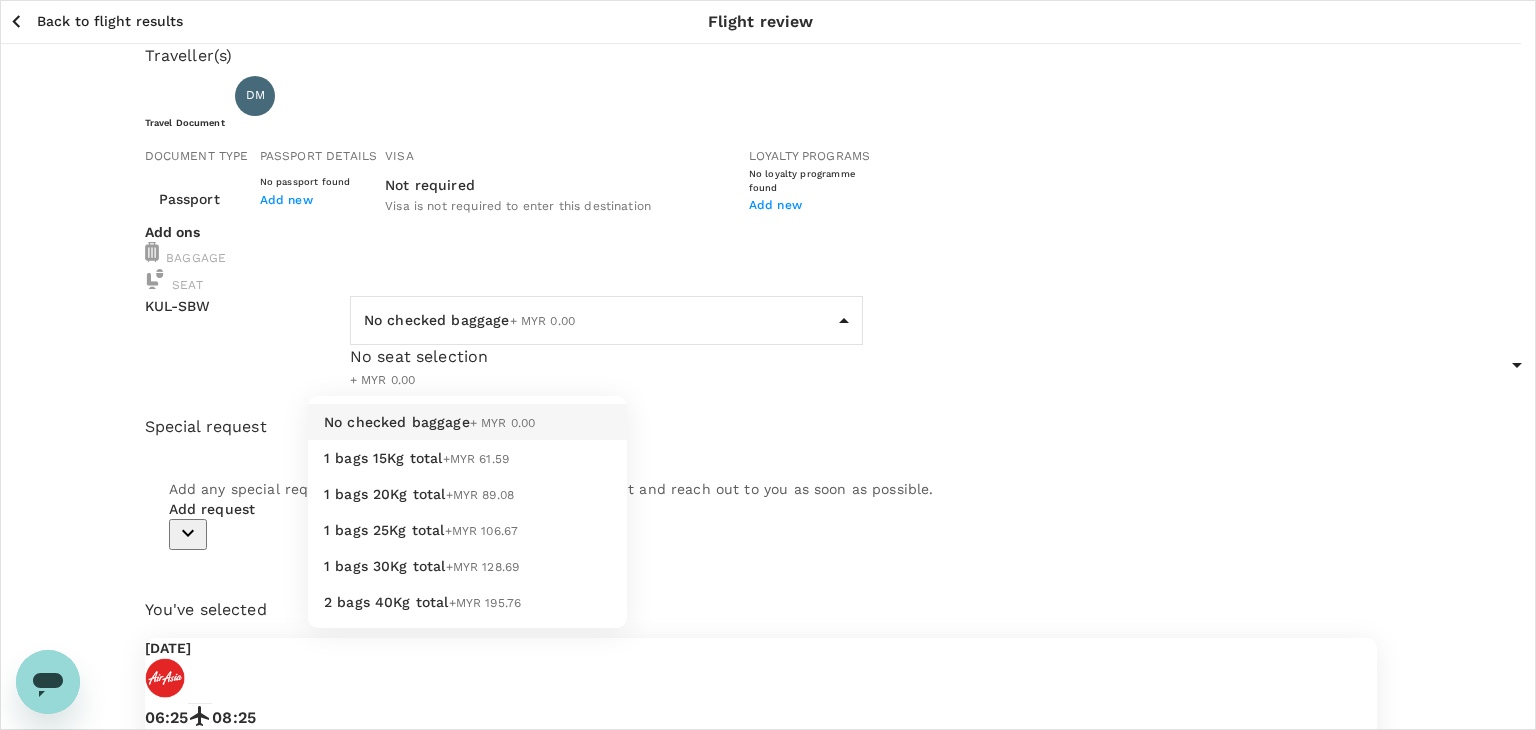 click on "Back to flight results Flight review Traveller(s) Traveller   1 : DM Deepakaran   [PERSON_NAME] Travel Document Document type Passport Passport ​ Passport details No passport found Add new Visa Not required Visa is not required to enter this destination Loyalty programs No loyalty programme found Add new Add ons Baggage Seat KUL  -  SBW No checked baggage + MYR 0.00 ​ No seat selection + MYR 0.00 Special request Add any special requests here. Our support team will attend to it and reach out to you as soon as possible. Add request You've selected [DATE] 06:25 08:25 KUL Direct ,  2h 0min SBW View flight details Price summary Total fare (1 traveller(s)) MYR 257.23 Air fare MYR 257.23 Baggage fee MYR 0.00 Seat fee MYR 0.00 Service fee MYR 10.00 Total MYR 267.23 Continue to payment details Some travellers require a valid travel document to proceed with this booking by TruTrip  ( 3.47.1   ) View details Edit Add new No checked baggage + MYR 0.00 1 bags 15Kg total +MYR 61.59 1 bags 20Kg total +MYR 89.08" at bounding box center [768, 649] 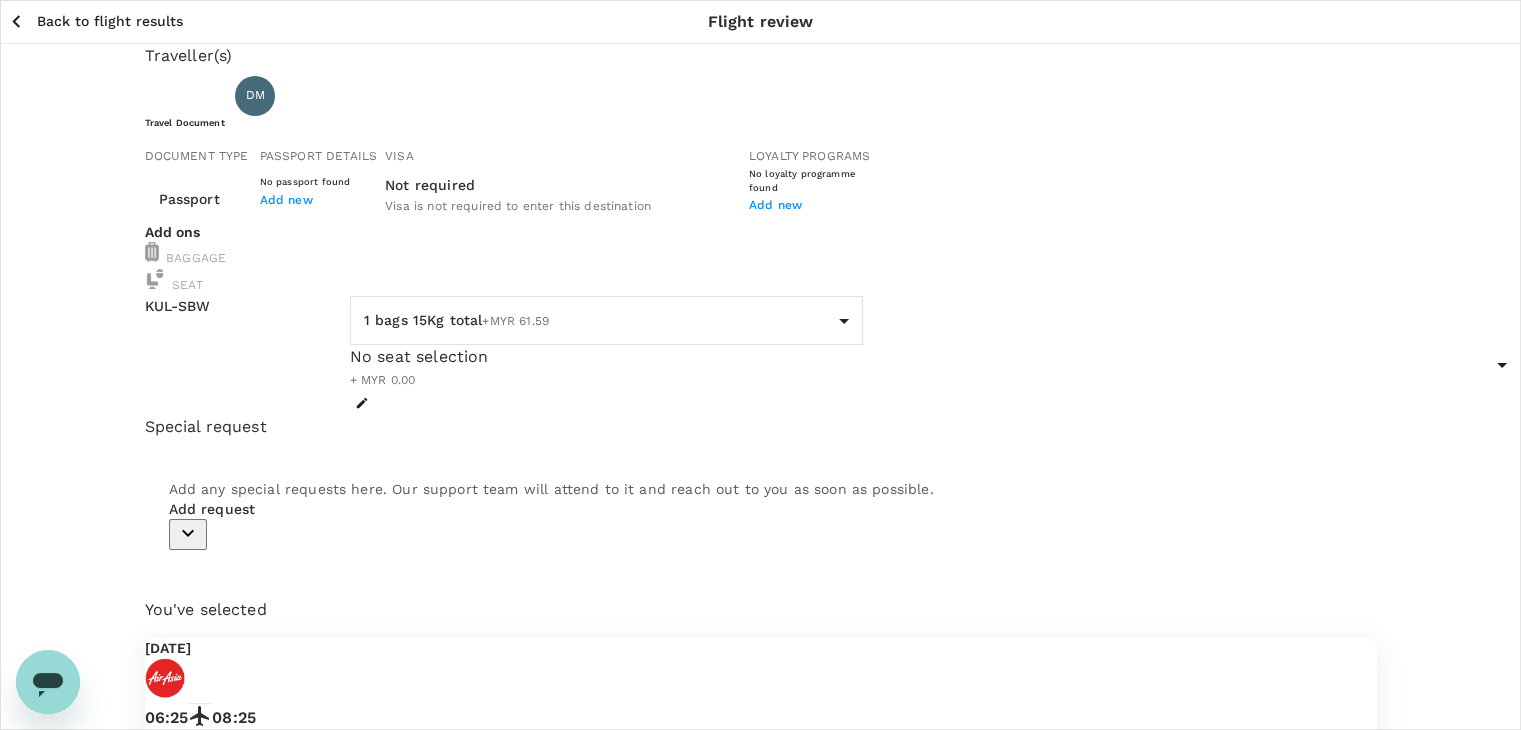 click on "Back to flight results Flight review Traveller(s) Traveller   1 : DM [PERSON_NAME] Travel Document Document type Passport Passport ​ Passport details No passport found Add new Visa Not required Visa is not required to enter this destination Loyalty programs No loyalty programme found Add new Add ons Baggage Seat KUL  -  SBW 1 bags 15Kg total +MYR 61.59 1 - 61.59 ​ No seat selection + MYR 0.00 Special request Add any special requests here. Our support team will attend to it and reach out to you as soon as possible. Add request You've selected [DATE] 06:25 08:25 KUL Direct ,  2h 0min SBW View flight details Price summary Total fare (1 traveller(s)) MYR 318.82 Air fare MYR 257.23 Baggage fee MYR 61.59 Seat fee MYR 0.00 Service fee MYR 10.00 Total MYR 328.82 Continue to payment details Some travellers require a valid travel document to proceed with this booking by TruTrip  ( 3.47.1   ) View details Edit Add new" at bounding box center [760, 649] 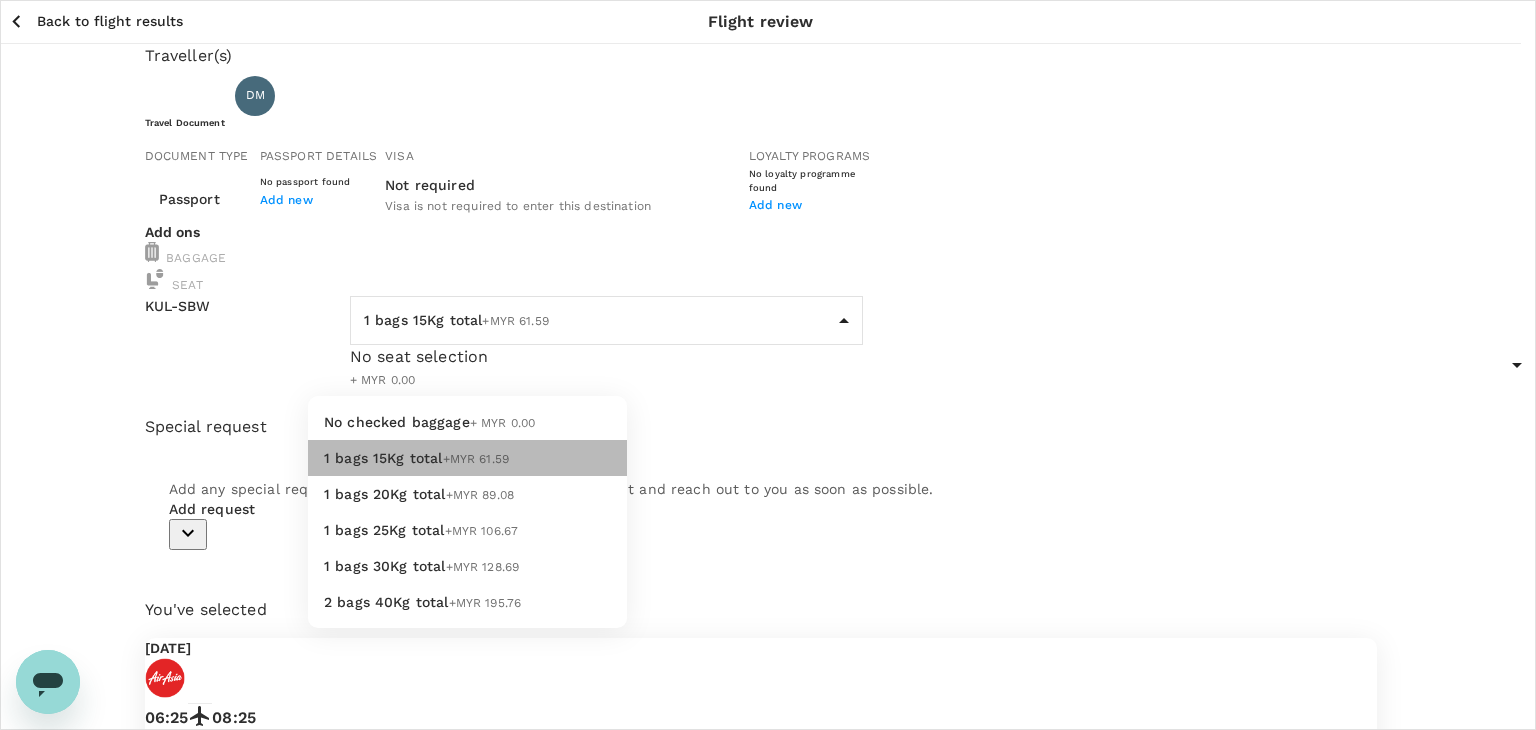 click on "1 bags 15Kg total" at bounding box center (383, 458) 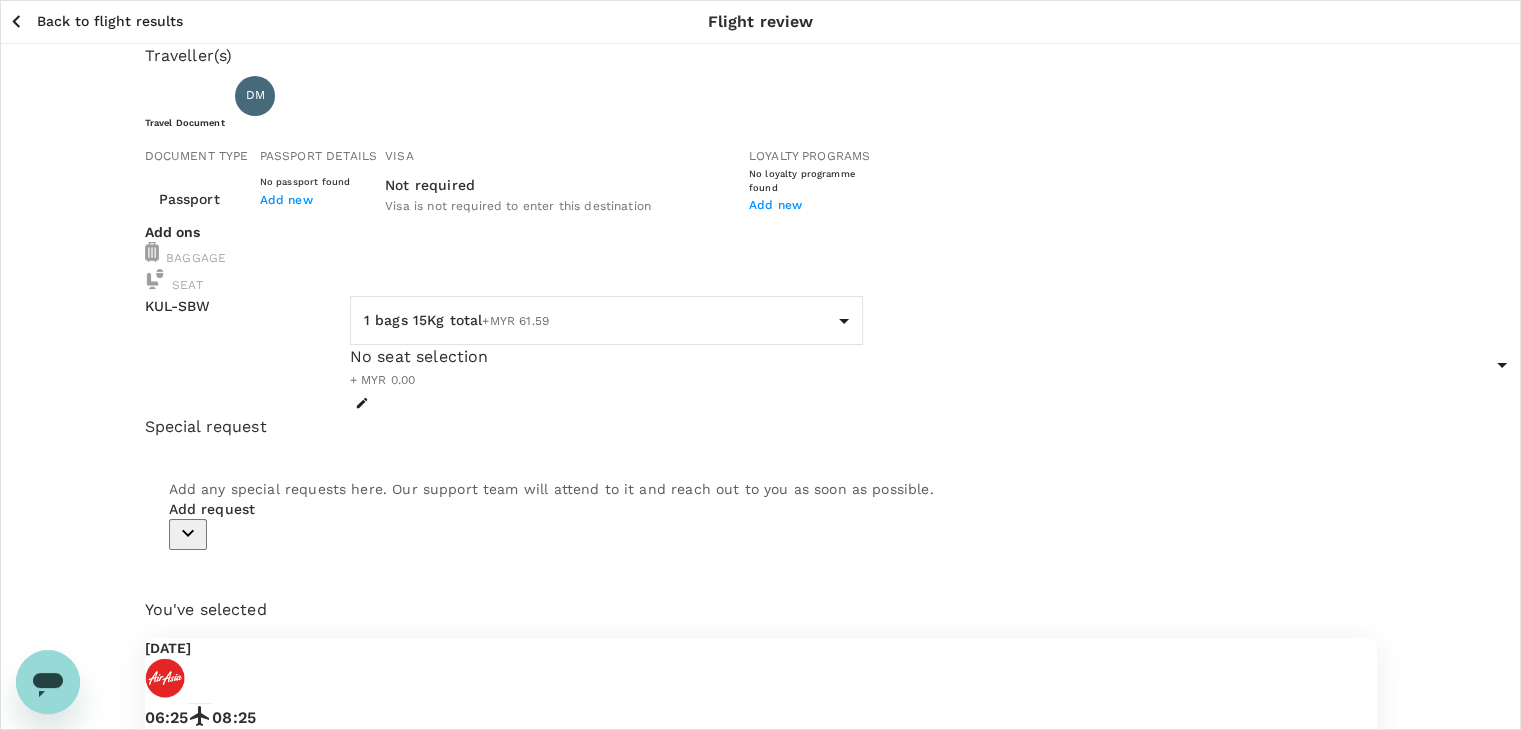 click on "Back to flight results" at bounding box center (110, 21) 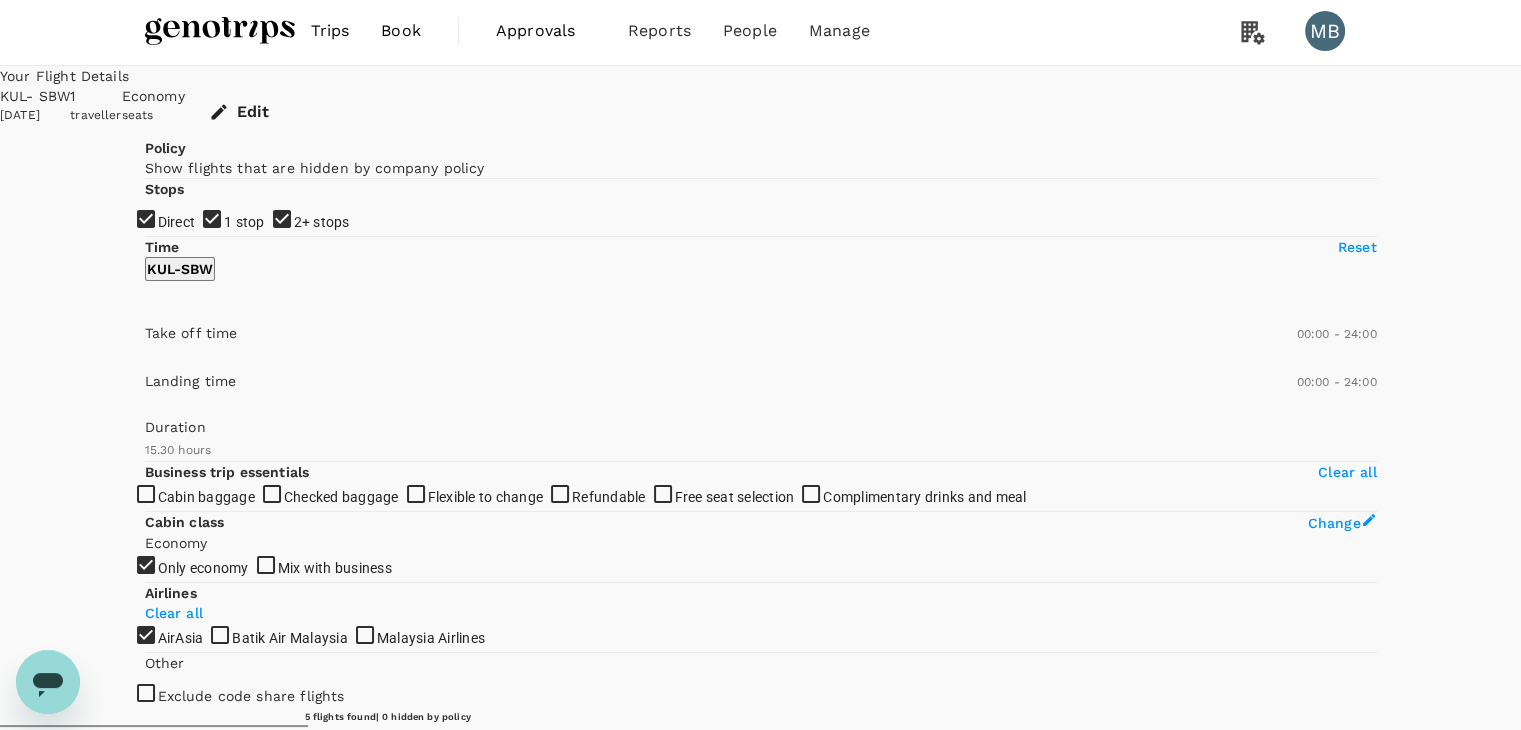 scroll, scrollTop: 0, scrollLeft: 0, axis: both 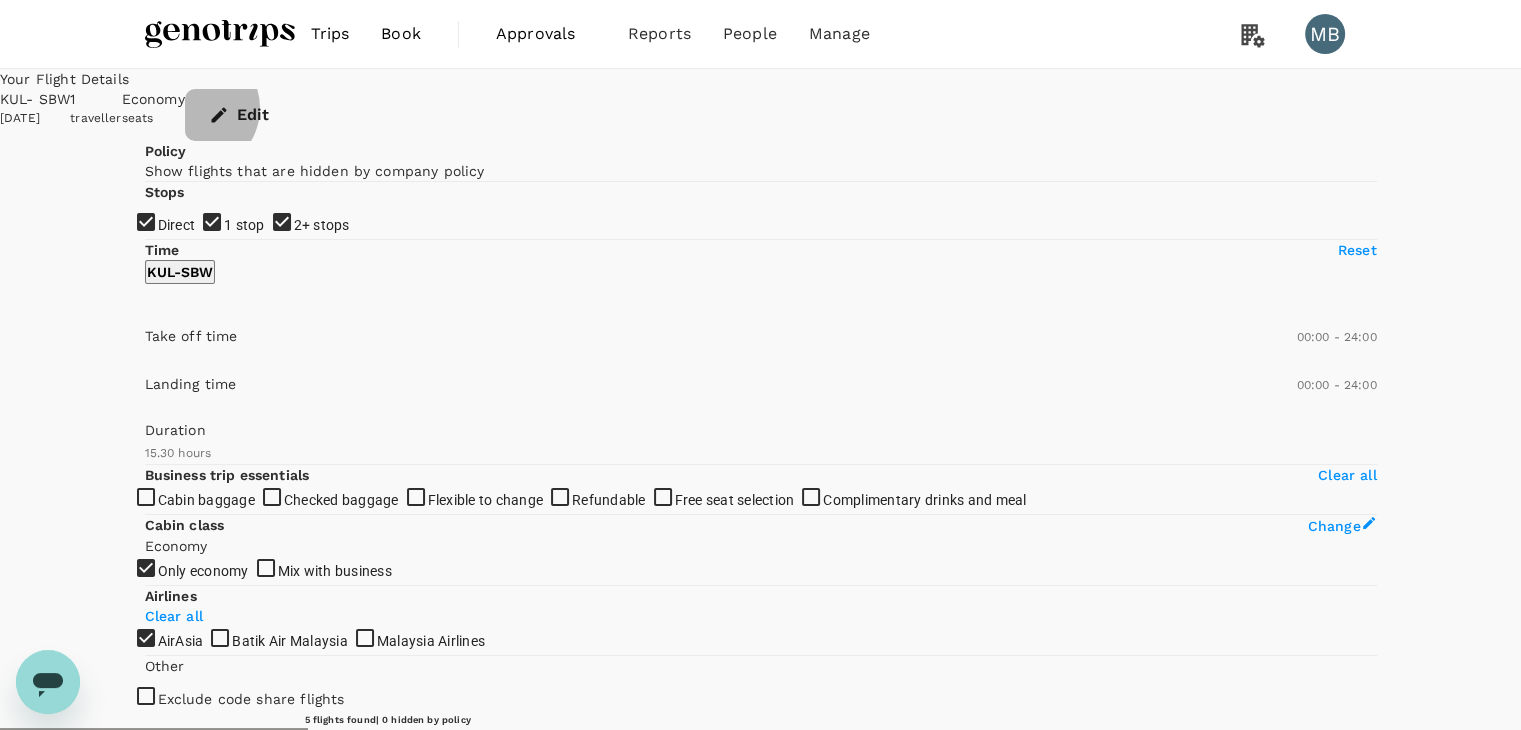 click 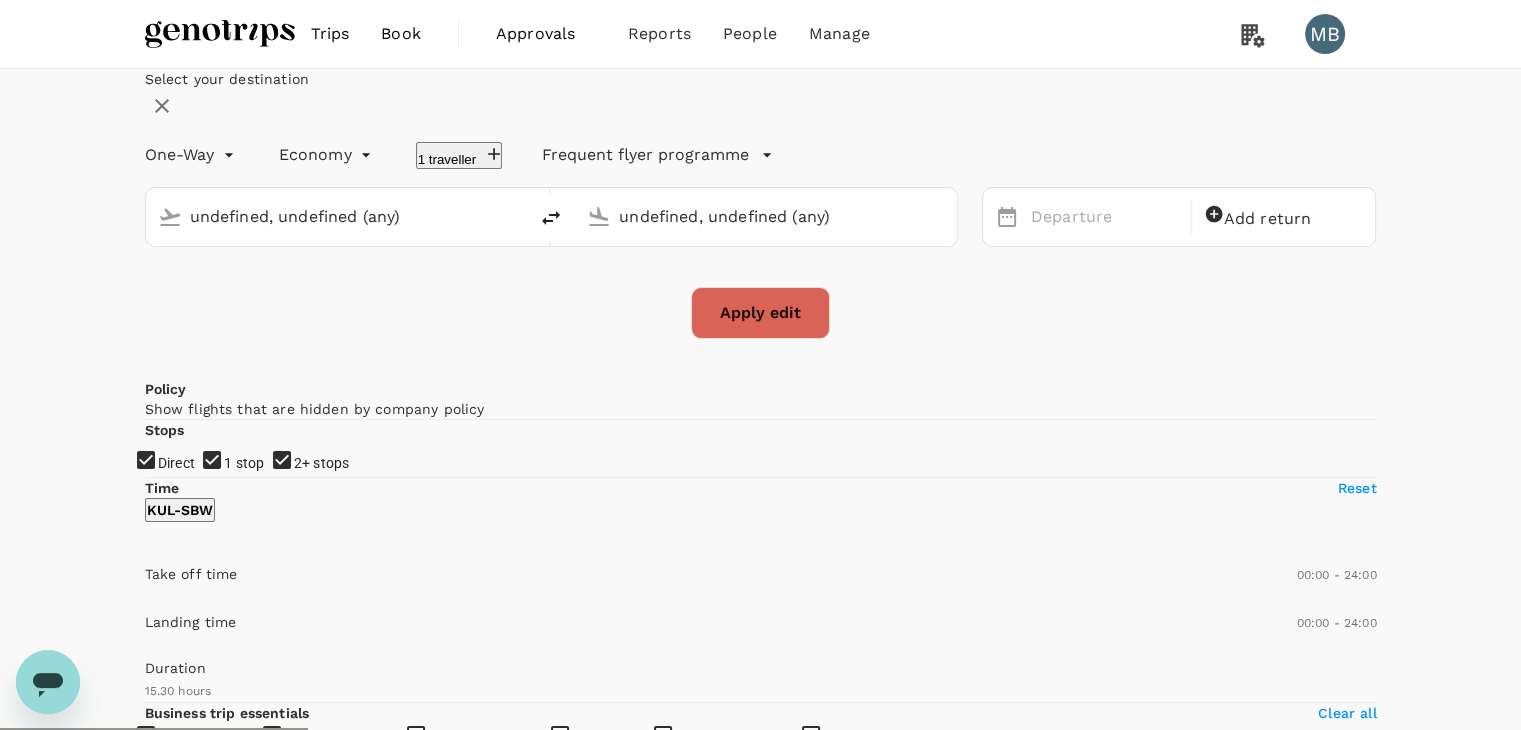 type on "Kuala Lumpur Intl ([GEOGRAPHIC_DATA])" 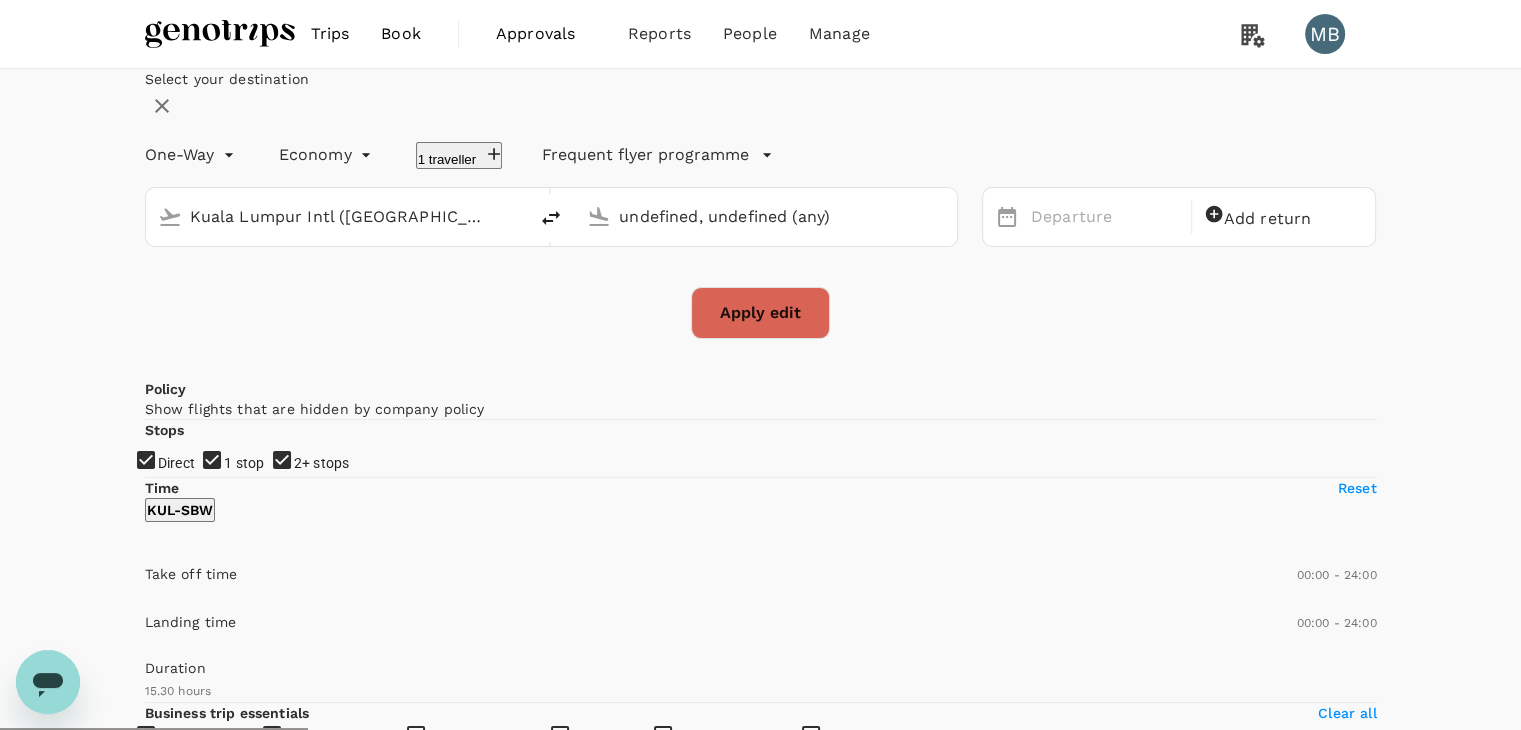 type on "Sibu (SBW)" 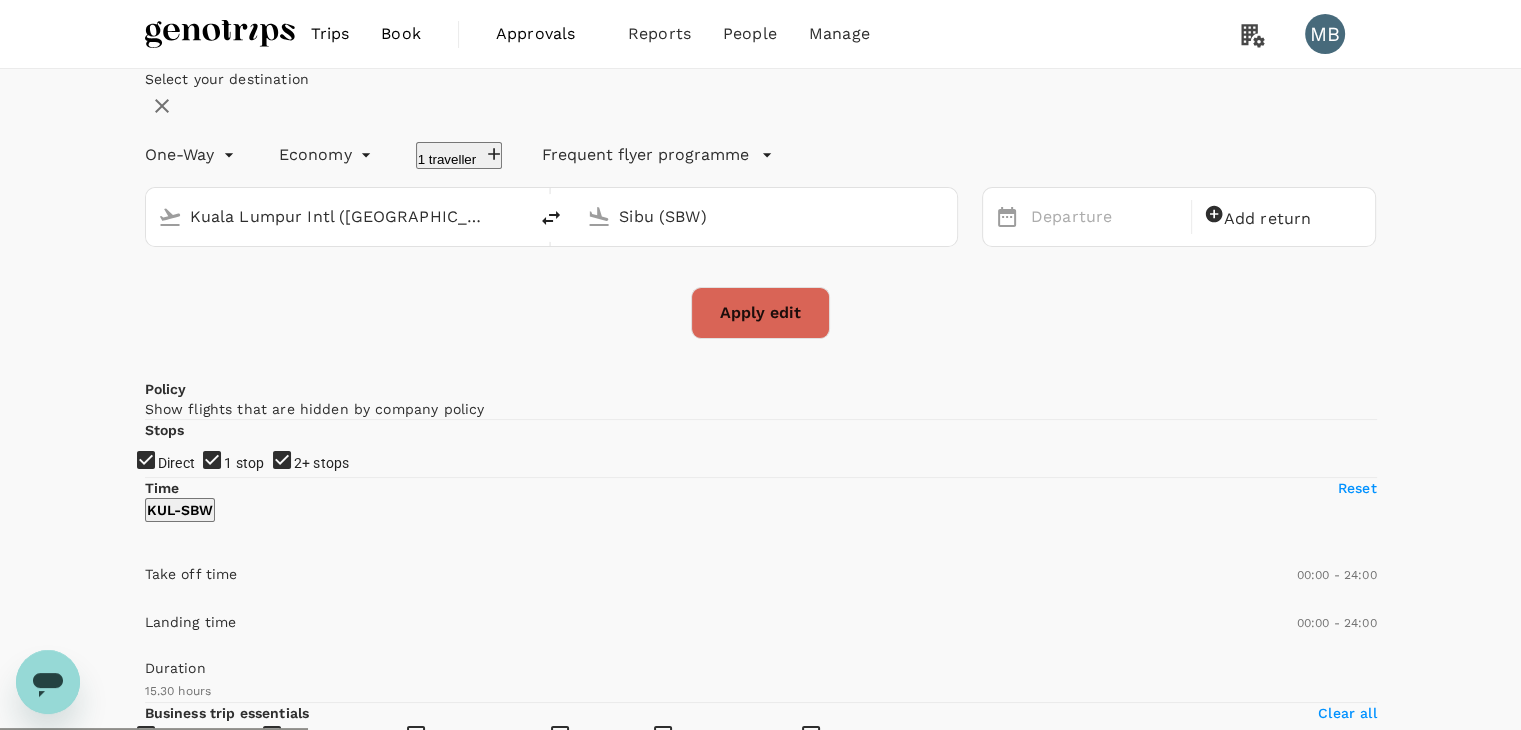 type 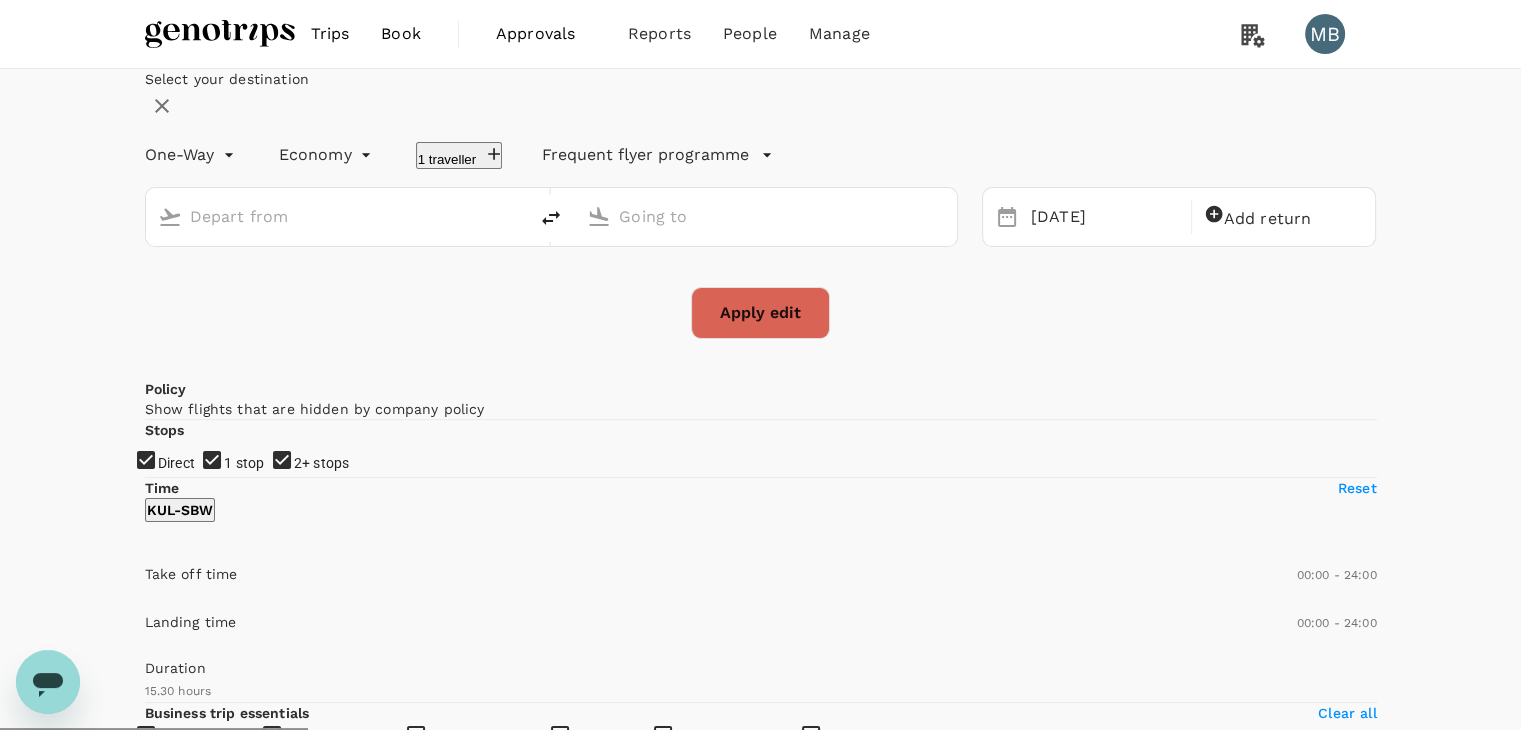 type on "Kuala Lumpur Intl ([GEOGRAPHIC_DATA])" 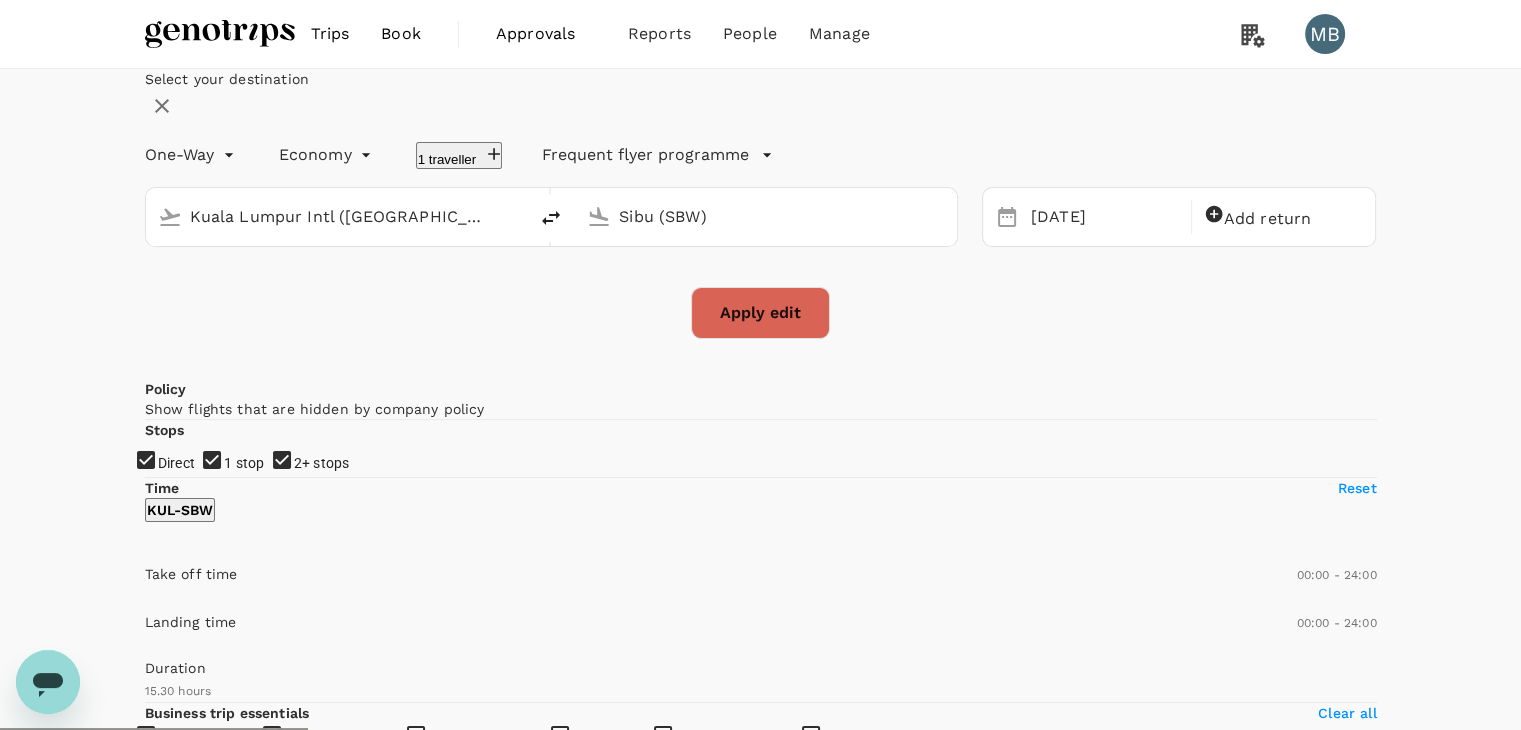 click on "Kuala Lumpur Intl ([GEOGRAPHIC_DATA])" at bounding box center (337, 217) 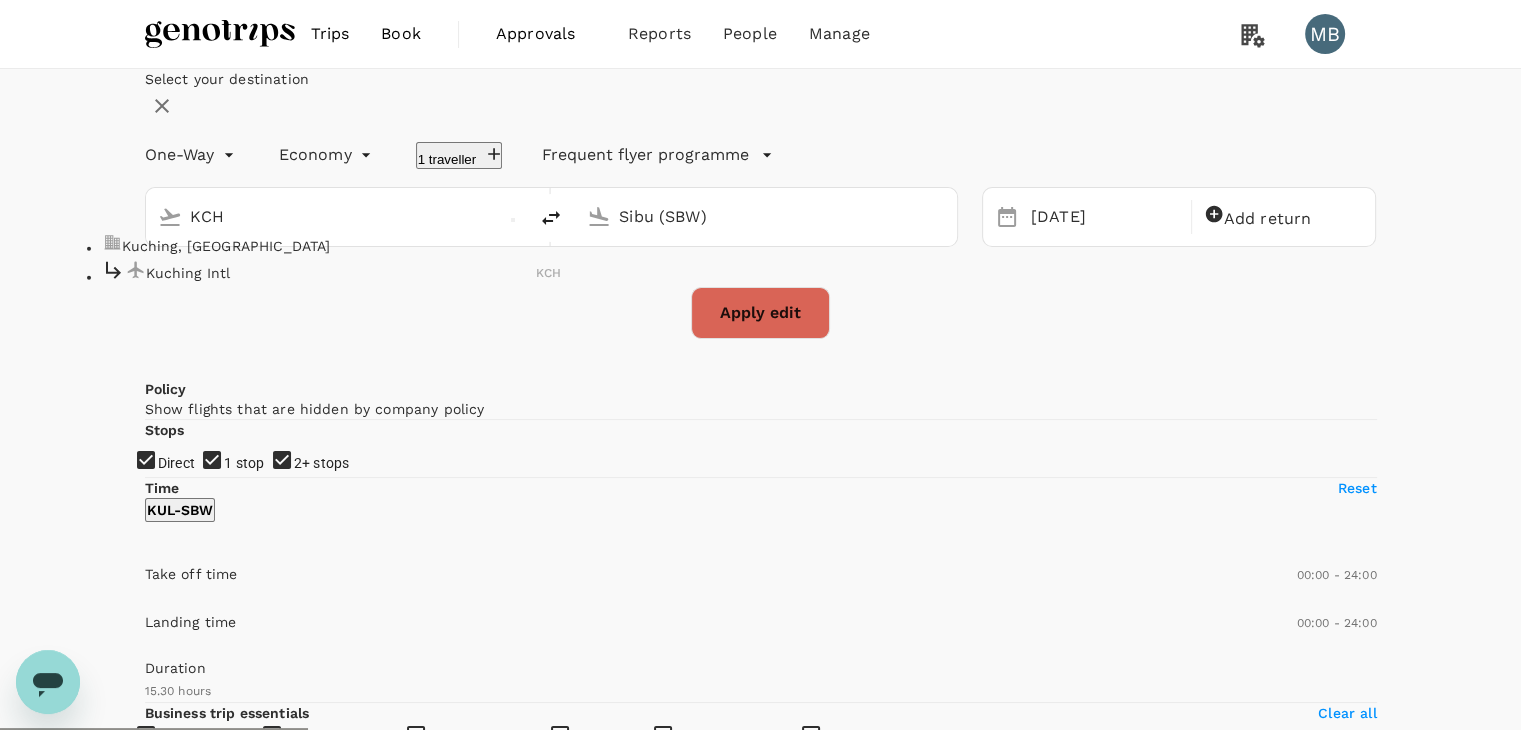 click on "Kuching Intl KCH" at bounding box center (332, 272) 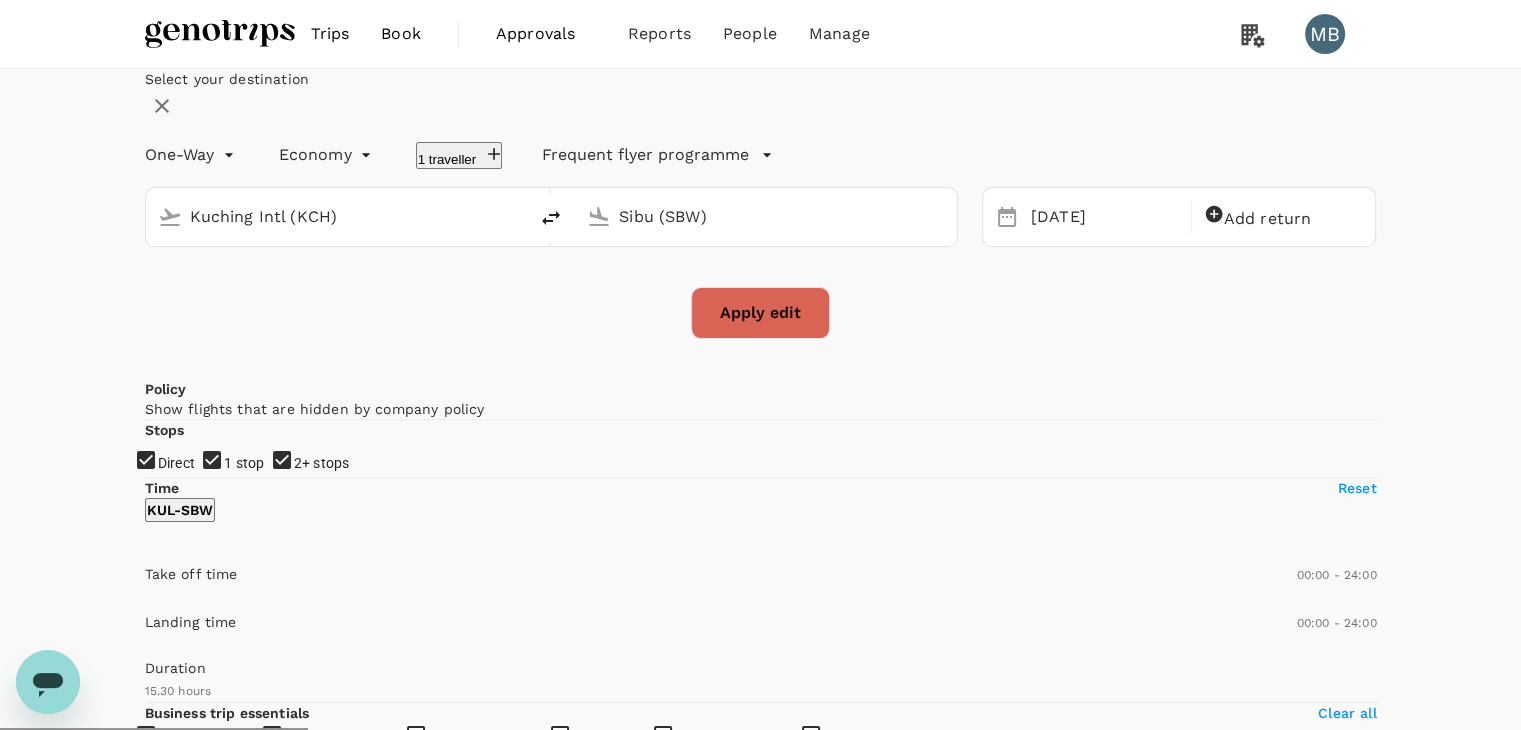 click on "Sibu (SBW)" at bounding box center [767, 216] 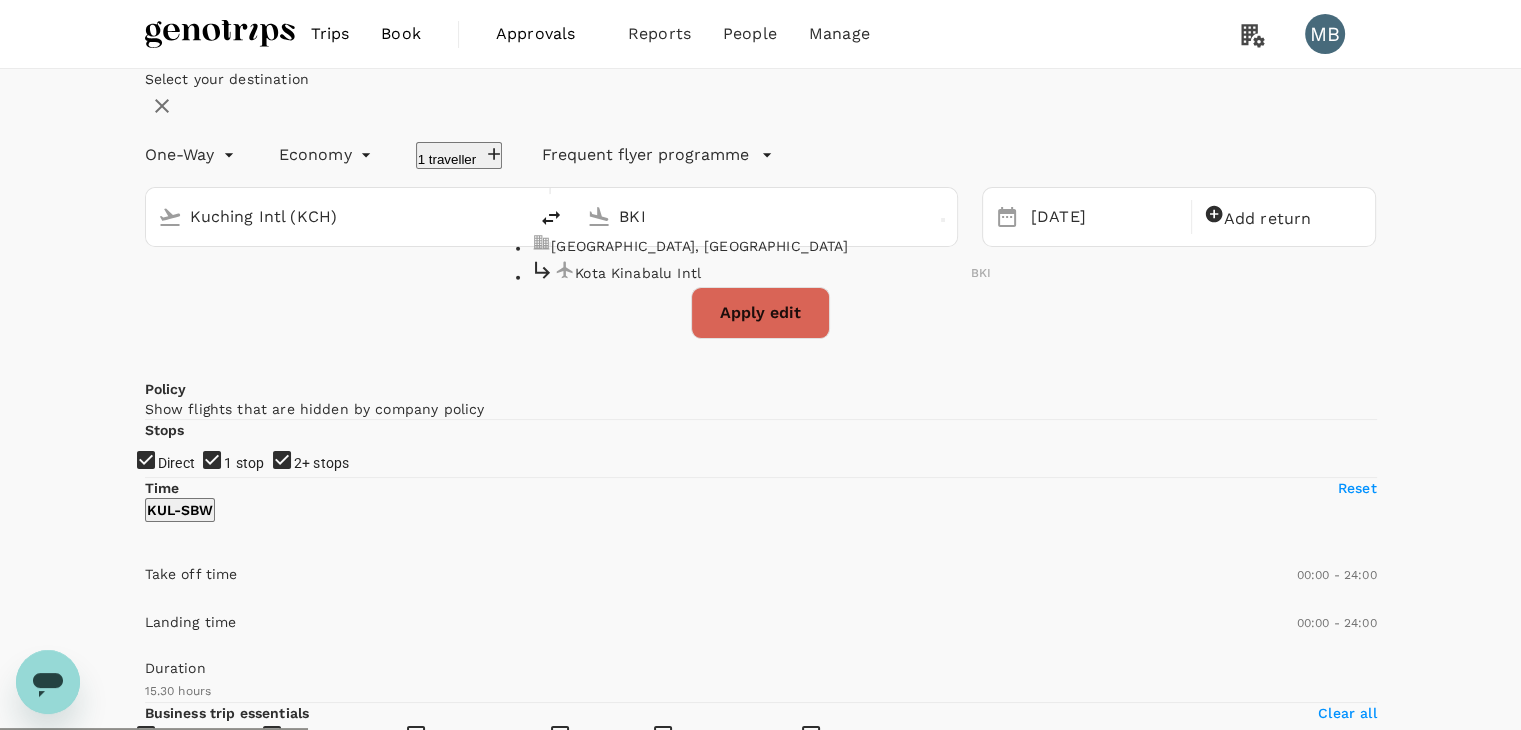 click on "Kota Kinabalu Intl" at bounding box center [773, 272] 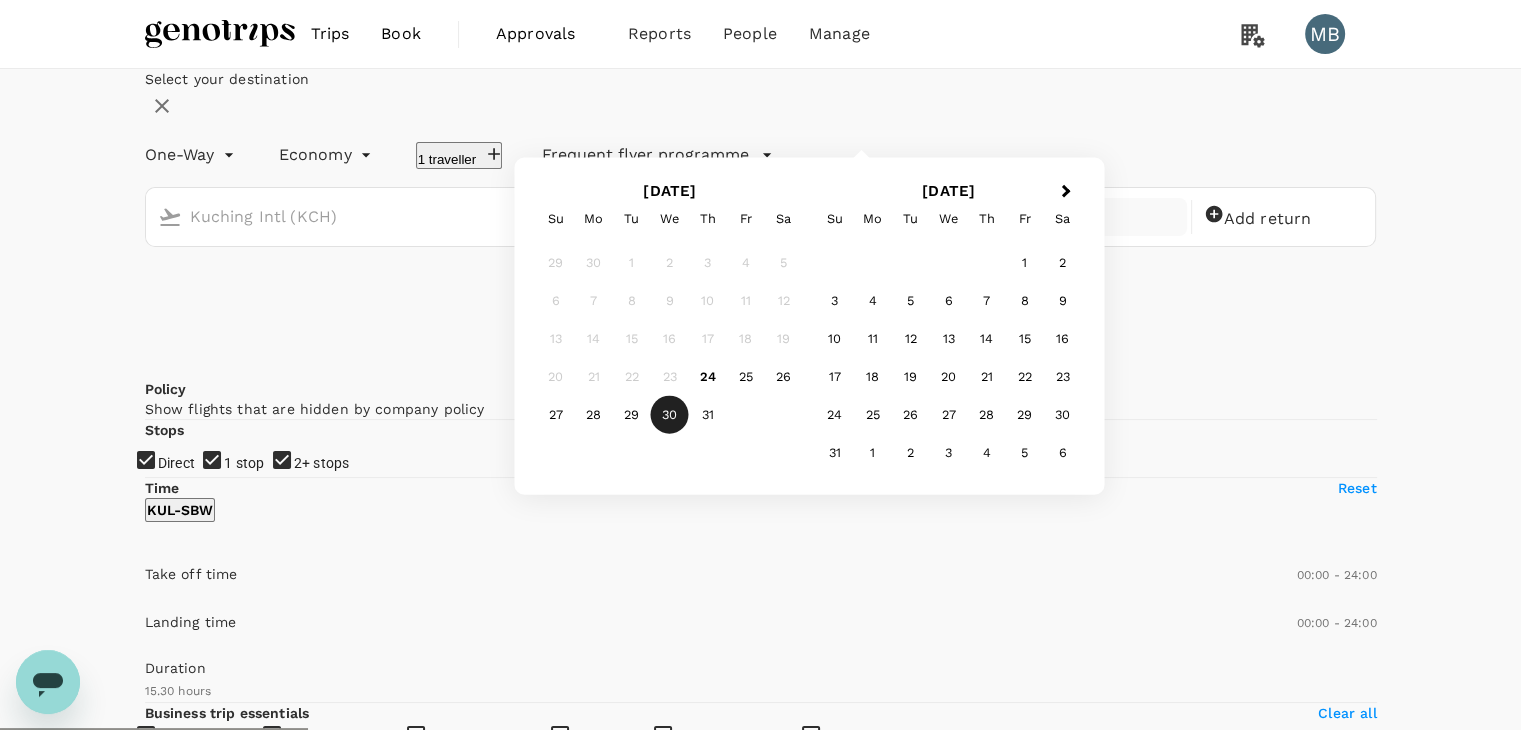 type on "Kota Kinabalu Intl (BKI)" 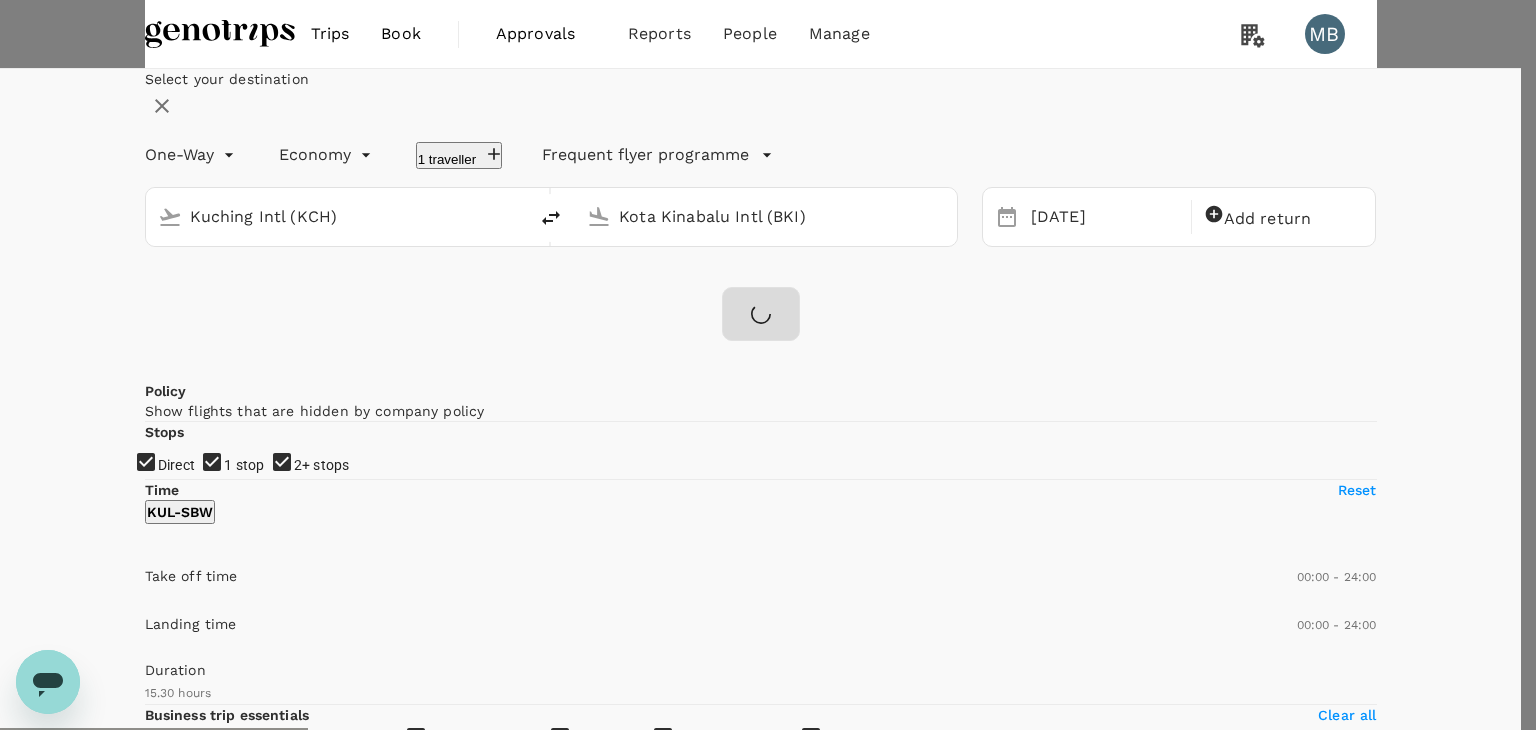 click on "Confirm" at bounding box center [109, 6398] 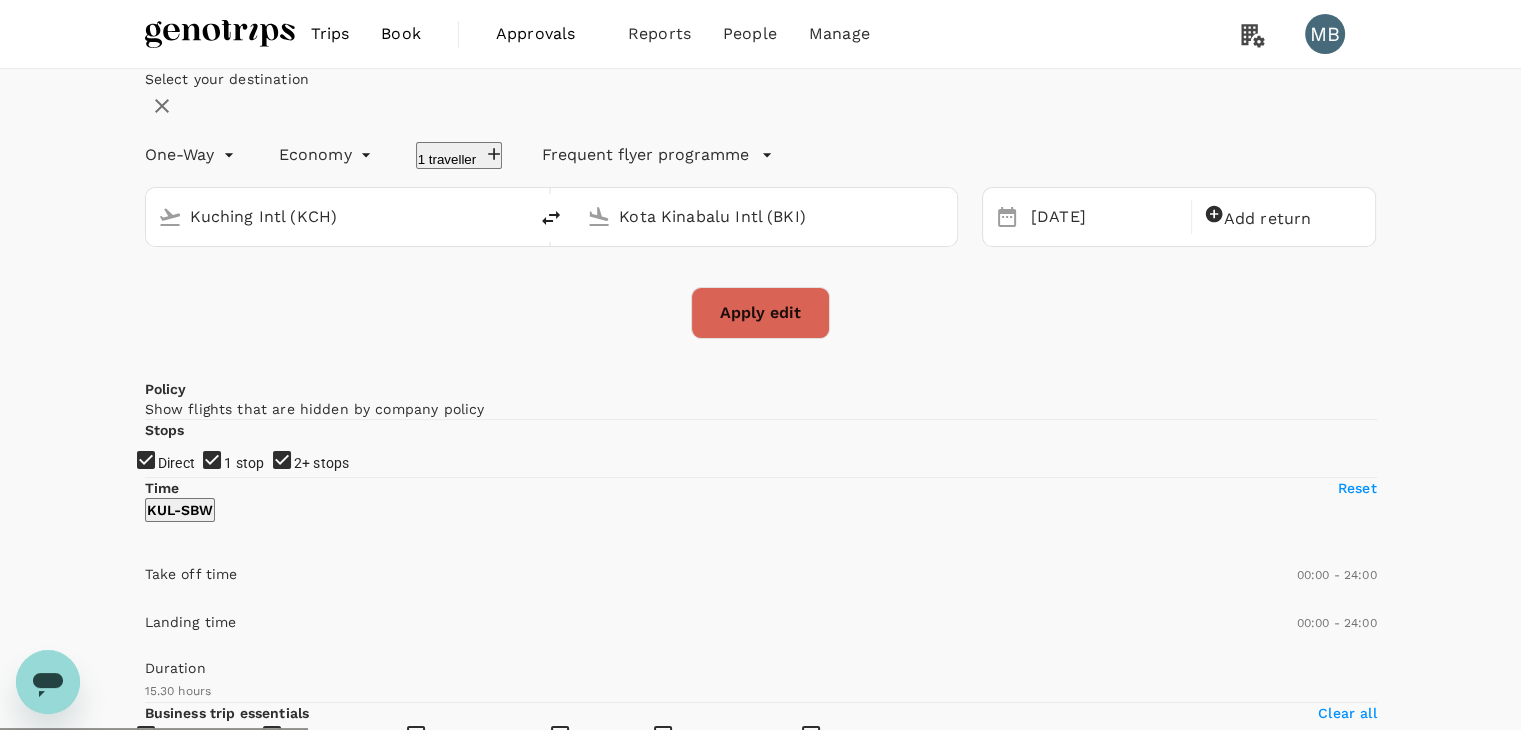 checkbox on "false" 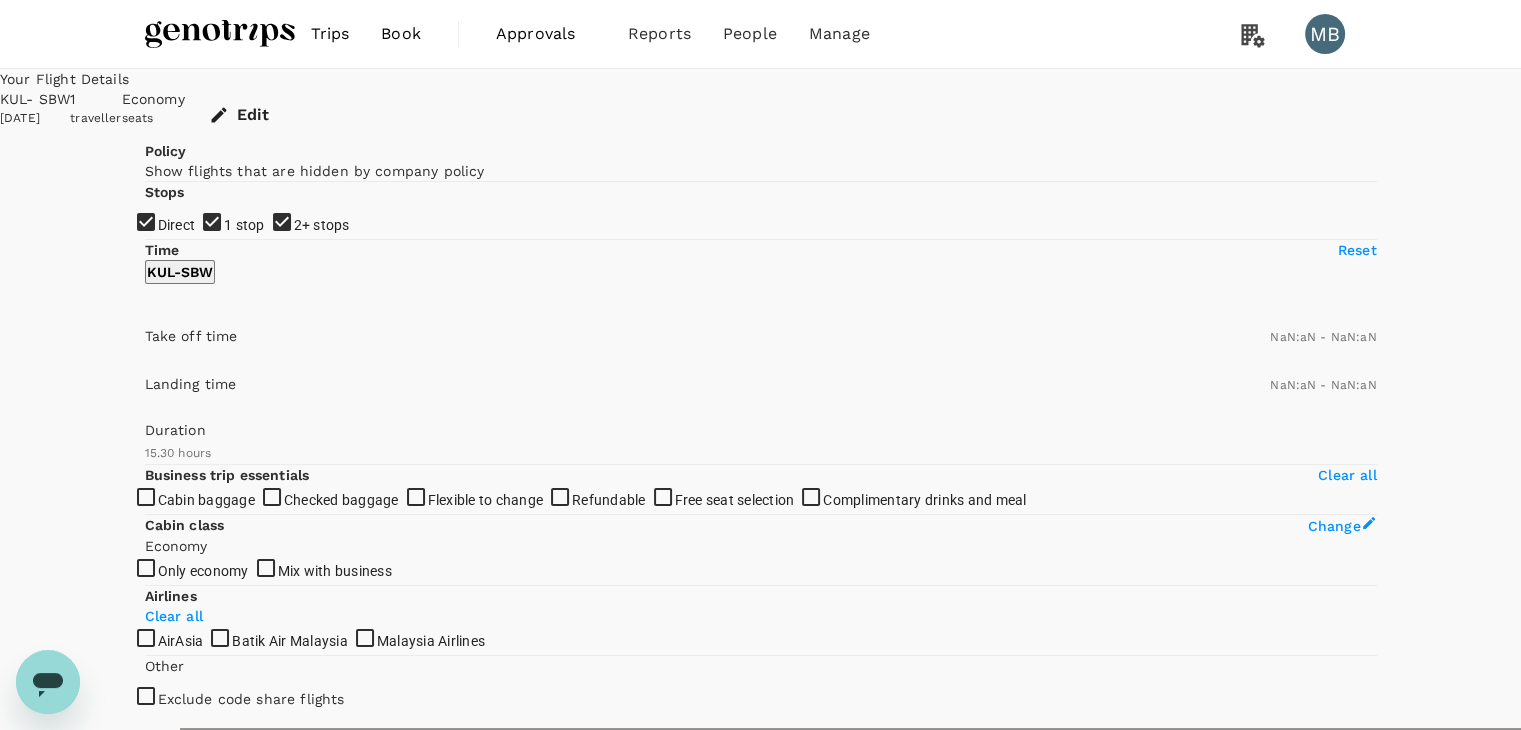 checkbox on "false" 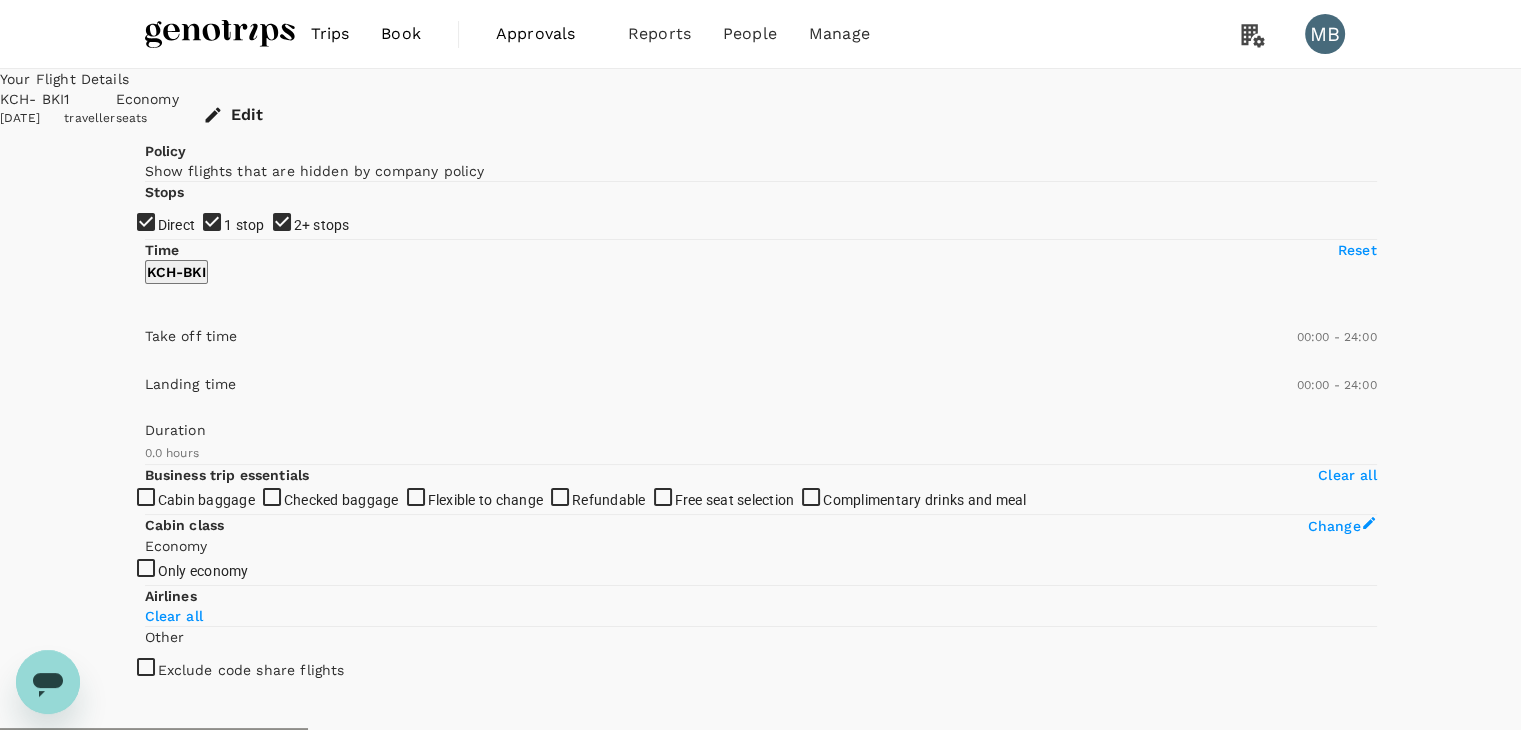 click on "1 stop" at bounding box center (760, 365) 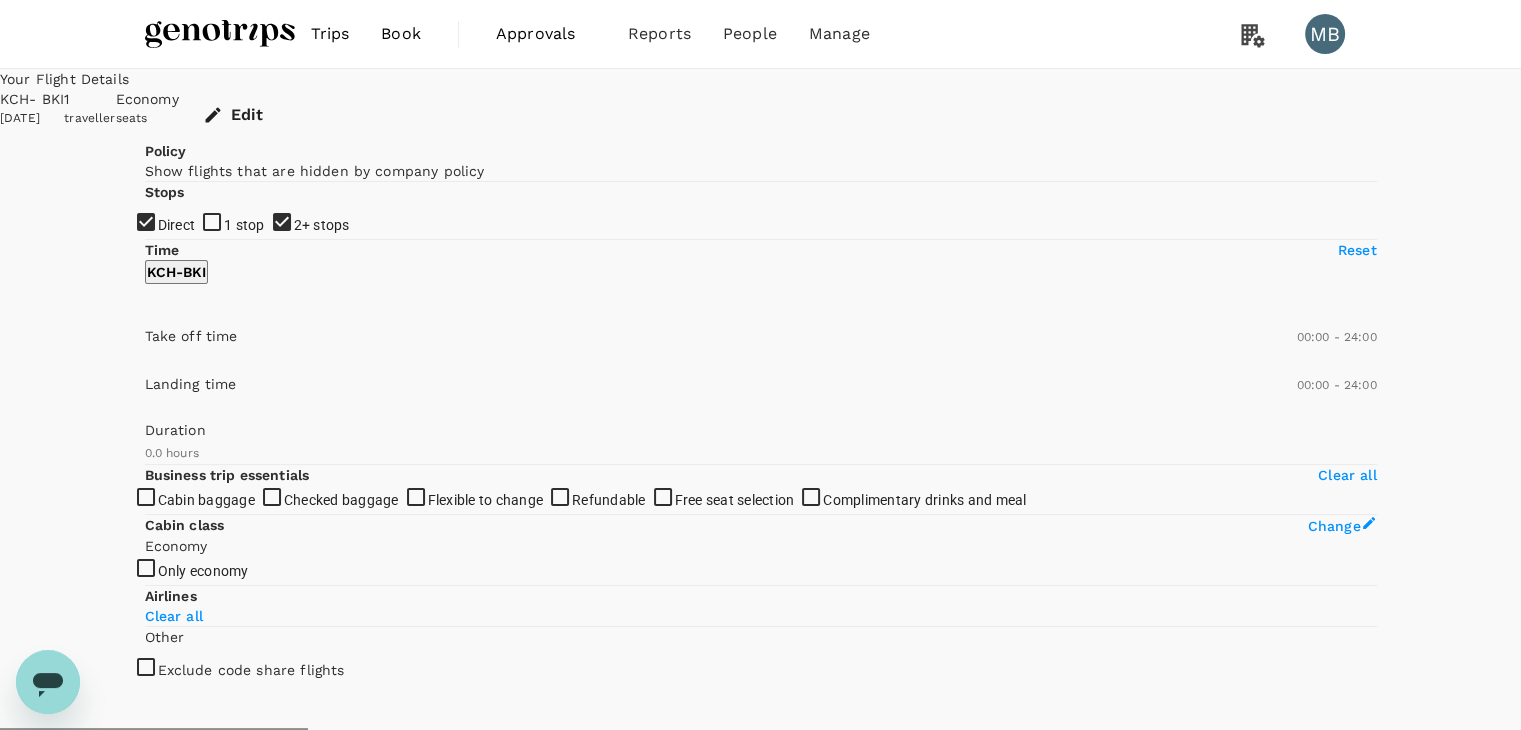 click on "2+ stops" at bounding box center [760, 365] 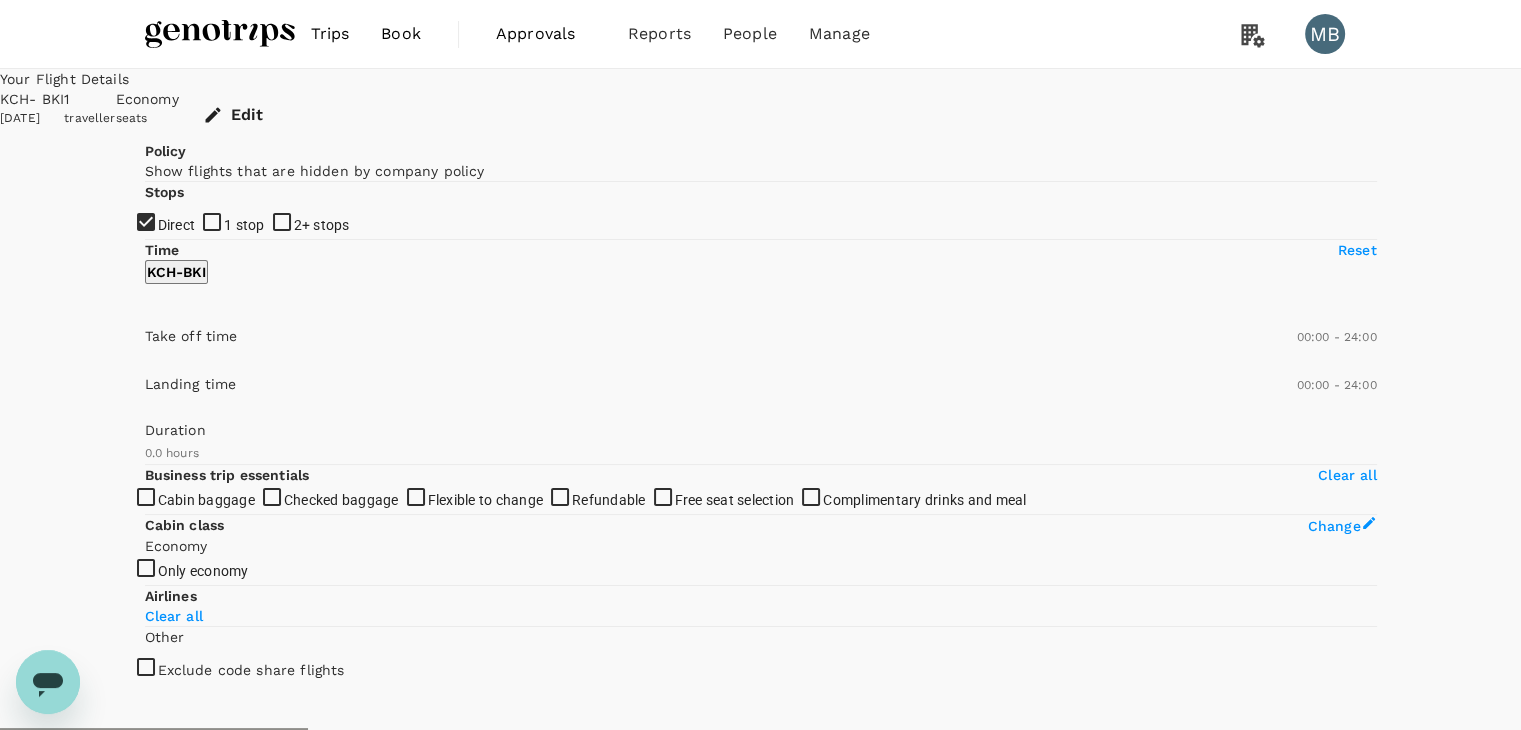 type on "1120" 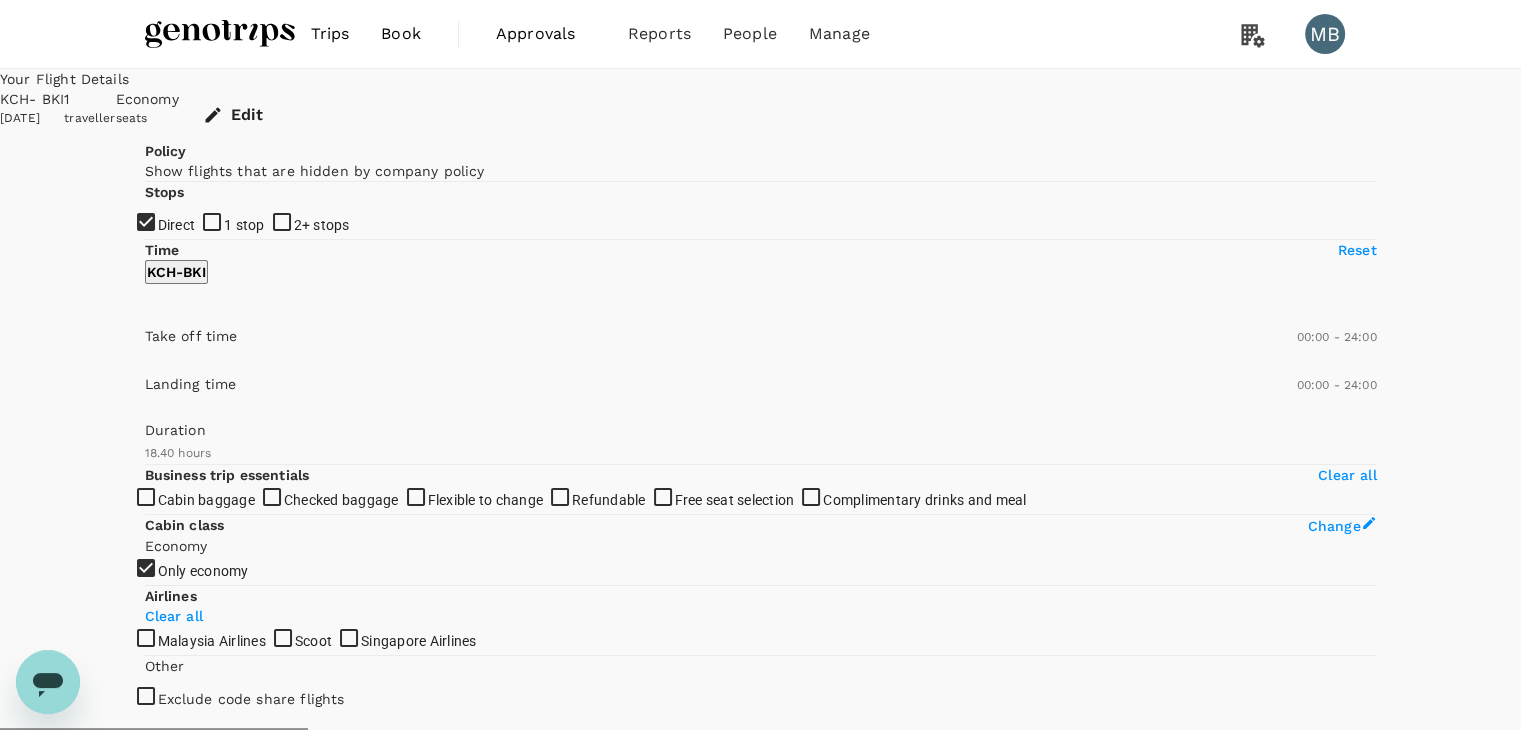 checkbox on "true" 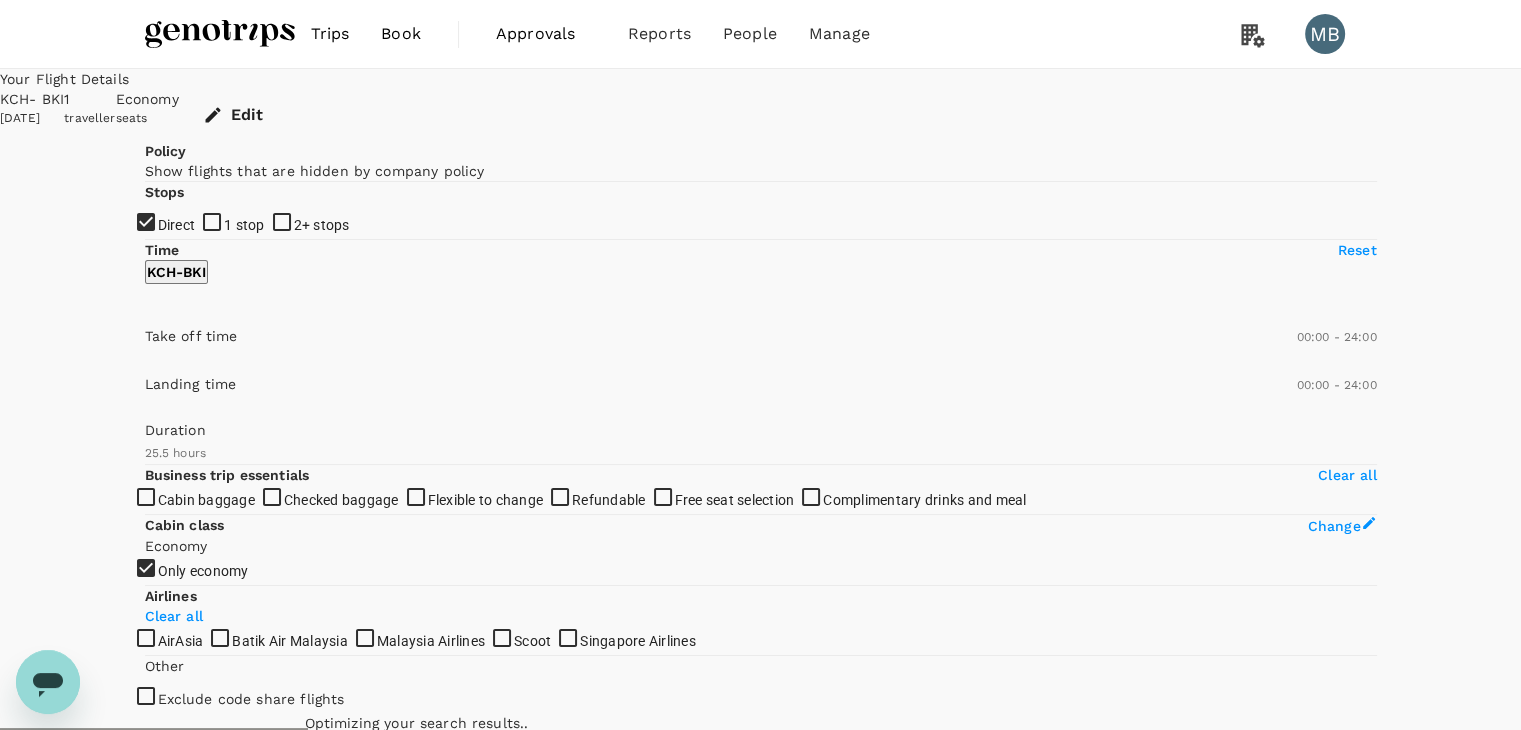 type on "MYR" 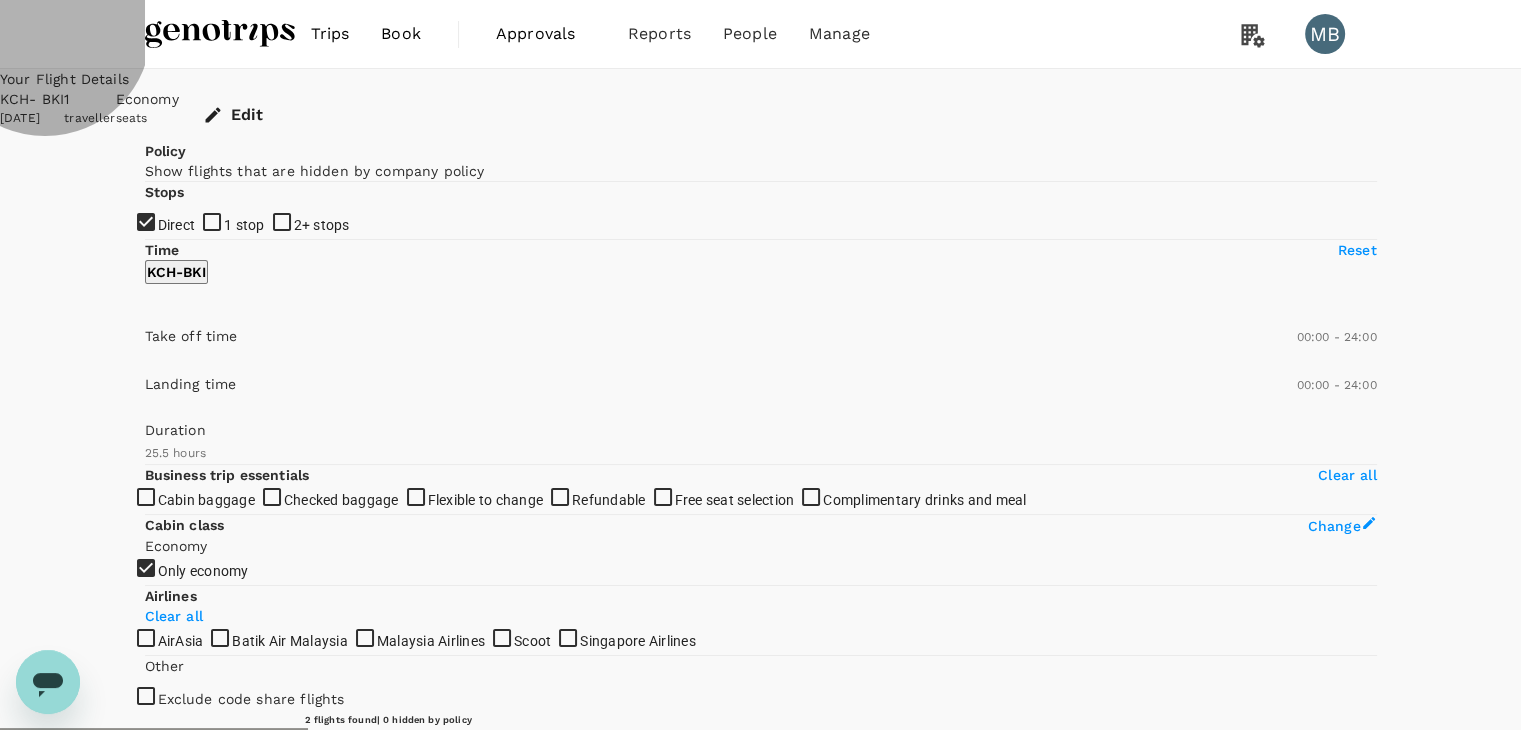 click on "View options" at bounding box center [1176, 1746] 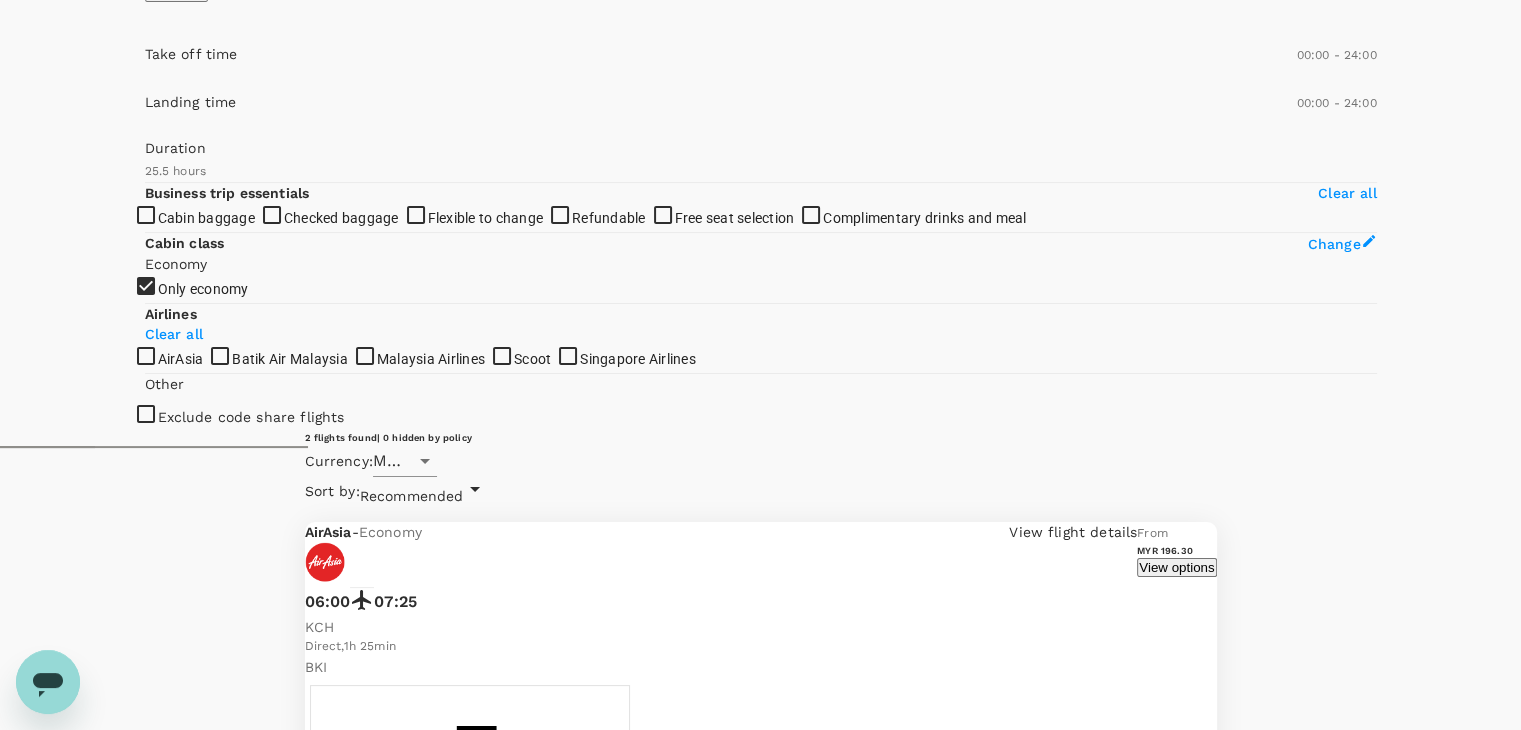 scroll, scrollTop: 395, scrollLeft: 0, axis: vertical 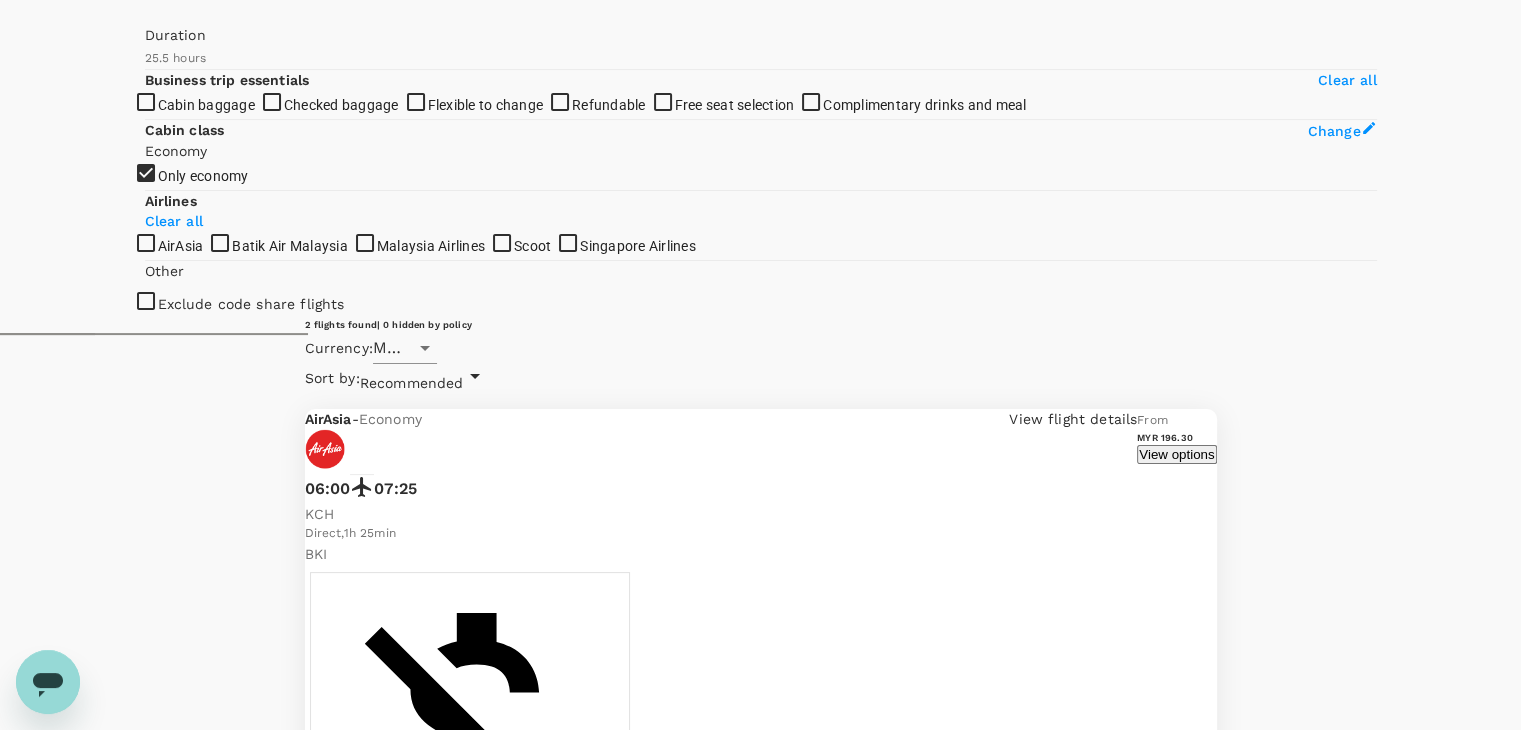 click 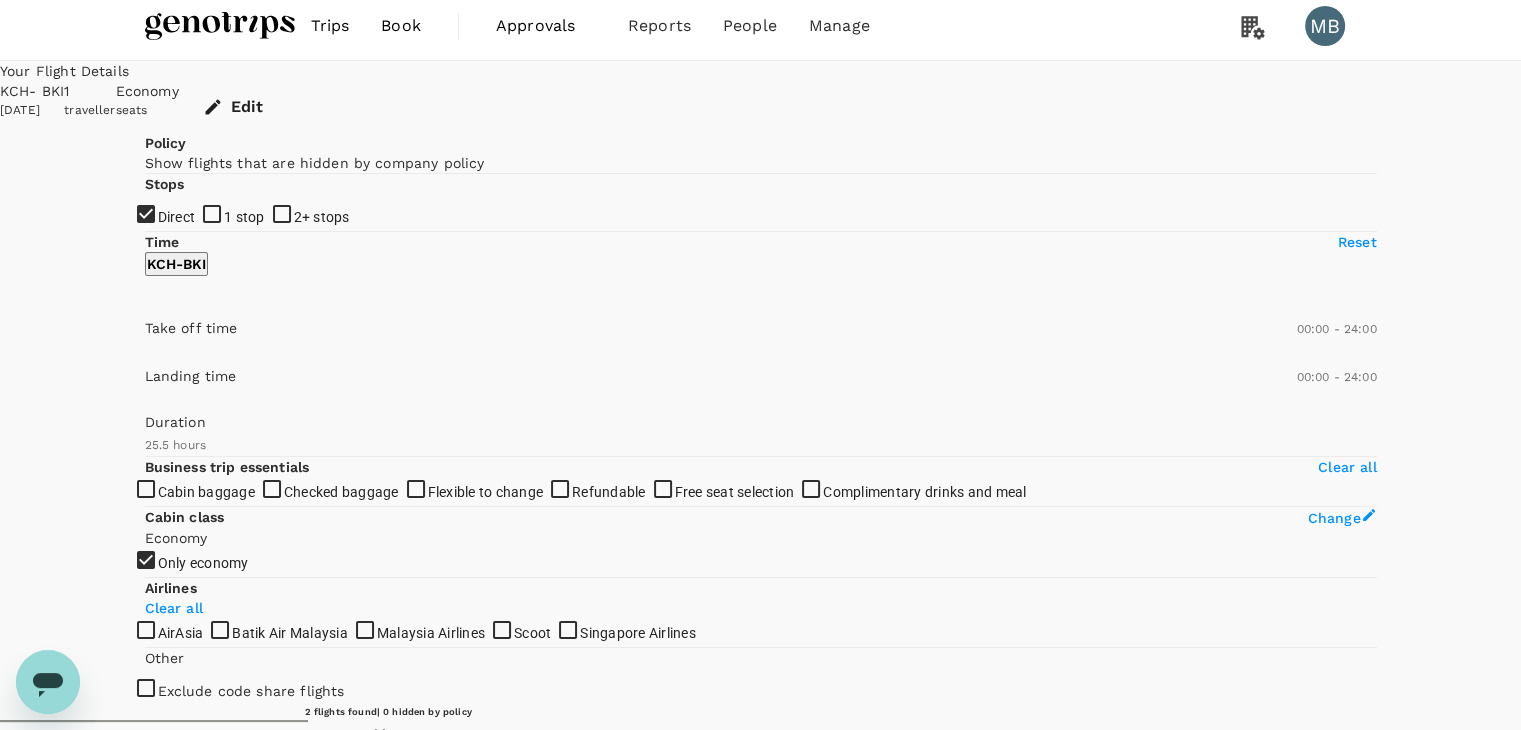 scroll, scrollTop: 0, scrollLeft: 0, axis: both 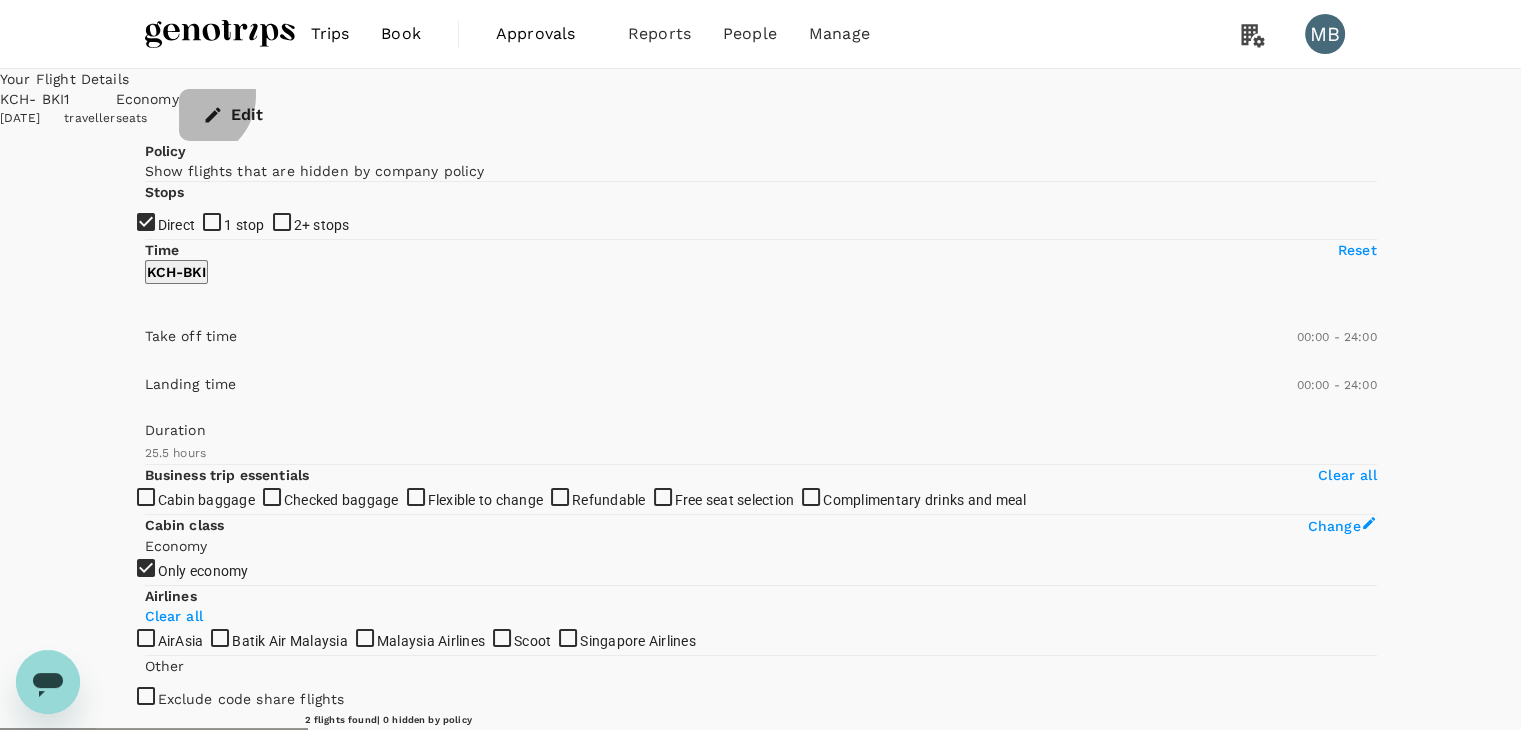 click 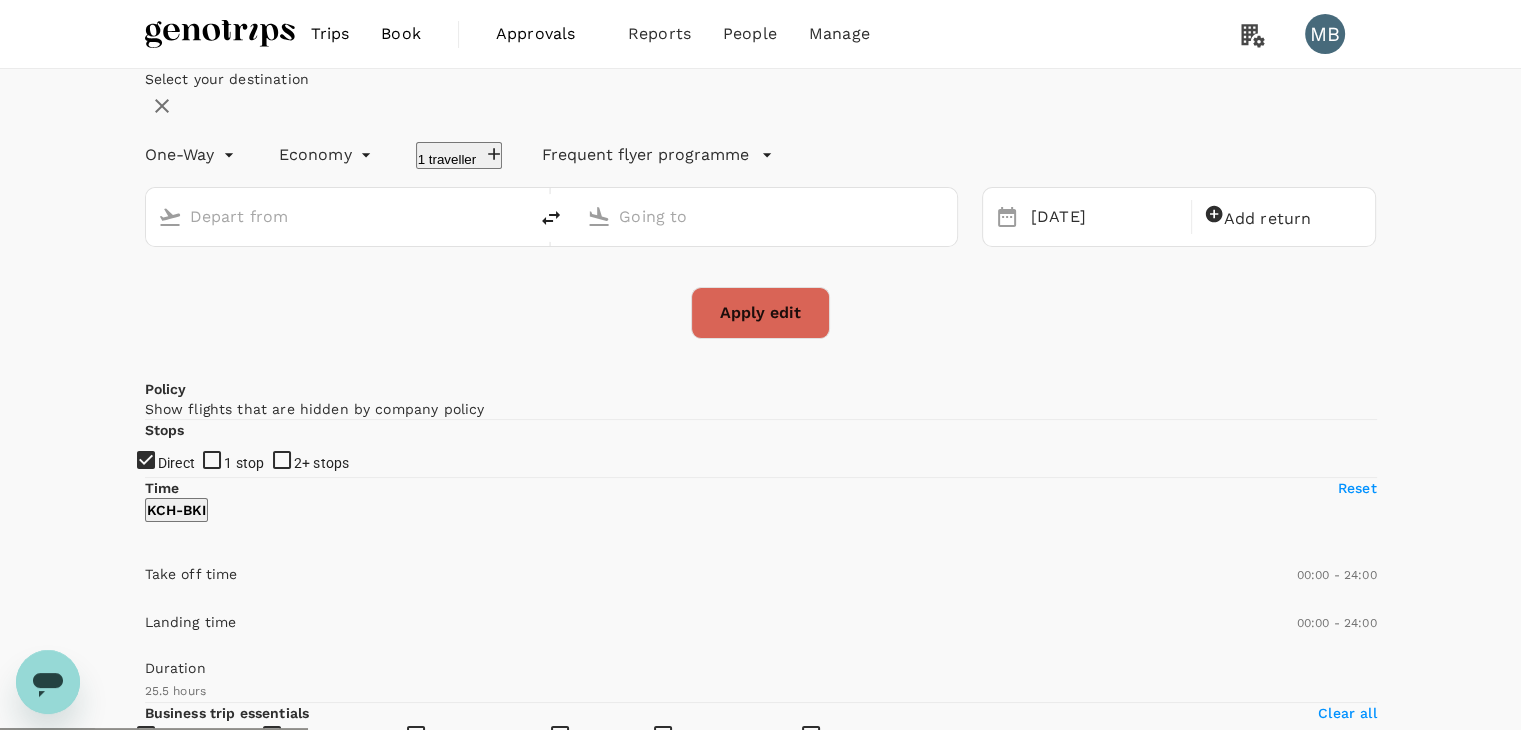 type on "Kuching Intl (KCH)" 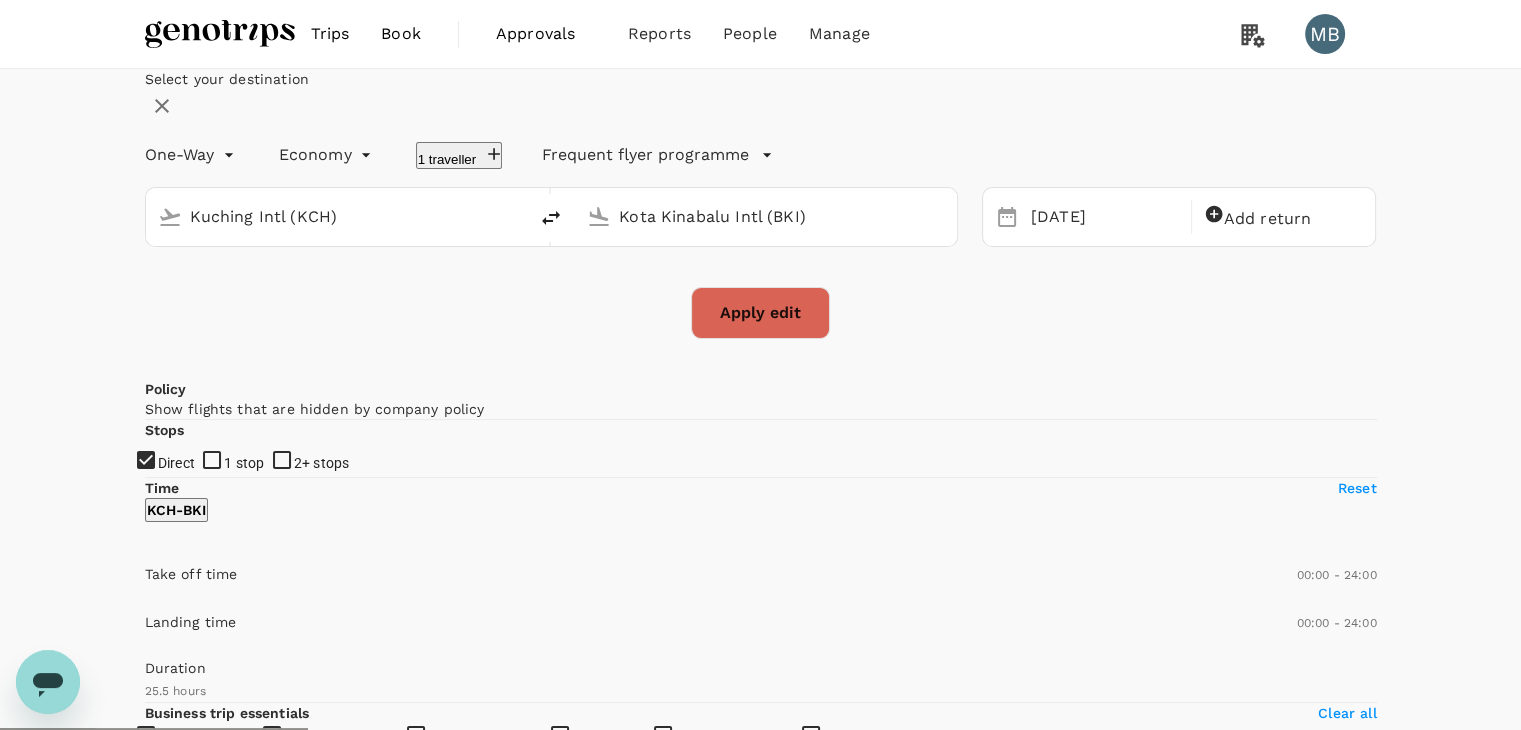 click on "Kuching Intl (KCH)" at bounding box center (338, 216) 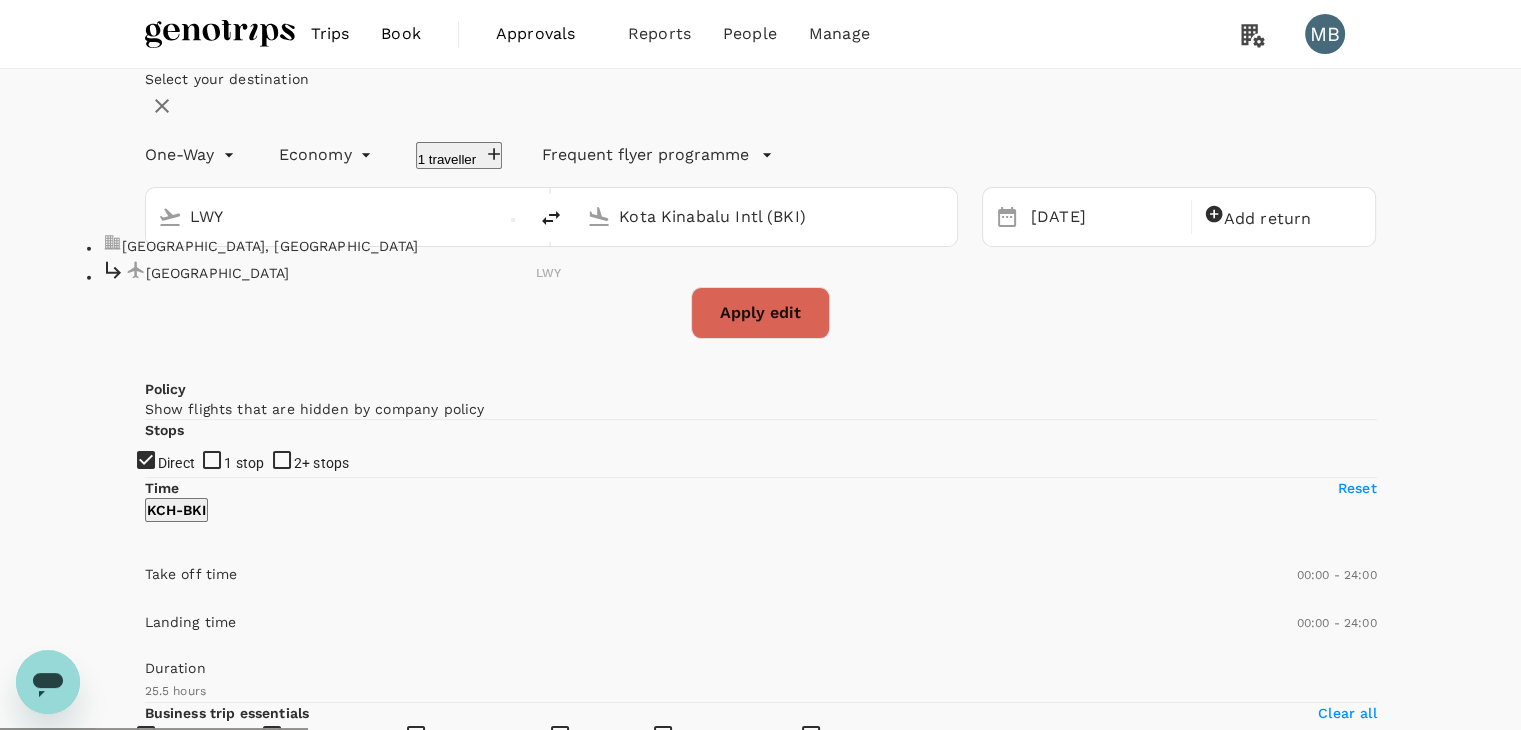 click on "[GEOGRAPHIC_DATA]" at bounding box center (341, 272) 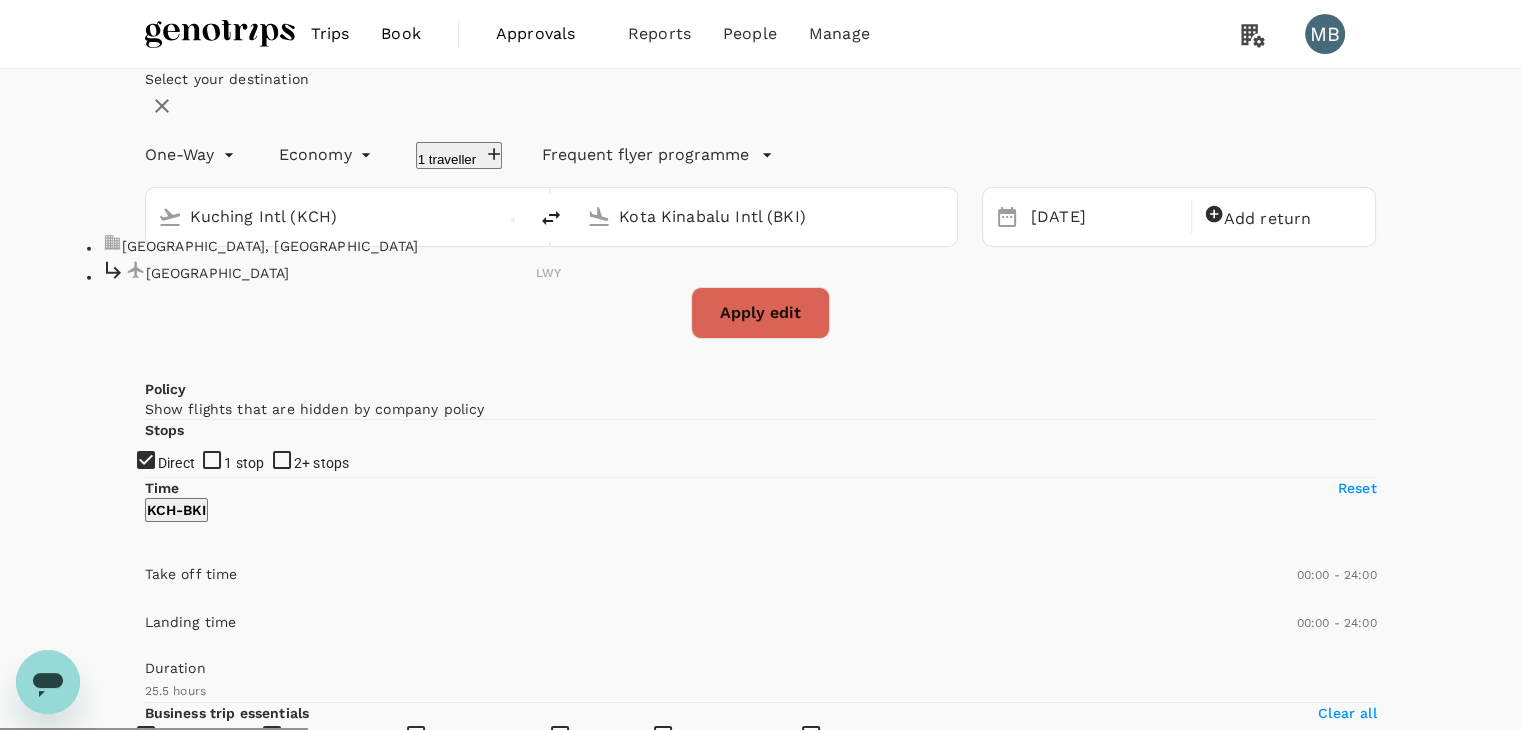 type on "[GEOGRAPHIC_DATA] ([GEOGRAPHIC_DATA])" 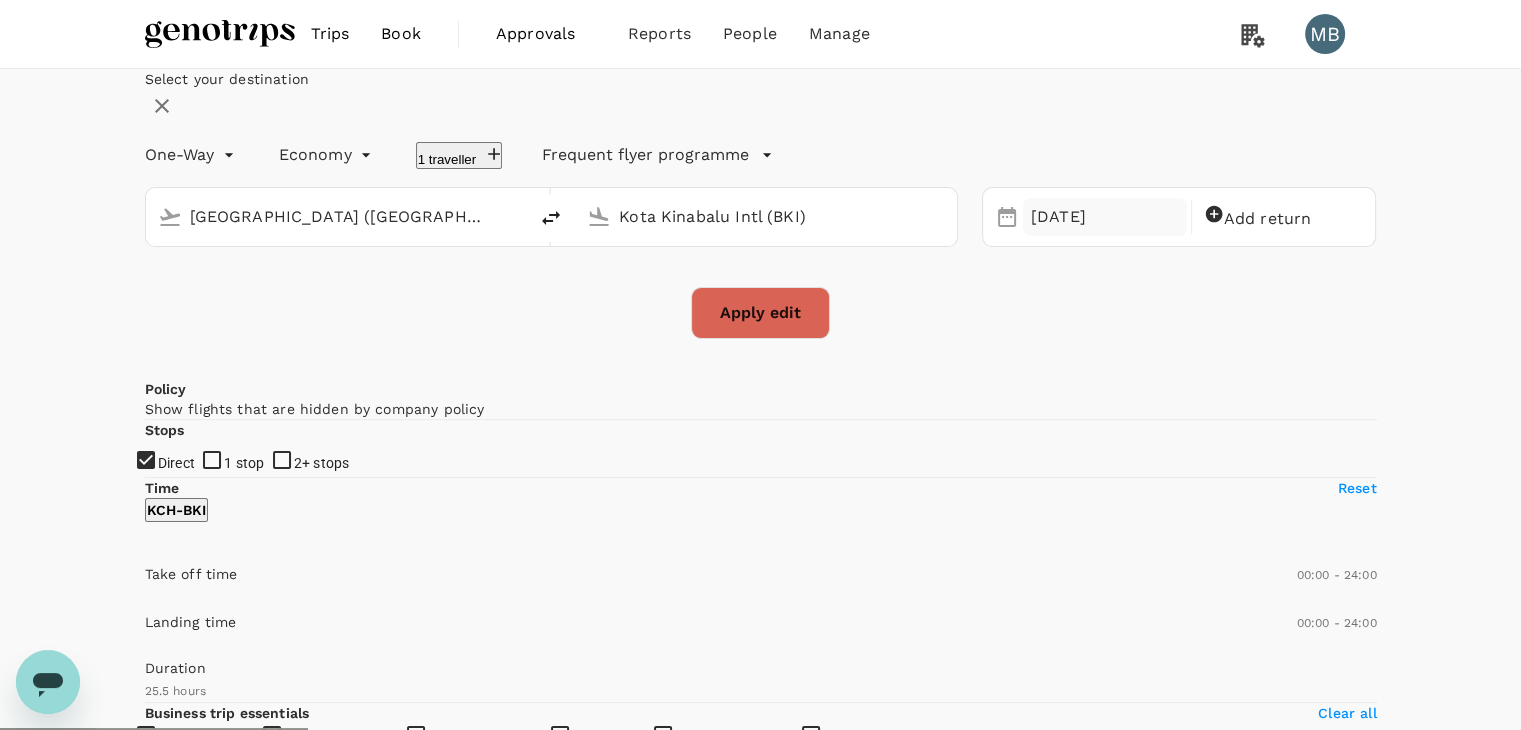click on "[DATE]" at bounding box center (1105, 217) 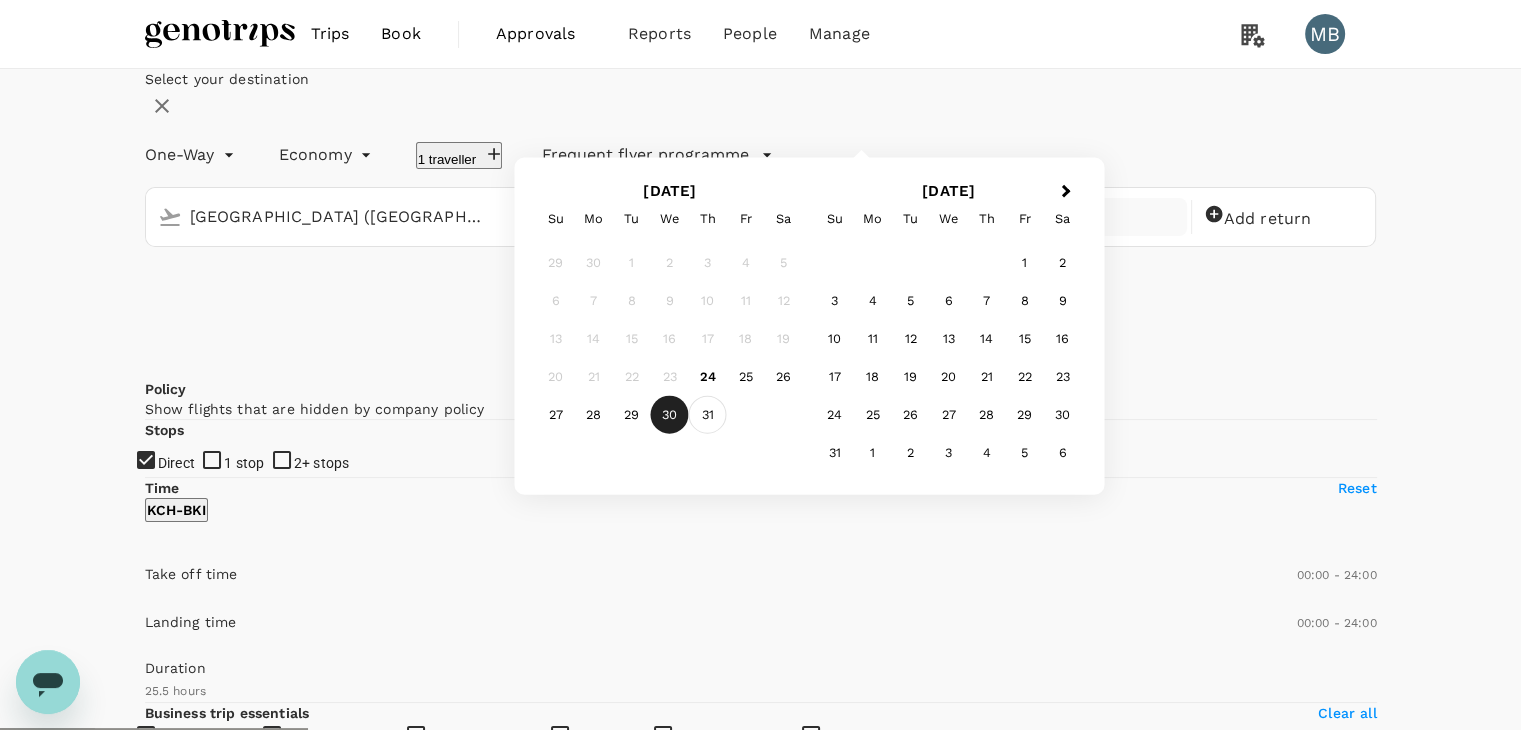 click on "31" at bounding box center [708, 415] 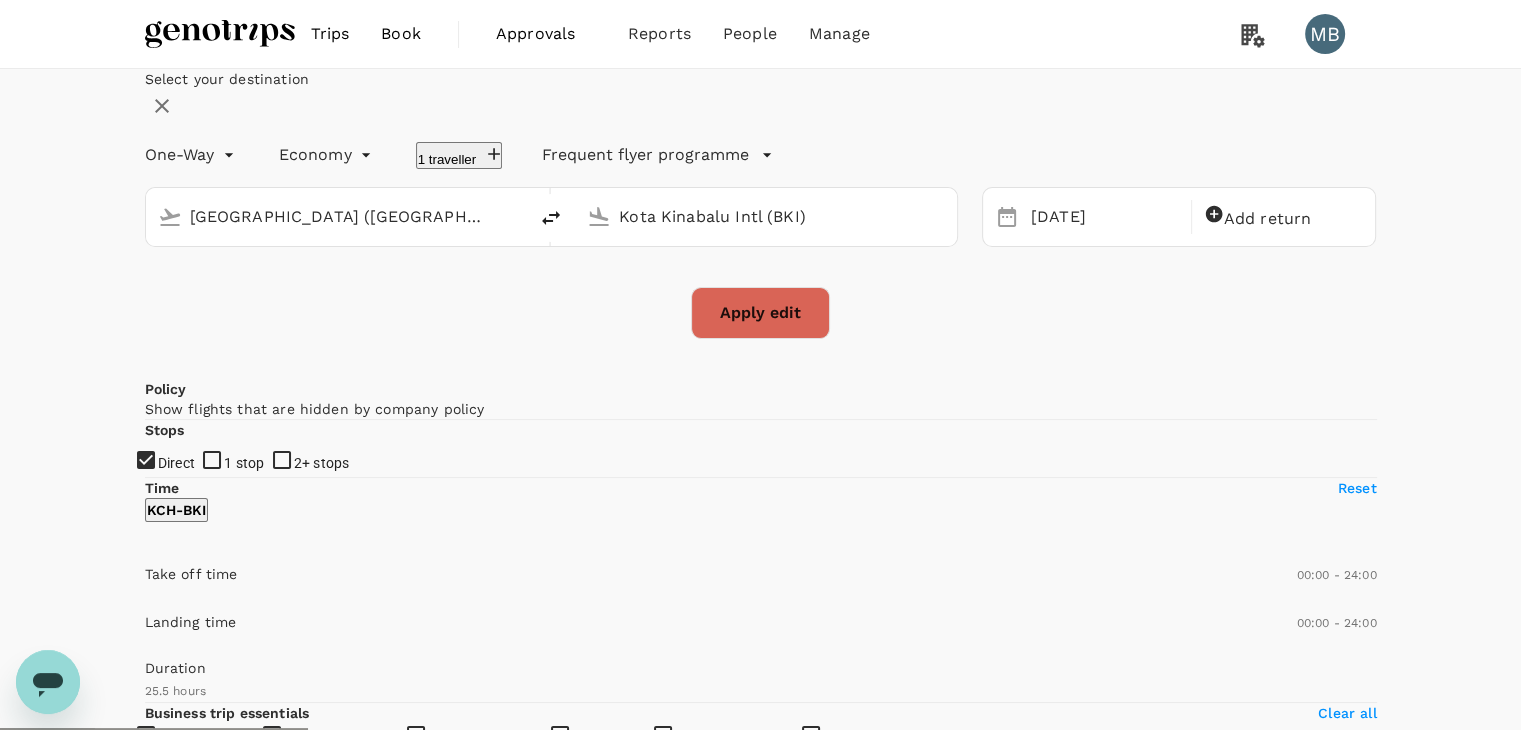 click on "Apply edit" at bounding box center [760, 313] 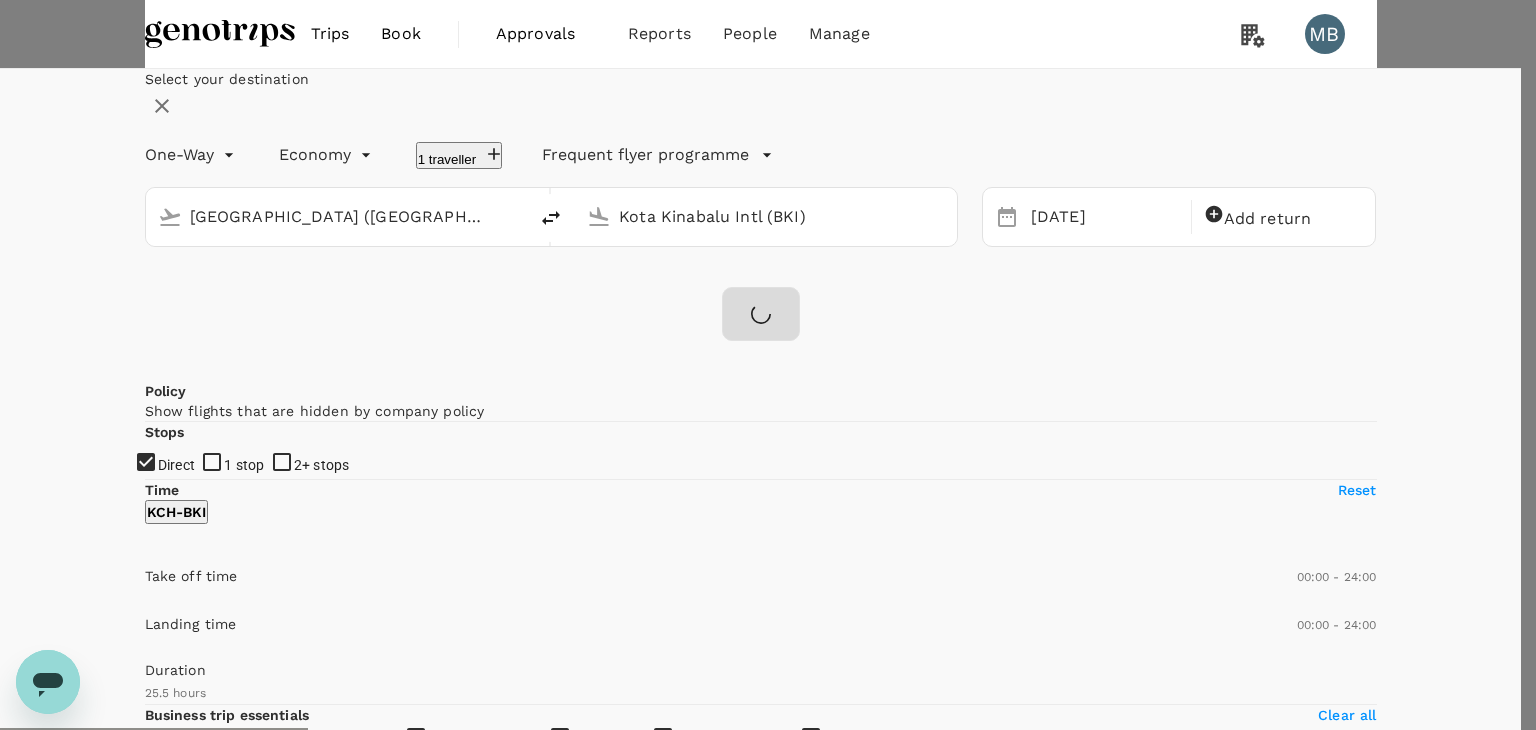 click on "Confirm" at bounding box center (109, 4161) 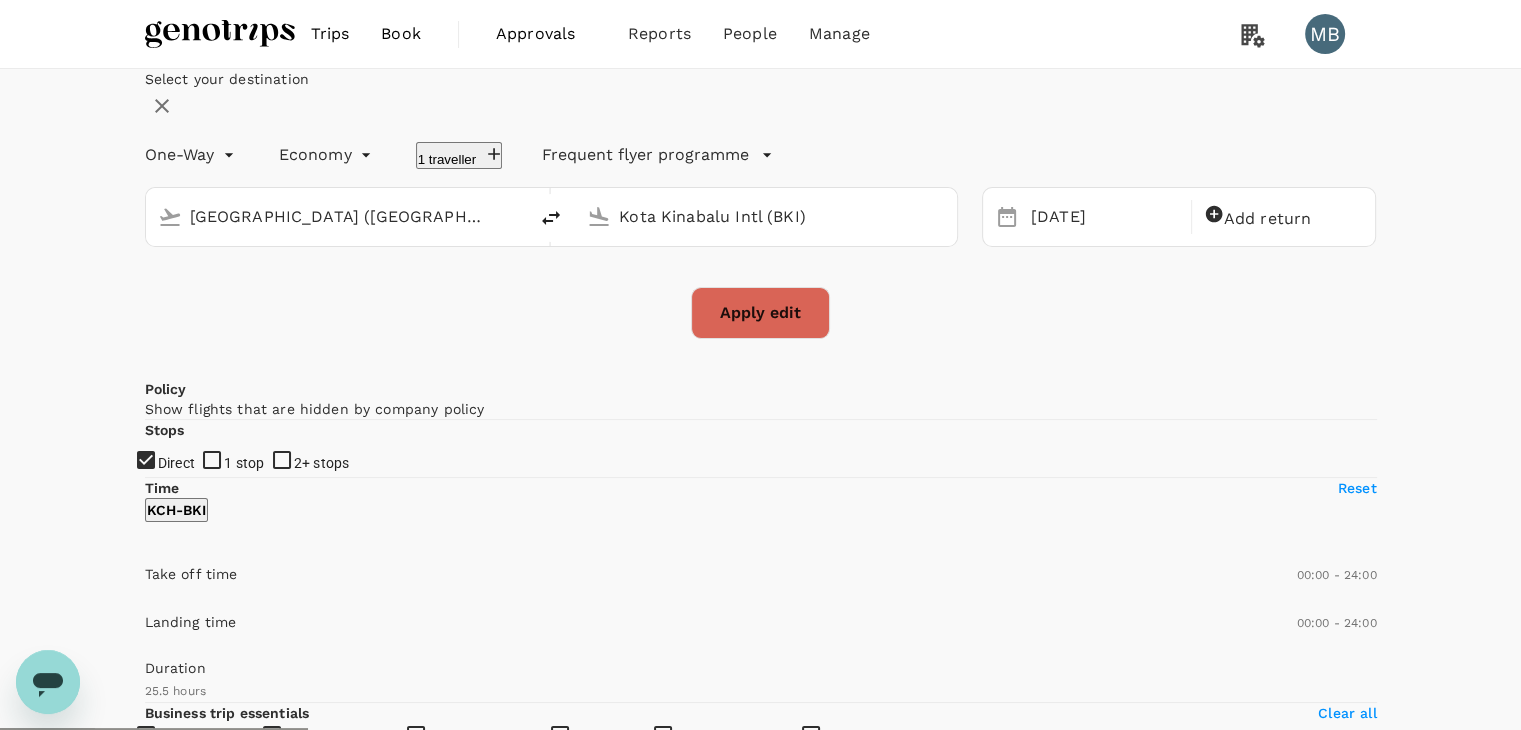 checkbox on "false" 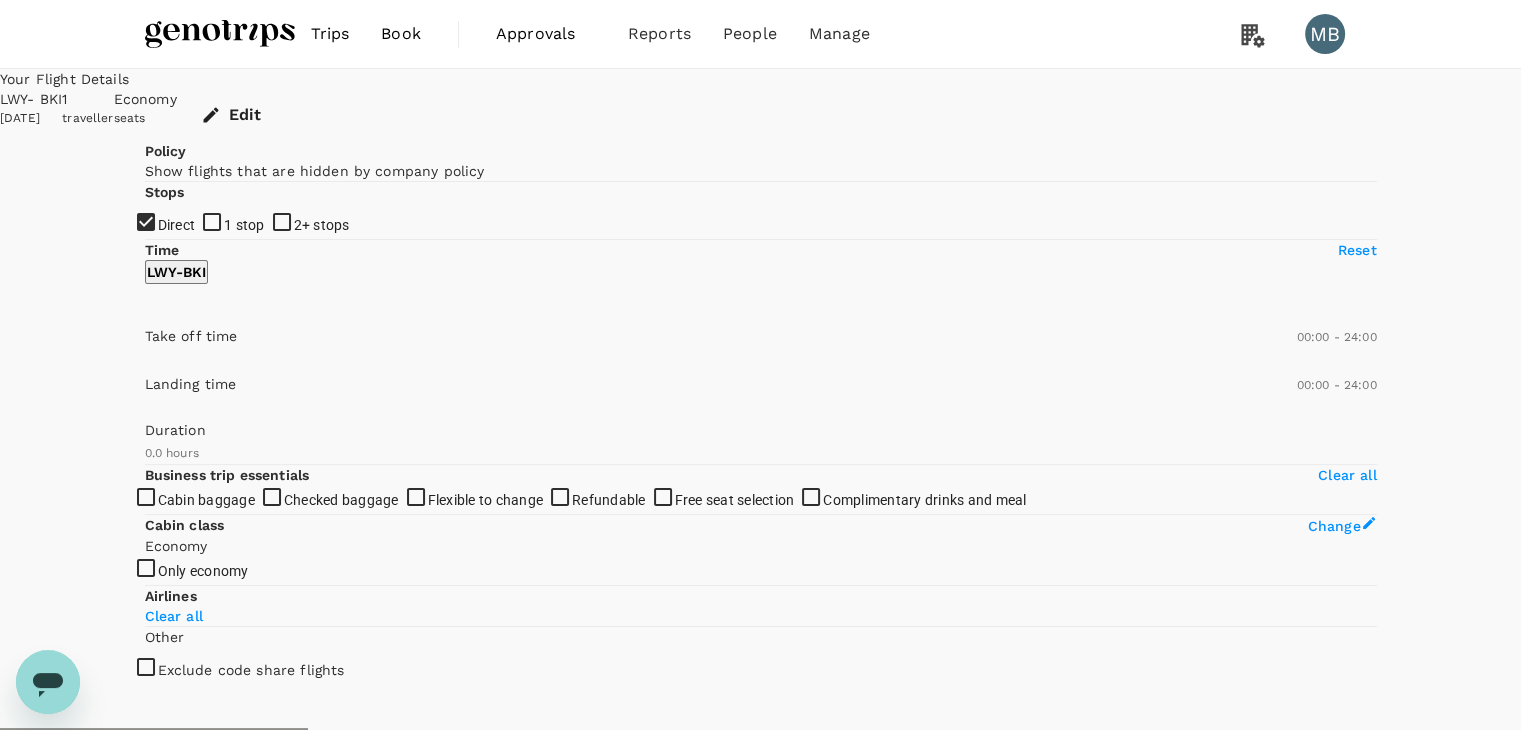 type on "300" 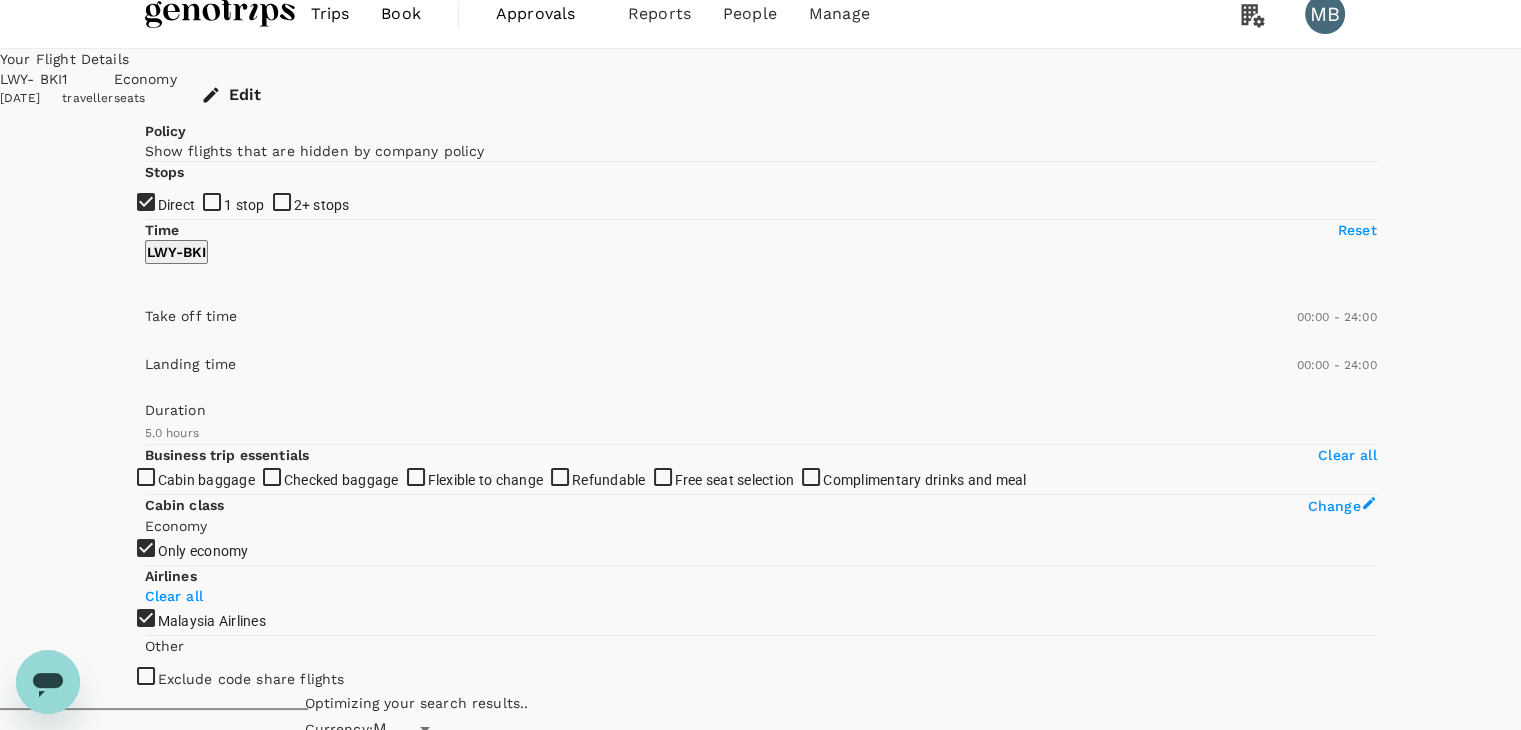 scroll, scrollTop: 0, scrollLeft: 0, axis: both 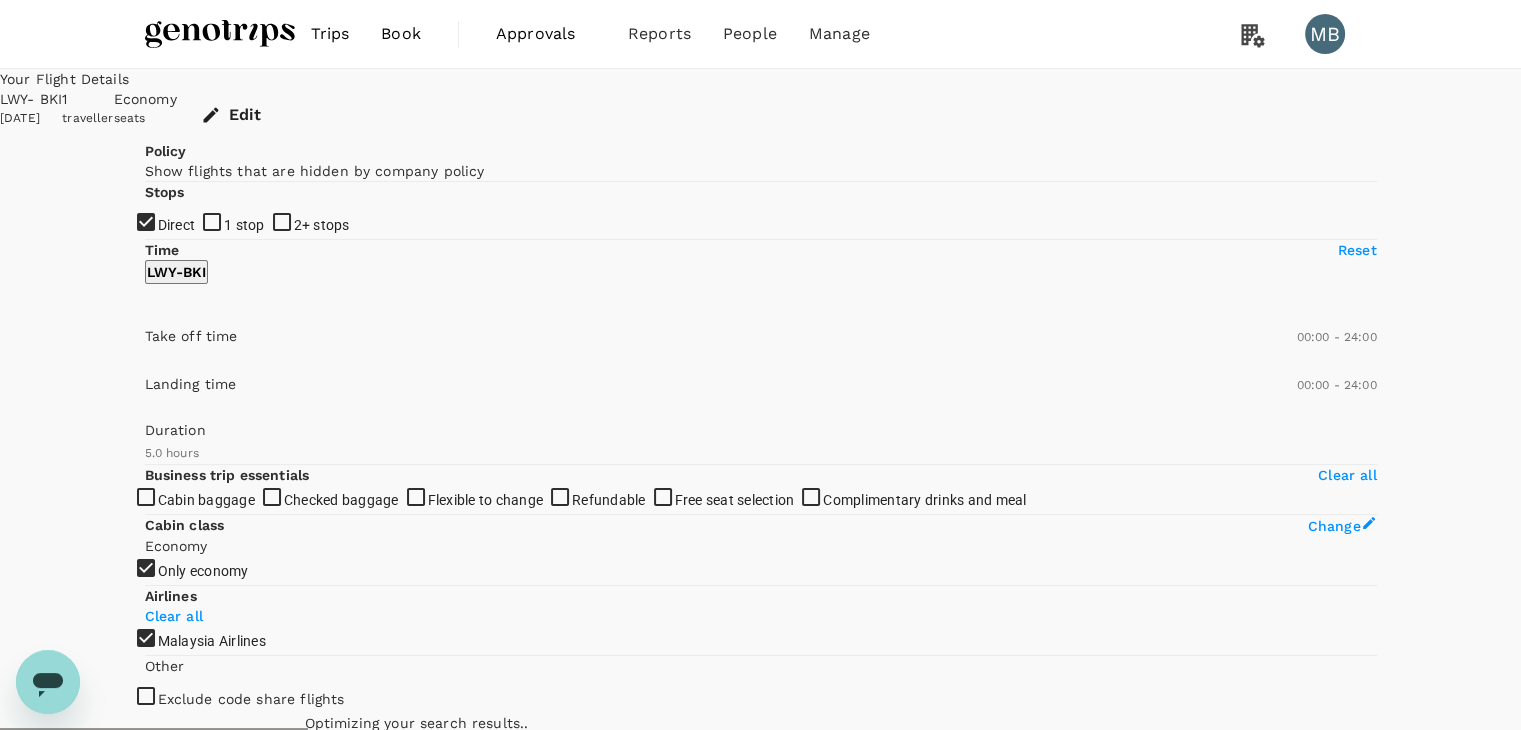 click on "Direct" at bounding box center (760, 365) 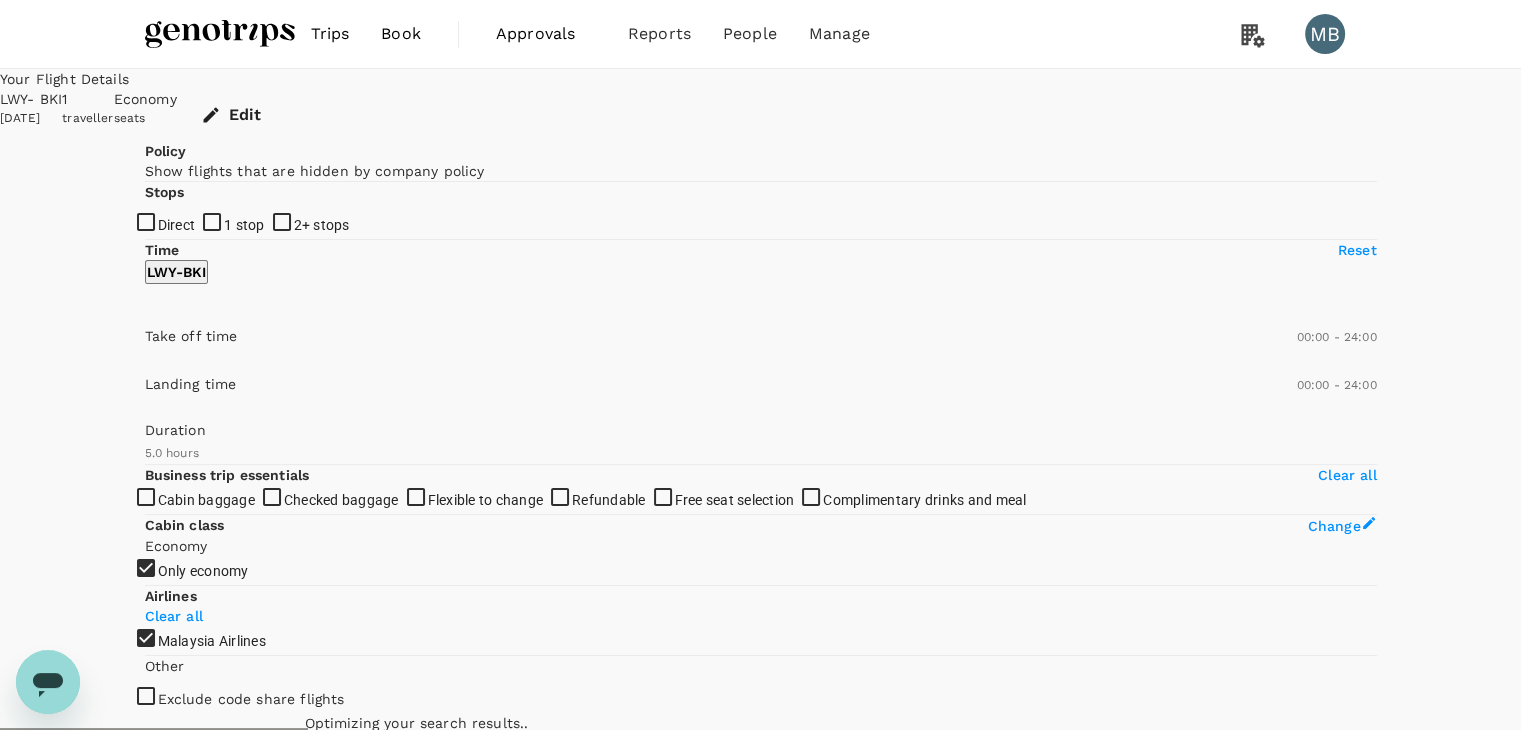 click on "Direct" at bounding box center (760, 365) 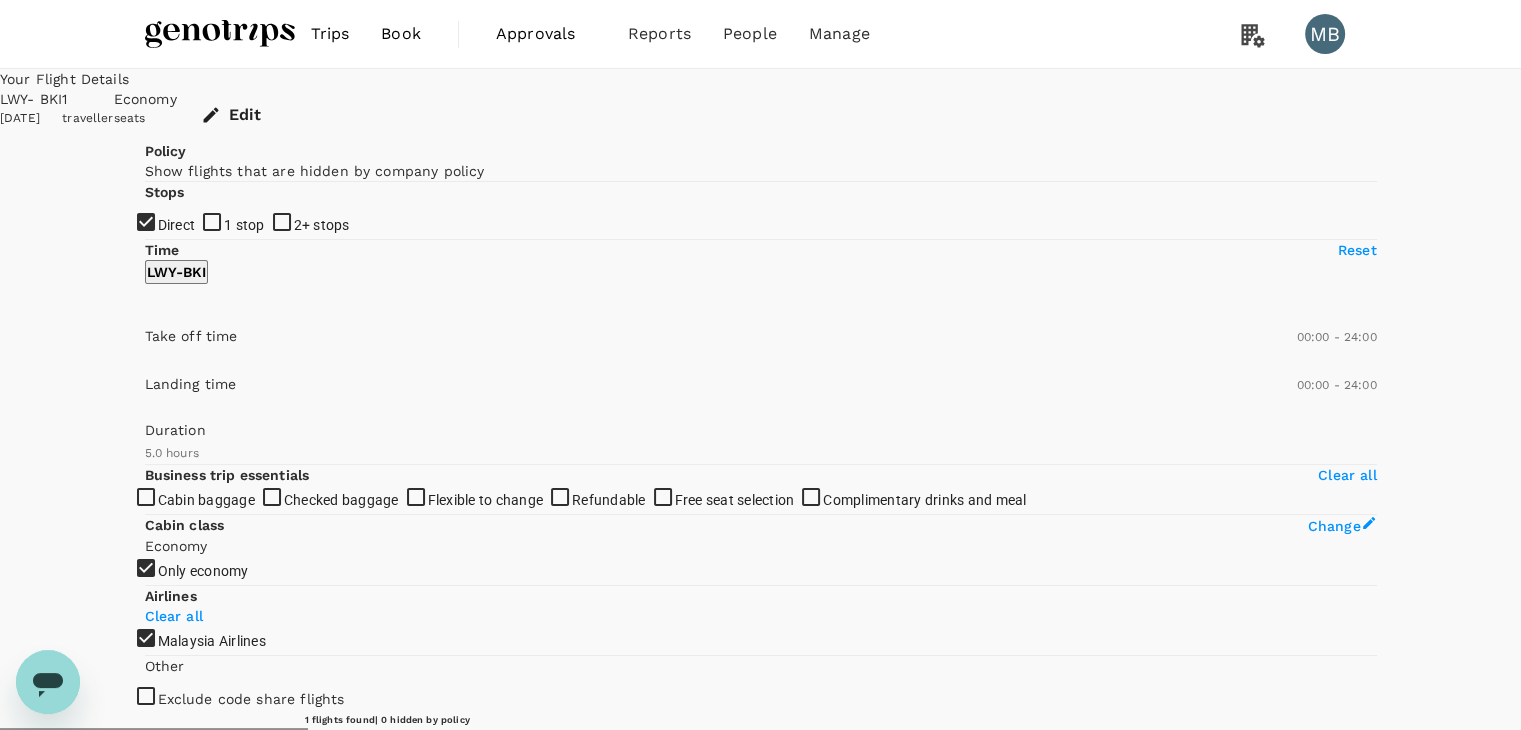 click on "View options" at bounding box center [1176, 849] 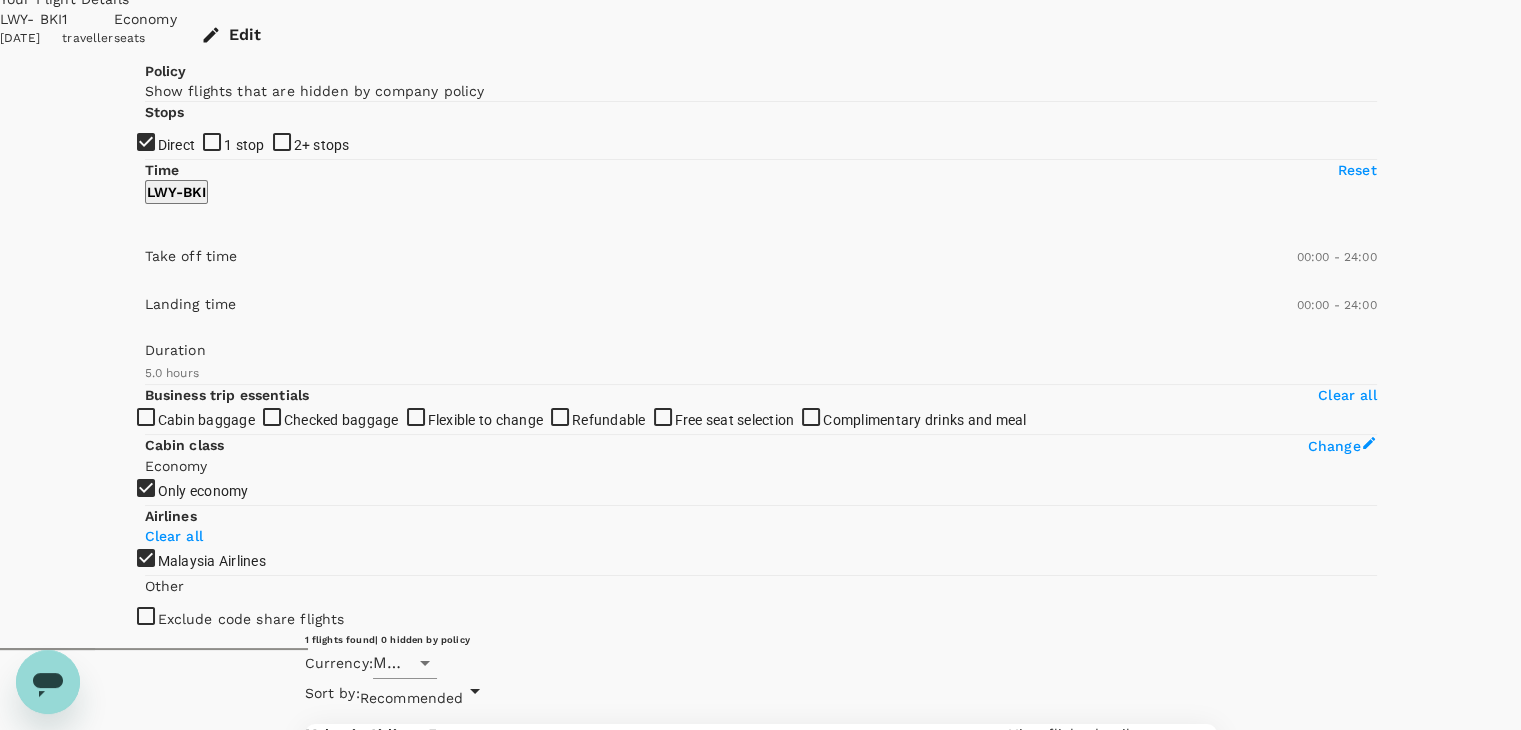 scroll, scrollTop: 211, scrollLeft: 0, axis: vertical 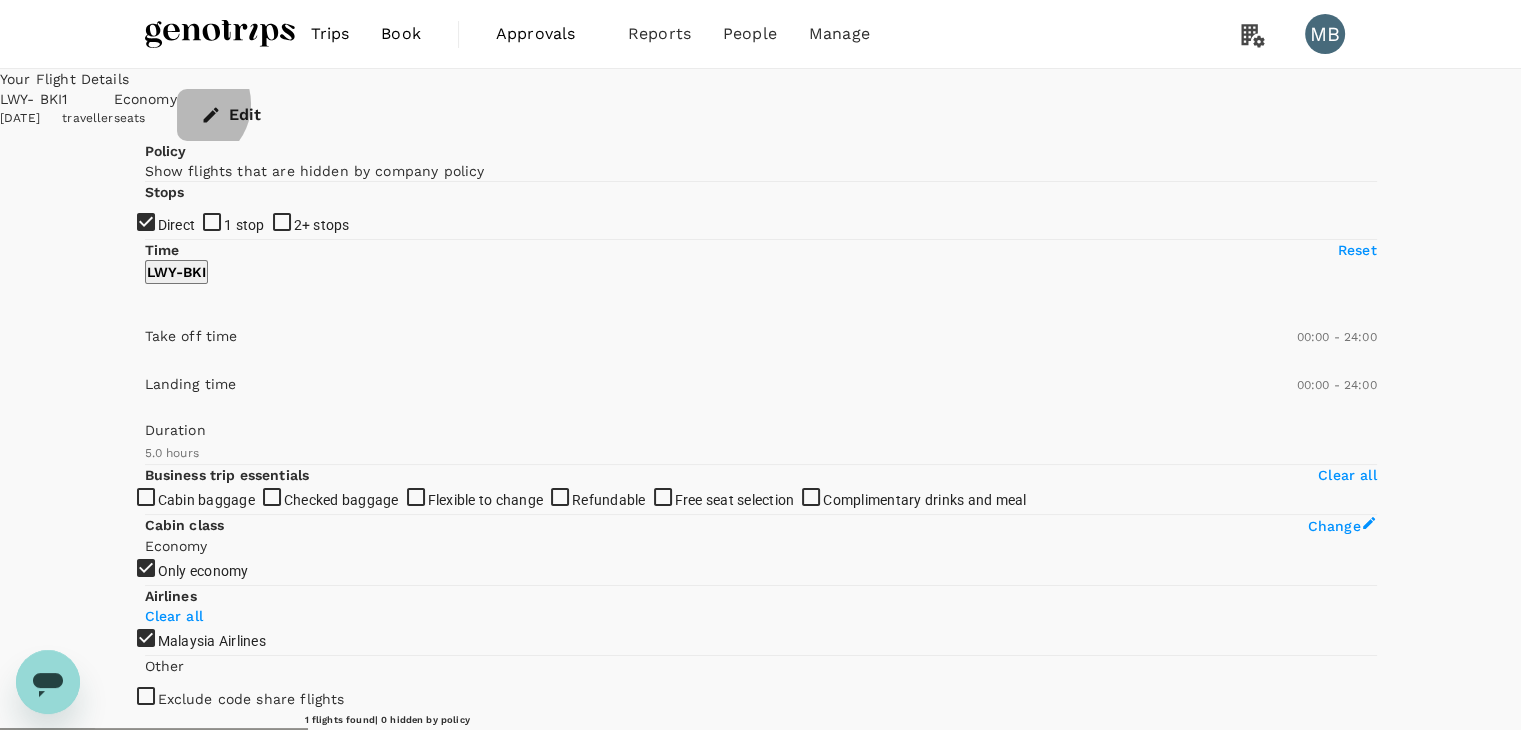 click 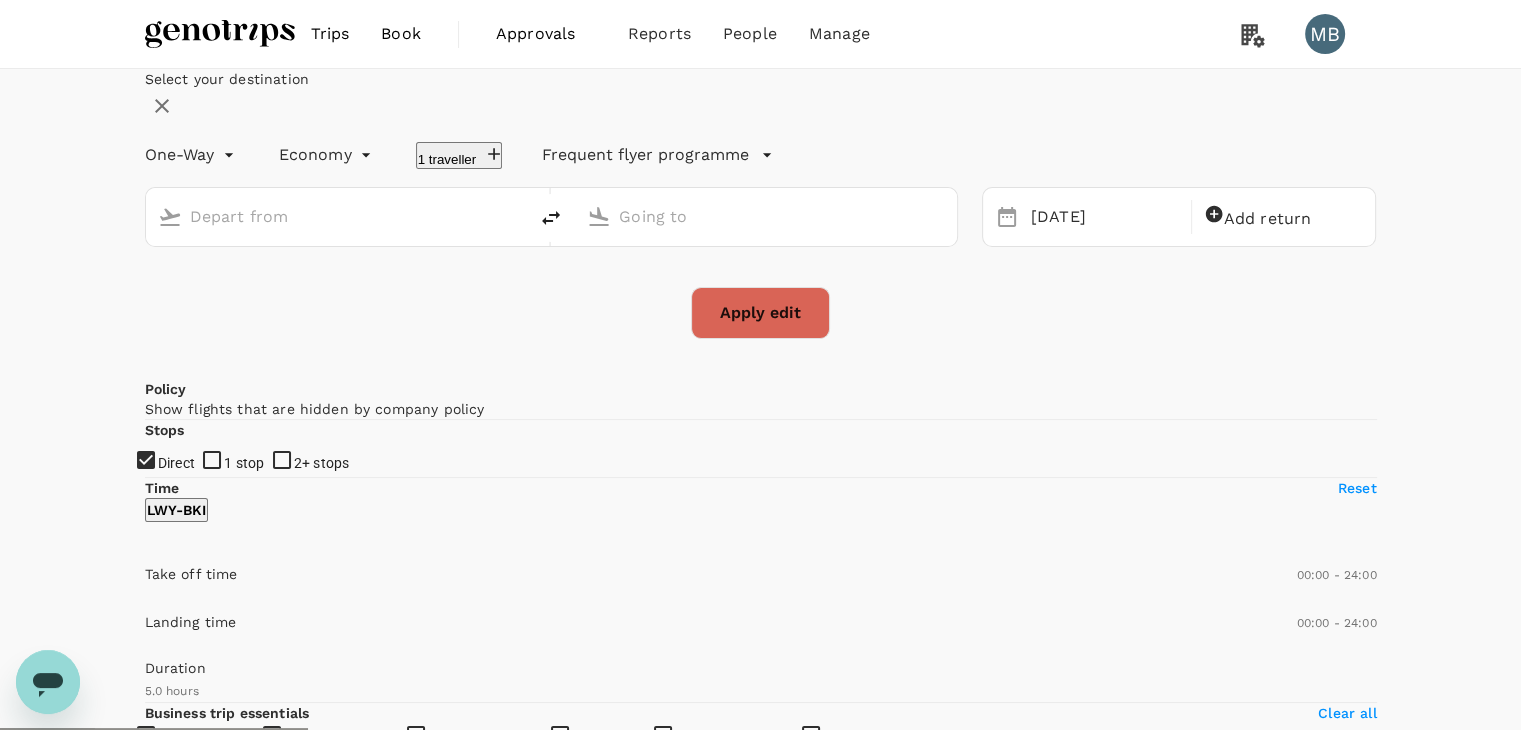 type on "[GEOGRAPHIC_DATA] ([GEOGRAPHIC_DATA])" 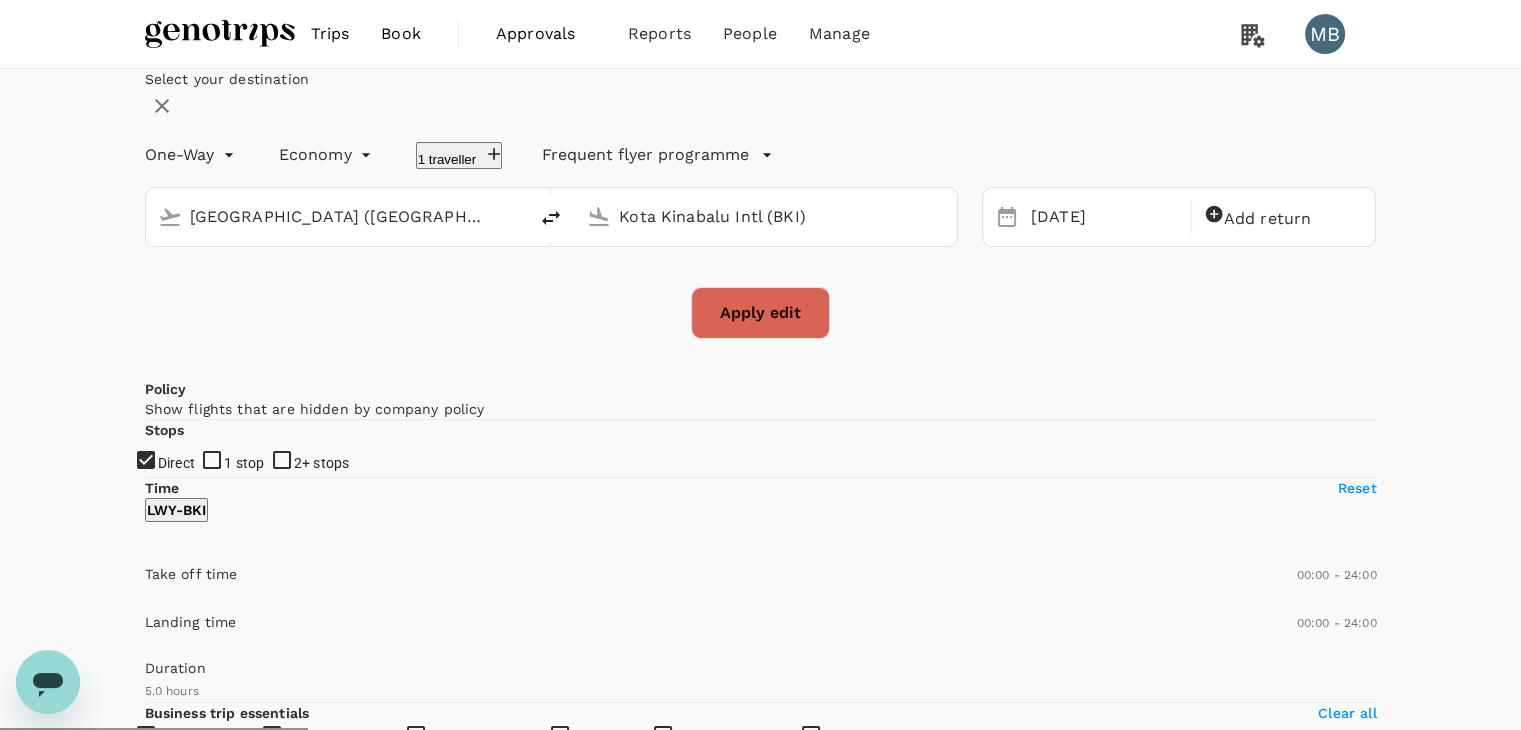 click 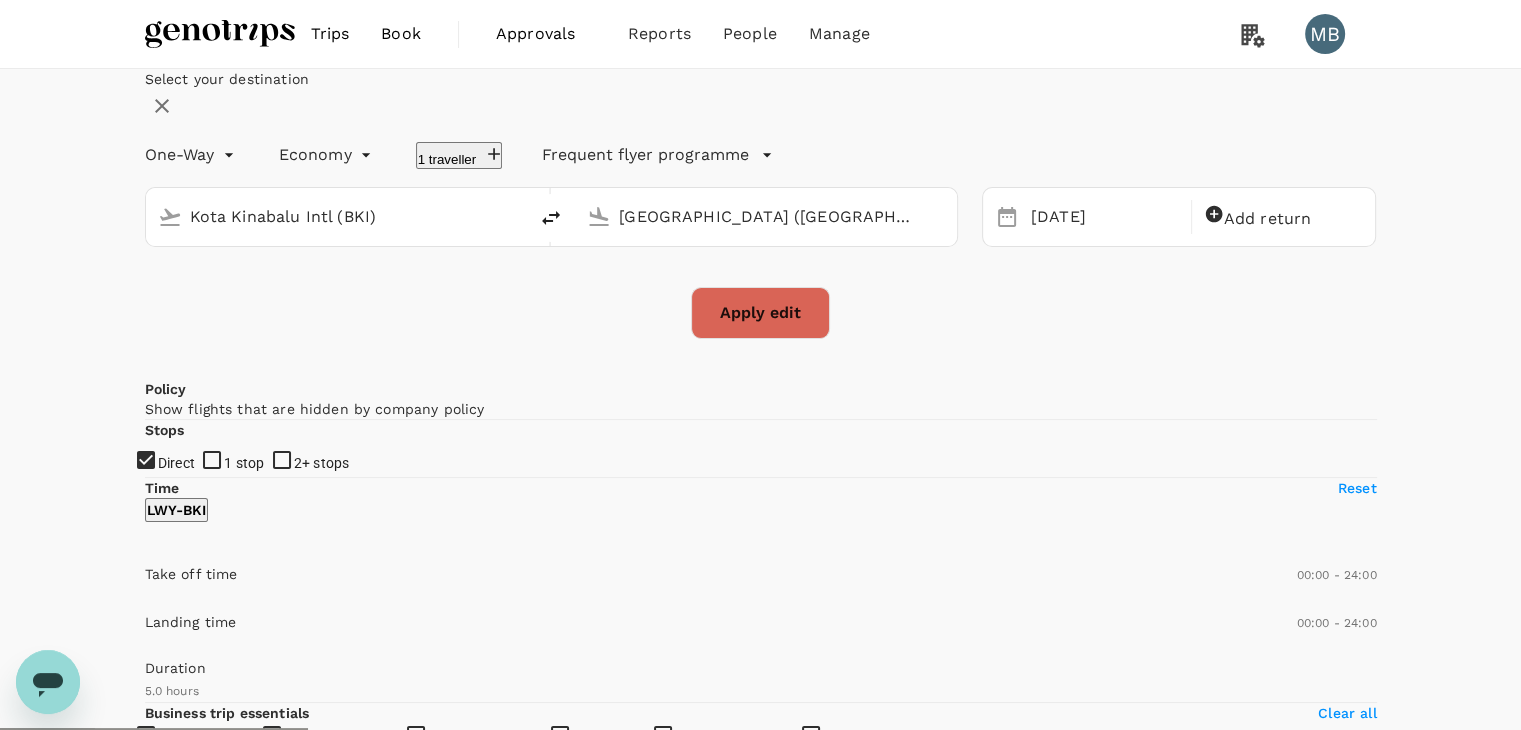 click on "[GEOGRAPHIC_DATA] ([GEOGRAPHIC_DATA])" at bounding box center (767, 216) 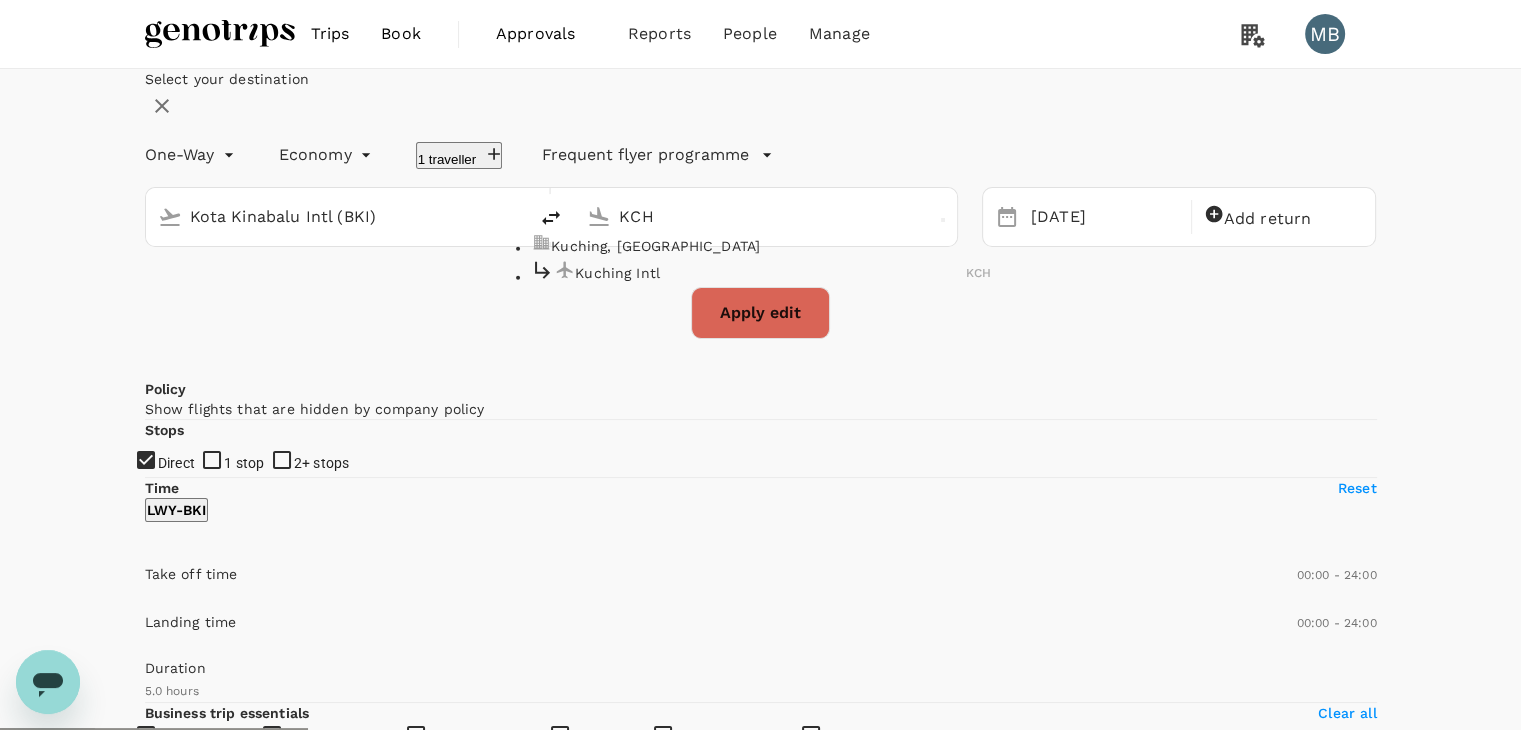 click on "Kuching Intl" at bounding box center [770, 272] 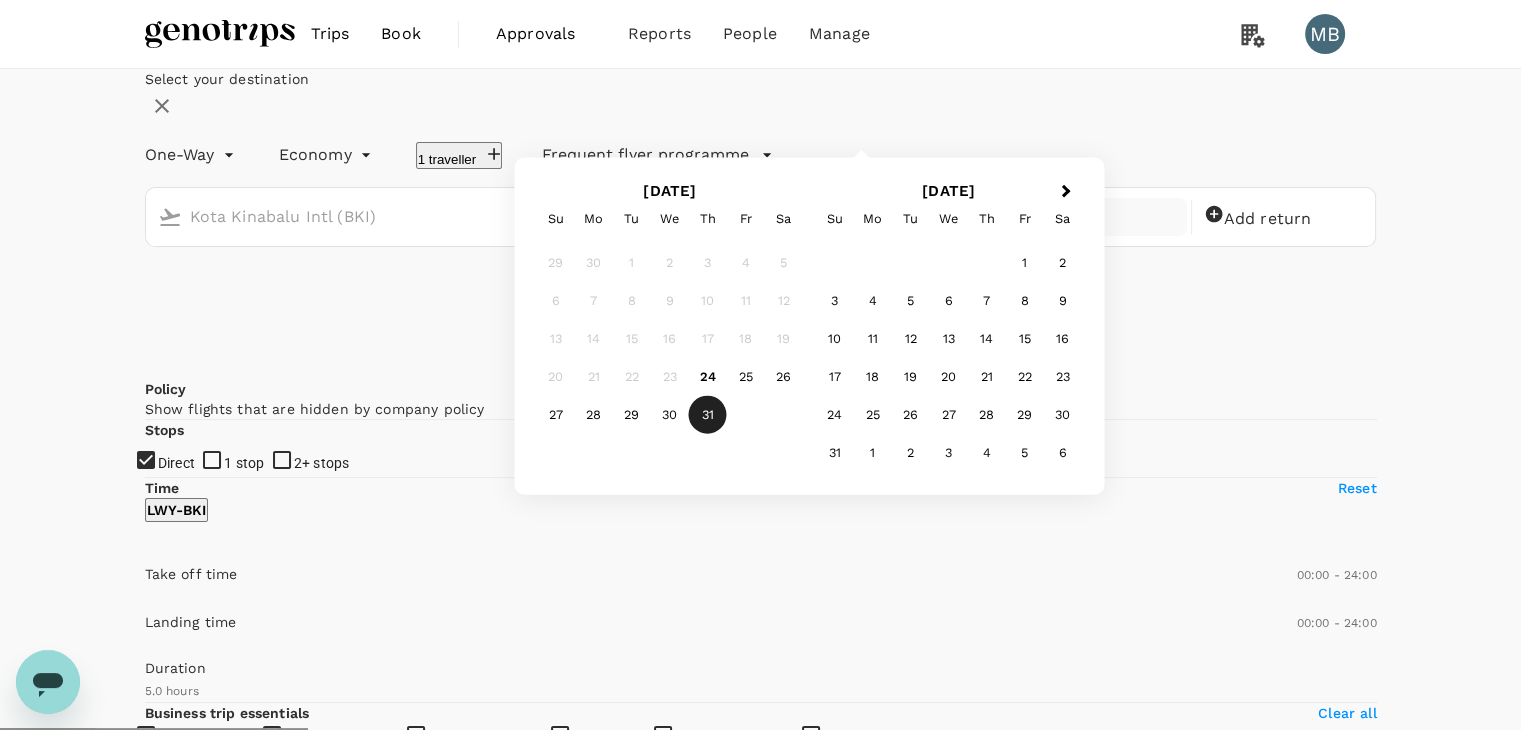 type on "Kuching Intl (KCH)" 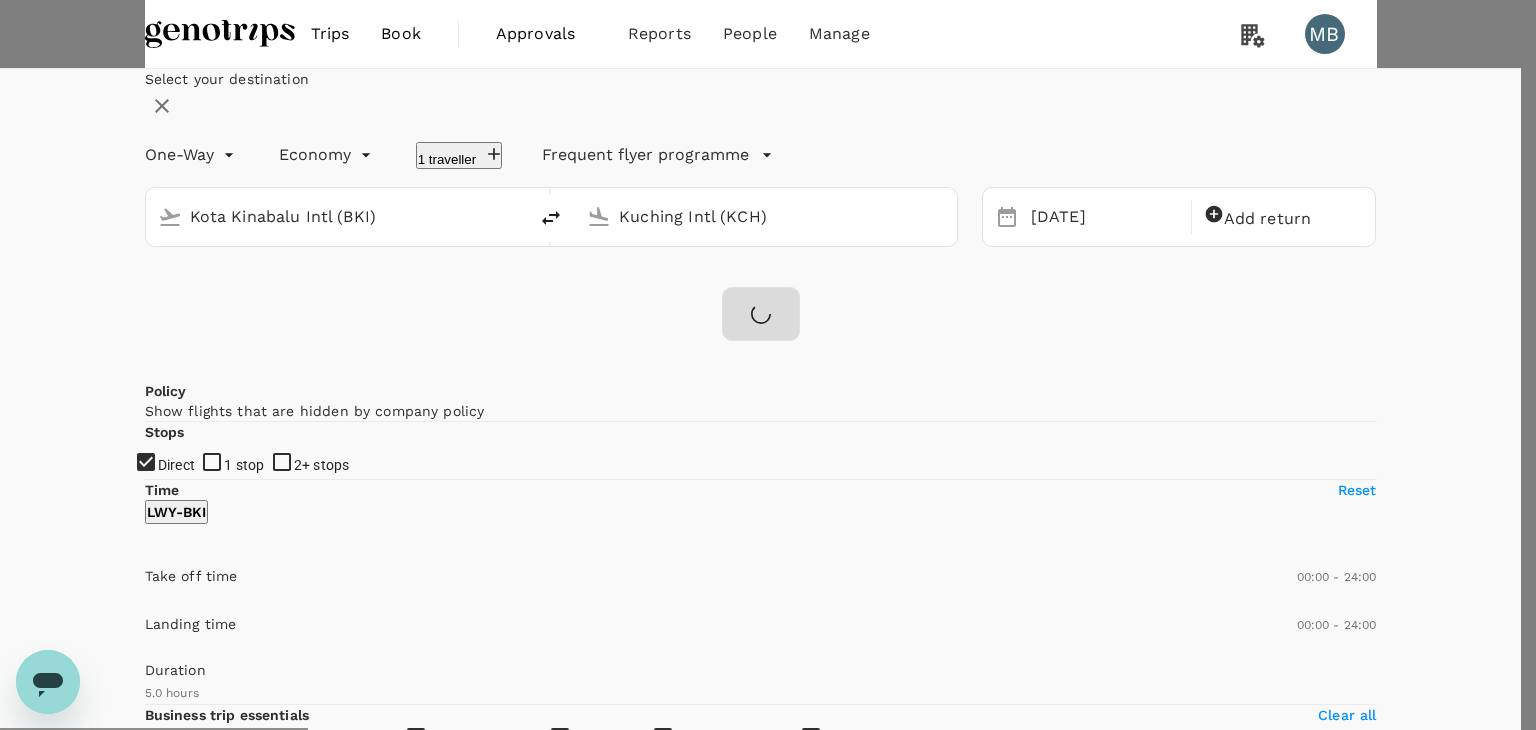 click on "Confirm" at bounding box center (109, 3264) 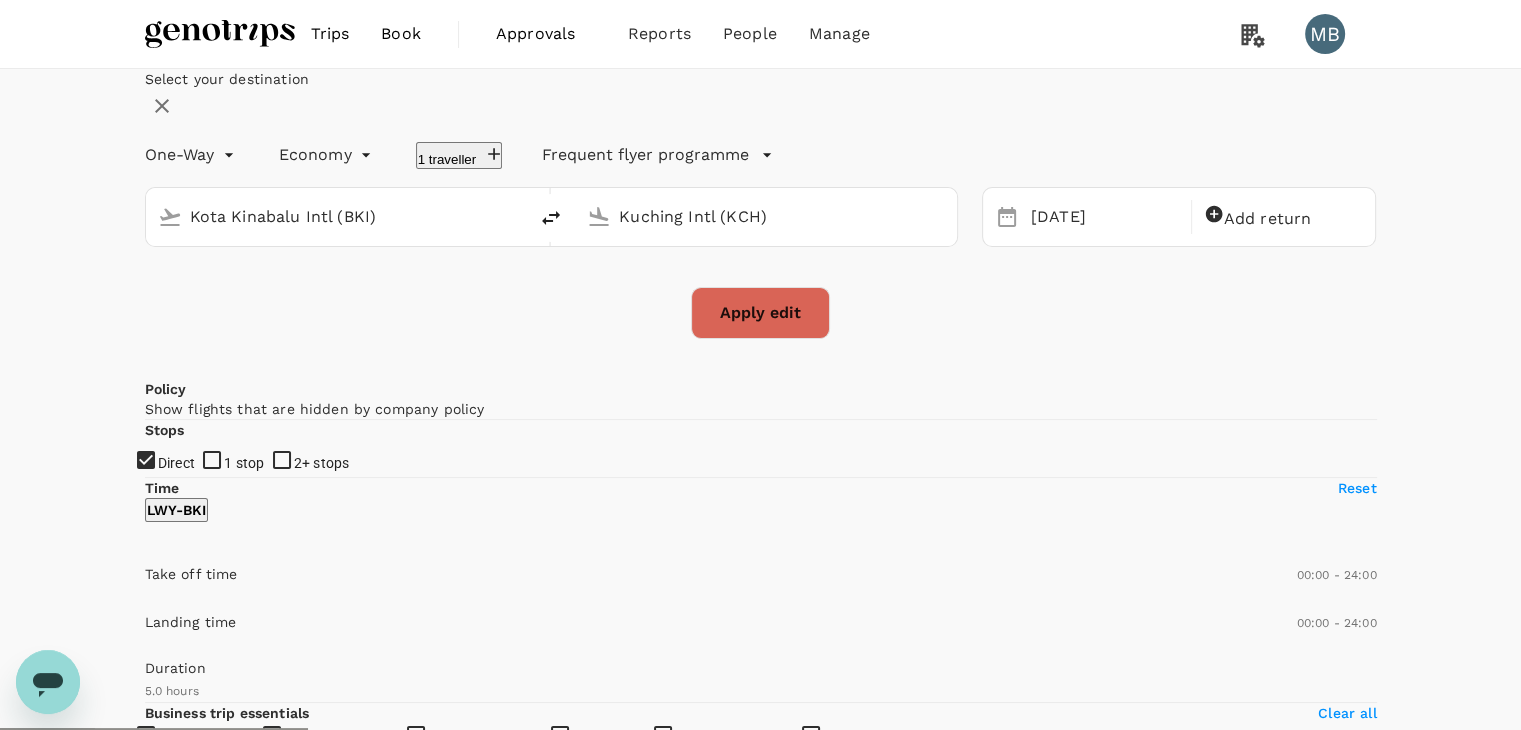 checkbox on "false" 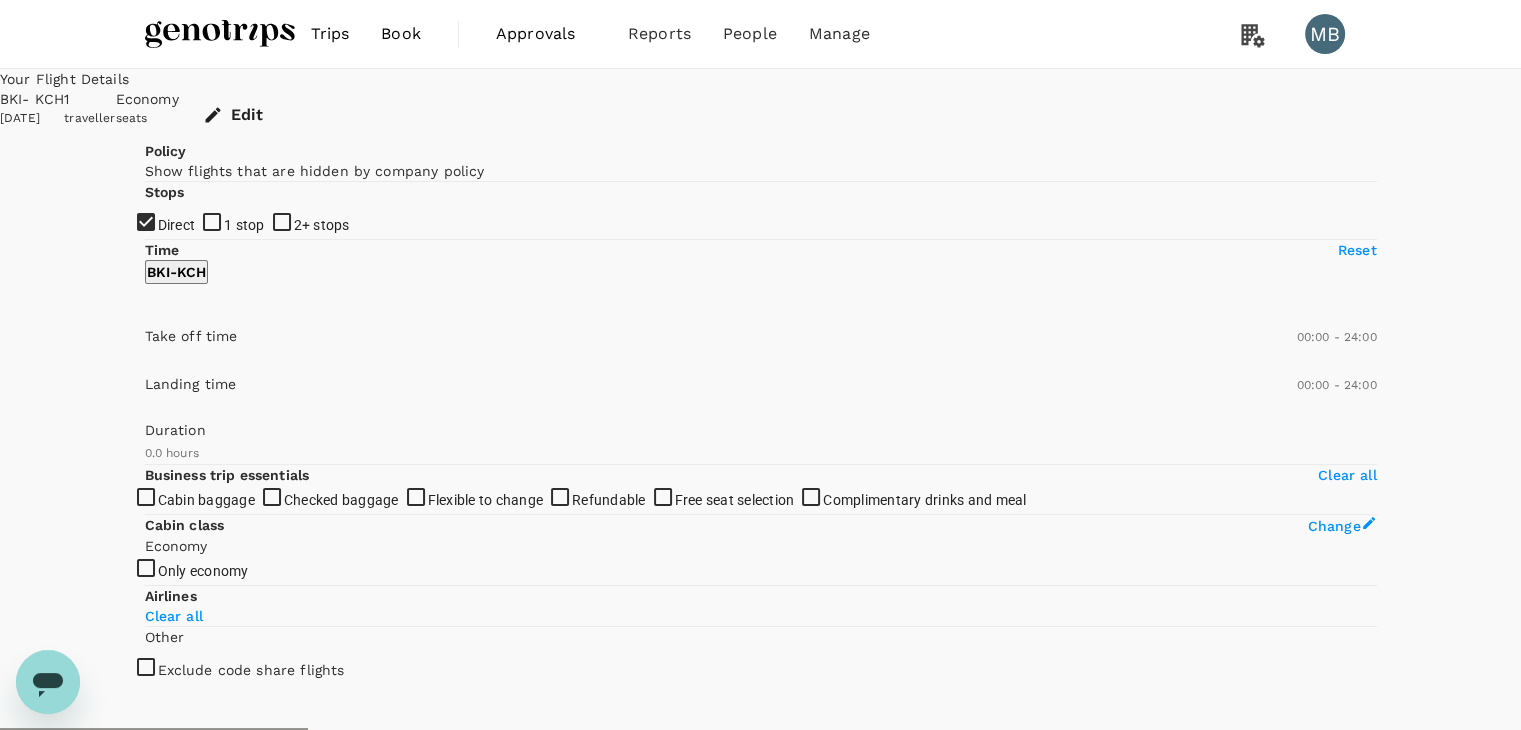 type on "1260" 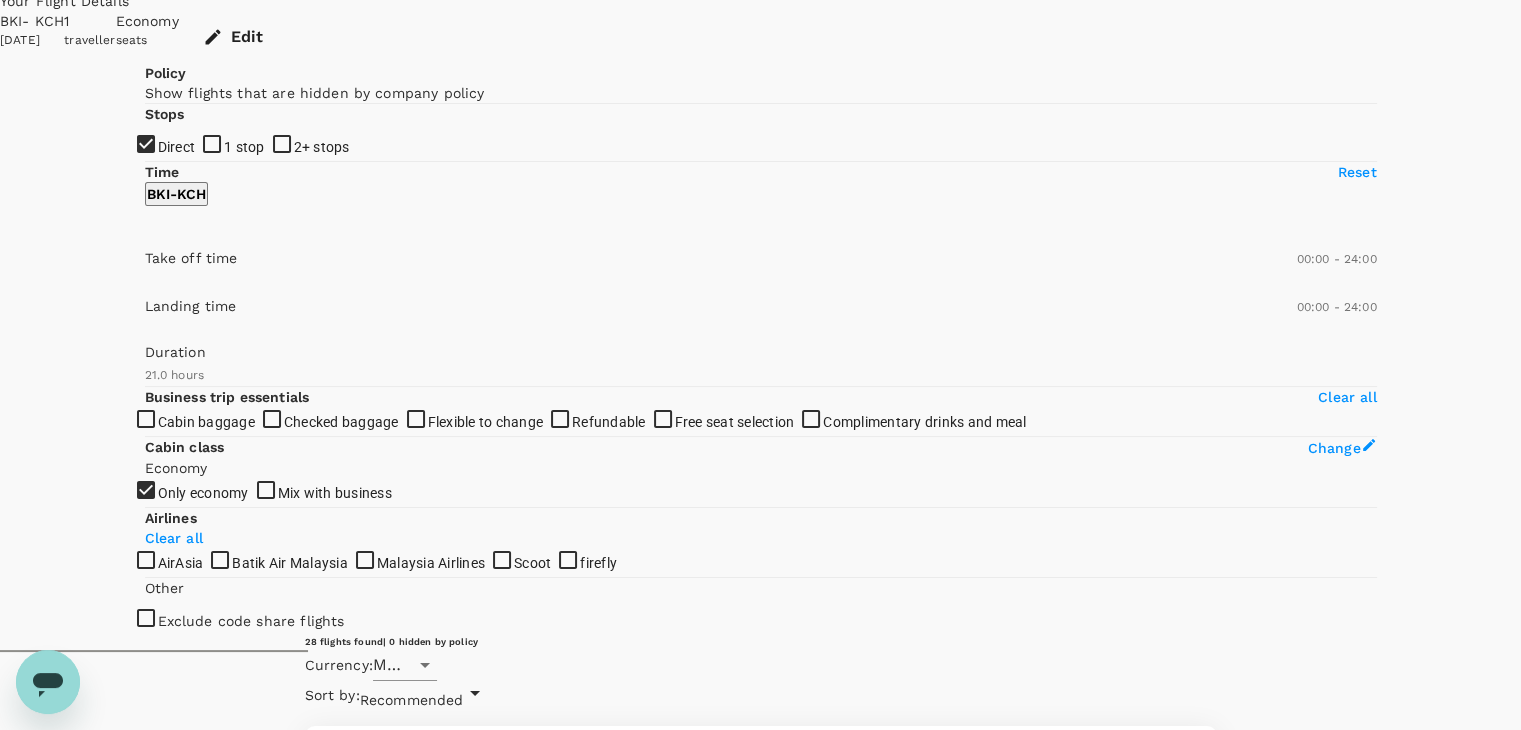 scroll, scrollTop: 100, scrollLeft: 0, axis: vertical 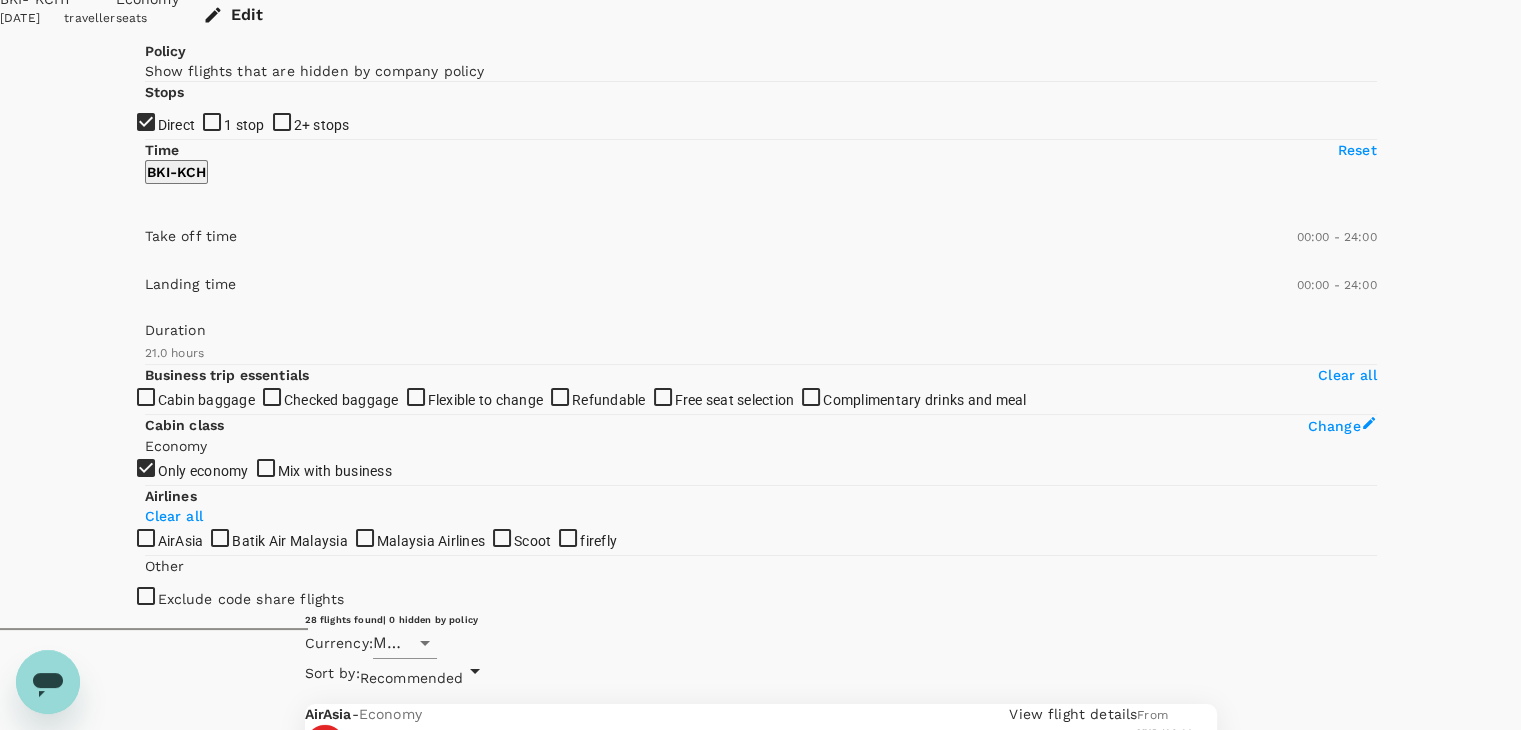 click on "Direct" at bounding box center [760, 265] 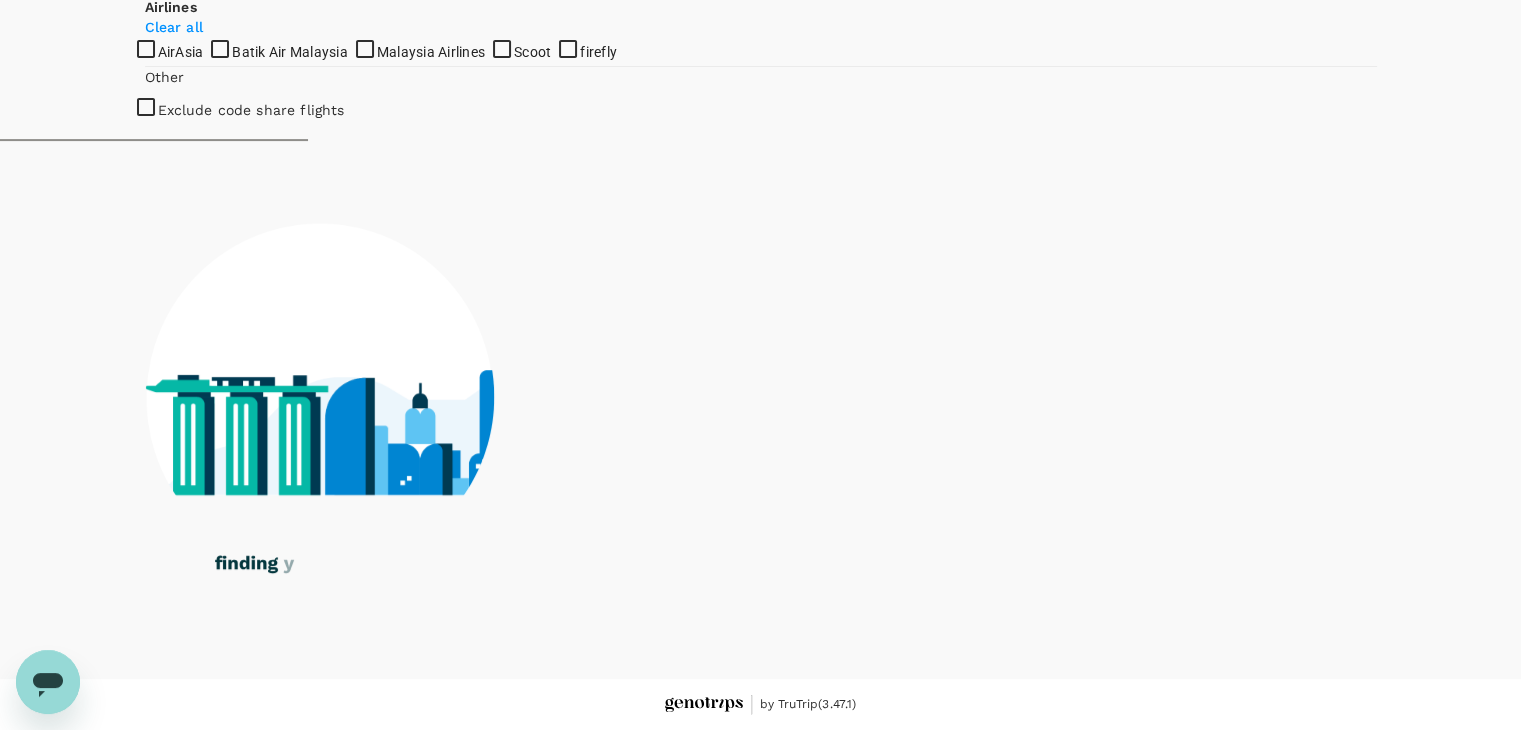 scroll, scrollTop: 700, scrollLeft: 0, axis: vertical 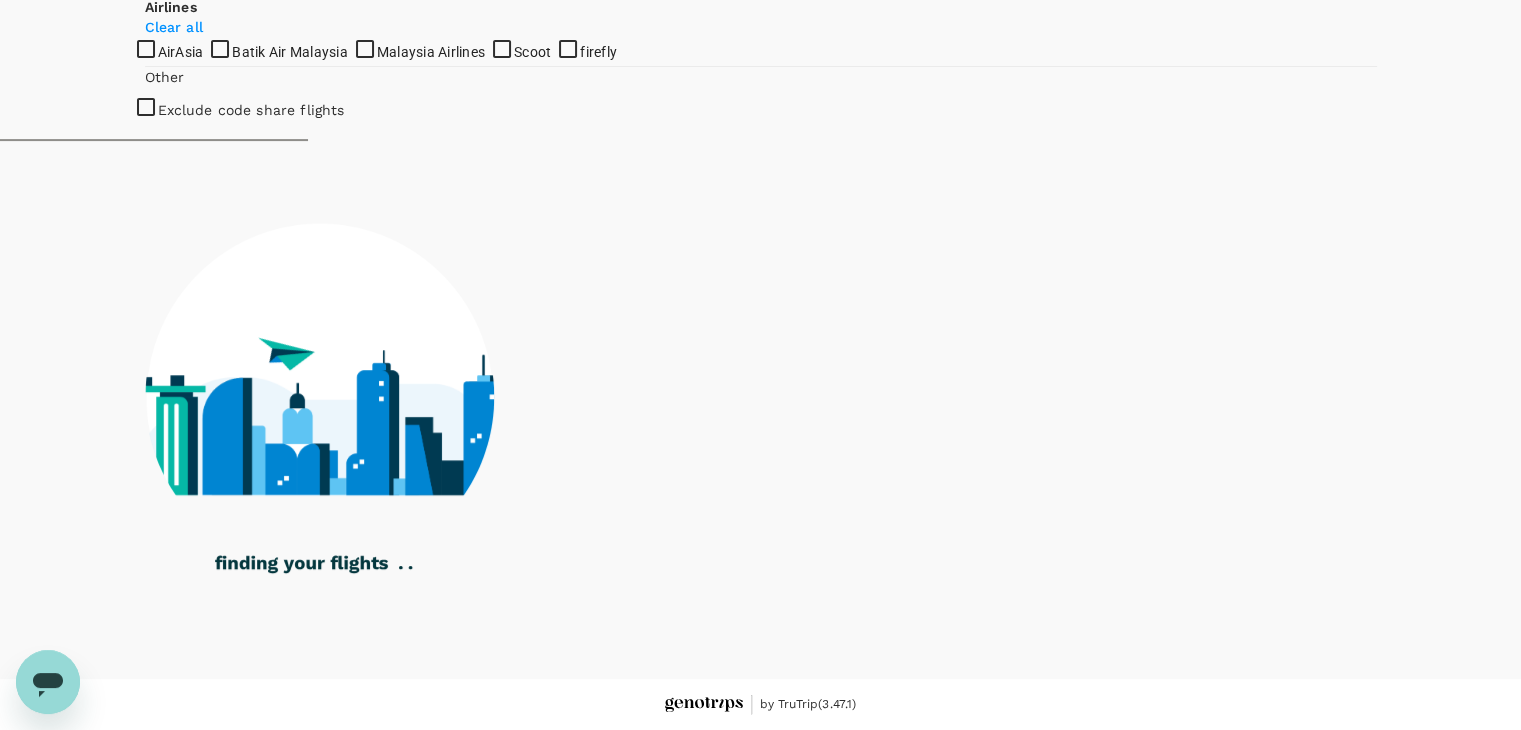 click on "AirAsia" at bounding box center (760, -224) 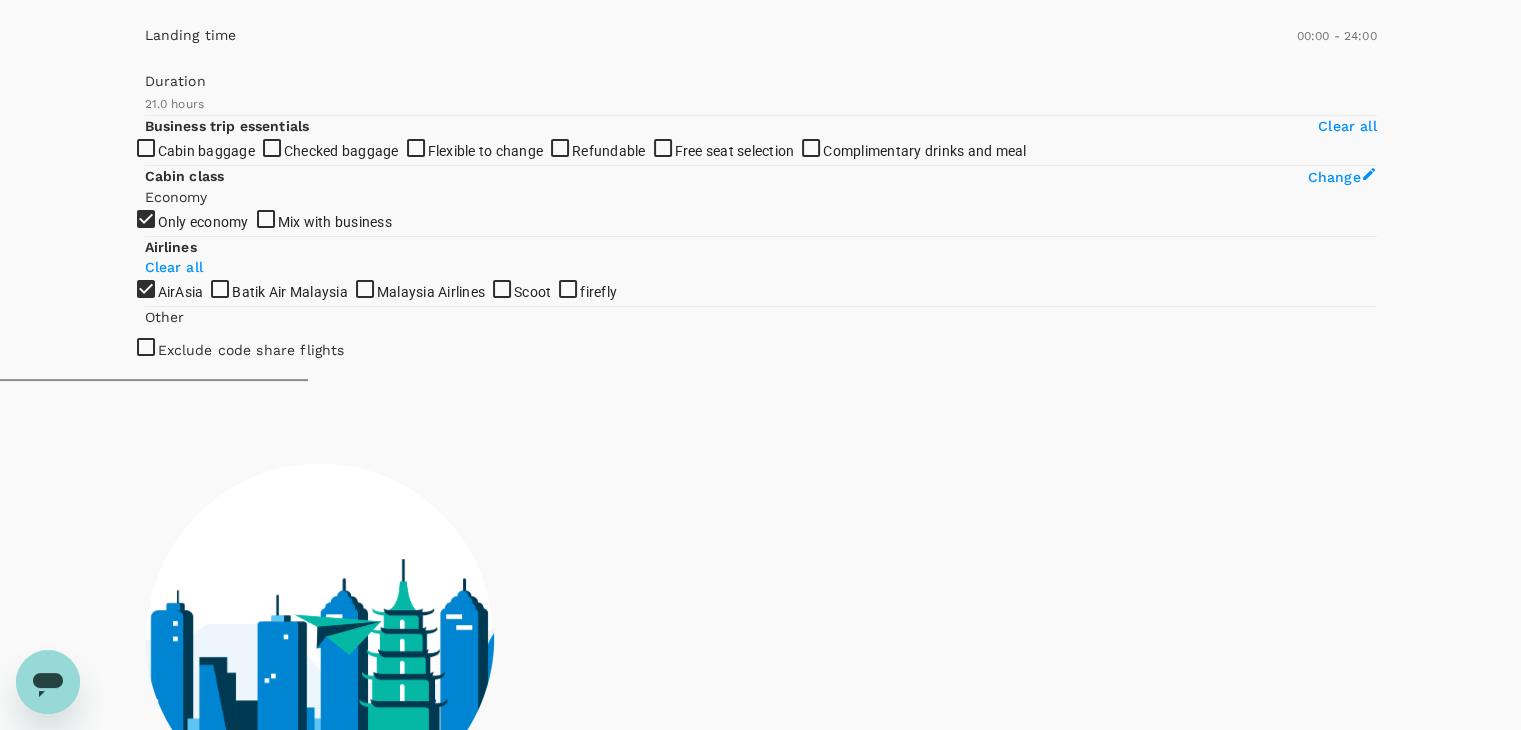 scroll, scrollTop: 42, scrollLeft: 0, axis: vertical 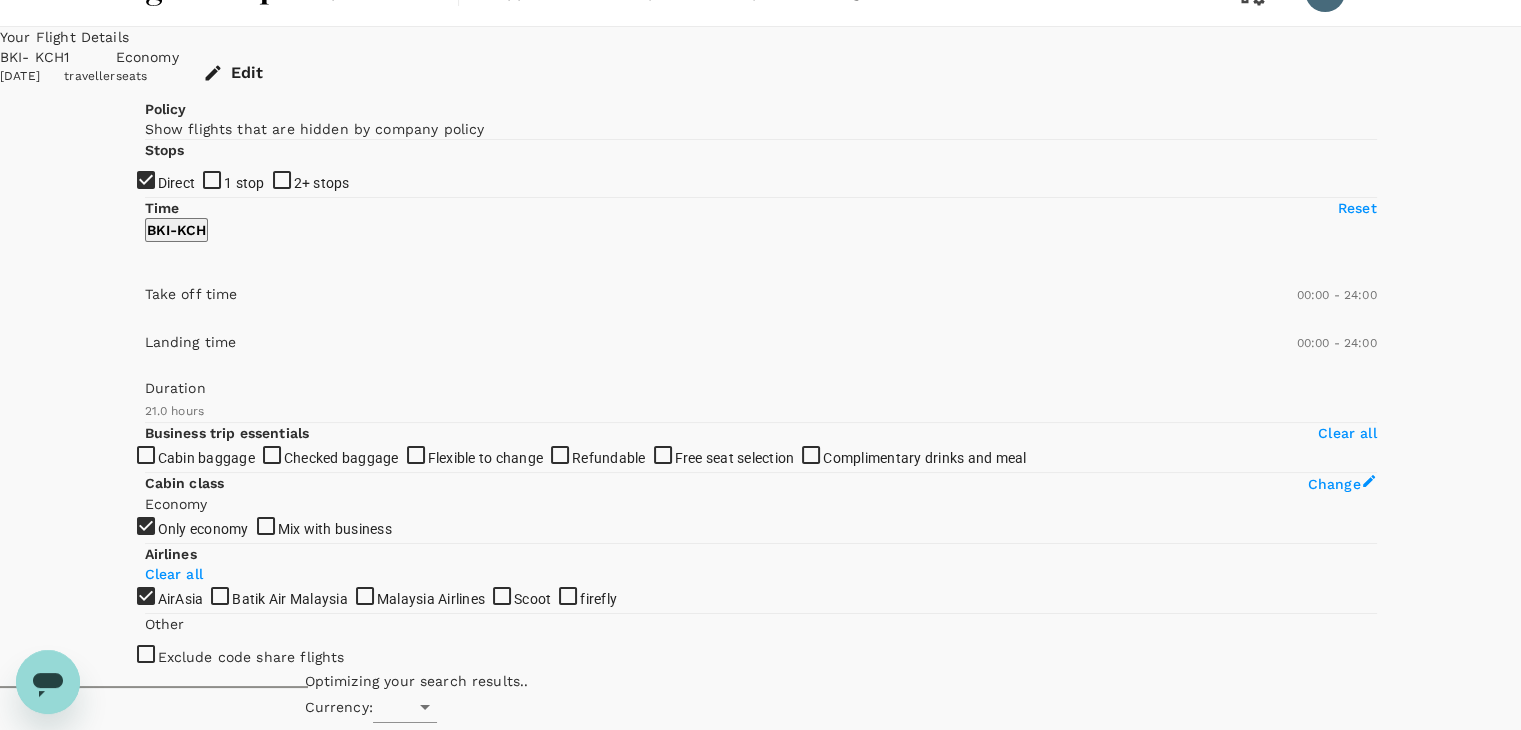 type on "MYR" 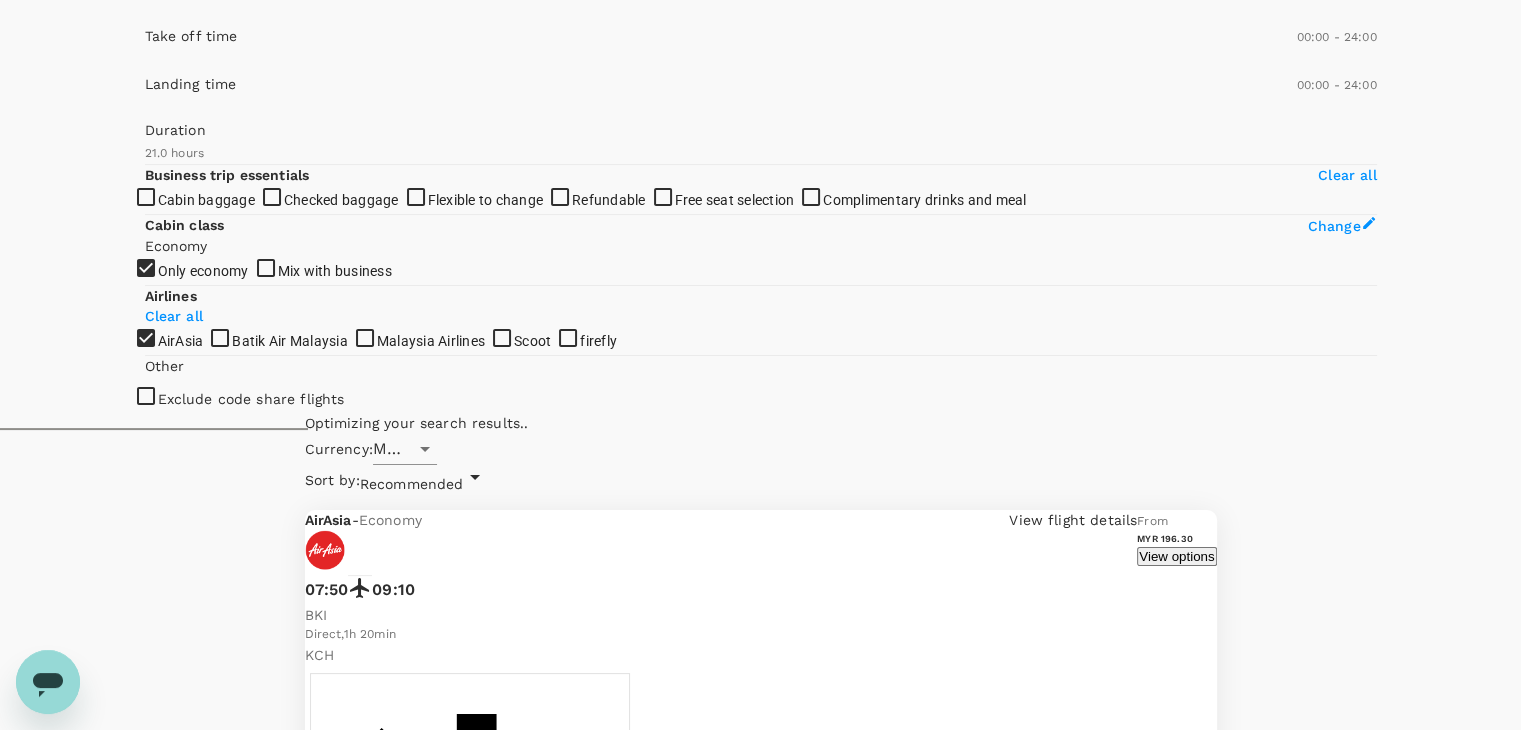 scroll, scrollTop: 200, scrollLeft: 0, axis: vertical 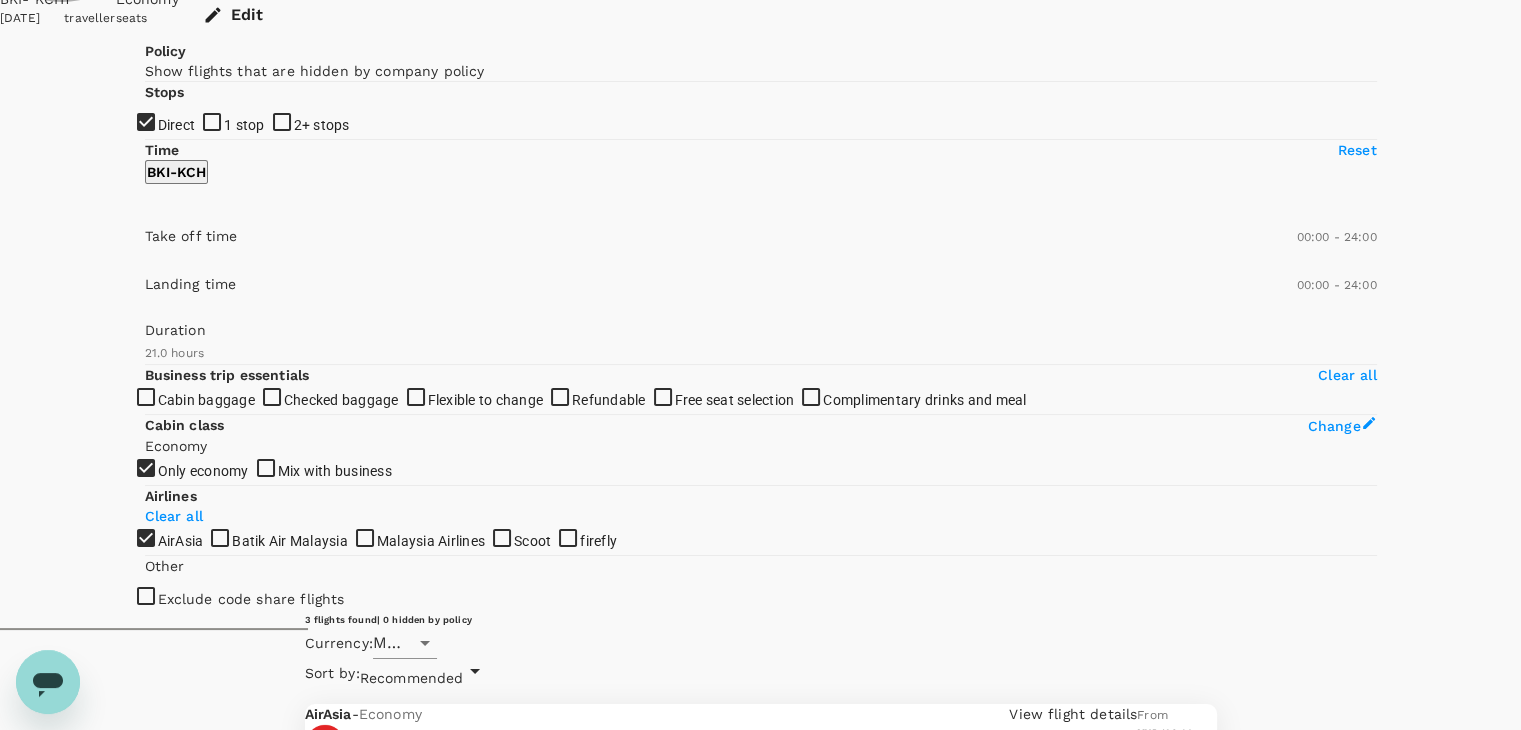click on "View options" at bounding box center (1176, 2543) 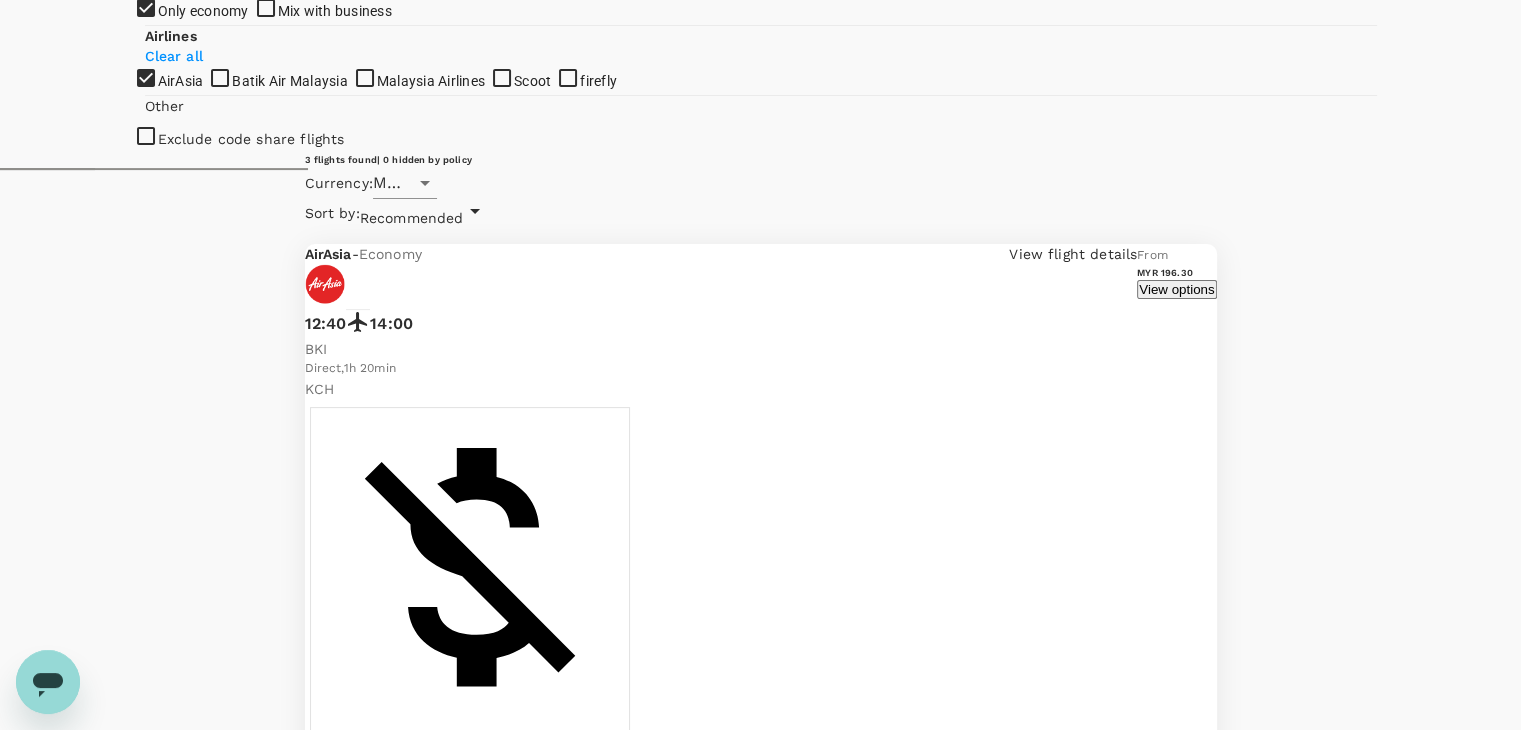 scroll, scrollTop: 579, scrollLeft: 0, axis: vertical 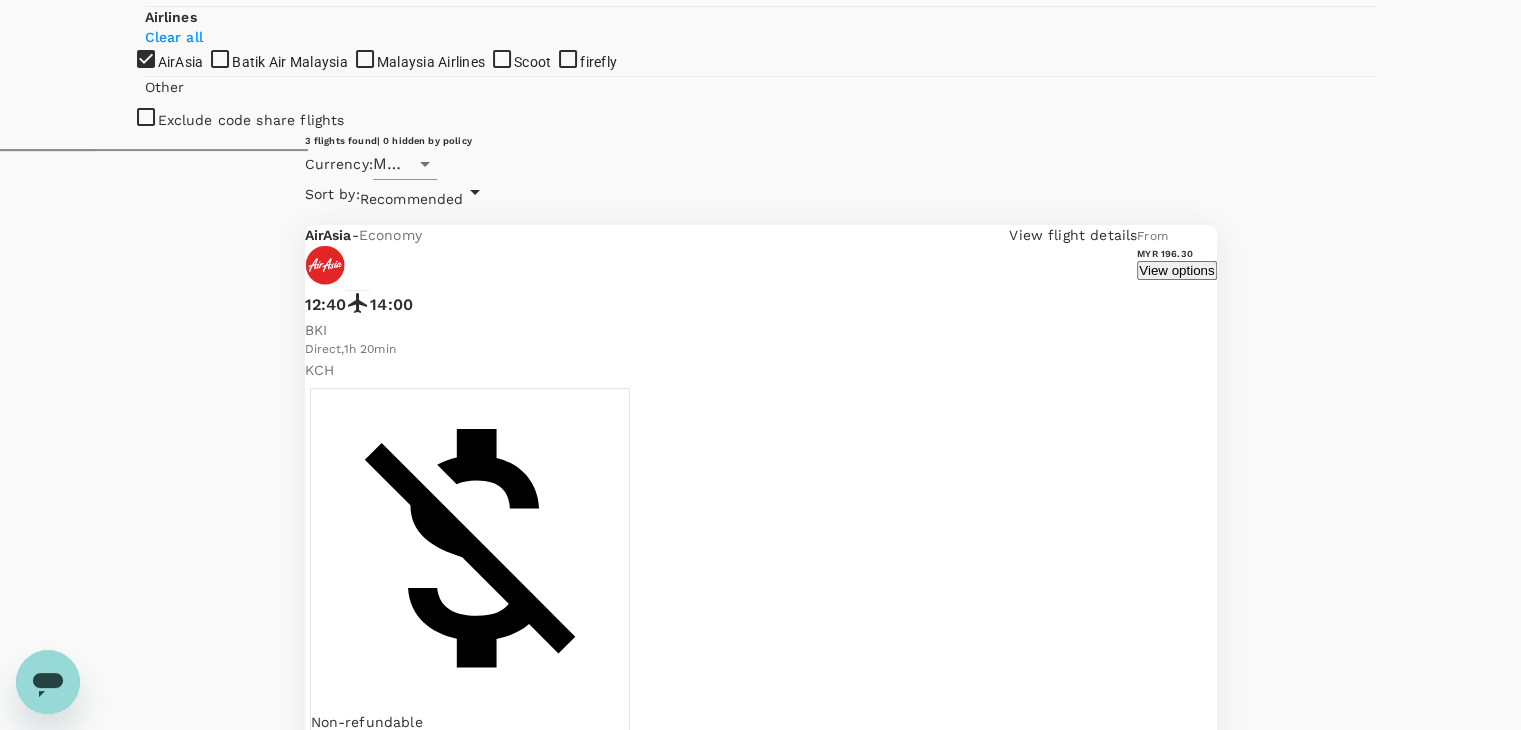 click 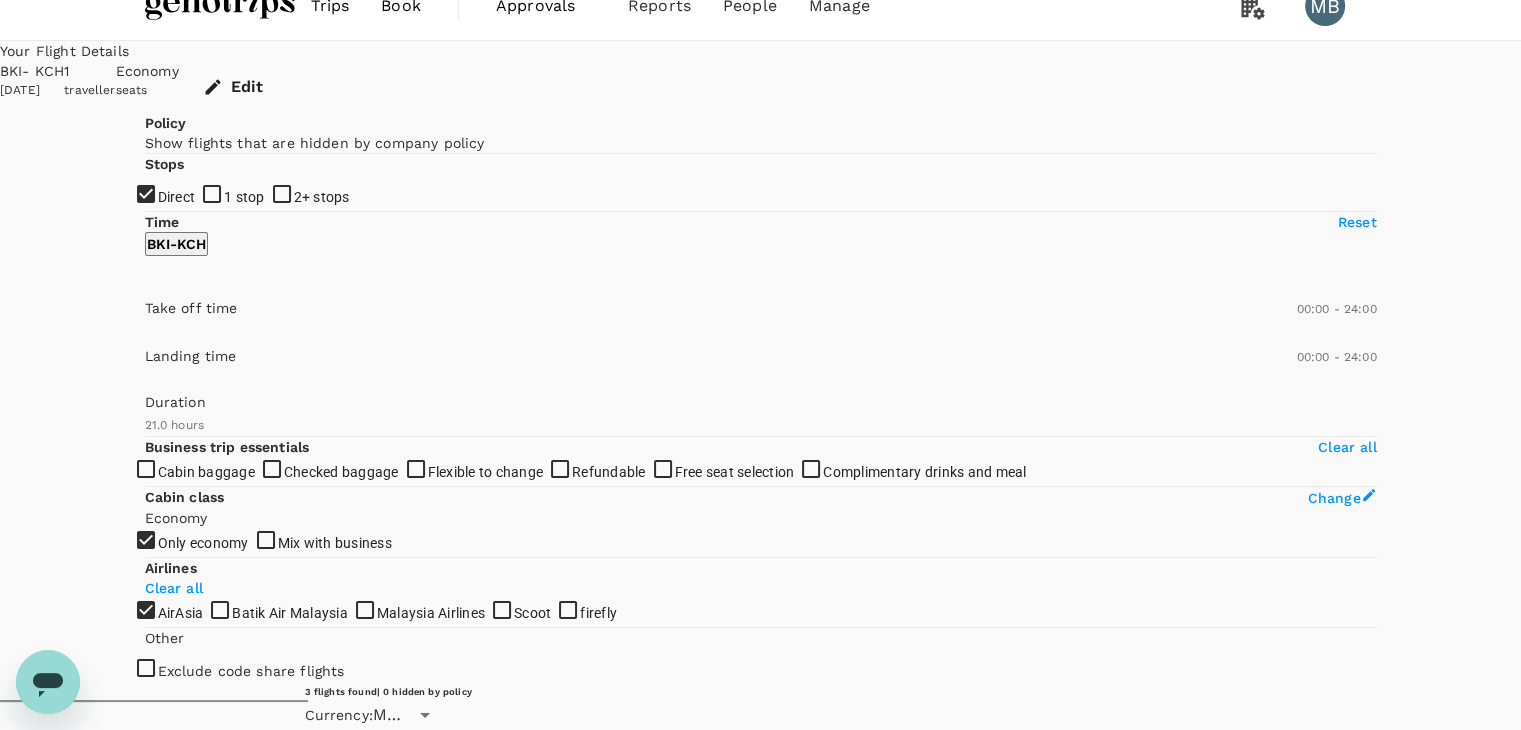 scroll, scrollTop: 0, scrollLeft: 0, axis: both 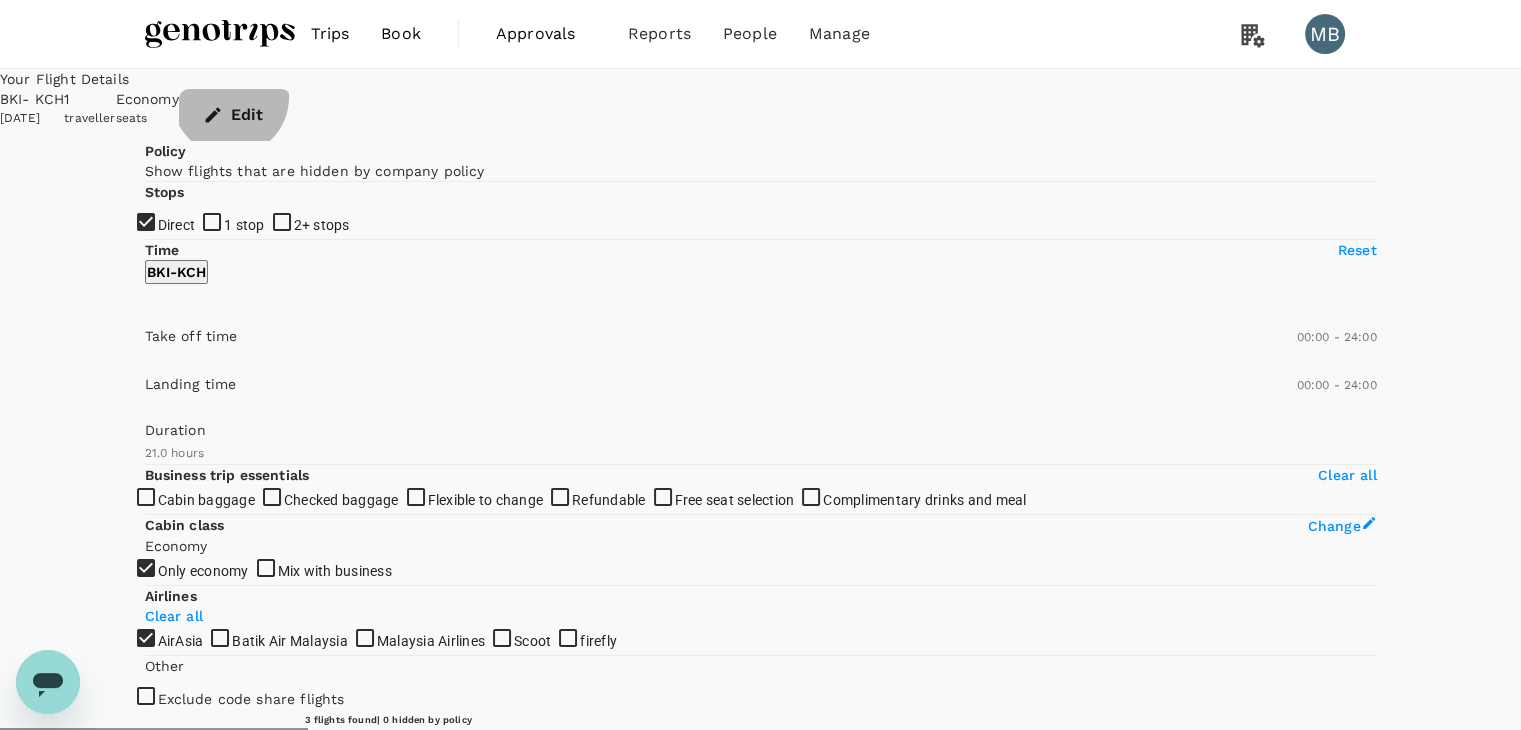 click on "Edit" at bounding box center (235, 115) 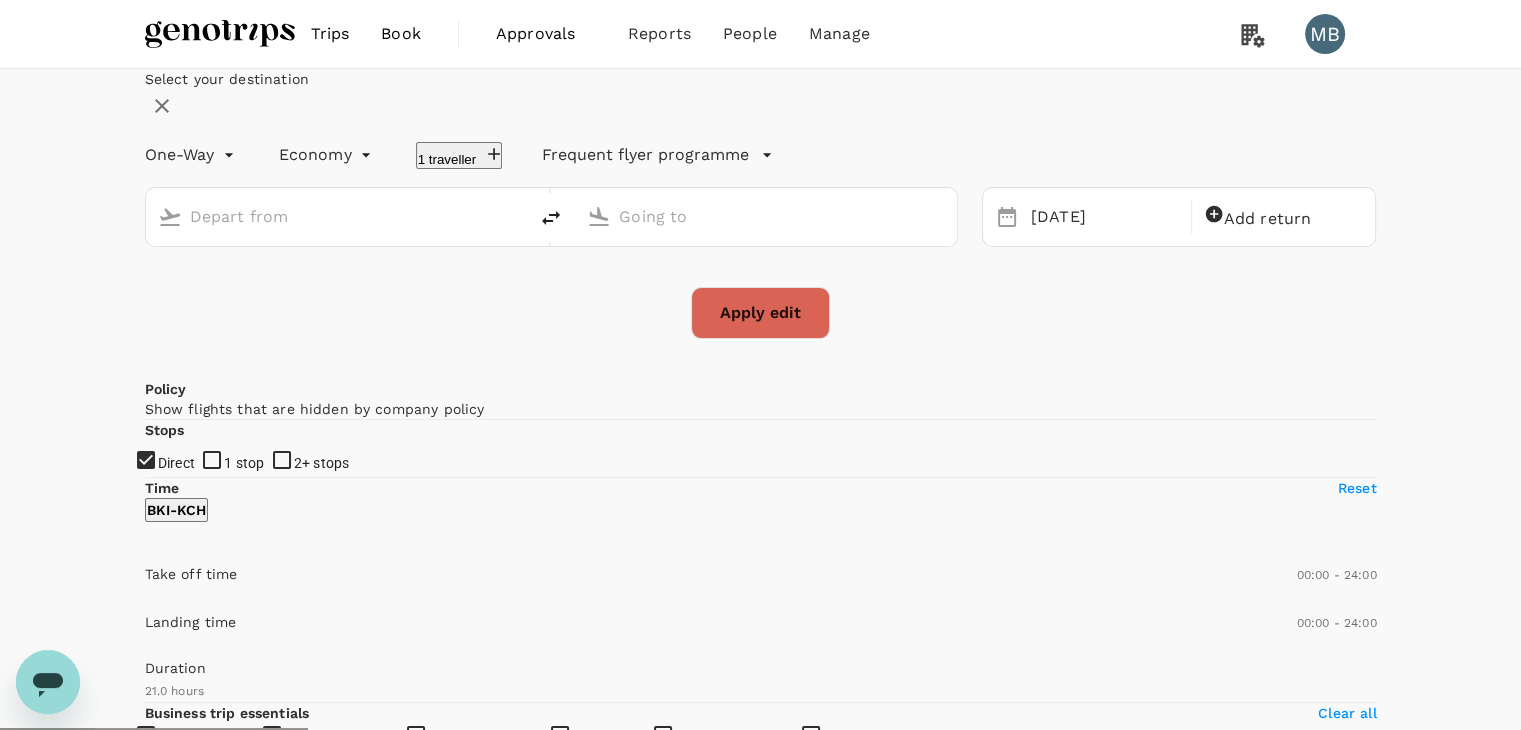 type on "Kota Kinabalu Intl (BKI)" 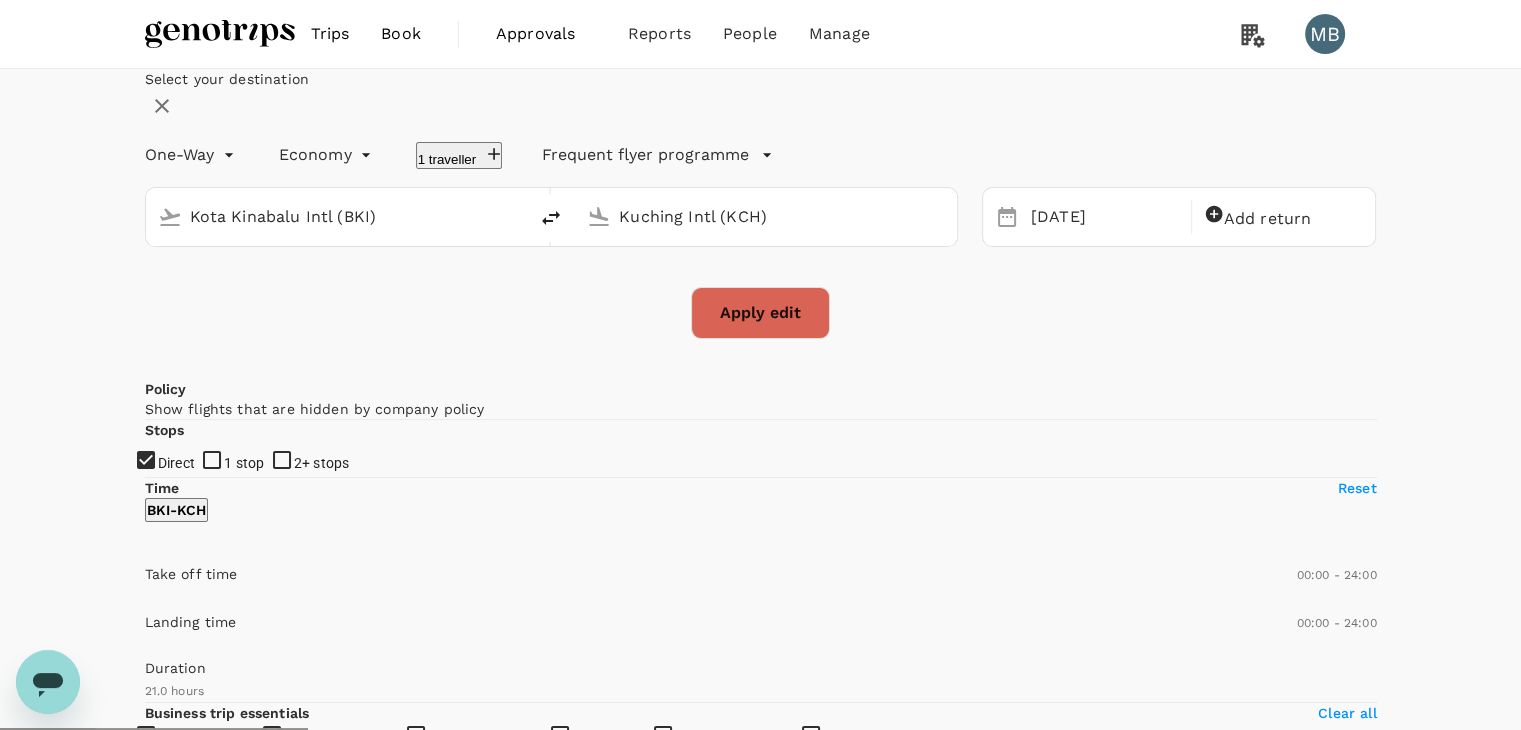 click on "Kota Kinabalu Intl (BKI)" at bounding box center [338, 216] 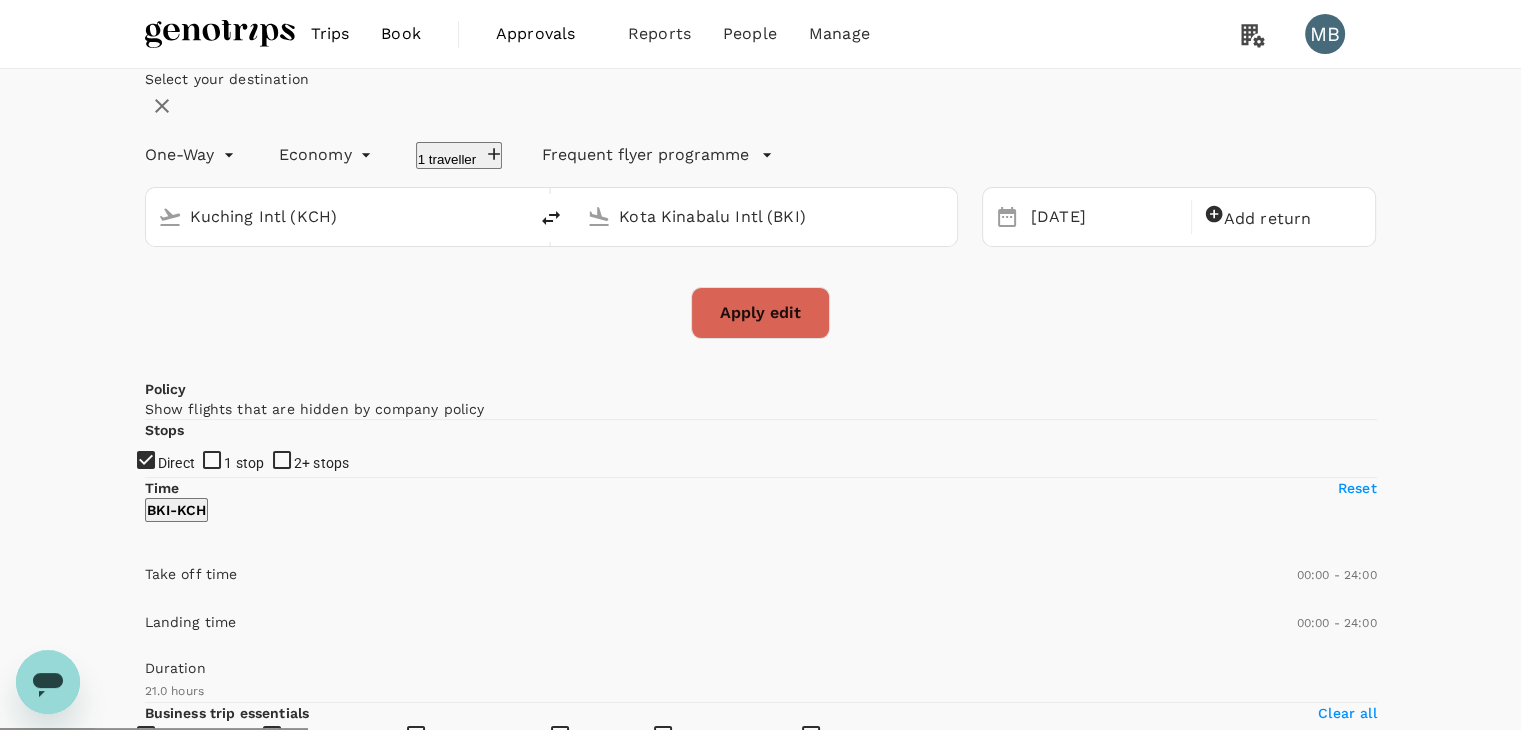 click on "Kuching Intl (KCH)" at bounding box center [353, 217] 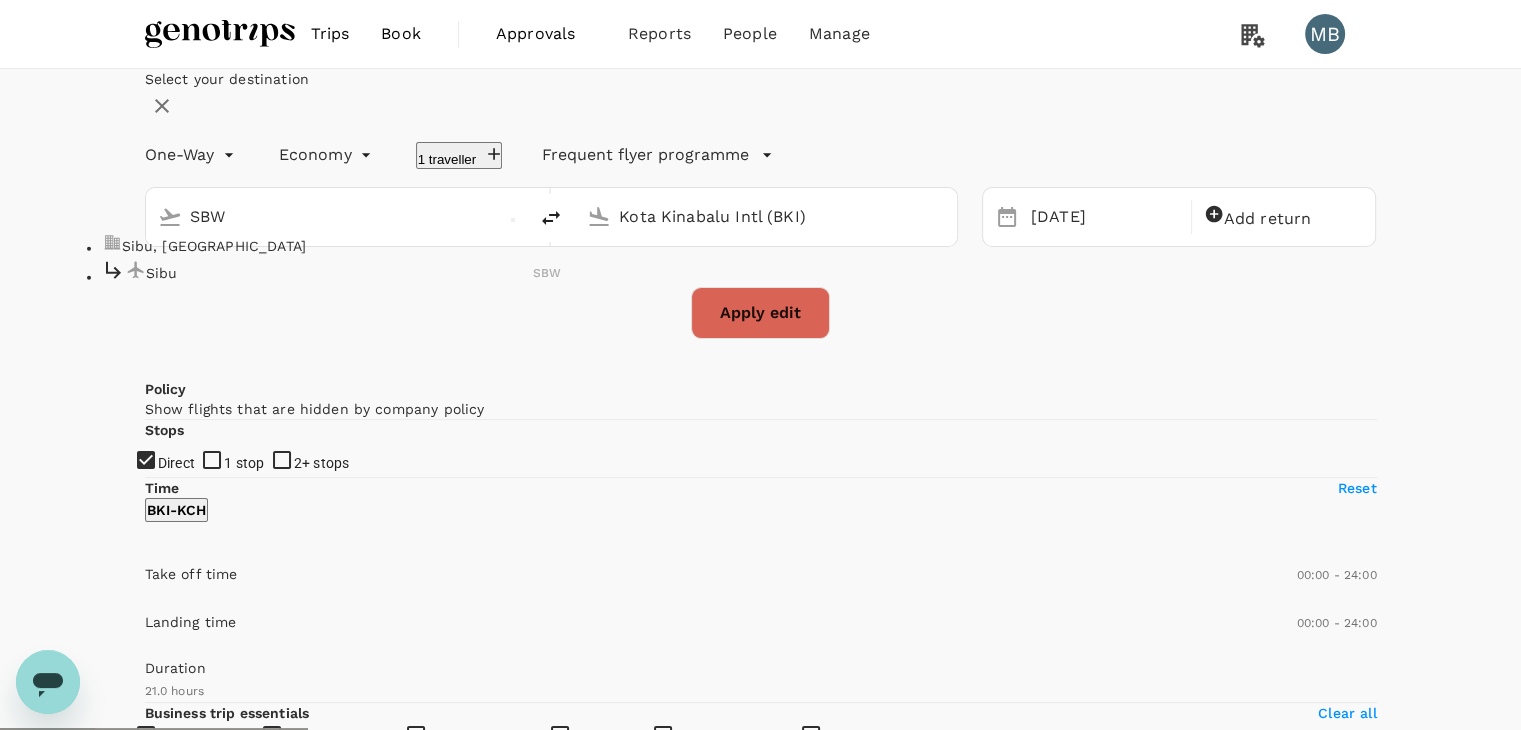 click on "Sibu" at bounding box center [340, 272] 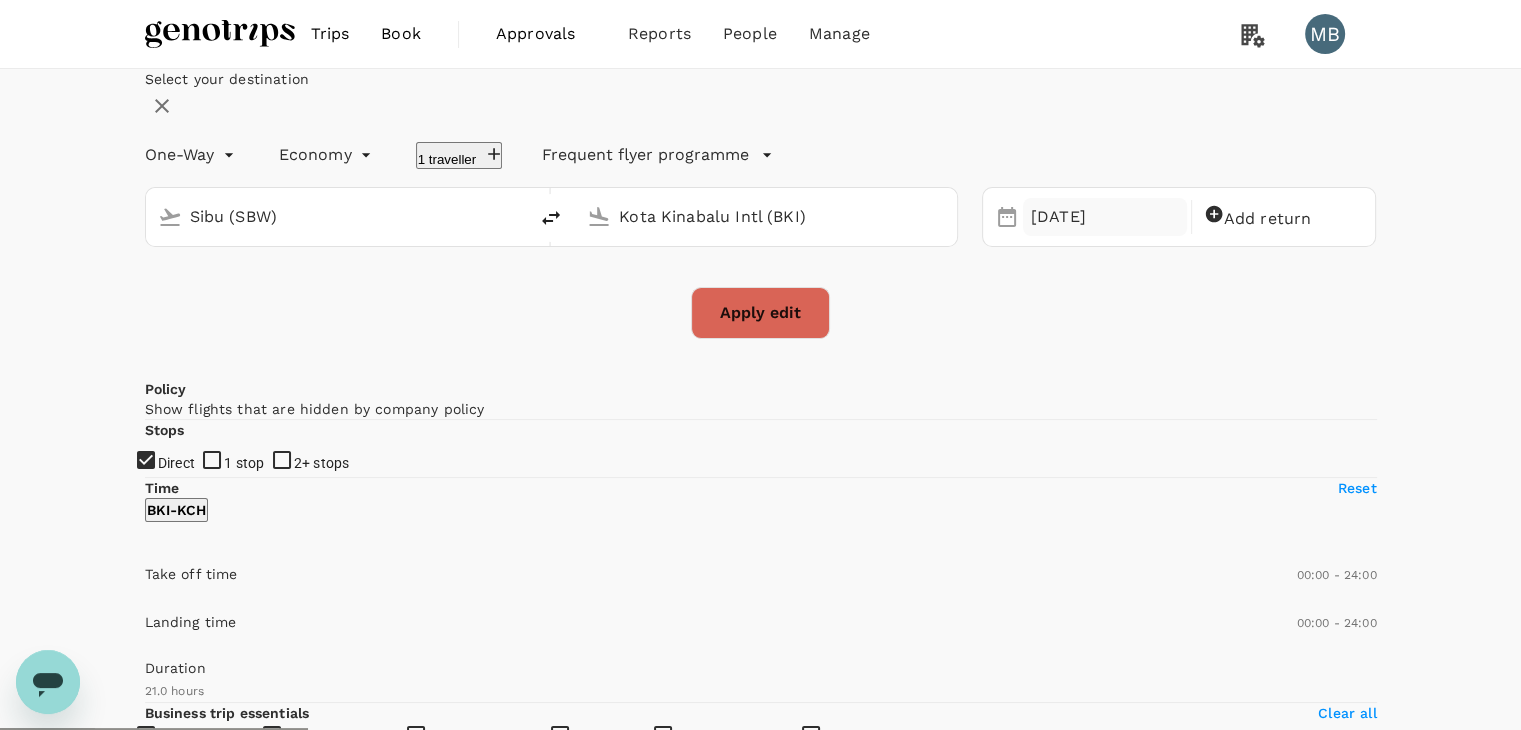 click on "[DATE]" at bounding box center [1105, 217] 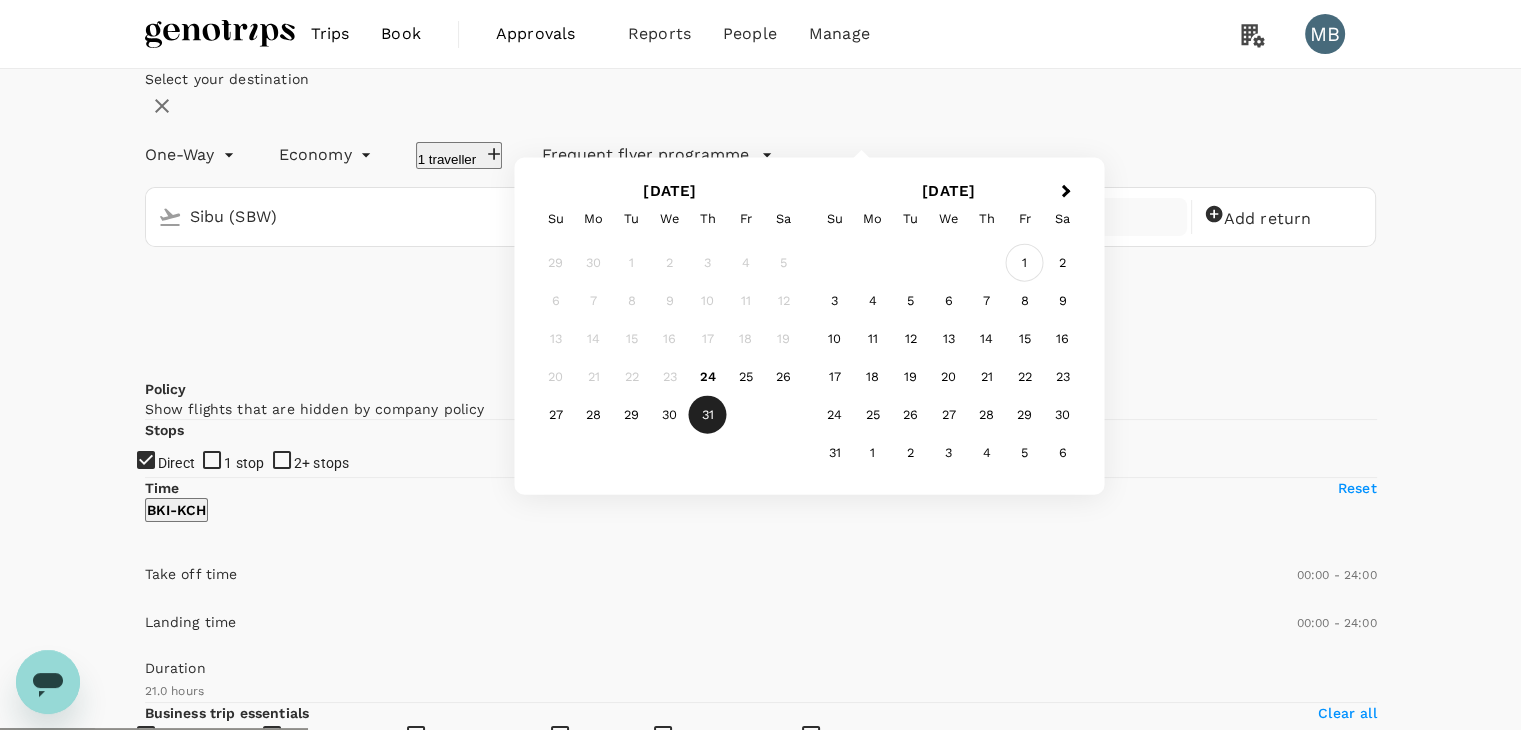 click on "1" at bounding box center [1025, 263] 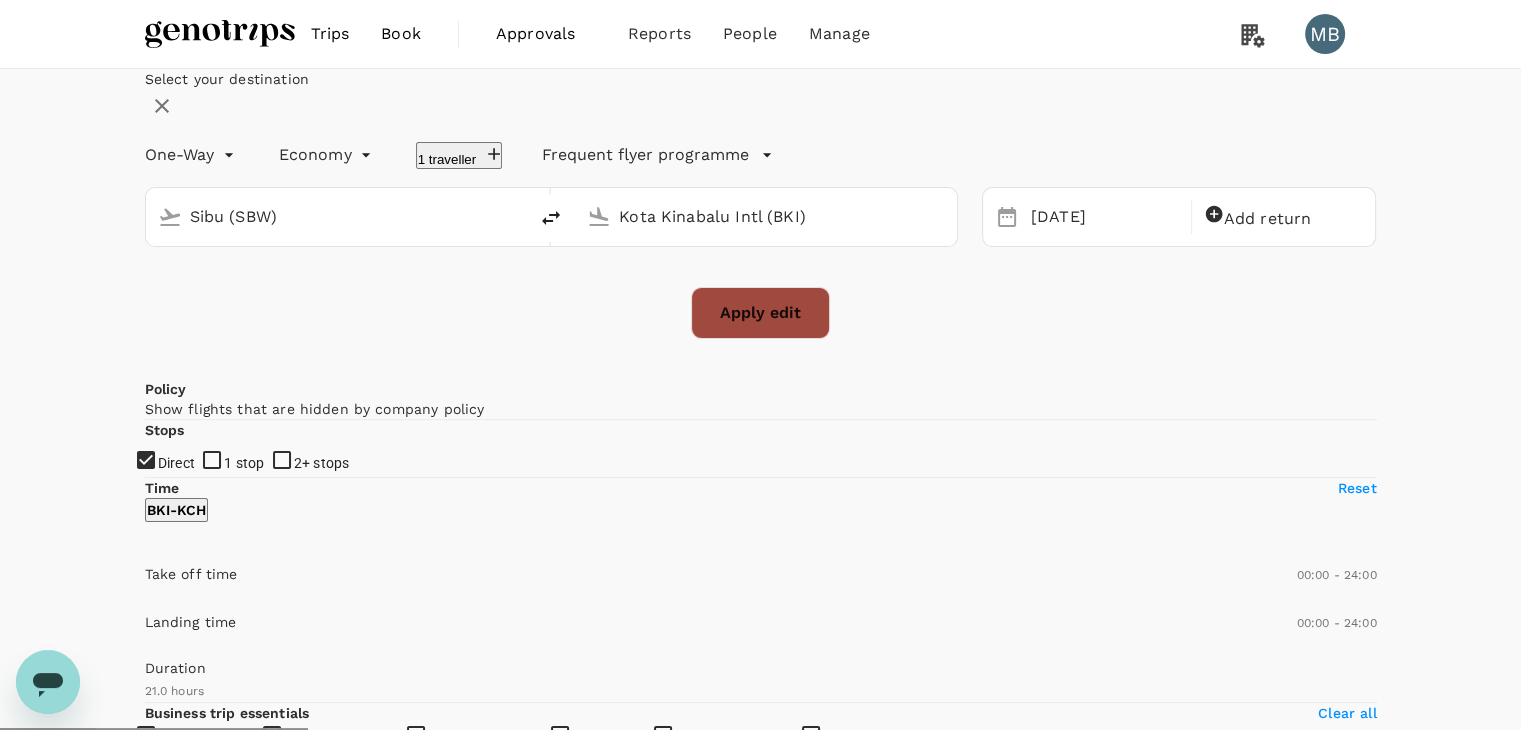 click on "Apply edit" at bounding box center (760, 313) 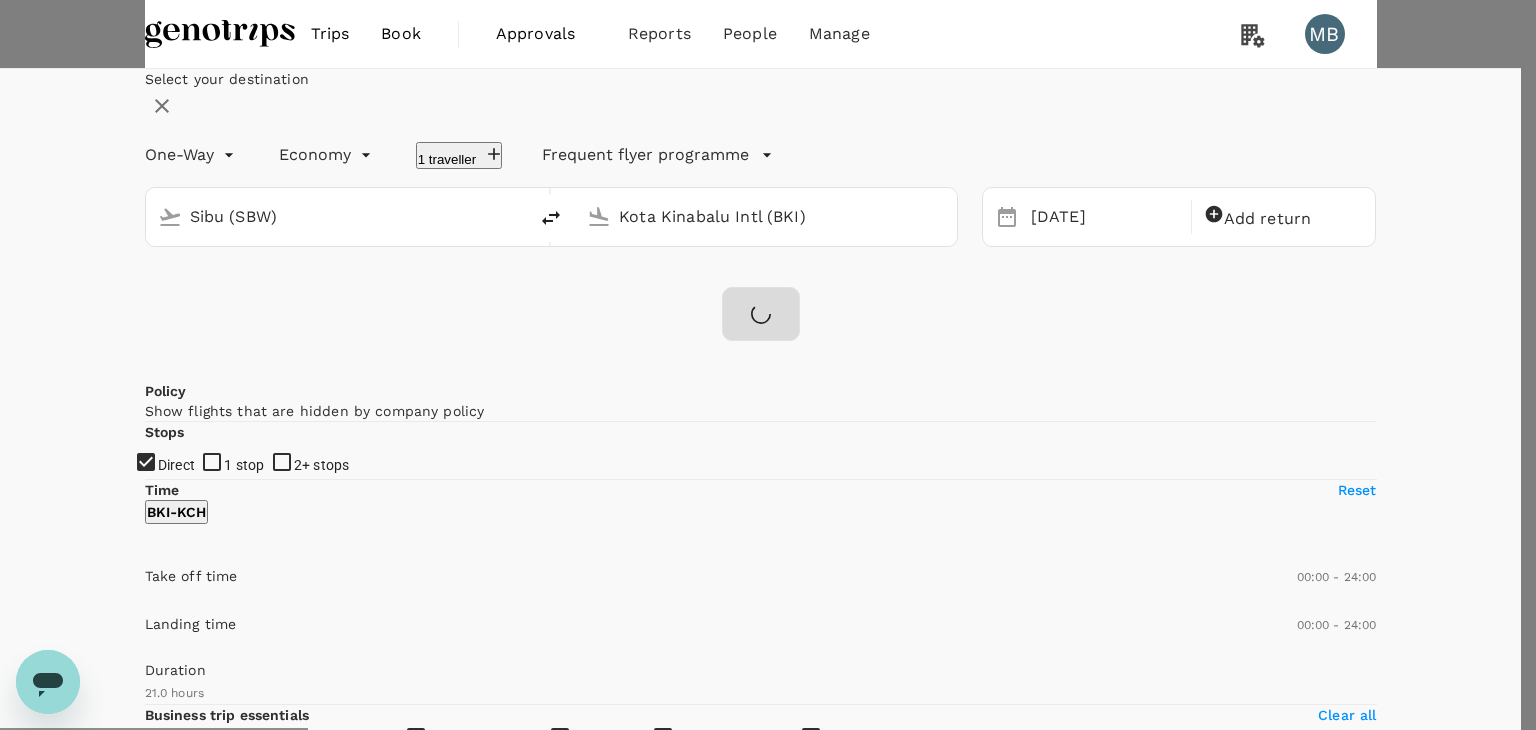 click on "Confirm" at bounding box center (109, 5058) 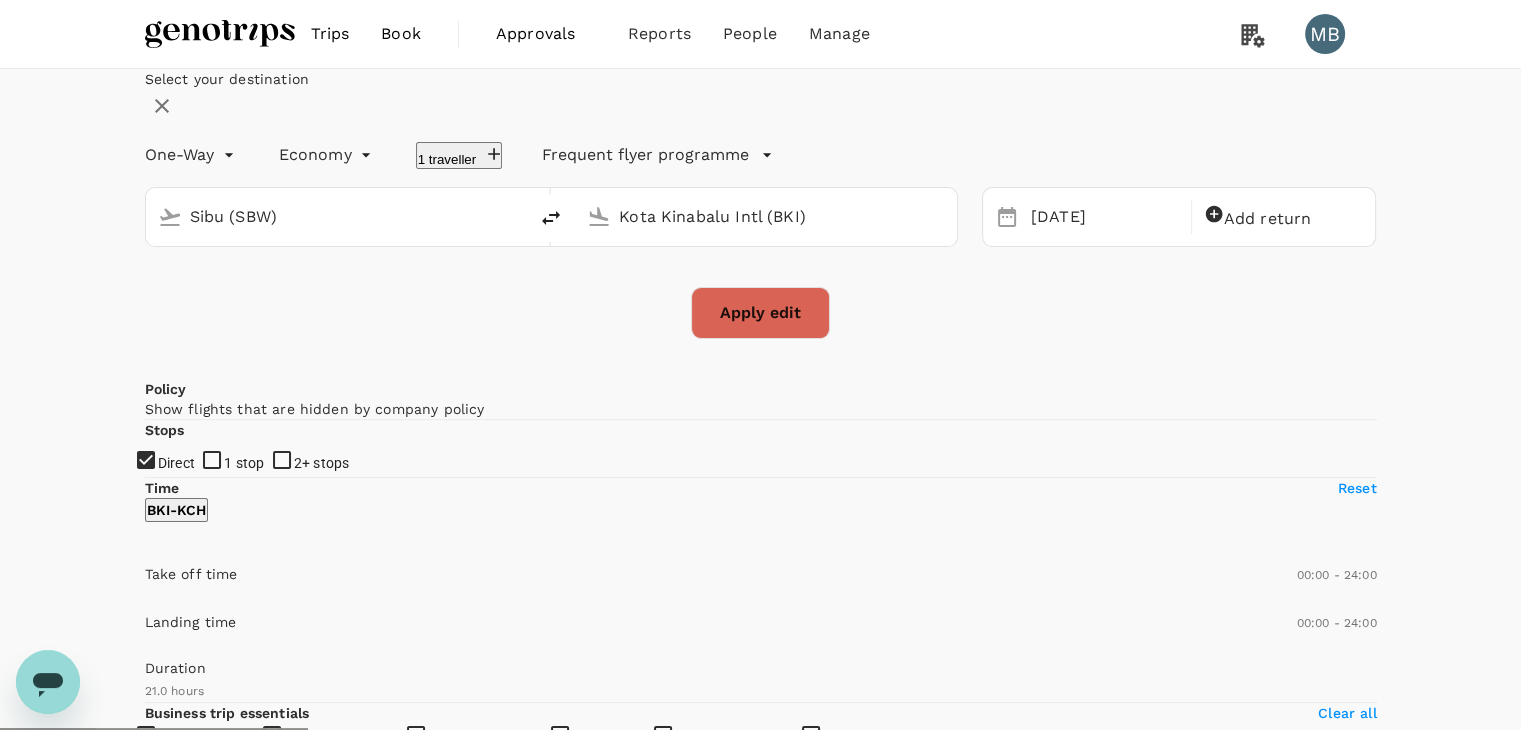 checkbox on "false" 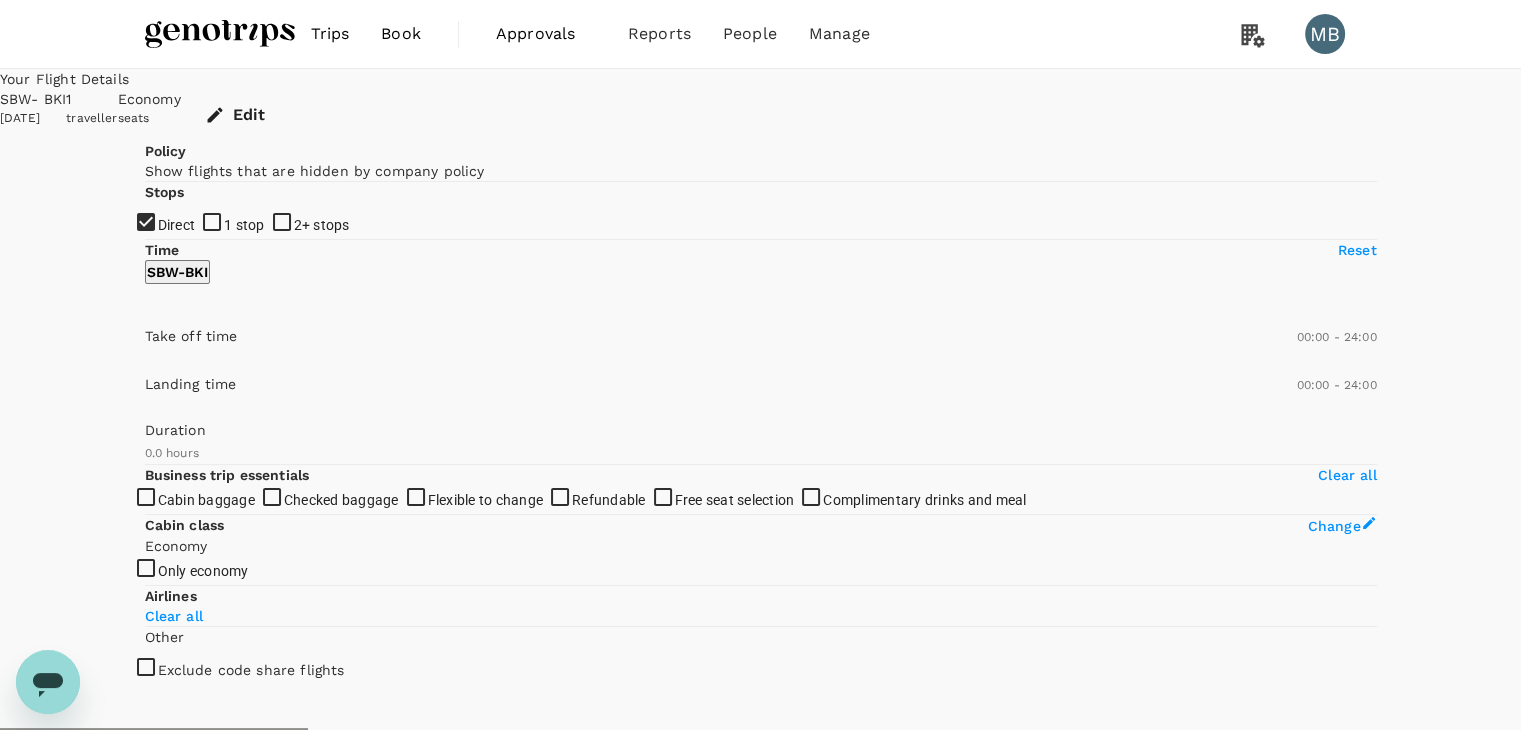 type on "850" 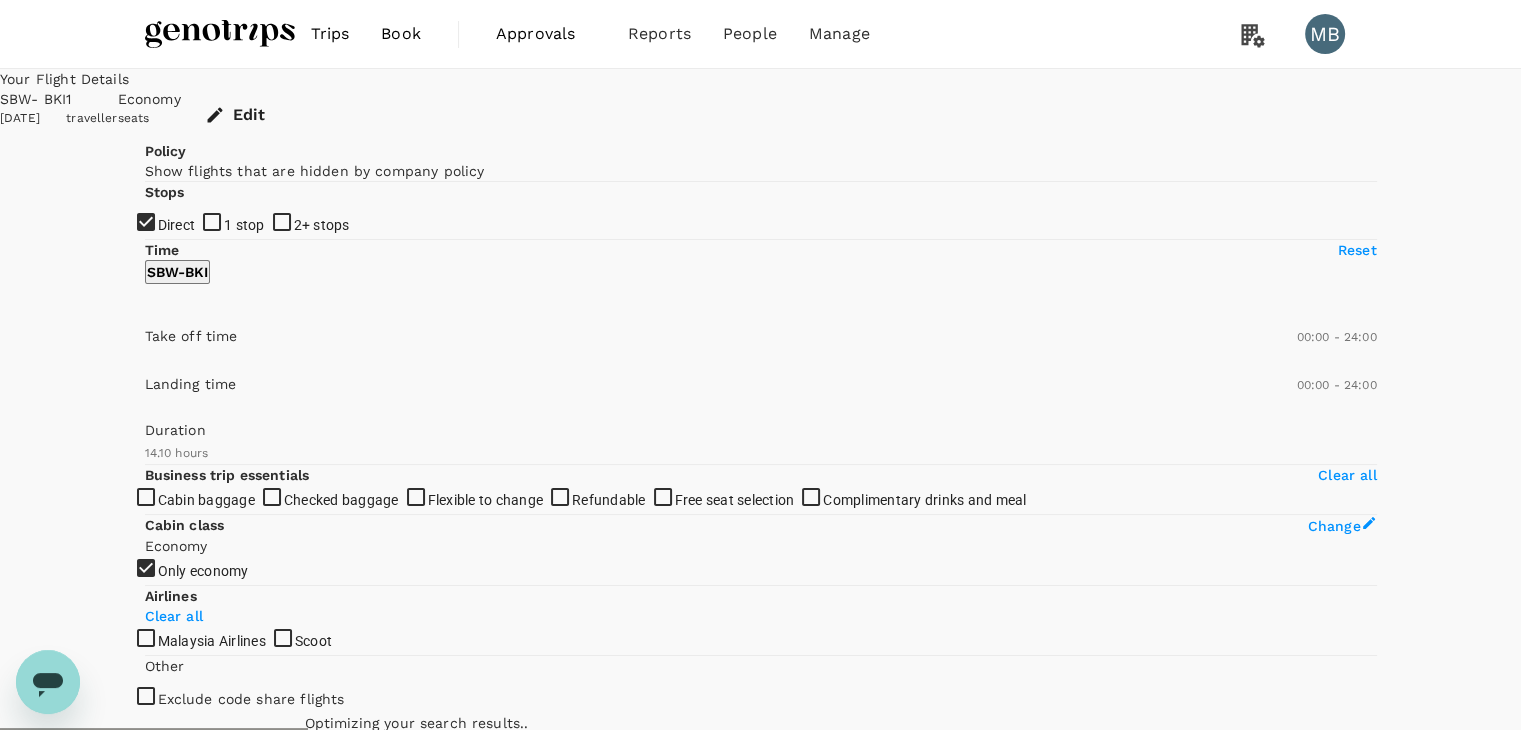 type on "1550" 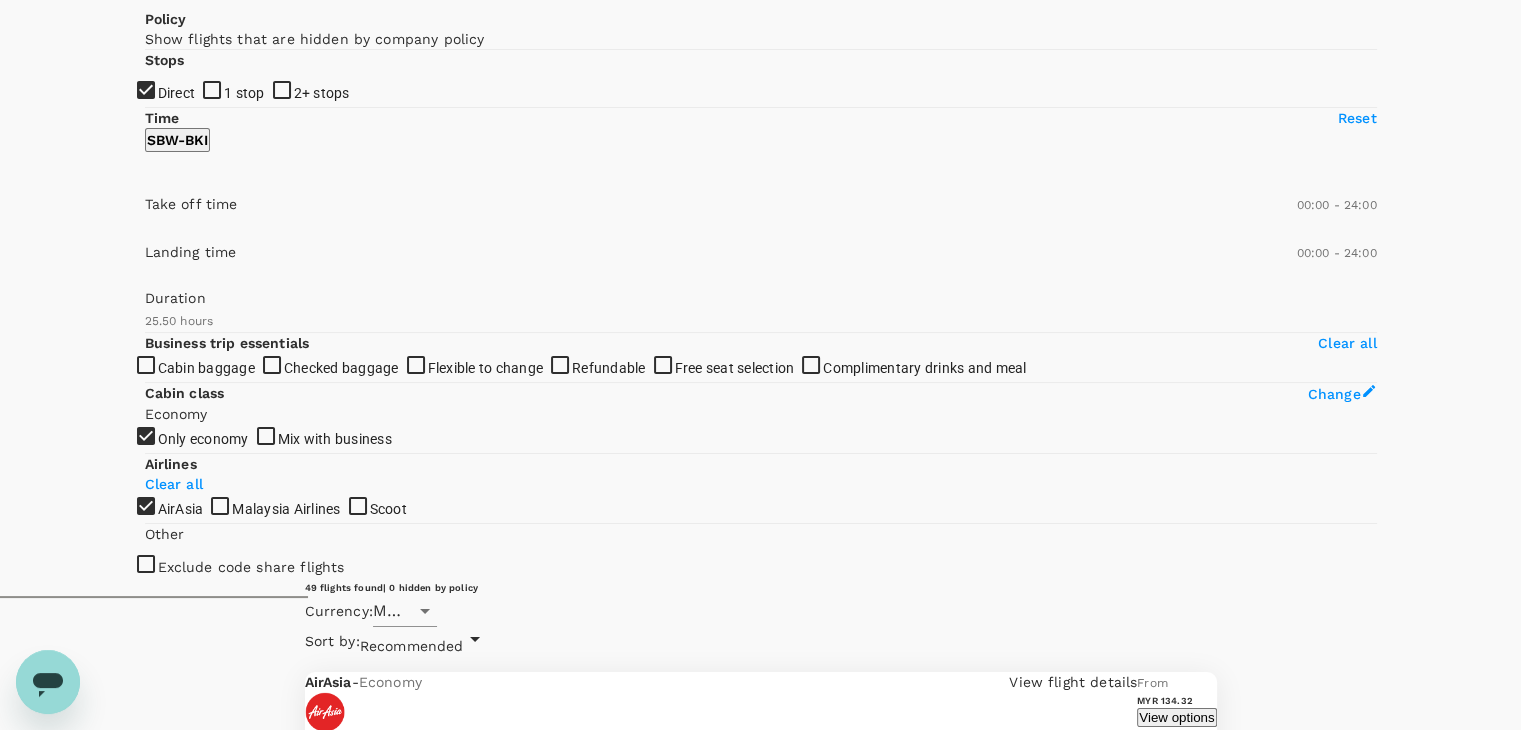 scroll, scrollTop: 0, scrollLeft: 0, axis: both 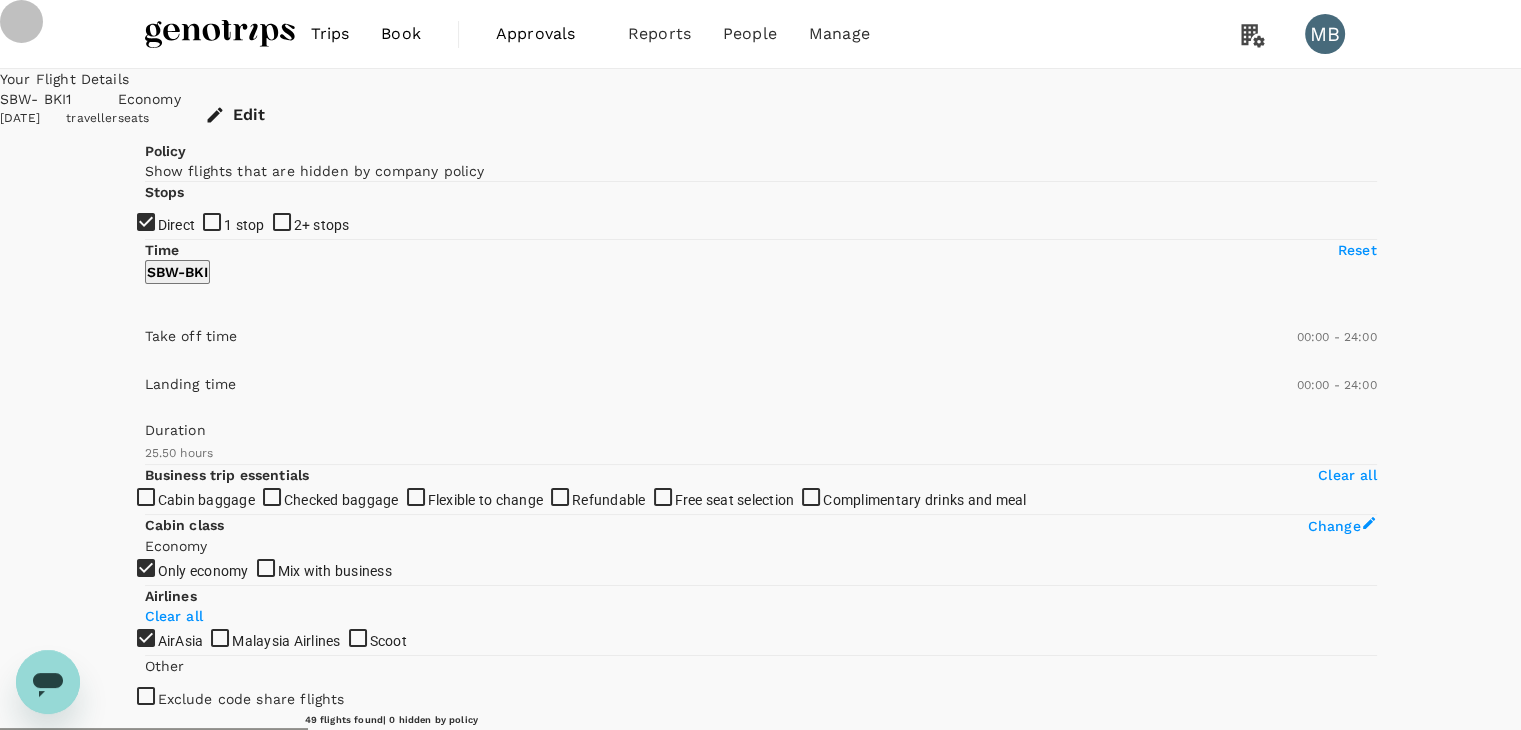 click on "Direct" at bounding box center [760, 365] 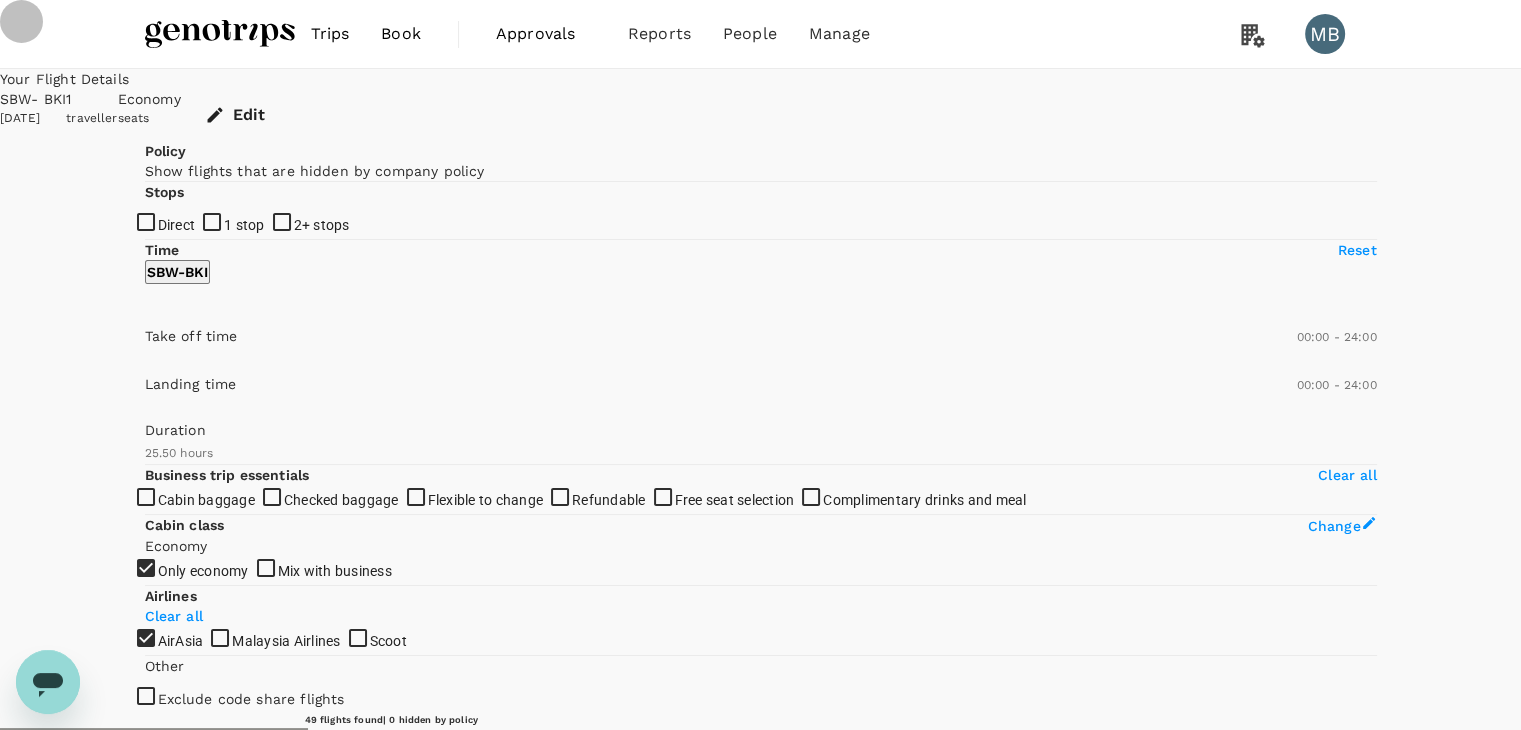 click on "Direct" at bounding box center [760, 365] 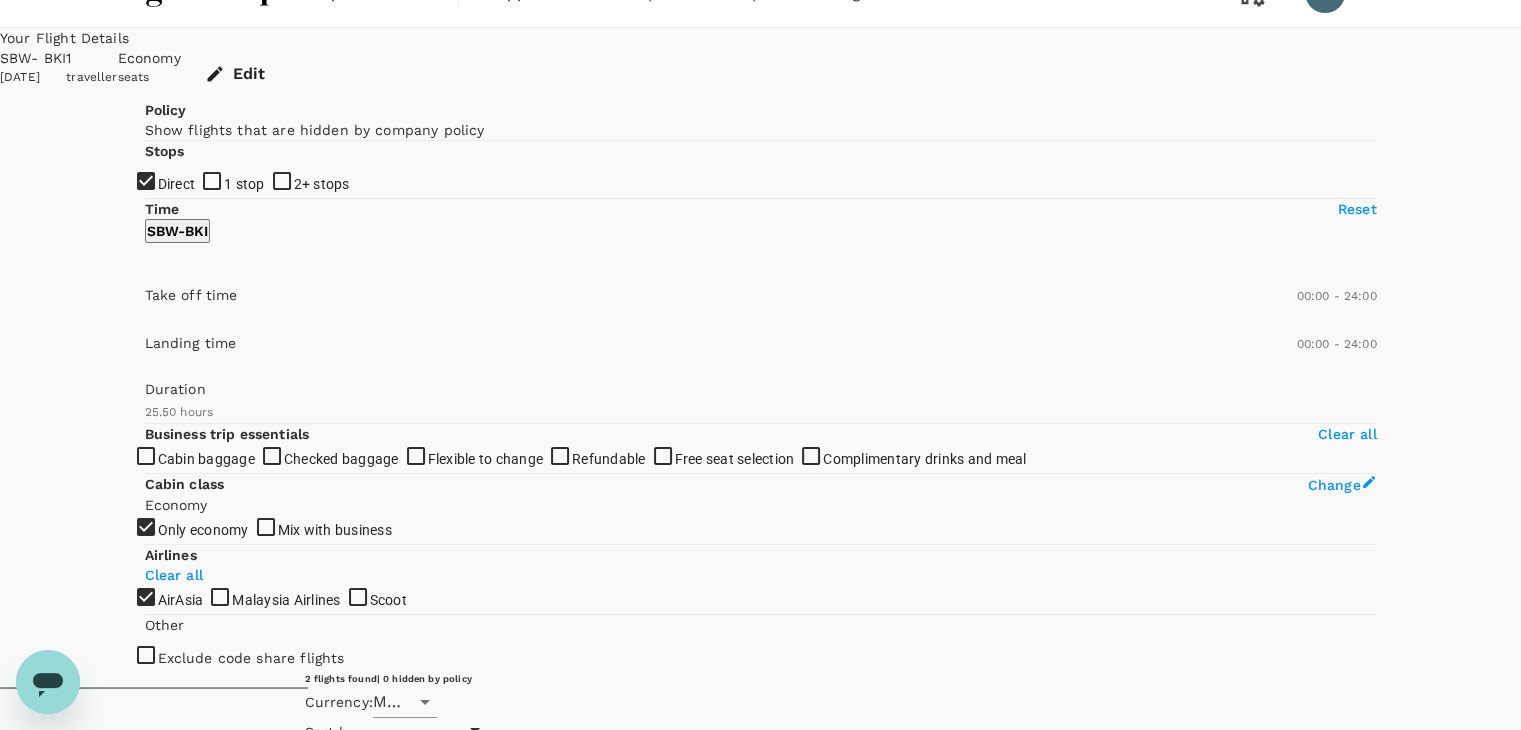 scroll, scrollTop: 0, scrollLeft: 0, axis: both 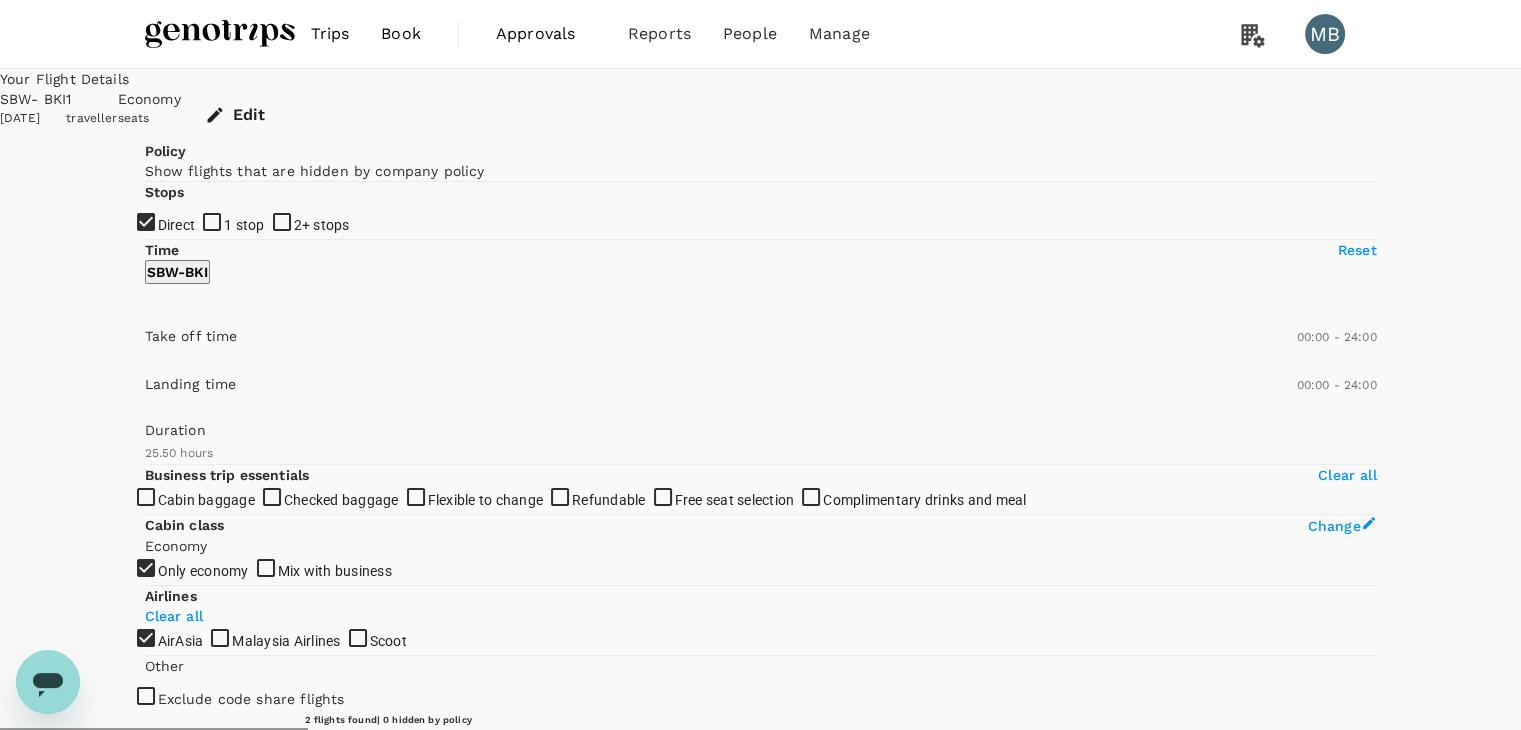 click on "View options" at bounding box center (1176, 1746) 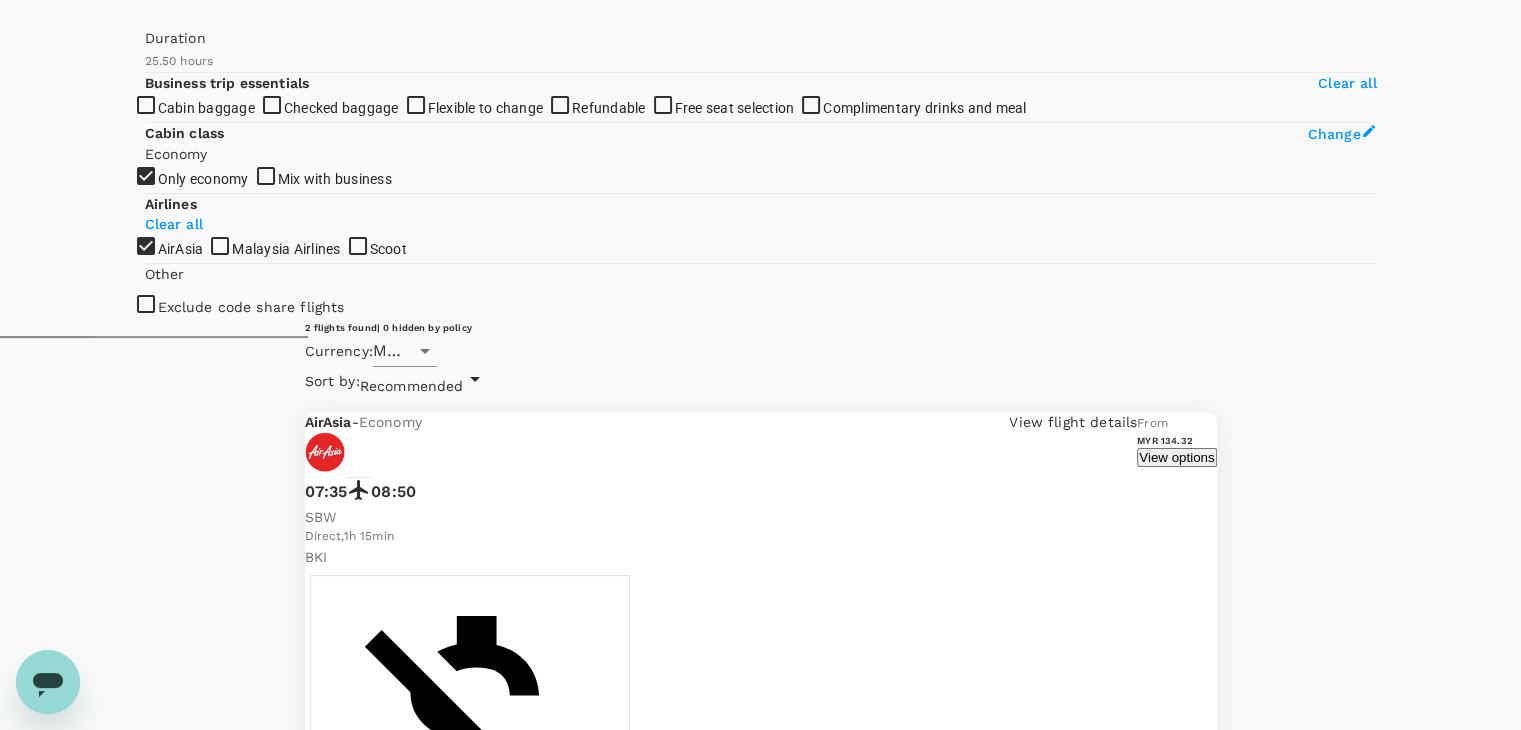 scroll, scrollTop: 395, scrollLeft: 0, axis: vertical 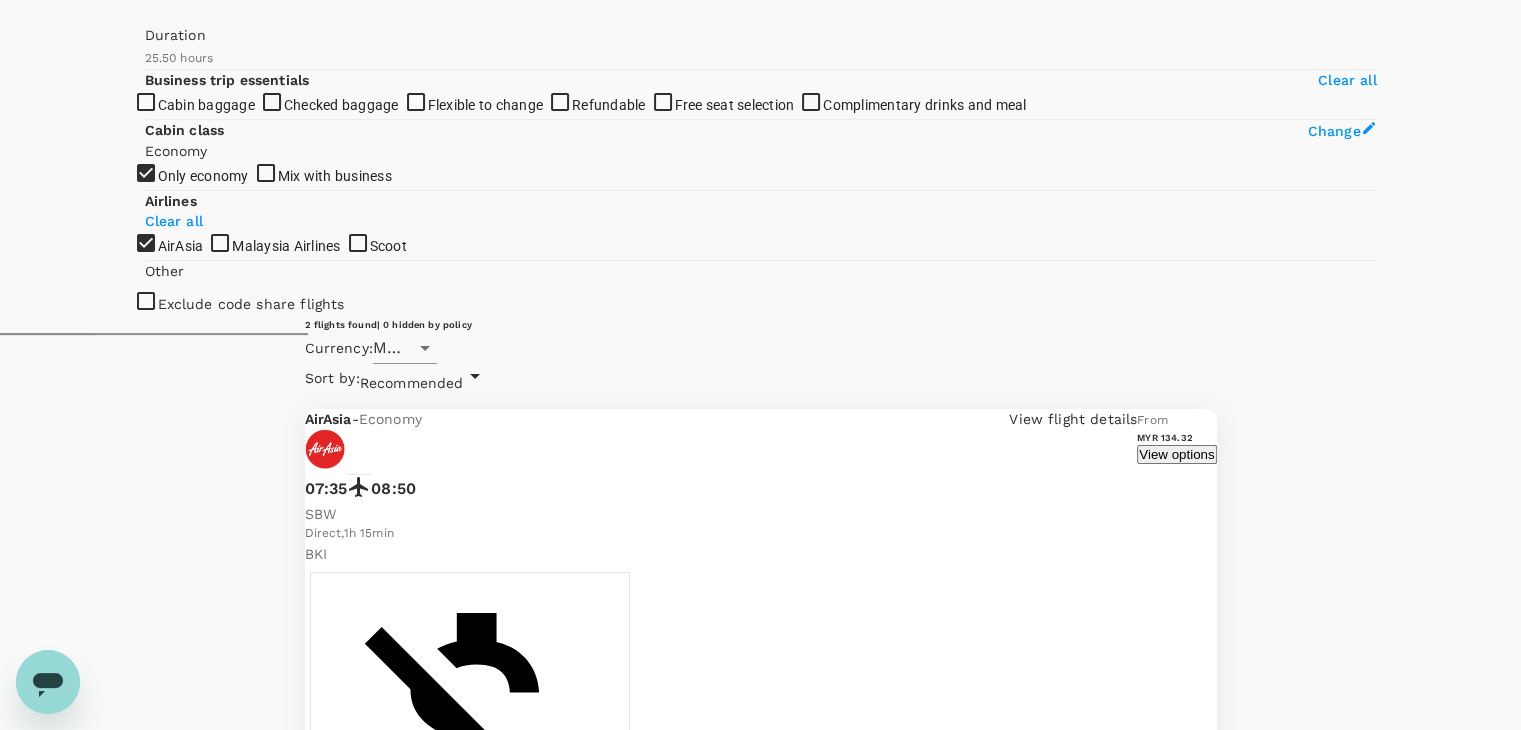 click 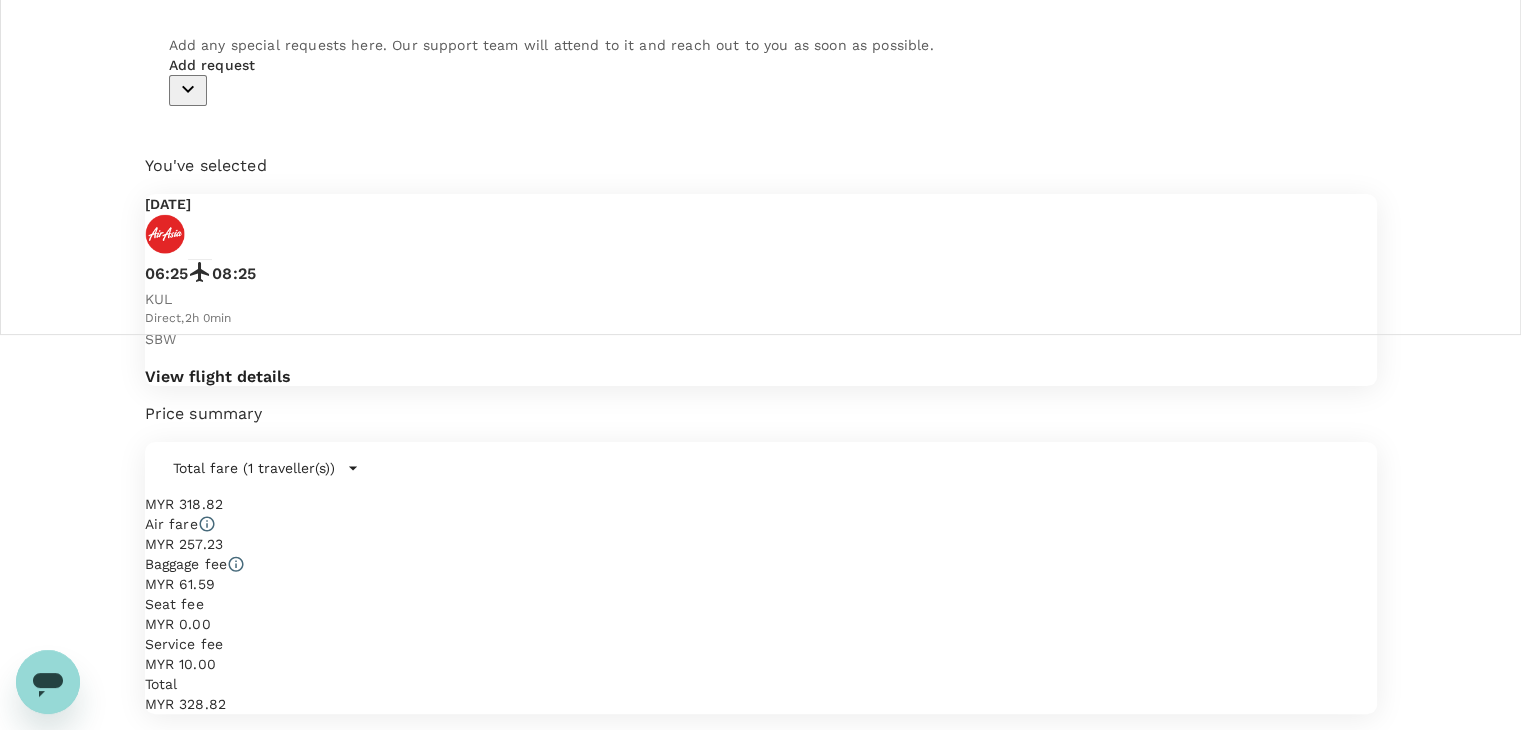 scroll, scrollTop: 0, scrollLeft: 0, axis: both 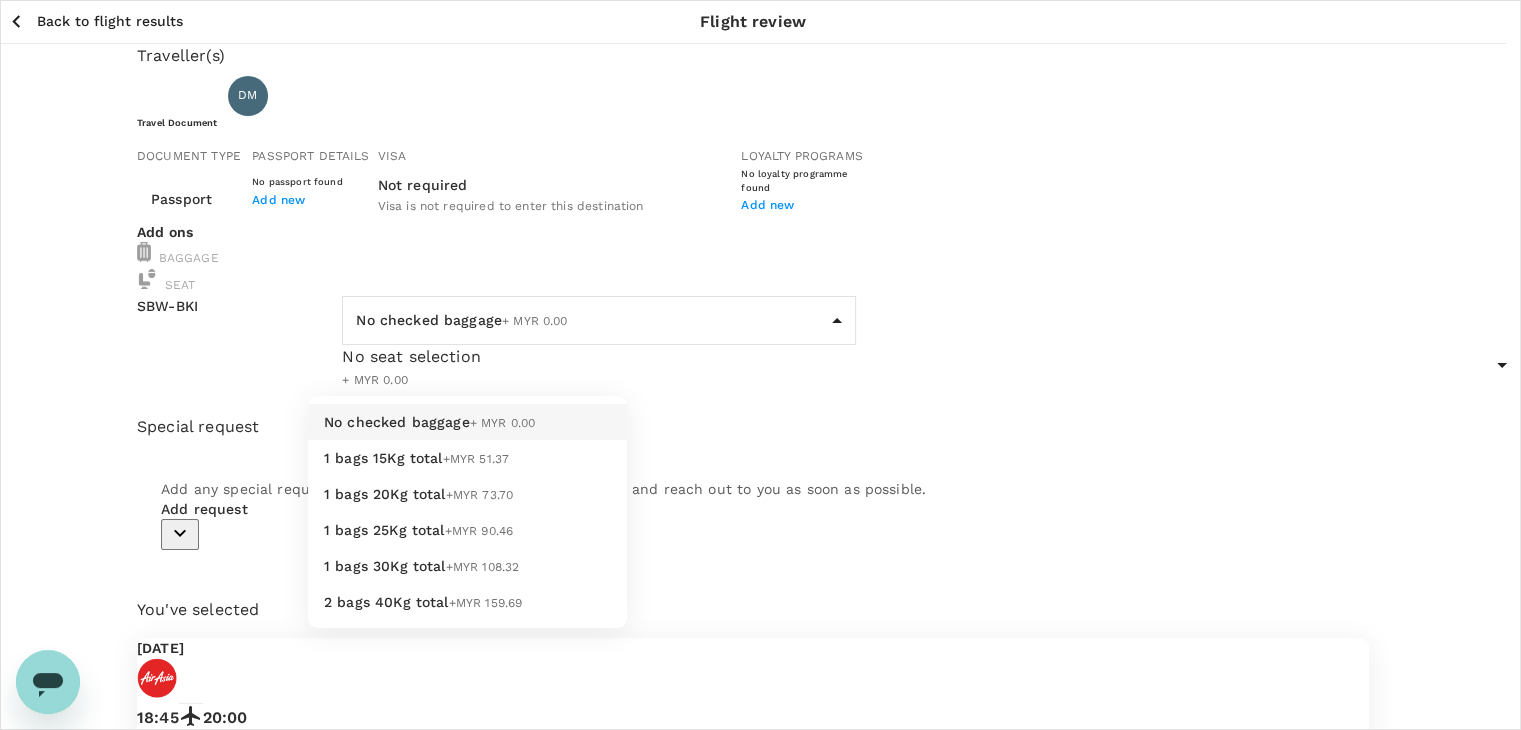 click on "Back to flight results Flight review Traveller(s) Traveller   1 : DM [PERSON_NAME] Travel Document Document type Passport Passport ​ Passport details No passport found Add new Visa Not required Visa is not required to enter this destination Loyalty programs No loyalty programme found Add new Add ons Baggage Seat SBW  -  BKI No checked baggage + MYR 0.00 ​ No seat selection + MYR 0.00 Special request Add any special requests here. Our support team will attend to it and reach out to you as soon as possible. Add request You've selected [DATE] 18:45 20:00 SBW Direct ,  1h 15min BKI View flight details Price summary Total fare (1 traveller(s)) MYR 124.32 Air fare MYR 124.32 Baggage fee MYR 0.00 Seat fee MYR 0.00 Service fee MYR 10.00 Total MYR 134.32 Continue to payment details Some travellers require a valid travel document to proceed with this booking by TruTrip  ( 3.47.1   ) View details Edit Add new No checked baggage + MYR 0.00 1 bags 15Kg total +MYR 51.37 1 bags 20Kg total +MYR 73.70" at bounding box center [760, 649] 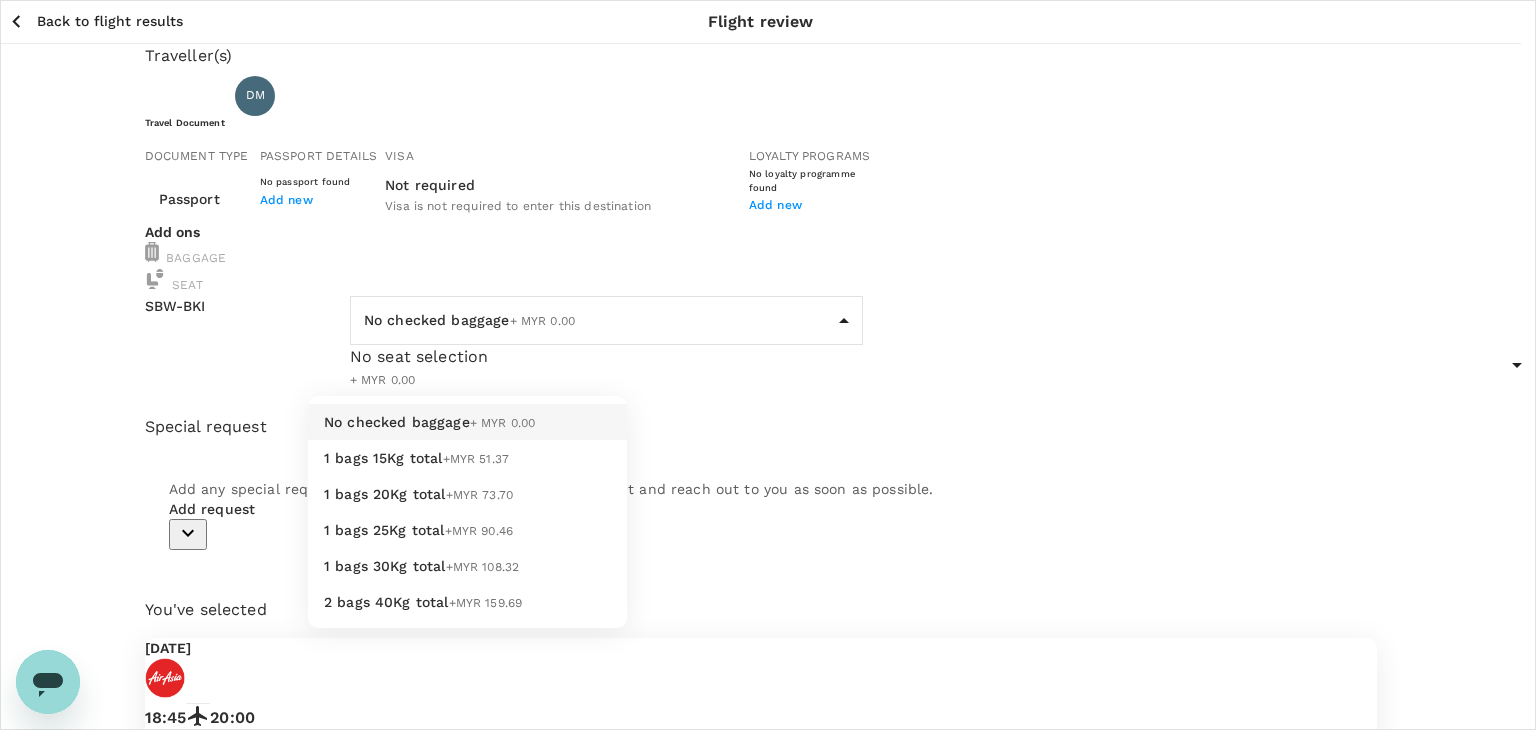 click on "1 bags 15Kg total +MYR 51.37" at bounding box center [467, 458] 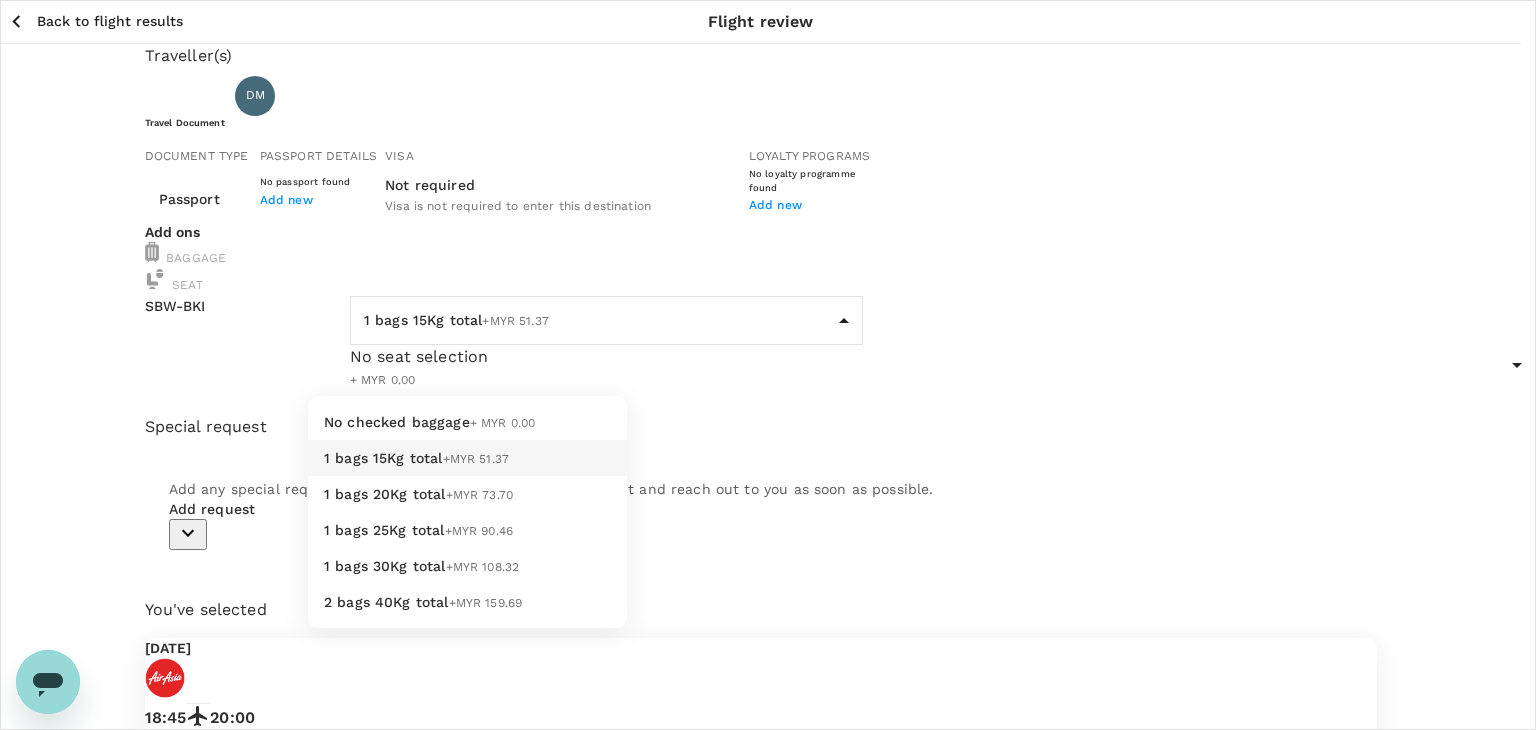 click on "Back to flight results Flight review Traveller(s) Traveller   1 : DM [PERSON_NAME] Travel Document Document type Passport Passport ​ Passport details No passport found Add new Visa Not required Visa is not required to enter this destination Loyalty programs No loyalty programme found Add new Add ons Baggage Seat SBW  -  BKI 1 bags 15Kg total +MYR 51.37 1 - 51.37 ​ No seat selection + MYR 0.00 Special request Add any special requests here. Our support team will attend to it and reach out to you as soon as possible. Add request You've selected [DATE] 18:45 20:00 SBW Direct ,  1h 15min BKI View flight details Price summary Total fare (1 traveller(s)) MYR 175.69 Air fare MYR 124.32 Baggage fee MYR 51.37 Seat fee MYR 0.00 Service fee MYR 10.00 Total MYR 185.69 Continue to payment details Some travellers require a valid travel document to proceed with this booking by TruTrip  ( 3.47.1   ) View details Edit Add new No checked baggage + MYR 0.00 1 bags 15Kg total +MYR 51.37 1 bags 20Kg total" at bounding box center [768, 649] 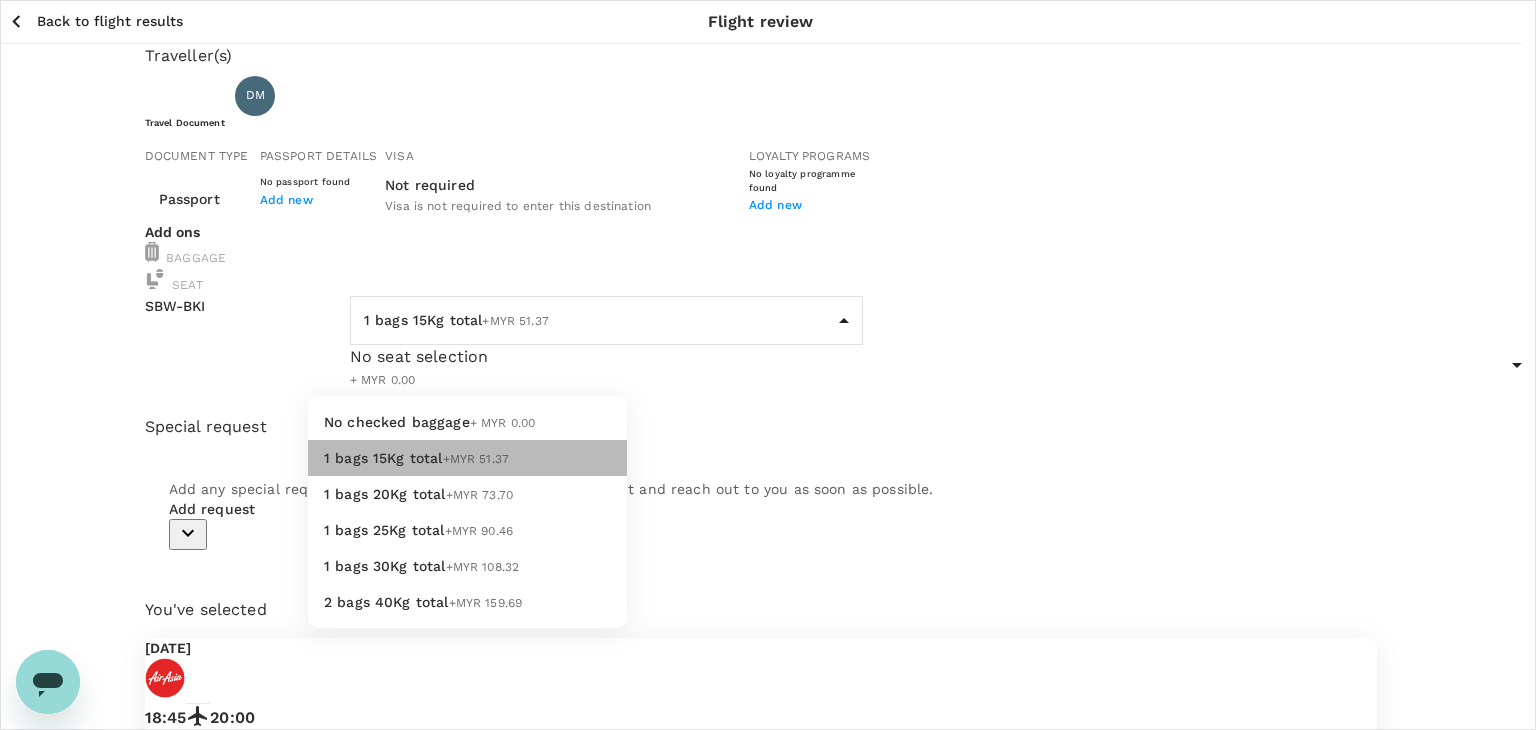 click on "1 bags 15Kg total +MYR 51.37" at bounding box center [467, 458] 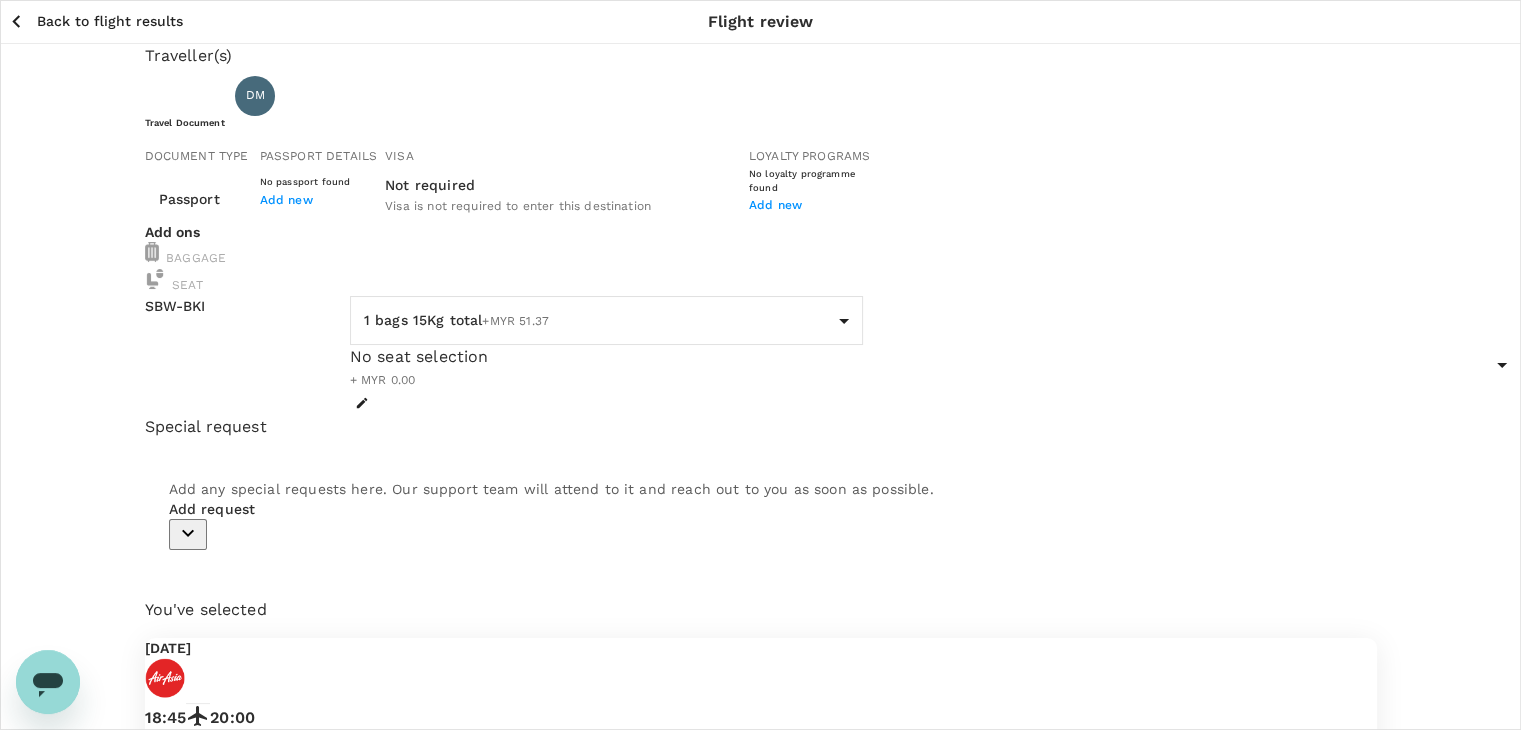 click 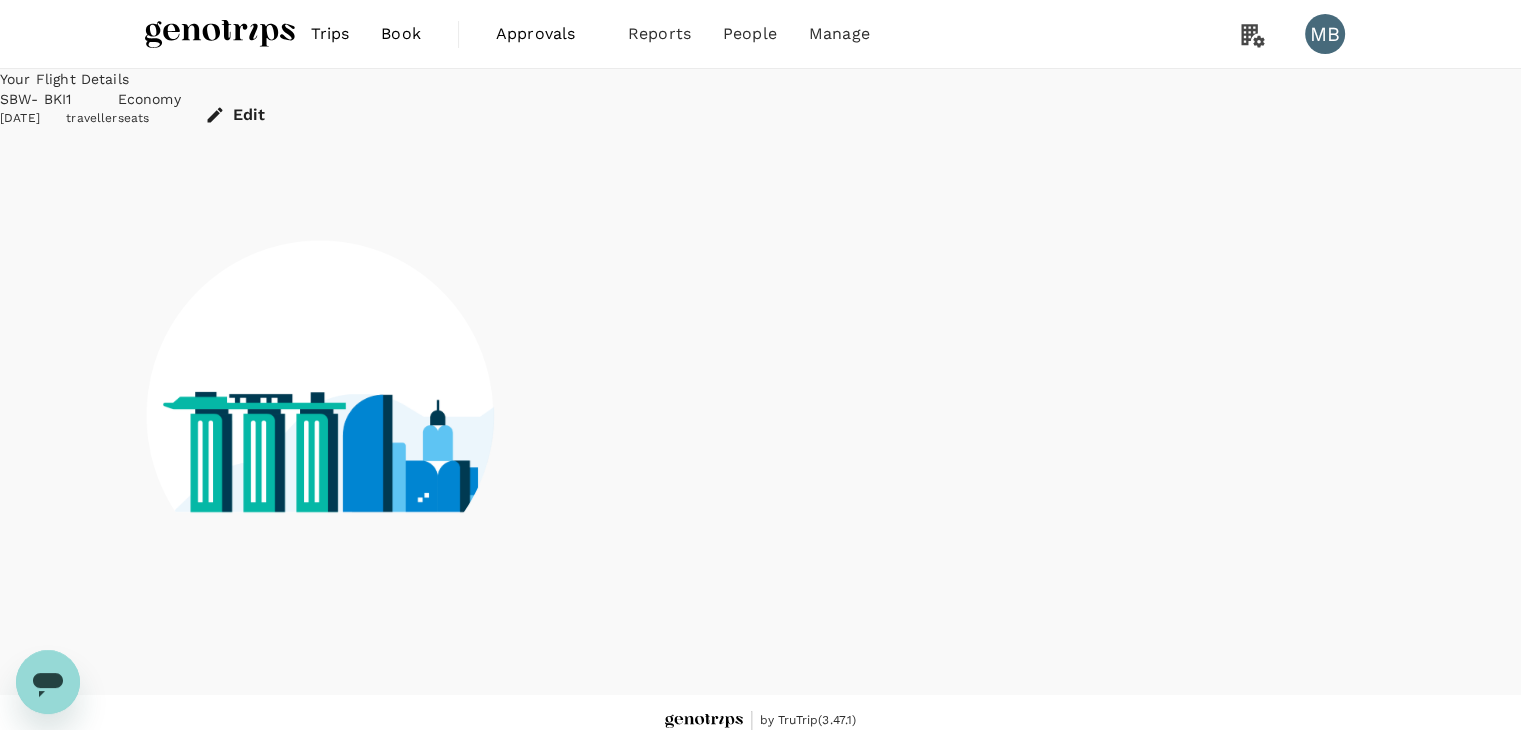 scroll, scrollTop: 13, scrollLeft: 0, axis: vertical 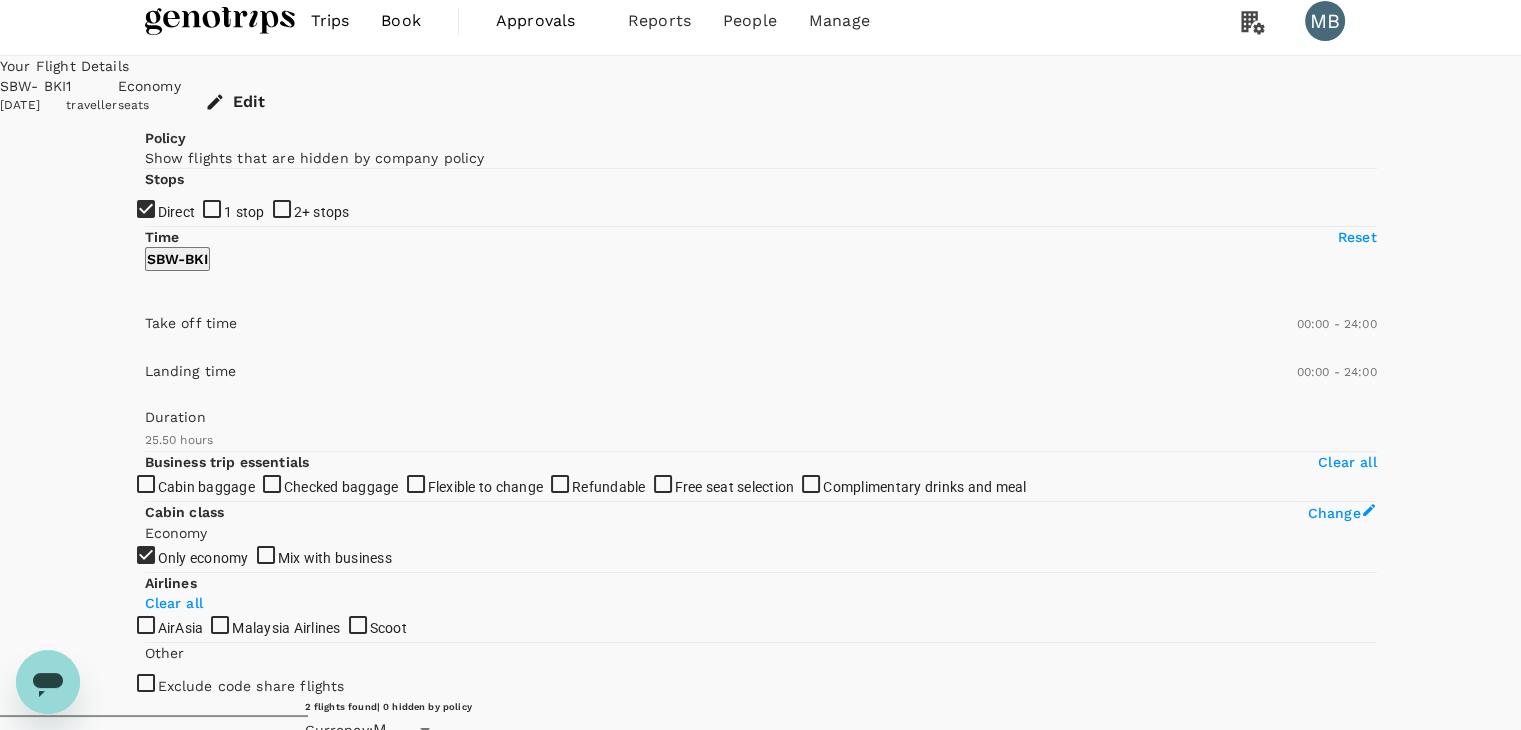 click on "View options" at bounding box center (1176, 1733) 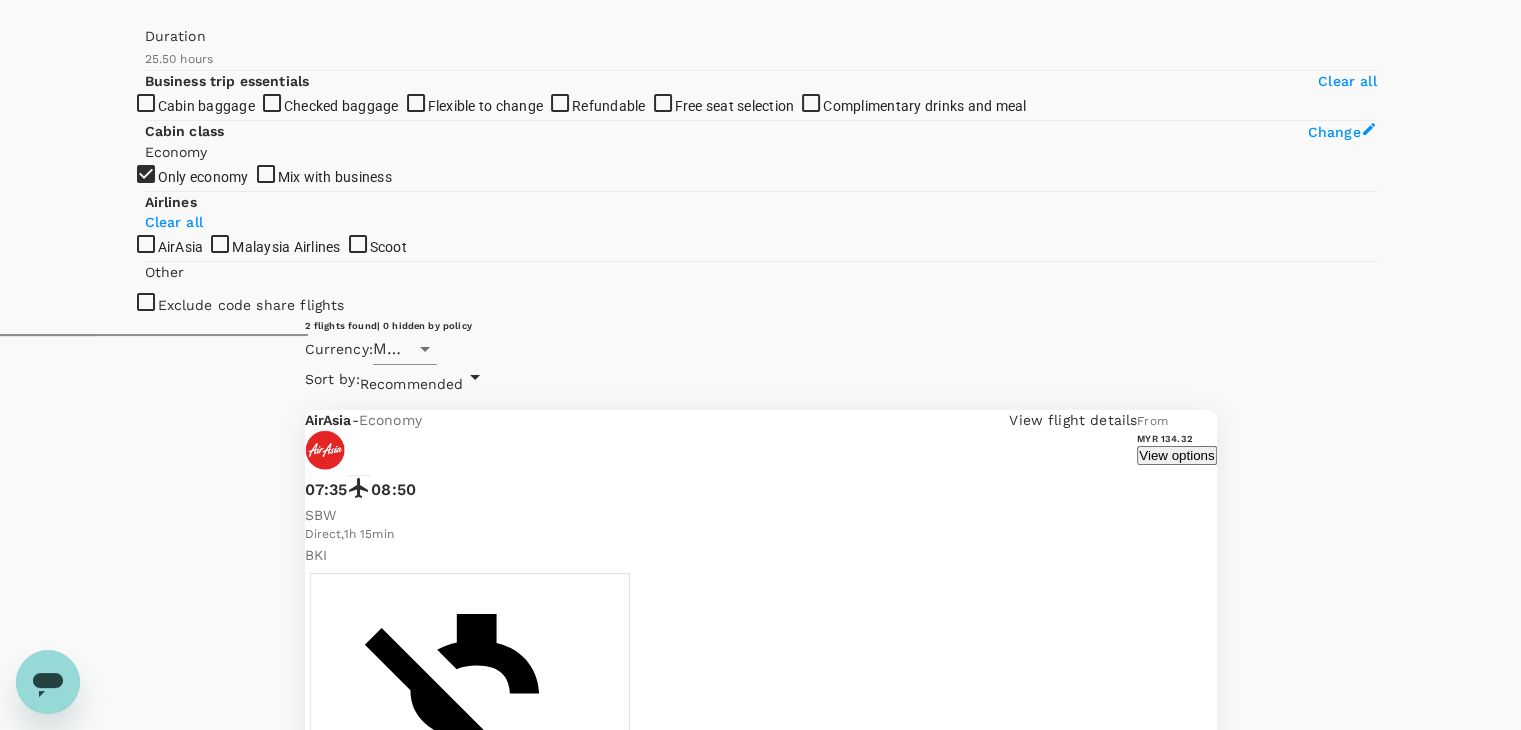 scroll, scrollTop: 395, scrollLeft: 0, axis: vertical 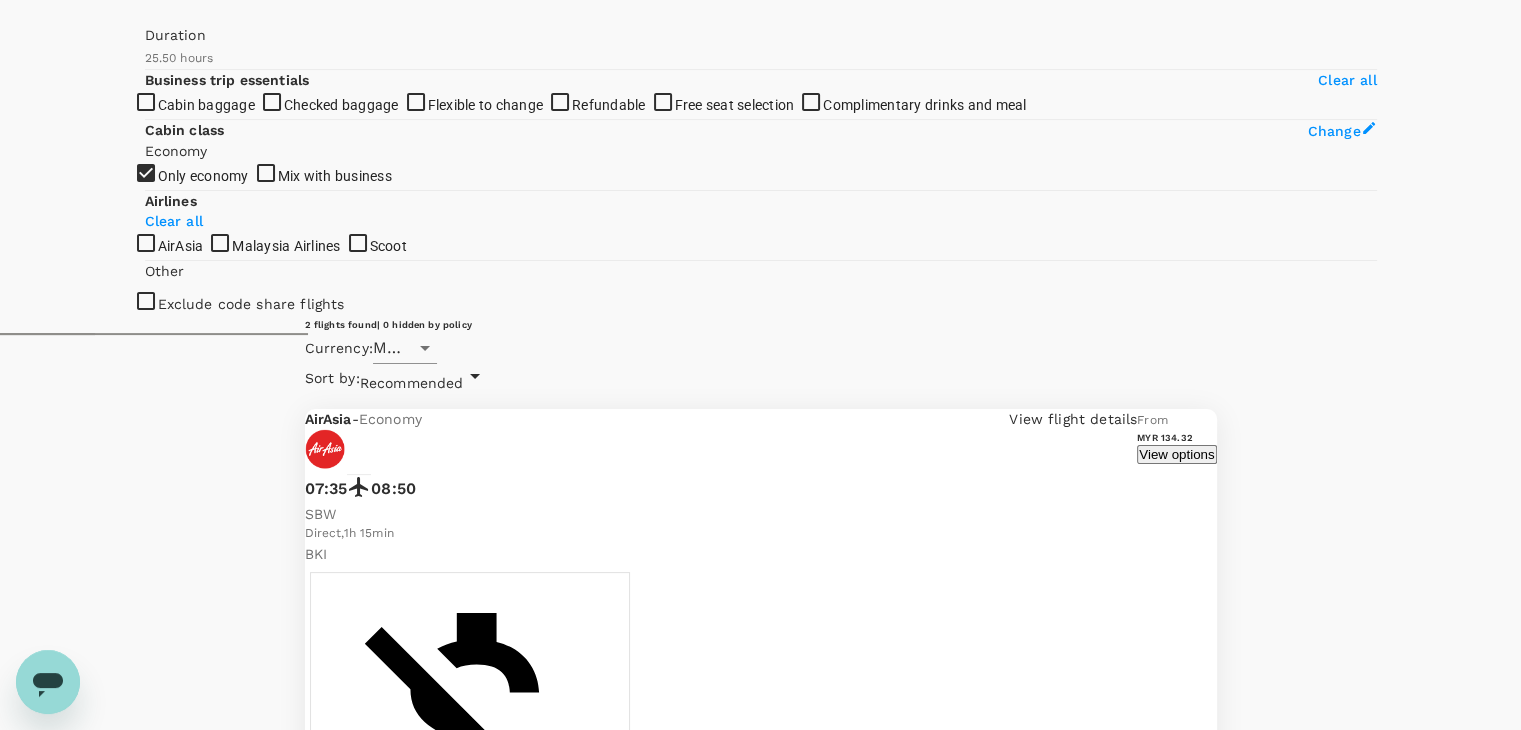 click on "Travelfusion Low Fare Flight services Non-refundable Can be changed with a  fee 1 x 7kg Cabin Baggage Checked Baggage MYR 134.32 Travelfusion Fare Only (promo) Flight services Non-refundable Can be changed with a  fee 1 x 7kg Cabin Baggage Checked Baggage MYR 134.32 Travelfusion Regular Flight services Non-refundable Can be changed with a  fee 1 x 7kg Cabin Baggage Checked Baggage MYR 186.03 Travelfusion Fare Only Flight services Non-refundable Can be changed with a  fee 1 x 7kg Cabin Baggage Checked Baggage MYR 186.03 Travelfusion Corporate Lite Flight services Non-refundable Changeable with no additional  airline fee 1 x 7kg Cabin Baggage Checked Baggage Show more MYR 236.29" at bounding box center (761, 2447) 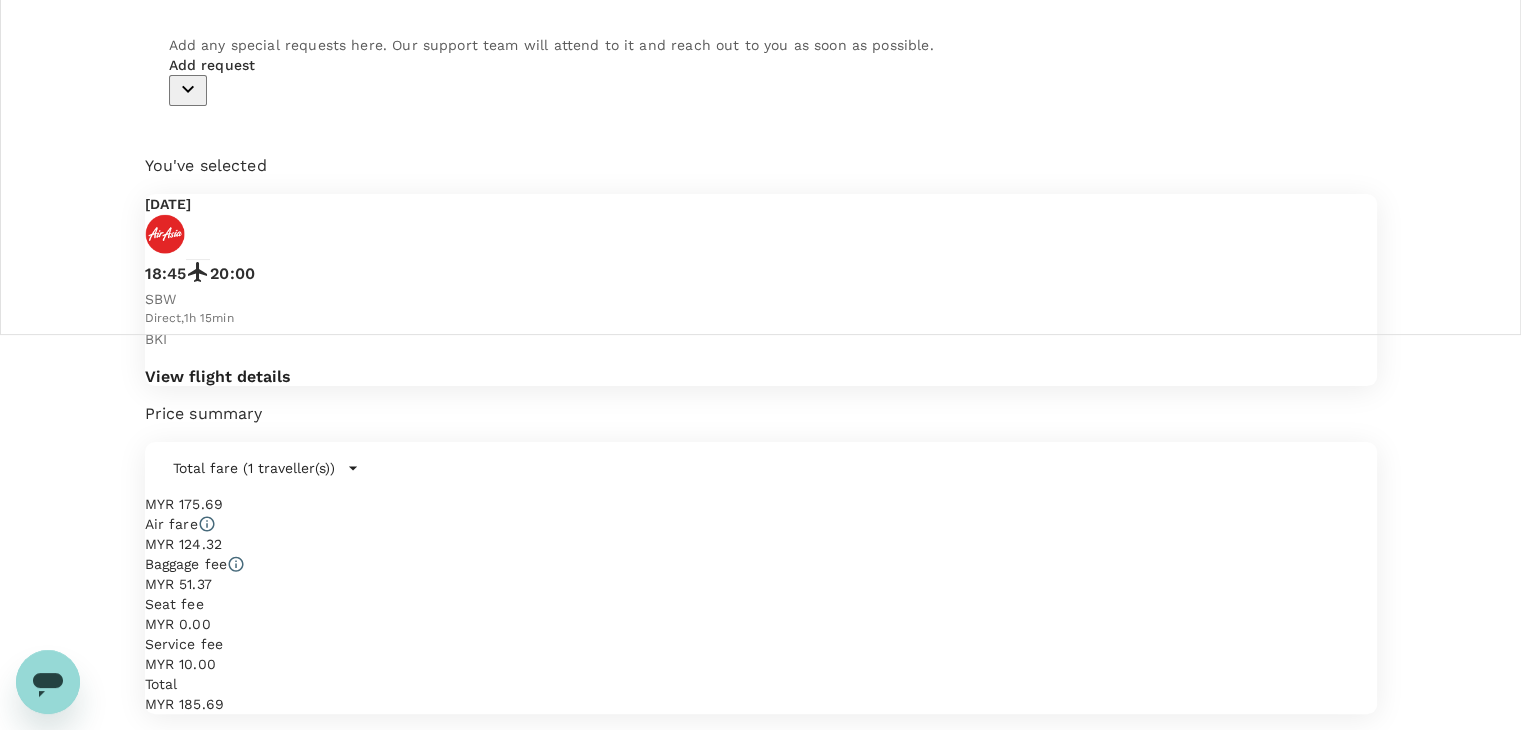 scroll, scrollTop: 0, scrollLeft: 0, axis: both 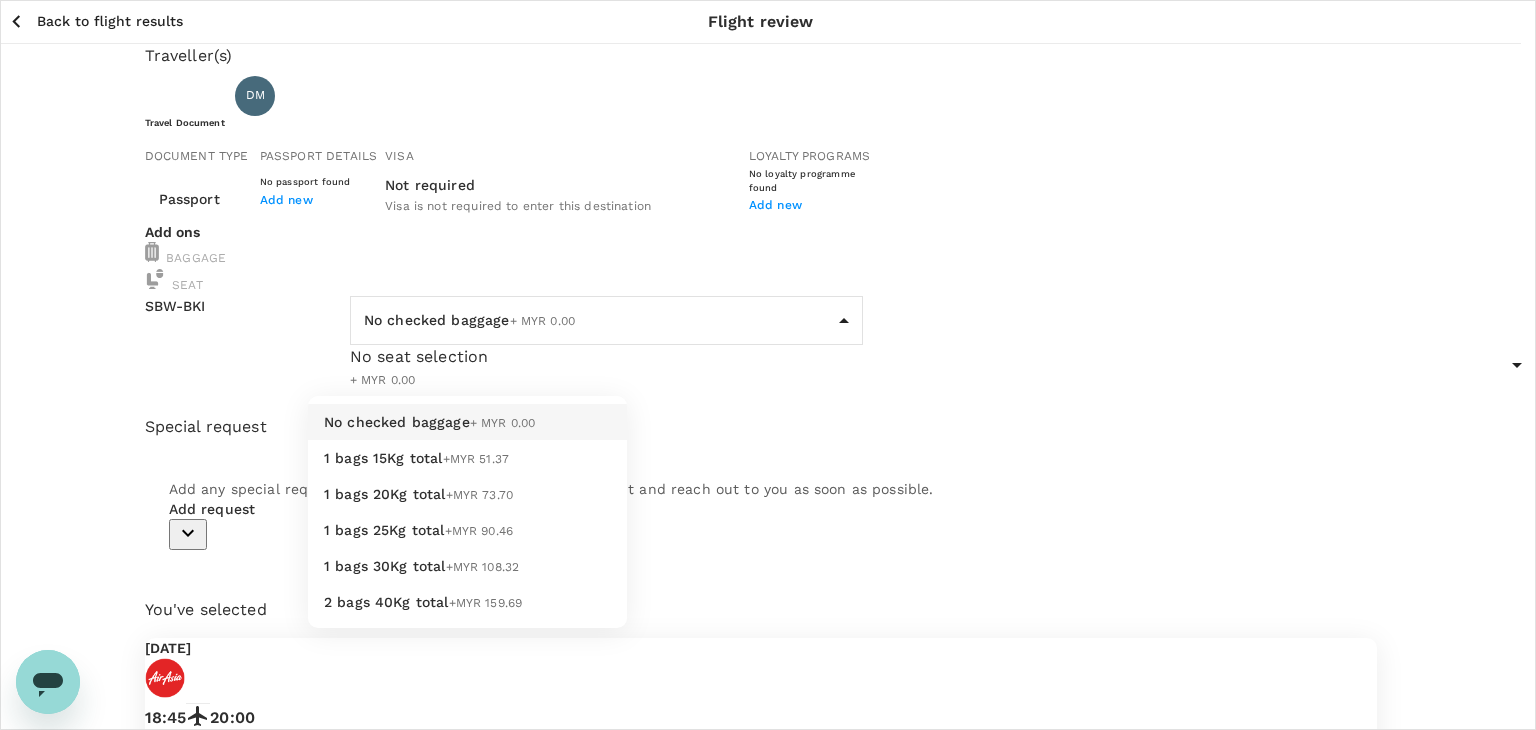 click on "Back to flight results Flight review Traveller(s) Traveller   1 : DM [PERSON_NAME] Travel Document Document type Passport Passport ​ Passport details No passport found Add new Visa Not required Visa is not required to enter this destination Loyalty programs No loyalty programme found Add new Add ons Baggage Seat SBW  -  BKI No checked baggage + MYR 0.00 ​ No seat selection + MYR 0.00 Special request Add any special requests here. Our support team will attend to it and reach out to you as soon as possible. Add request You've selected [DATE] 18:45 20:00 SBW Direct ,  1h 15min BKI View flight details Price summary Total fare (1 traveller(s)) MYR 176.03 Air fare MYR 176.03 Baggage fee MYR 0.00 Seat fee MYR 0.00 Service fee MYR 10.00 Total MYR 186.03 Continue to payment details Some travellers require a valid travel document to proceed with this booking by TruTrip  ( 3.47.1   ) View details Edit Add new No checked baggage + MYR 0.00 1 bags 15Kg total +MYR 51.37 1 bags 20Kg total +MYR 73.70" at bounding box center [768, 649] 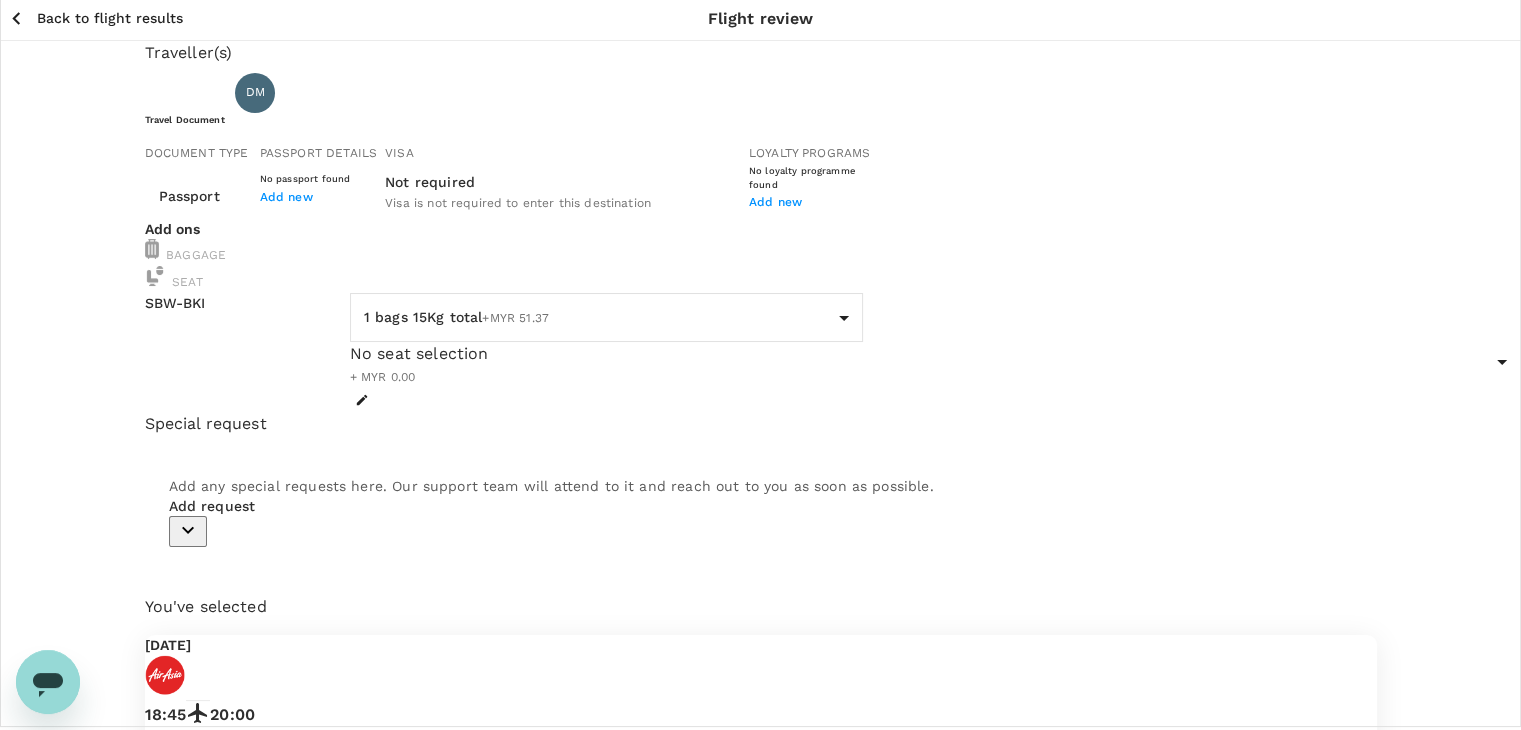 scroll, scrollTop: 0, scrollLeft: 0, axis: both 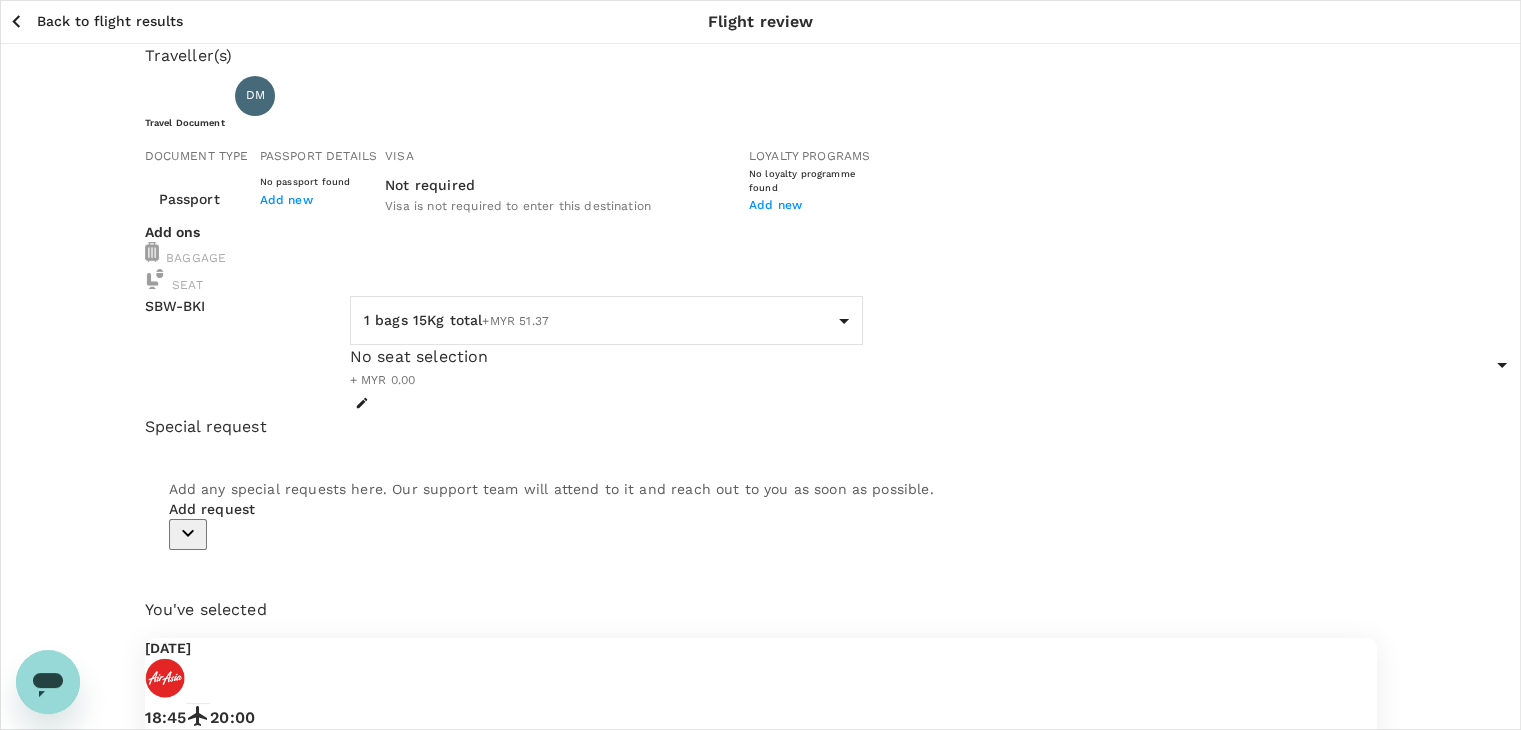 click on "Back to flight results" at bounding box center (110, 21) 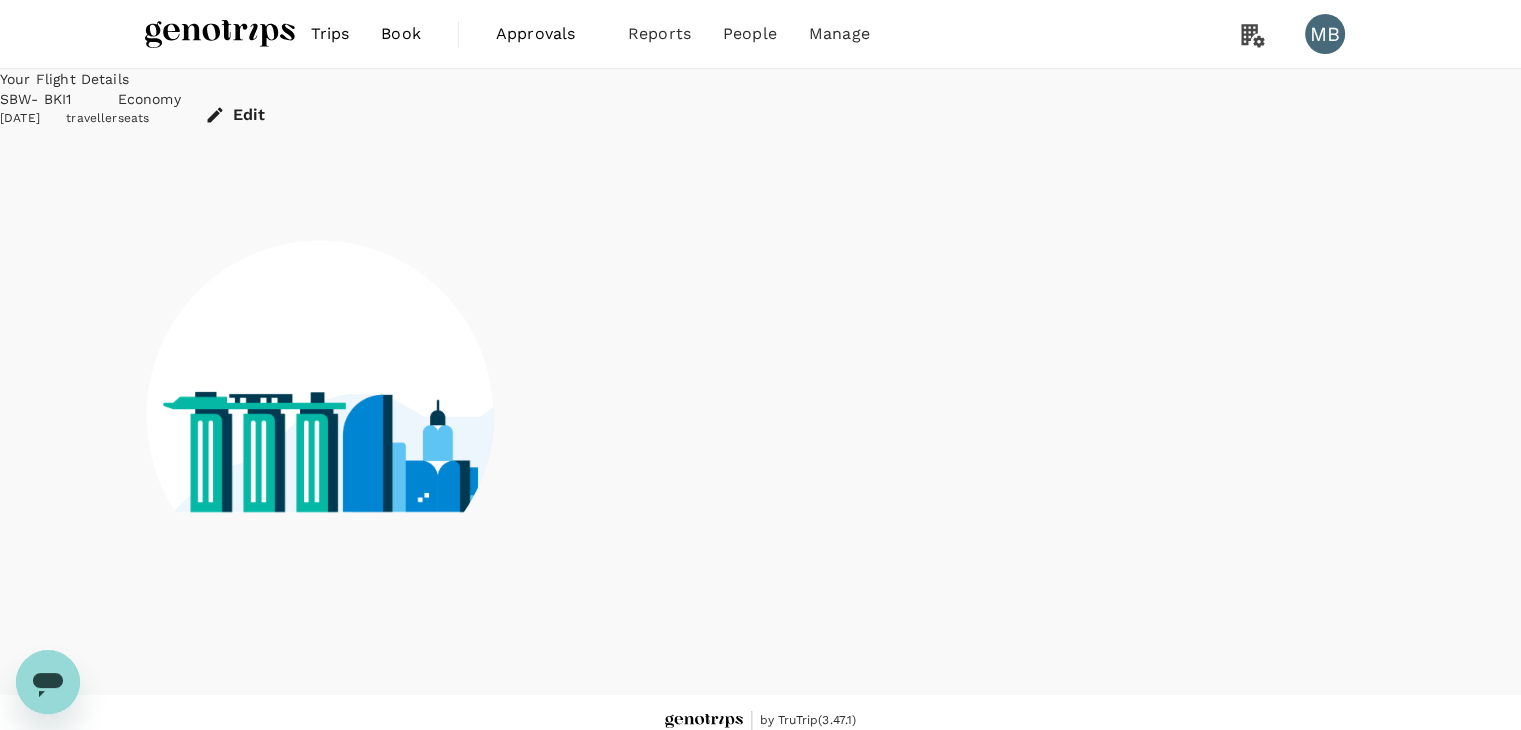 scroll, scrollTop: 13, scrollLeft: 0, axis: vertical 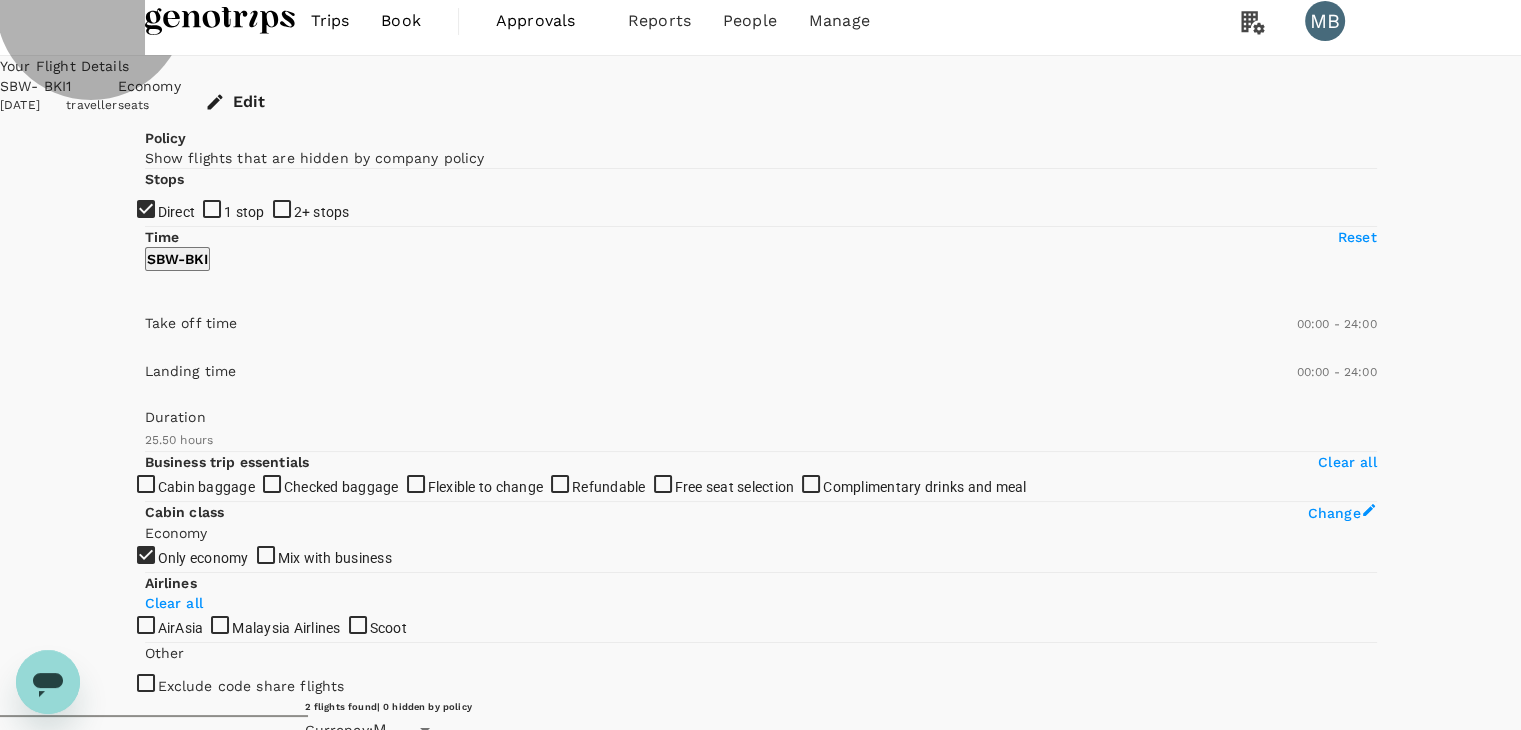 click on "View options" at bounding box center [1176, 1733] 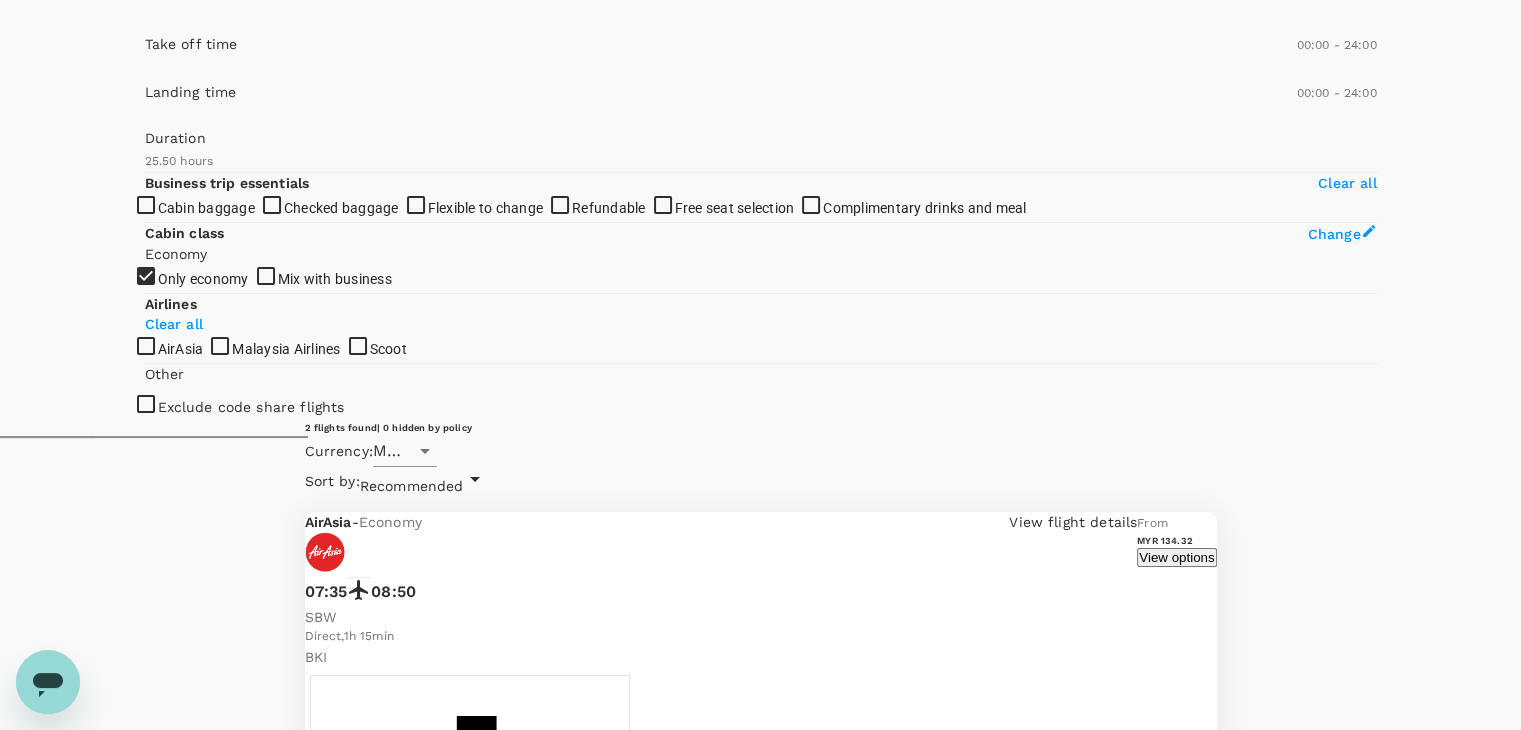 scroll, scrollTop: 395, scrollLeft: 0, axis: vertical 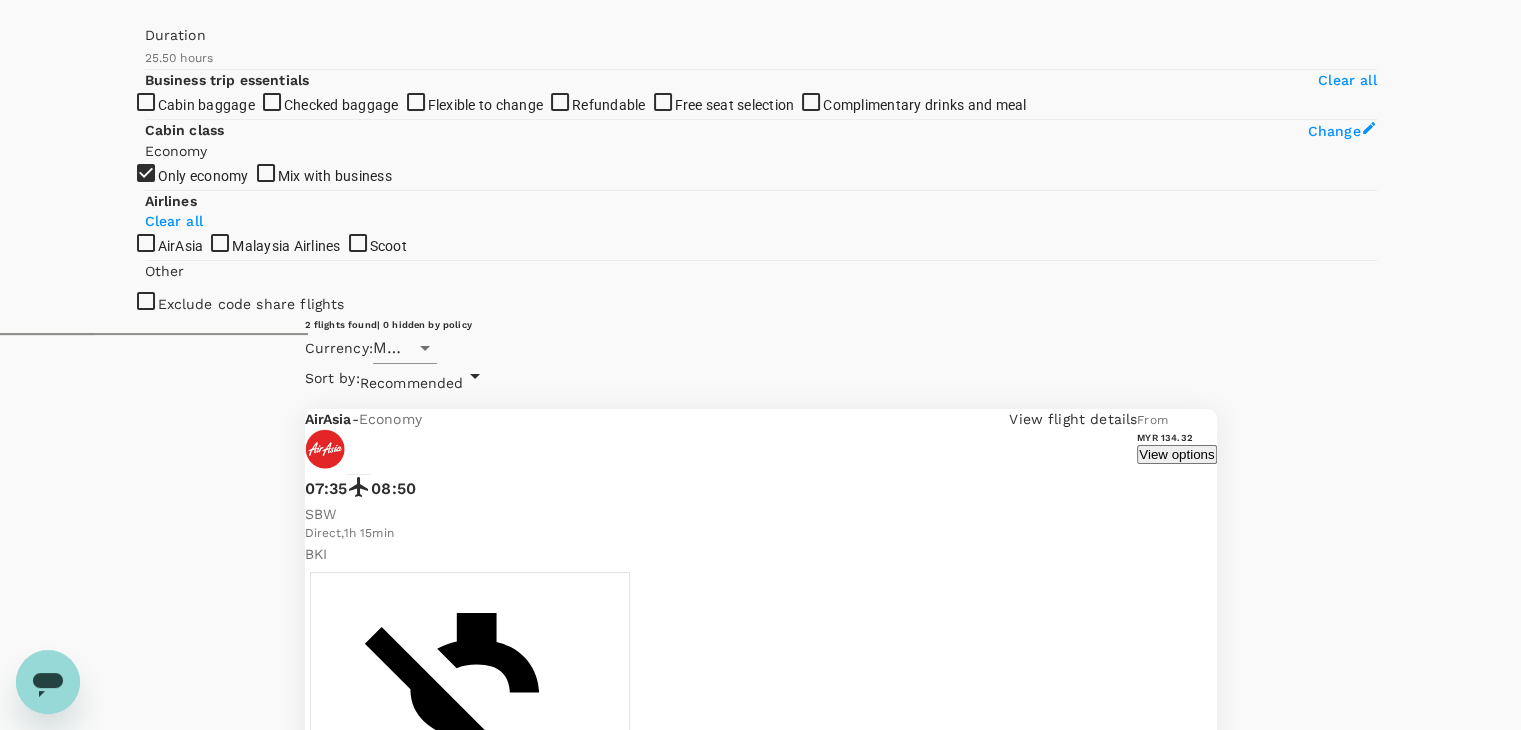 click 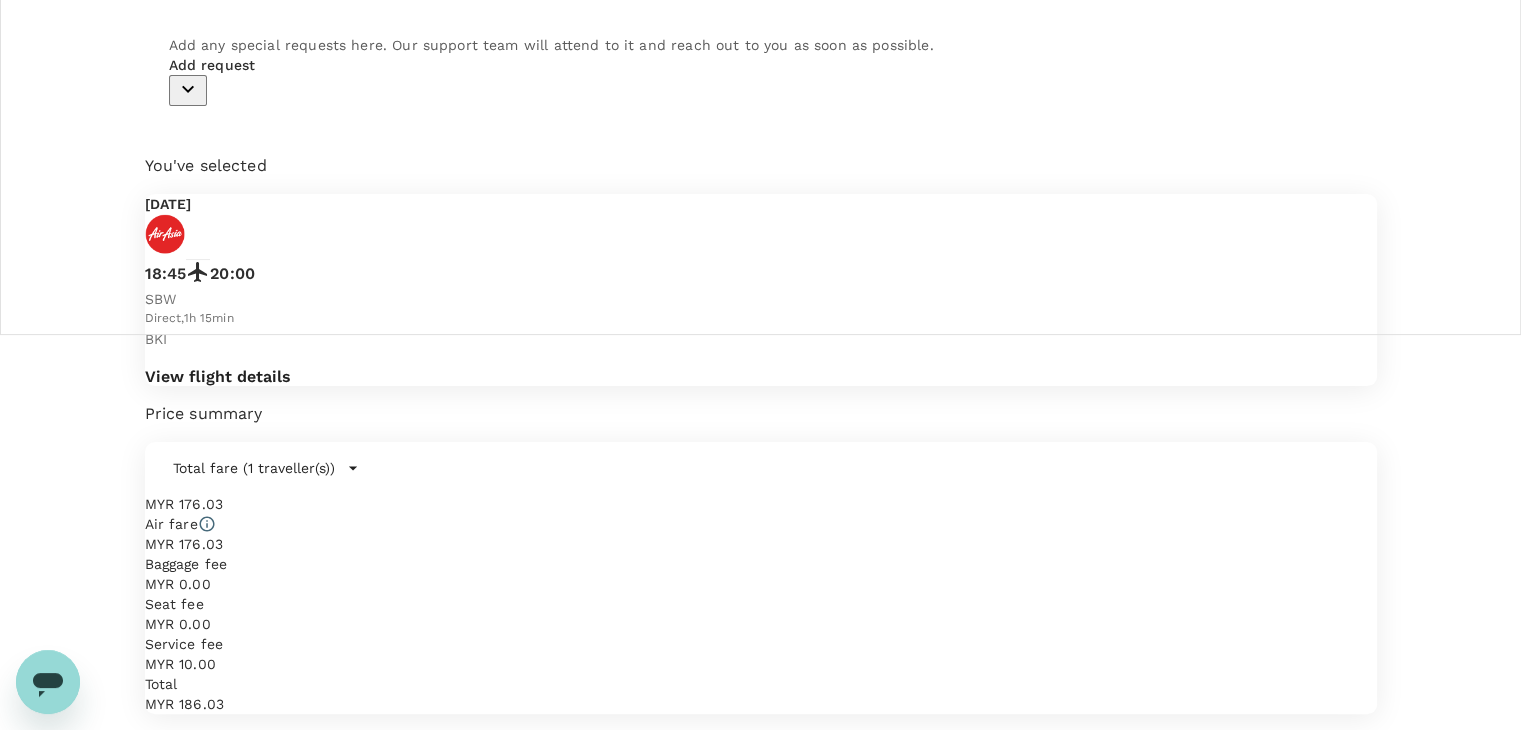 scroll, scrollTop: 0, scrollLeft: 0, axis: both 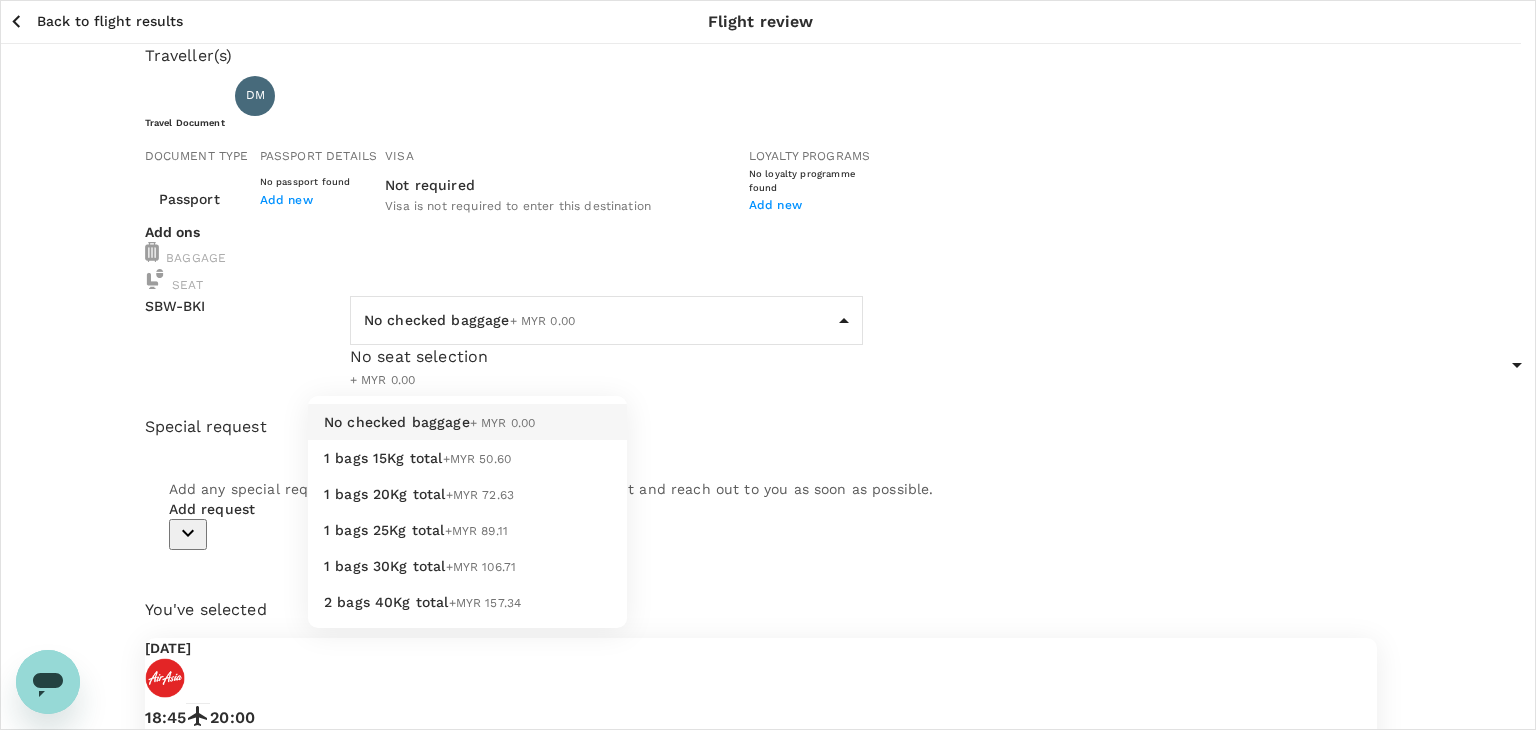 click on "Back to flight results Flight review Traveller(s) Traveller   1 : DM [PERSON_NAME] Travel Document Document type Passport Passport ​ Passport details No passport found Add new Visa Not required Visa is not required to enter this destination Loyalty programs No loyalty programme found Add new Add ons Baggage Seat SBW  -  BKI No checked baggage + MYR 0.00 ​ No seat selection + MYR 0.00 Special request Add any special requests here. Our support team will attend to it and reach out to you as soon as possible. Add request You've selected [DATE] 18:45 20:00 SBW Direct ,  1h 15min BKI View flight details Price summary Total fare (1 traveller(s)) MYR 226.29 Air fare MYR 226.29 Baggage fee MYR 0.00 Seat fee MYR 0.00 Service fee MYR 10.00 Total MYR 236.29 Continue to payment details Some travellers require a valid travel document to proceed with this booking by TruTrip  ( 3.47.1   ) View details Edit Add new No checked baggage + MYR 0.00 1 bags 15Kg total +MYR 50.60 1 bags 20Kg total +MYR 72.63" at bounding box center (768, 649) 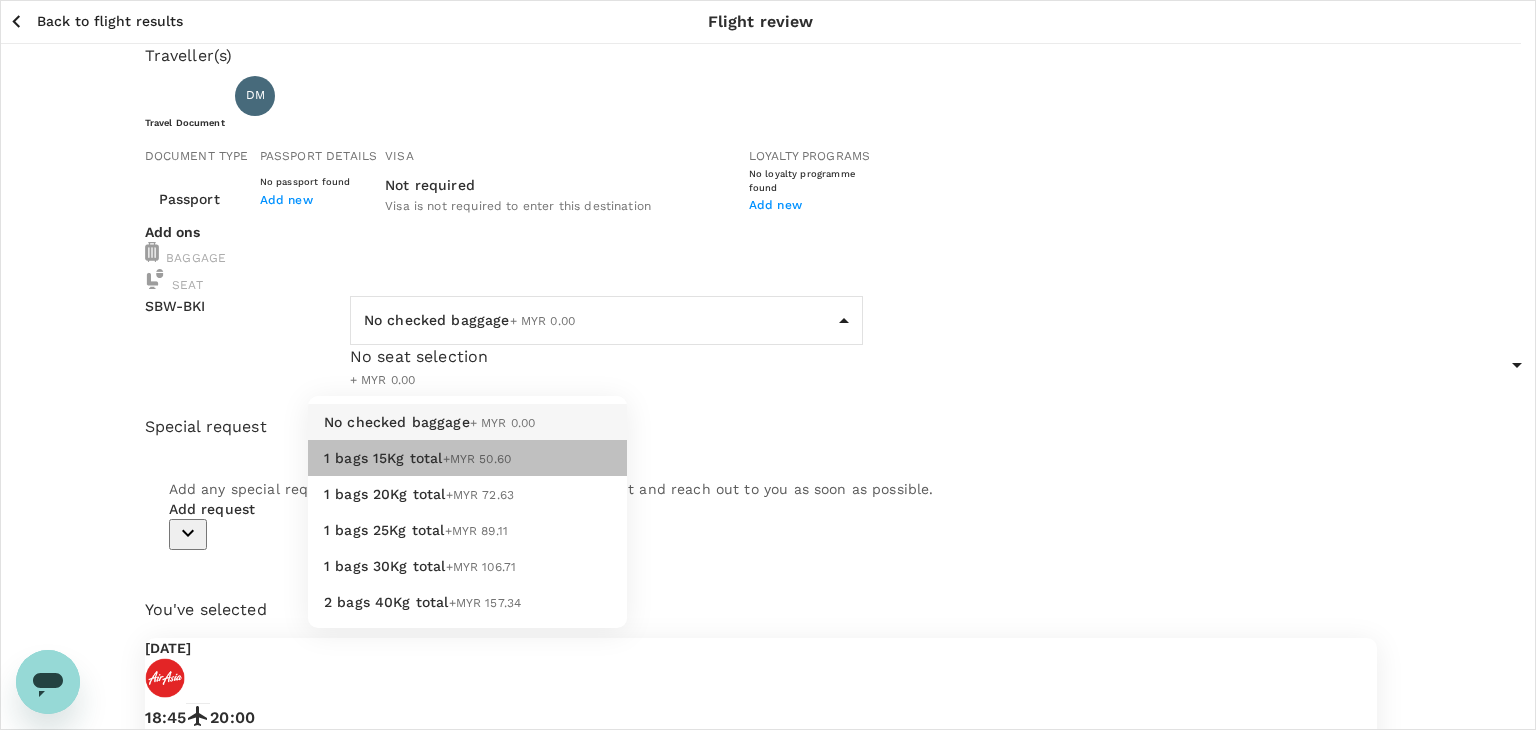 click on "1 bags 15Kg total +MYR 50.60" at bounding box center [467, 458] 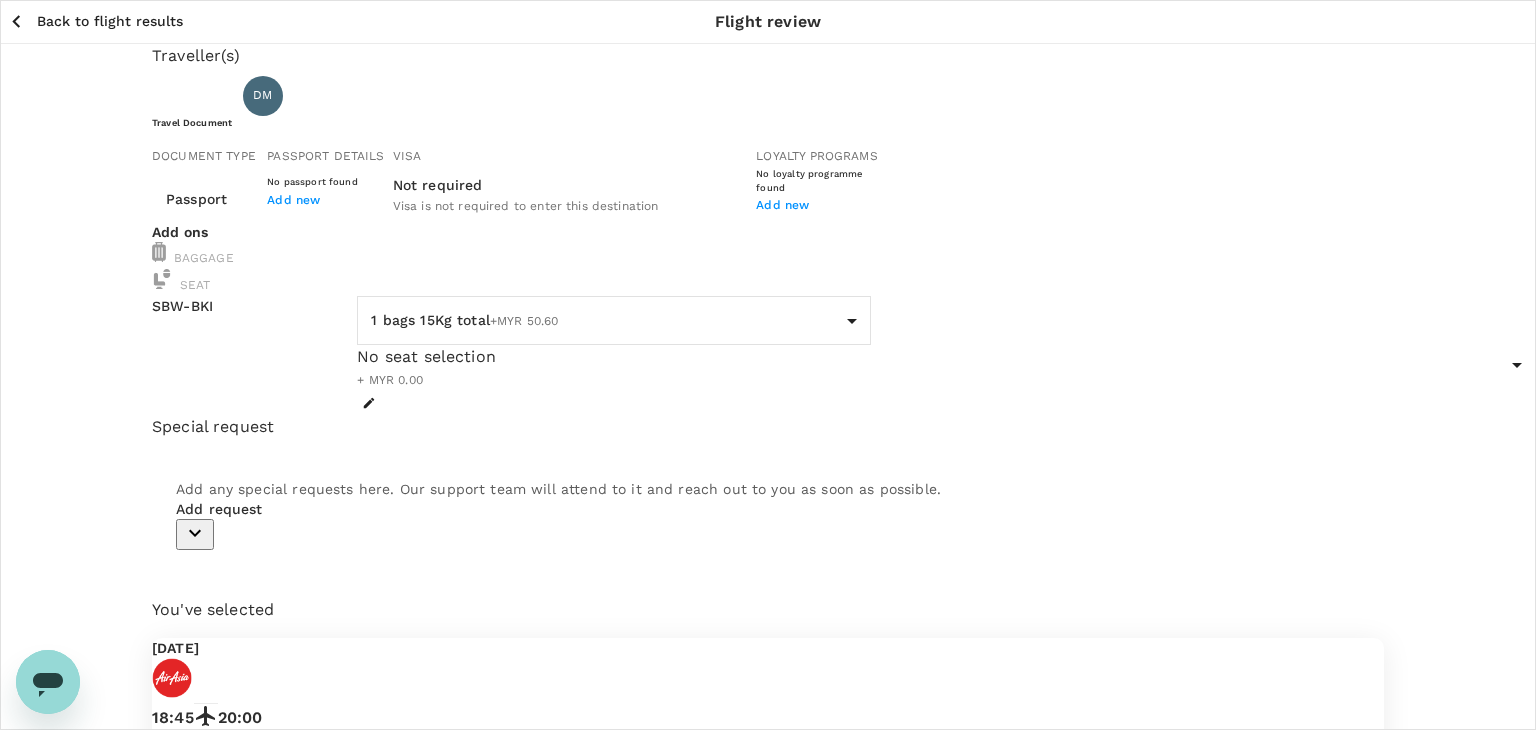 click on "Back to flight results Flight review Traveller(s) Traveller   1 : DM Deepakaran   [PERSON_NAME] Travel Document Document type Passport Passport ​ Passport details No passport found Add new Visa Not required Visa is not required to enter this destination Loyalty programs No loyalty programme found Add new Add ons Baggage Seat SBW  -  BKI 1 bags 15Kg total +MYR 50.60 1 - 50.6 ​ No seat selection + MYR 0.00 Special request Add any special requests here. Our support team will attend to it and reach out to you as soon as possible. Add request You've selected [DATE] 18:45 20:00 SBW Direct ,  1h 15min BKI View flight details Price summary Total fare (1 traveller(s)) MYR 226.29 Air fare MYR 226.29 Baggage fee MYR 0.00 Seat fee MYR 0.00 Service fee MYR 10.00 Total MYR 236.29 Continue to payment details Some travellers require a valid travel document to proceed with this booking by TruTrip  ( 3.47.1   ) View details Edit Add new" at bounding box center (768, 649) 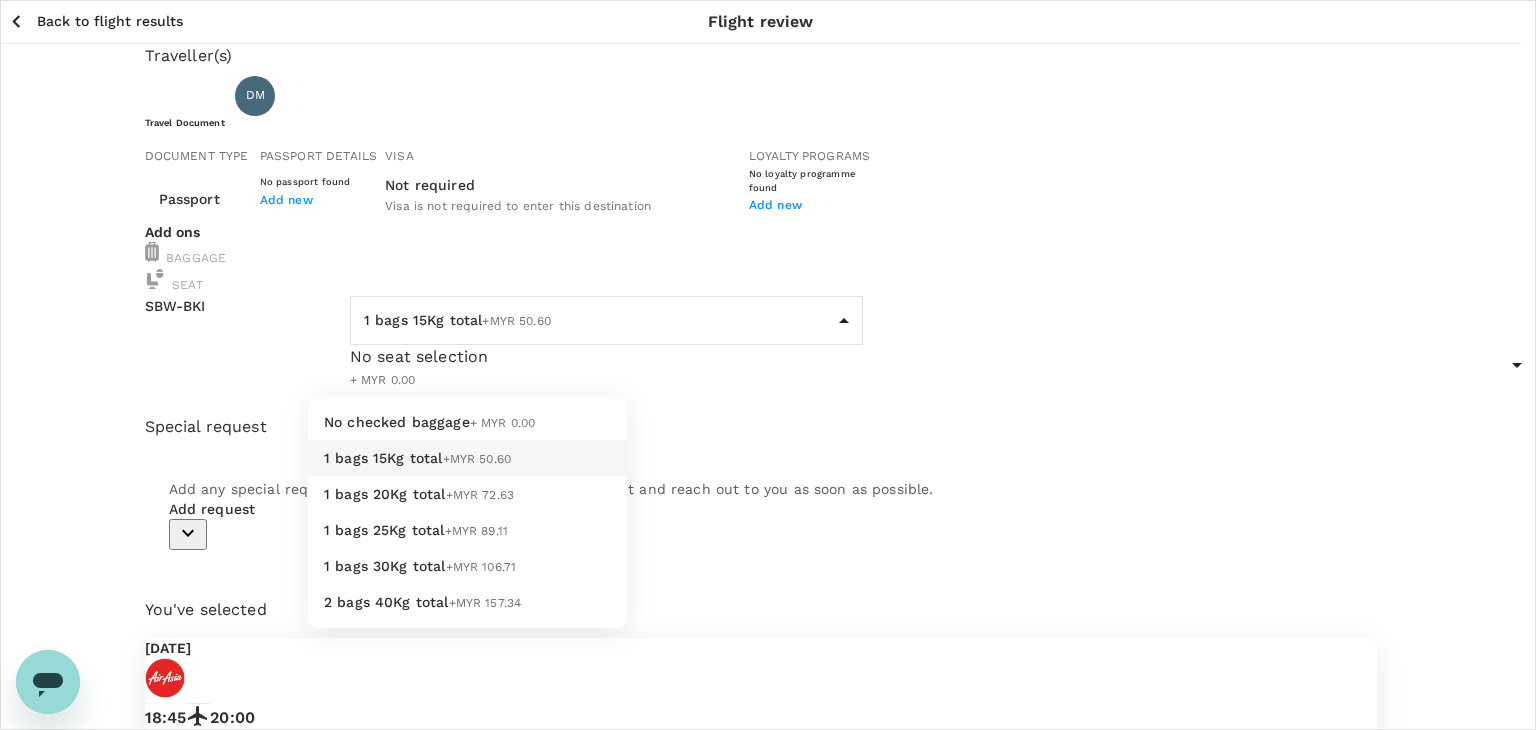 click on "No checked baggage + MYR 0.00" at bounding box center [467, 422] 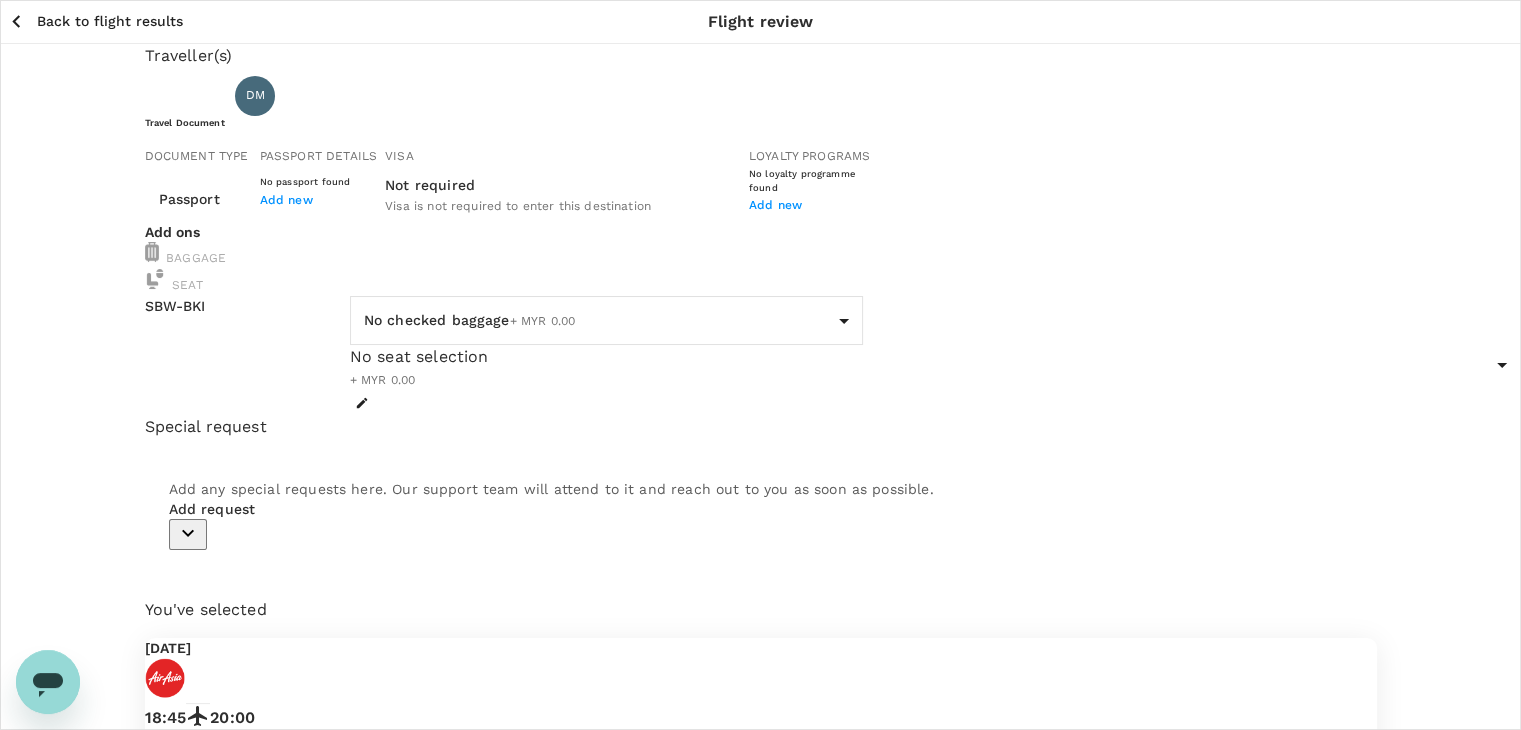 click on "Back to flight results Flight review Traveller(s) Traveller   1 : DM [PERSON_NAME] Travel Document Document type Passport Passport ​ Passport details No passport found Add new Visa Not required Visa is not required to enter this destination Loyalty programs No loyalty programme found Add new Add ons Baggage Seat SBW  -  BKI No checked baggage + MYR 0.00 ​ No seat selection + MYR 0.00 Special request Add any special requests here. Our support team will attend to it and reach out to you as soon as possible. Add request You've selected [DATE] 18:45 20:00 SBW Direct ,  1h 15min BKI View flight details Price summary Total fare (1 traveller(s)) MYR 226.29 Air fare MYR 226.29 Baggage fee MYR 0.00 Seat fee MYR 0.00 Service fee MYR 10.00 Total MYR 236.29 Continue to payment details Some travellers require a valid travel document to proceed with this booking by TruTrip  ( 3.47.1   ) View details Edit Add new No checked baggage + MYR 0.00 1 bags 15Kg total +MYR 50.60 1 bags 20Kg total +MYR 72.63" at bounding box center [760, 649] 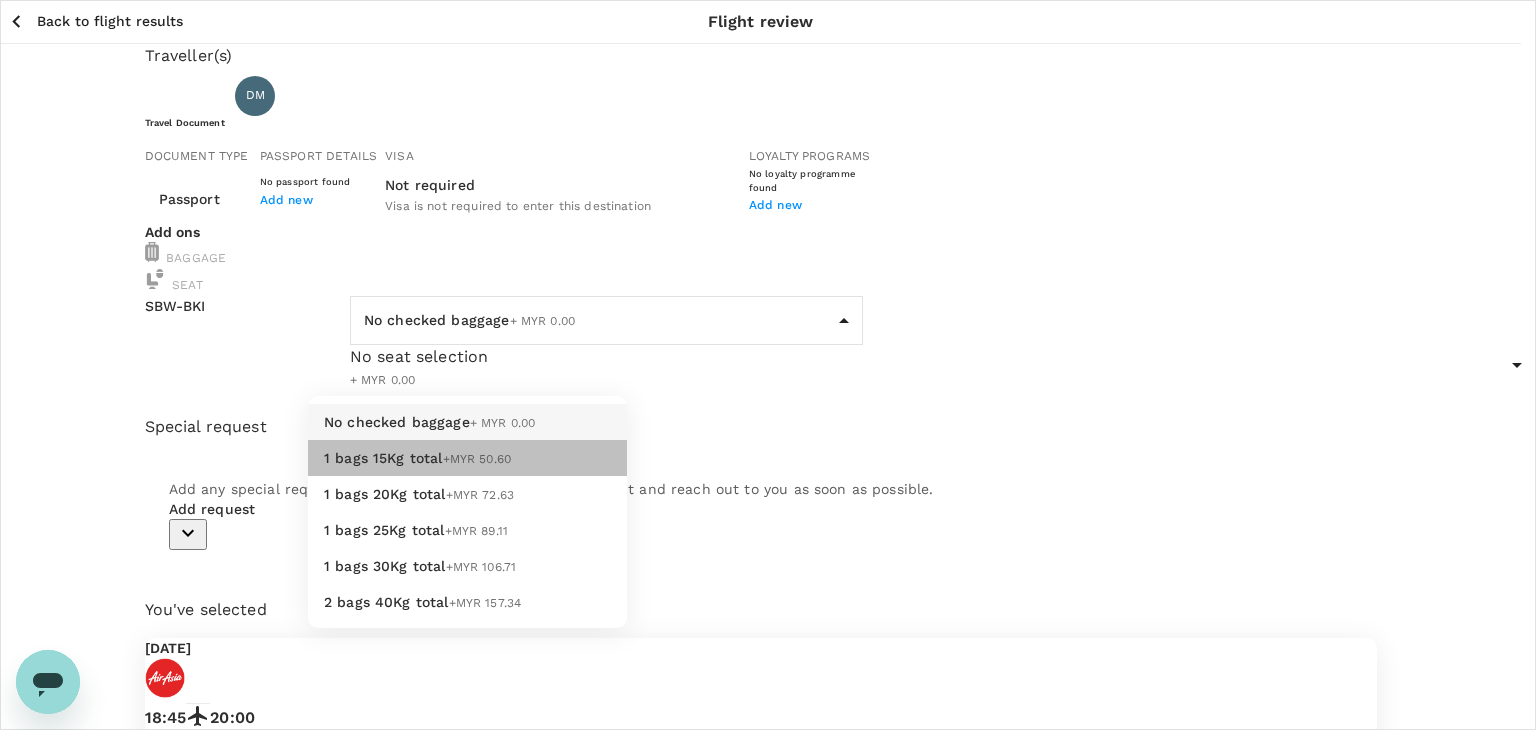 click on "1 bags 15Kg total" at bounding box center [383, 458] 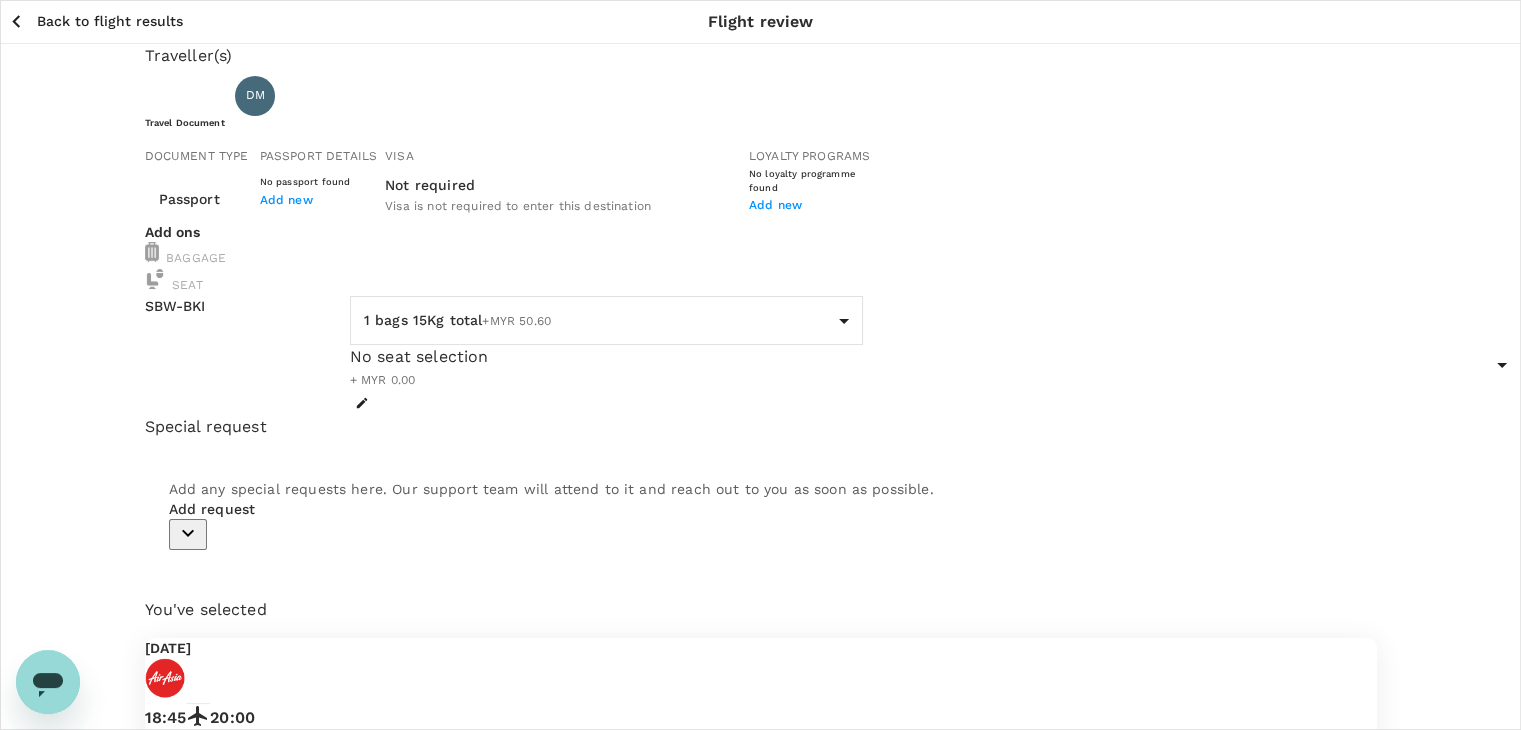 click on "Back to flight results" at bounding box center [110, 21] 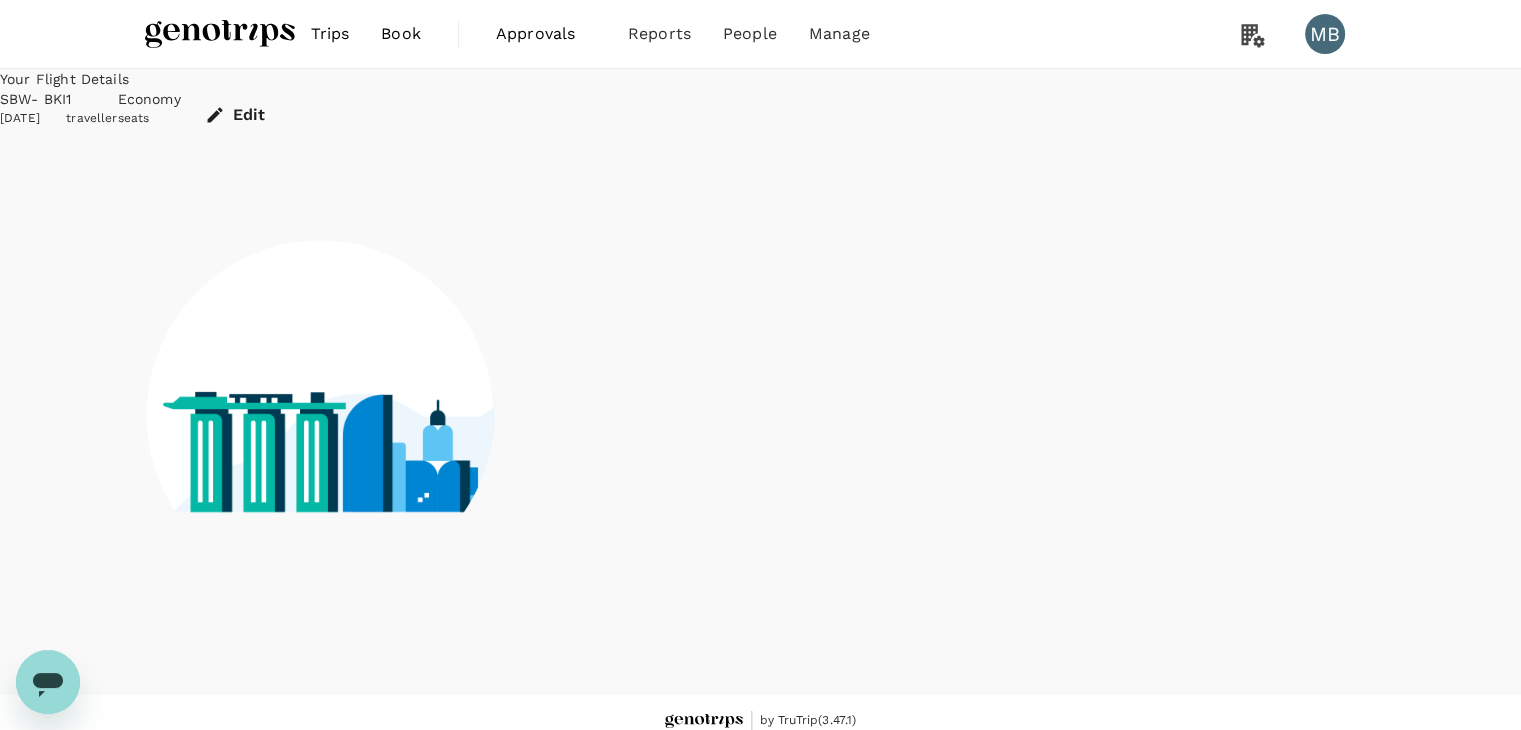 scroll, scrollTop: 13, scrollLeft: 0, axis: vertical 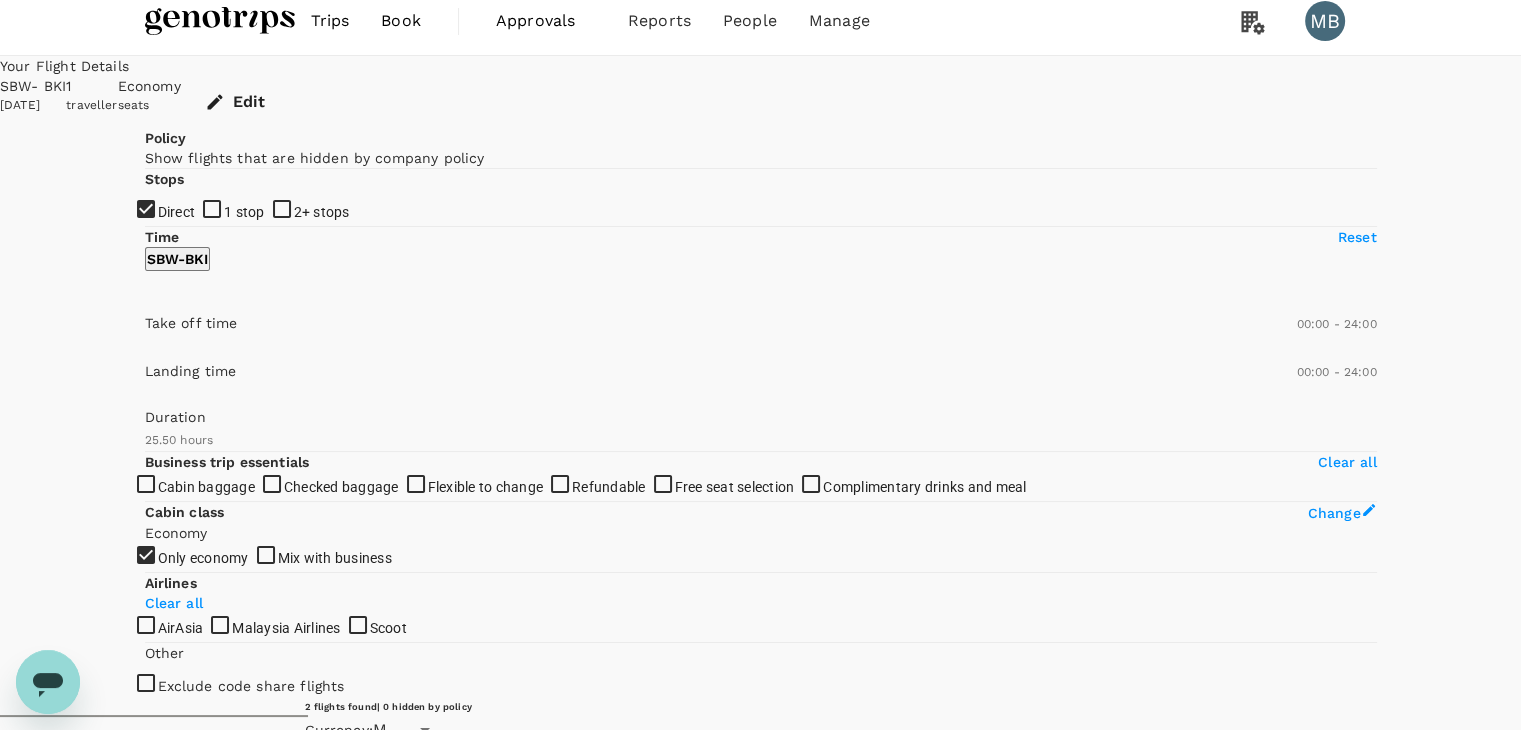 click 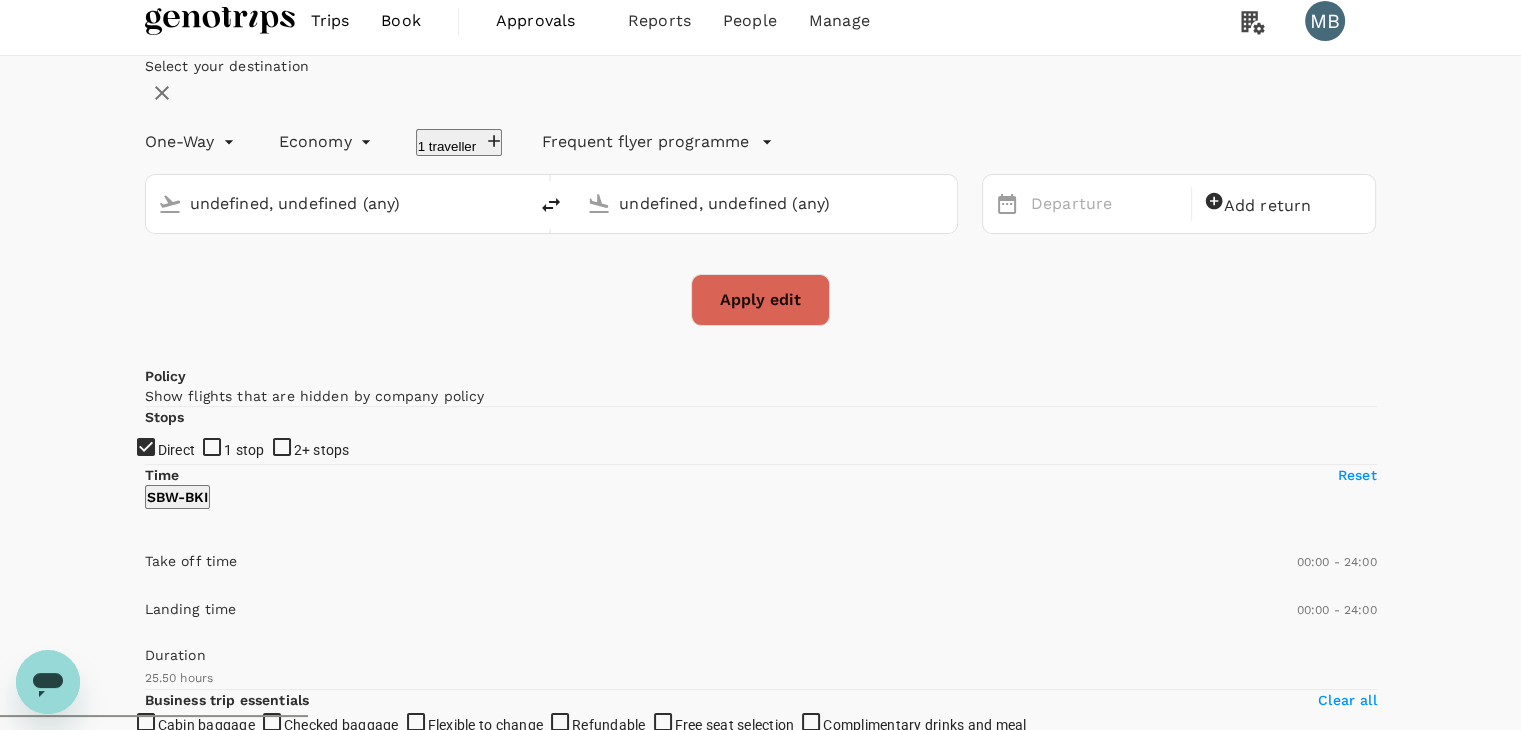 type on "Sibu (SBW)" 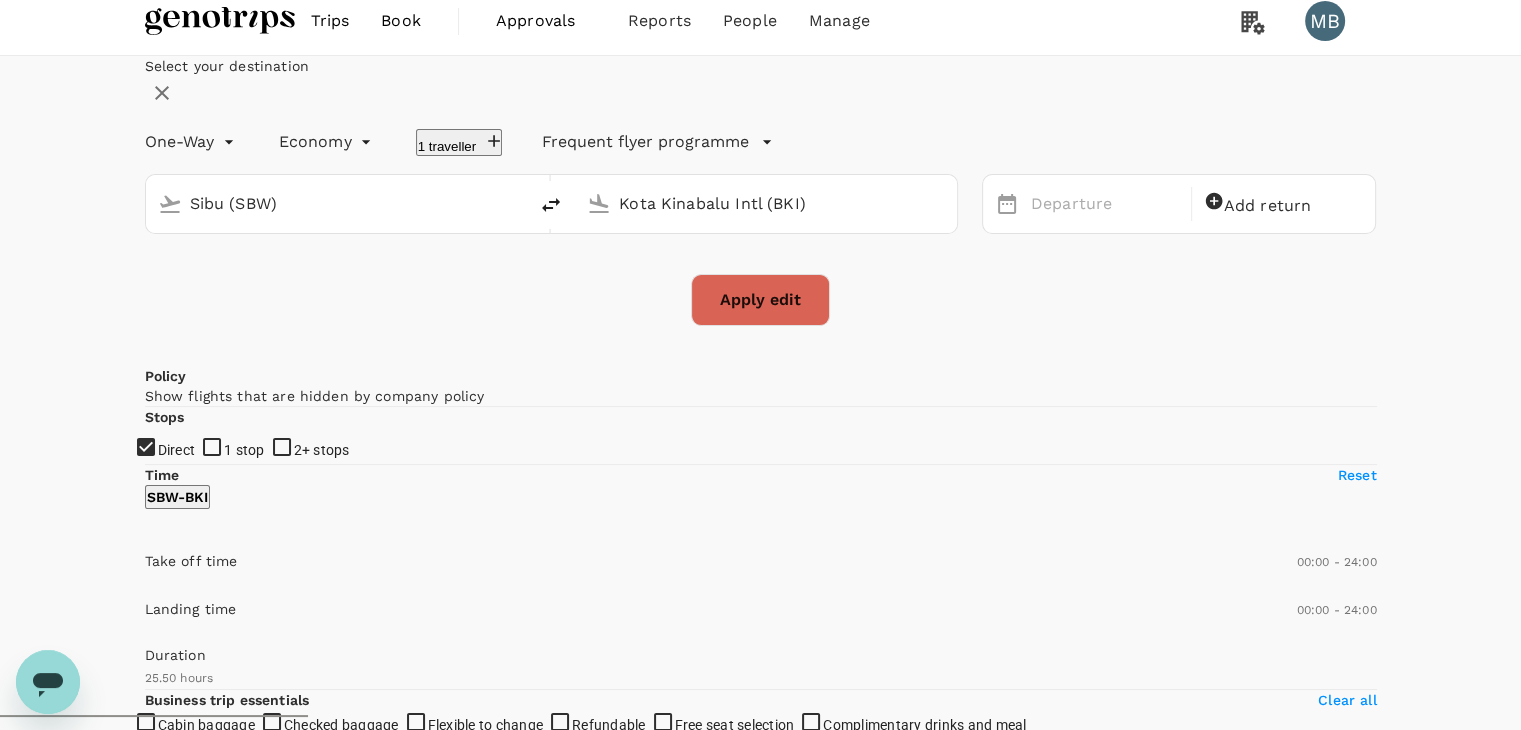 type 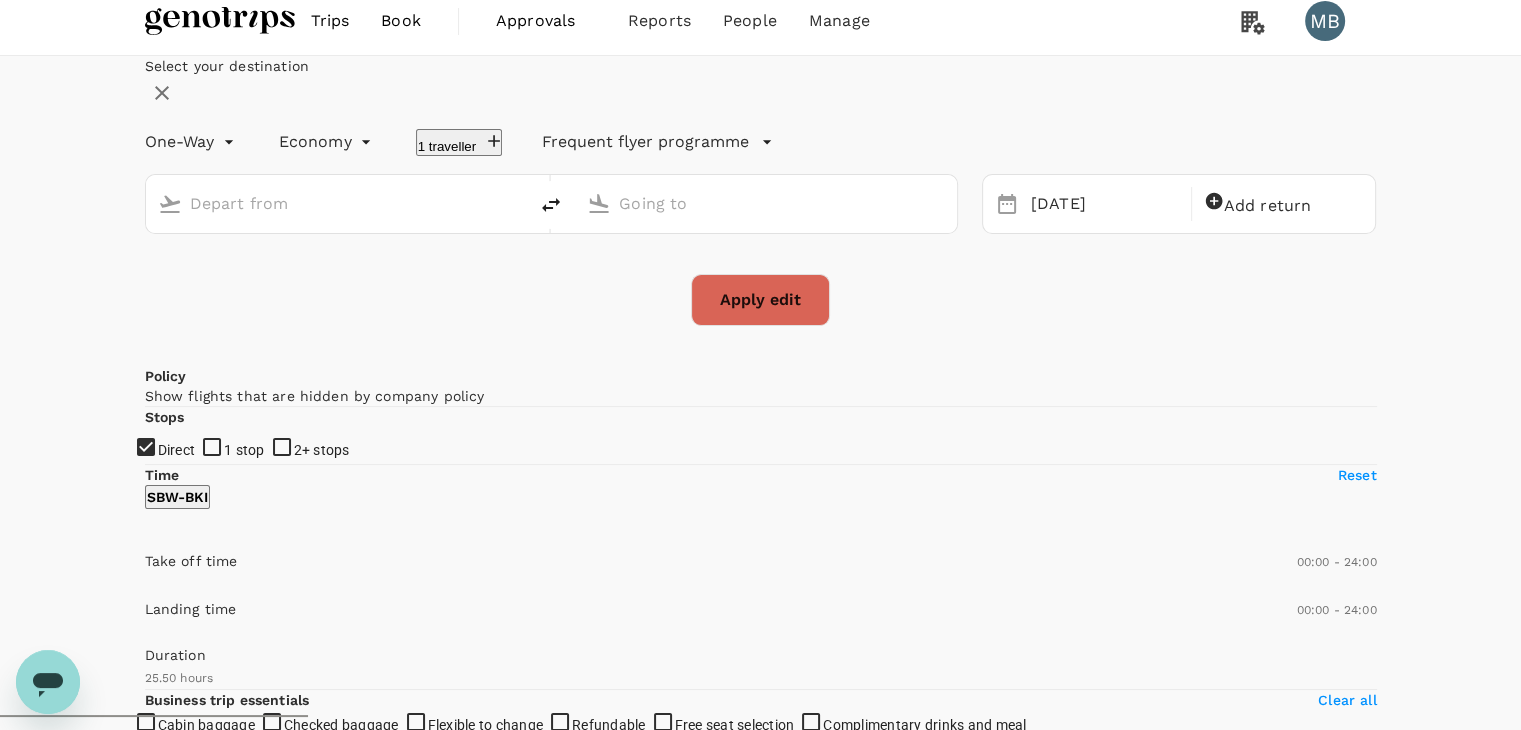 type on "Sibu (SBW)" 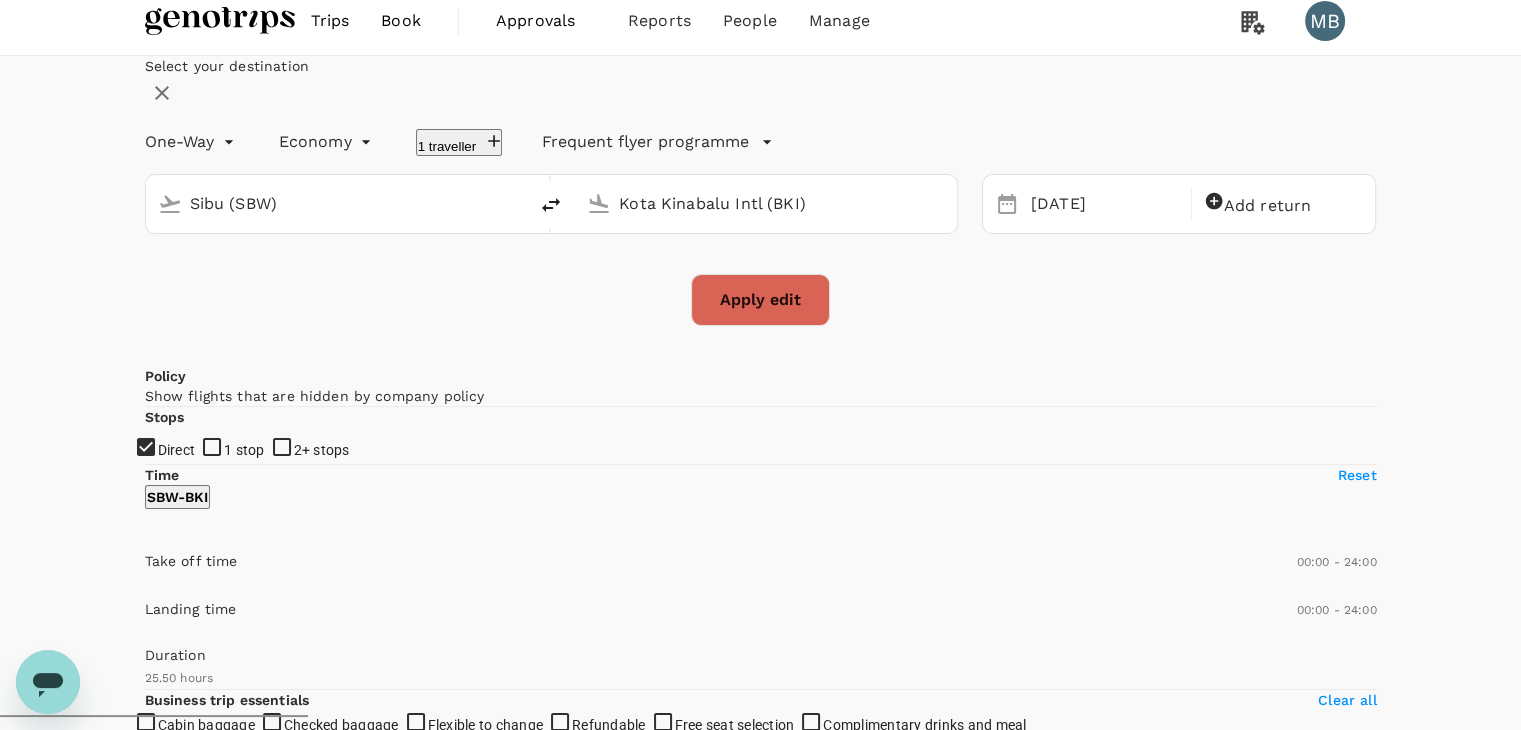 click on "Kota Kinabalu Intl (BKI)" at bounding box center (767, 203) 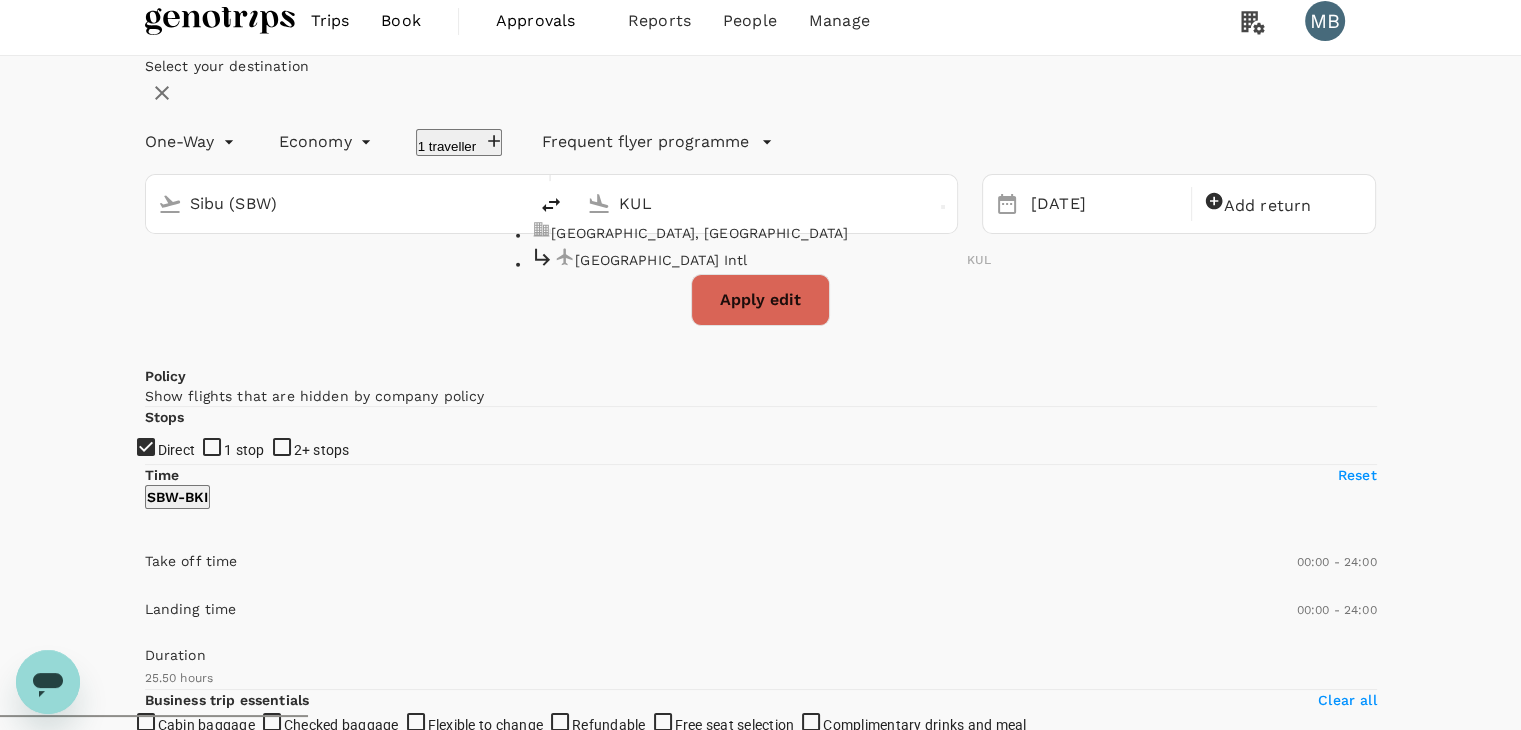 click on "[GEOGRAPHIC_DATA] Intl" at bounding box center (771, 259) 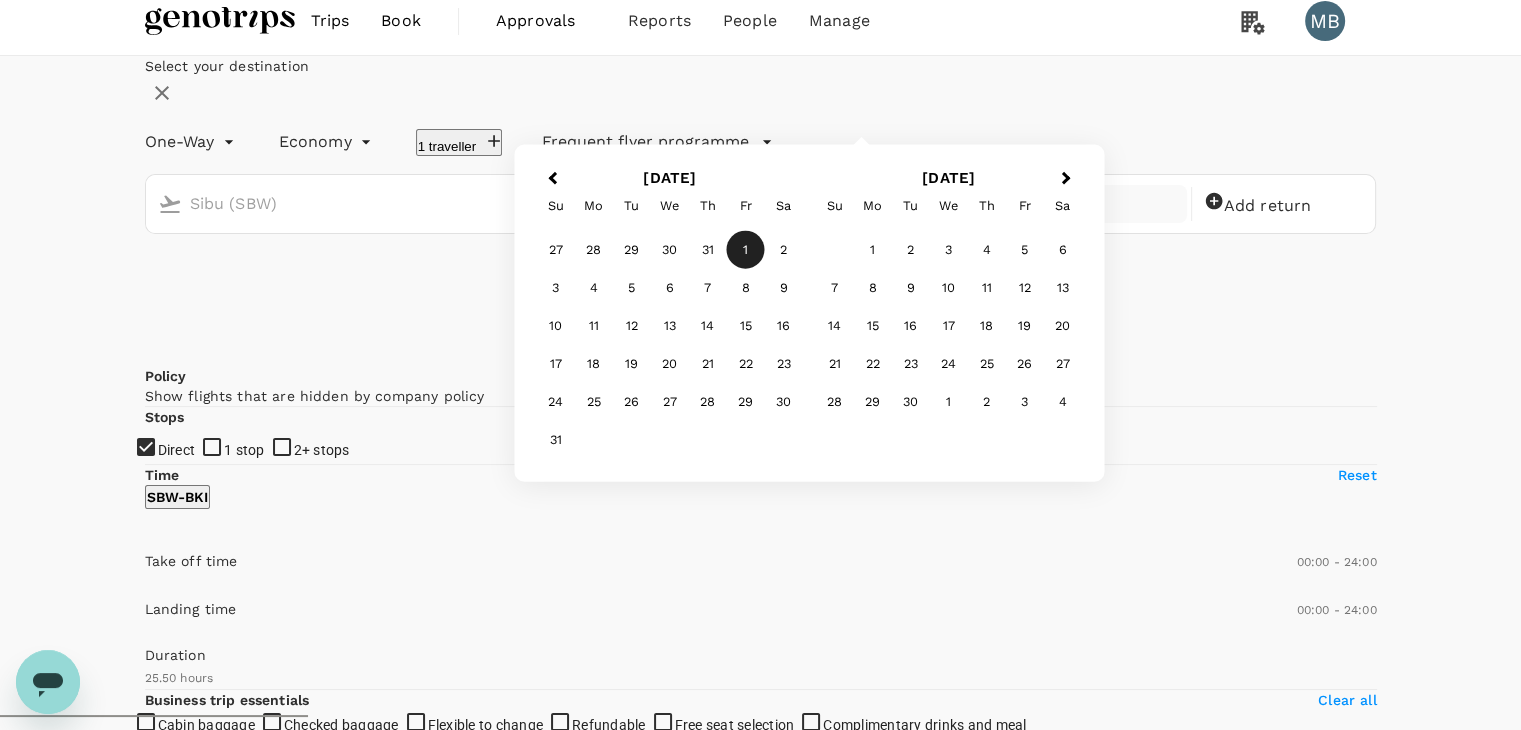 type on "Kuala Lumpur Intl ([GEOGRAPHIC_DATA])" 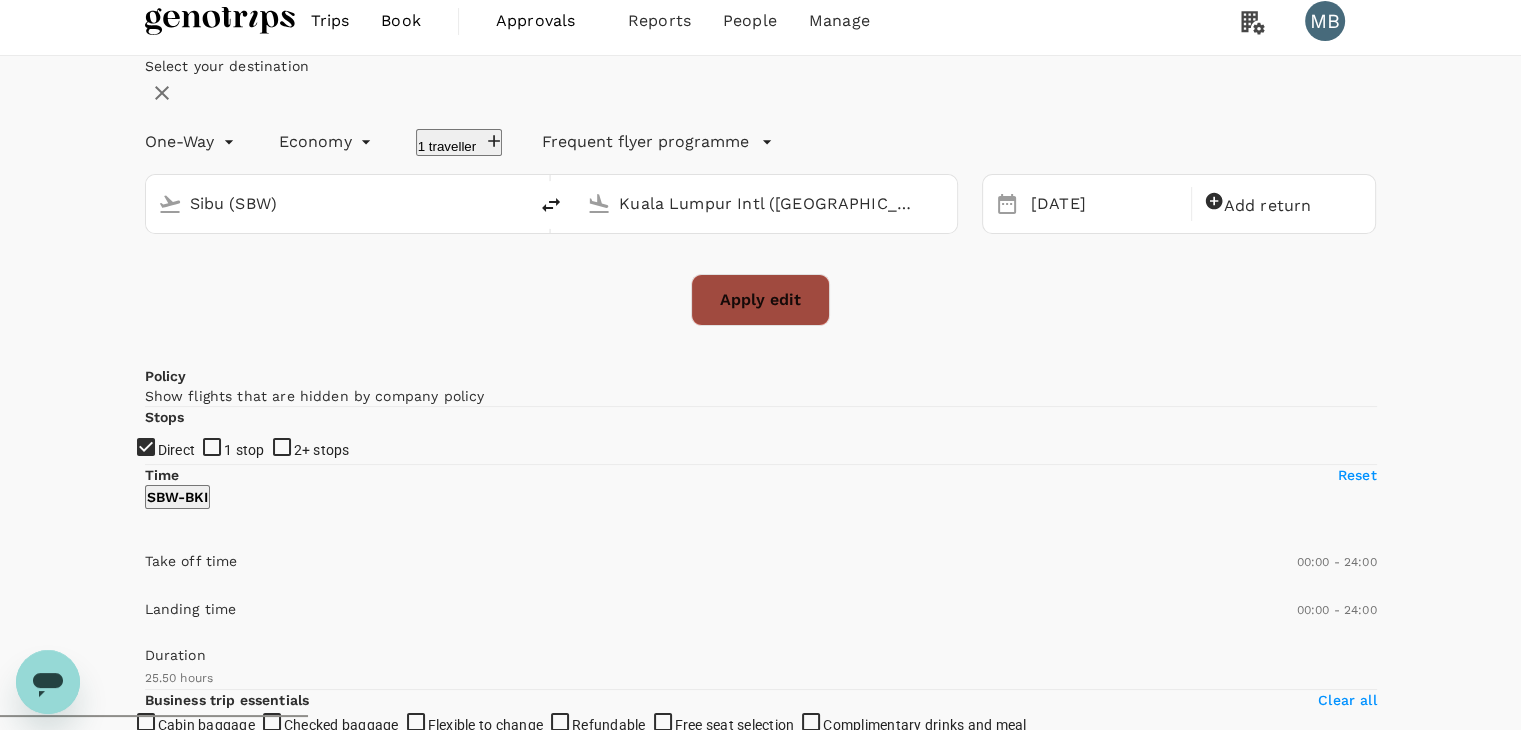 click on "Apply edit" at bounding box center [760, 300] 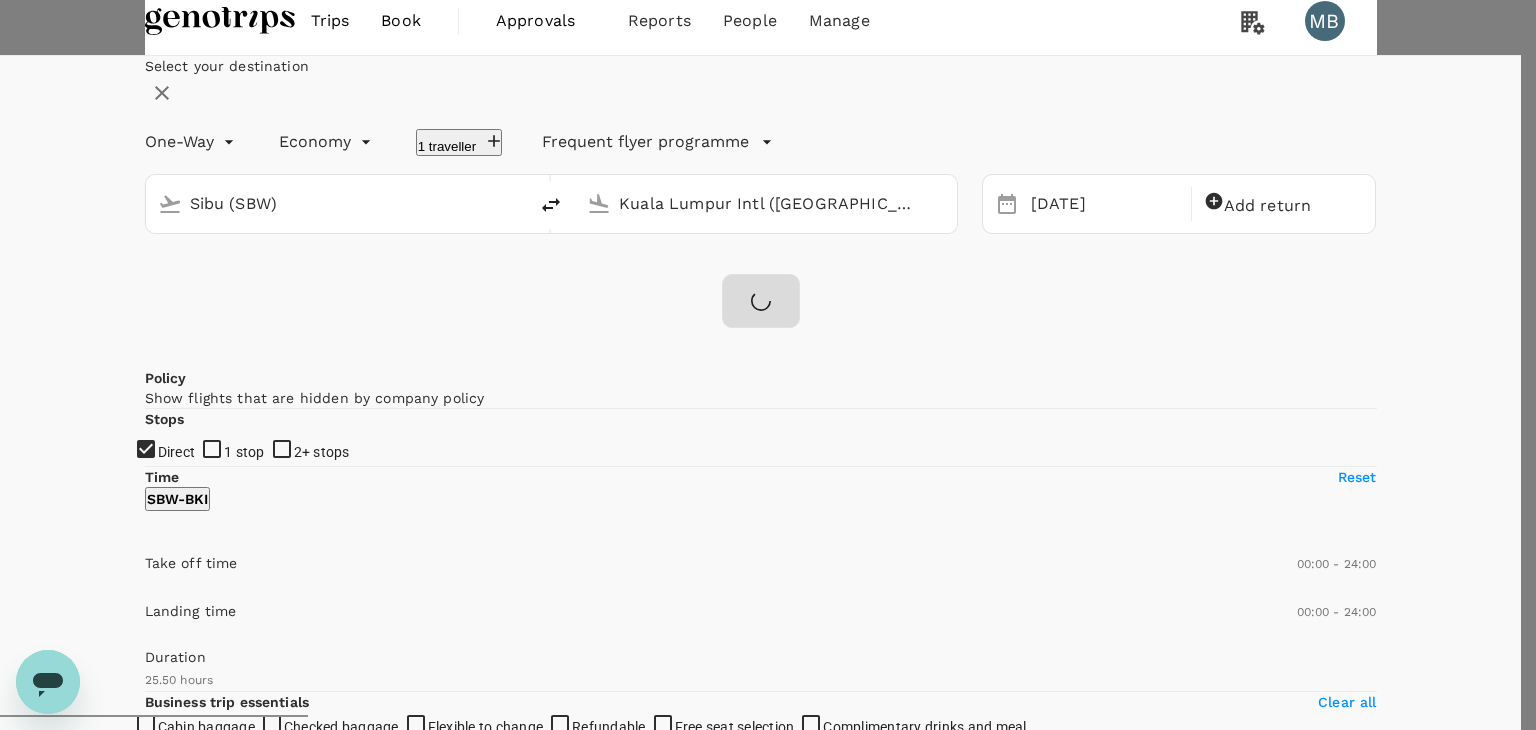 click on "Confirm" at bounding box center (109, 3694) 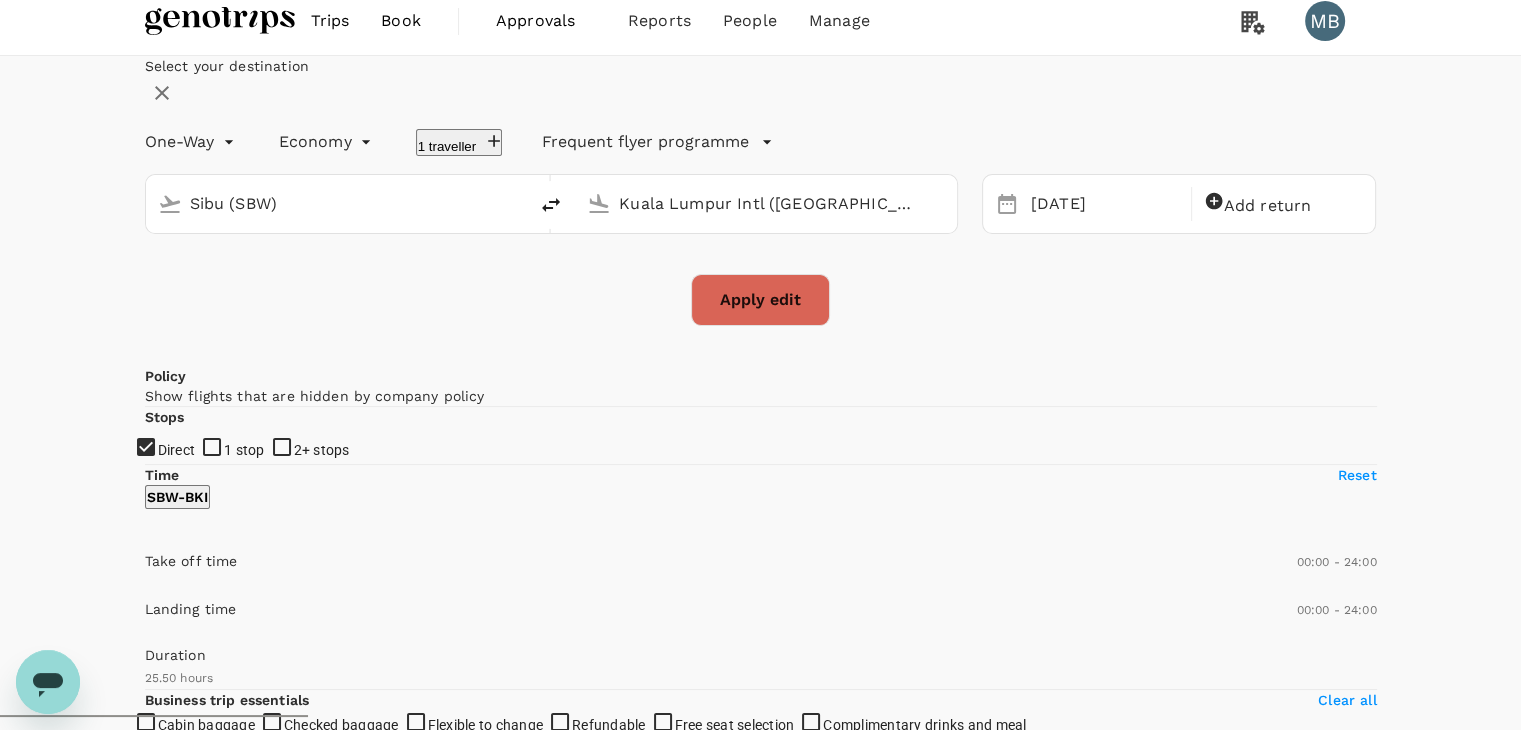 checkbox on "false" 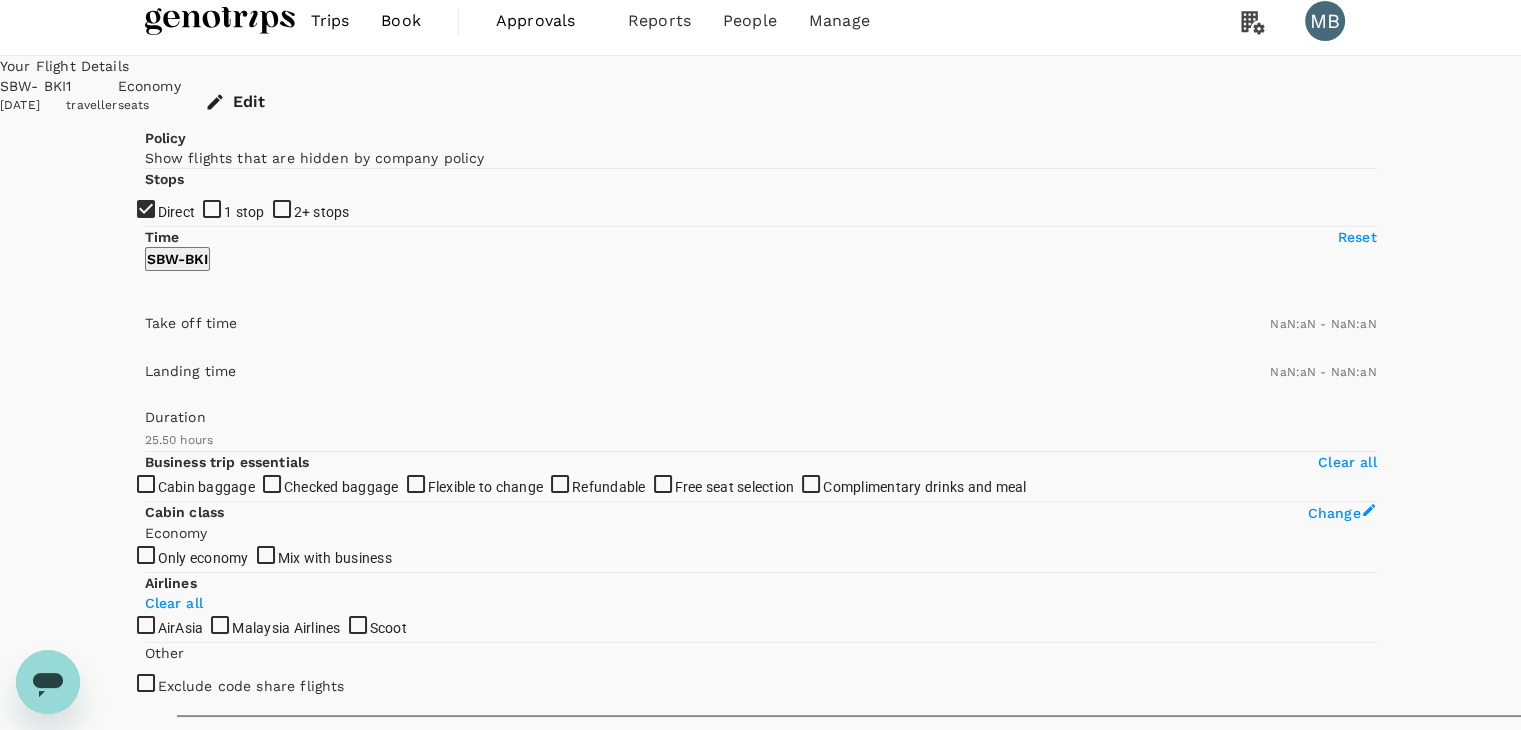 type on "1440" 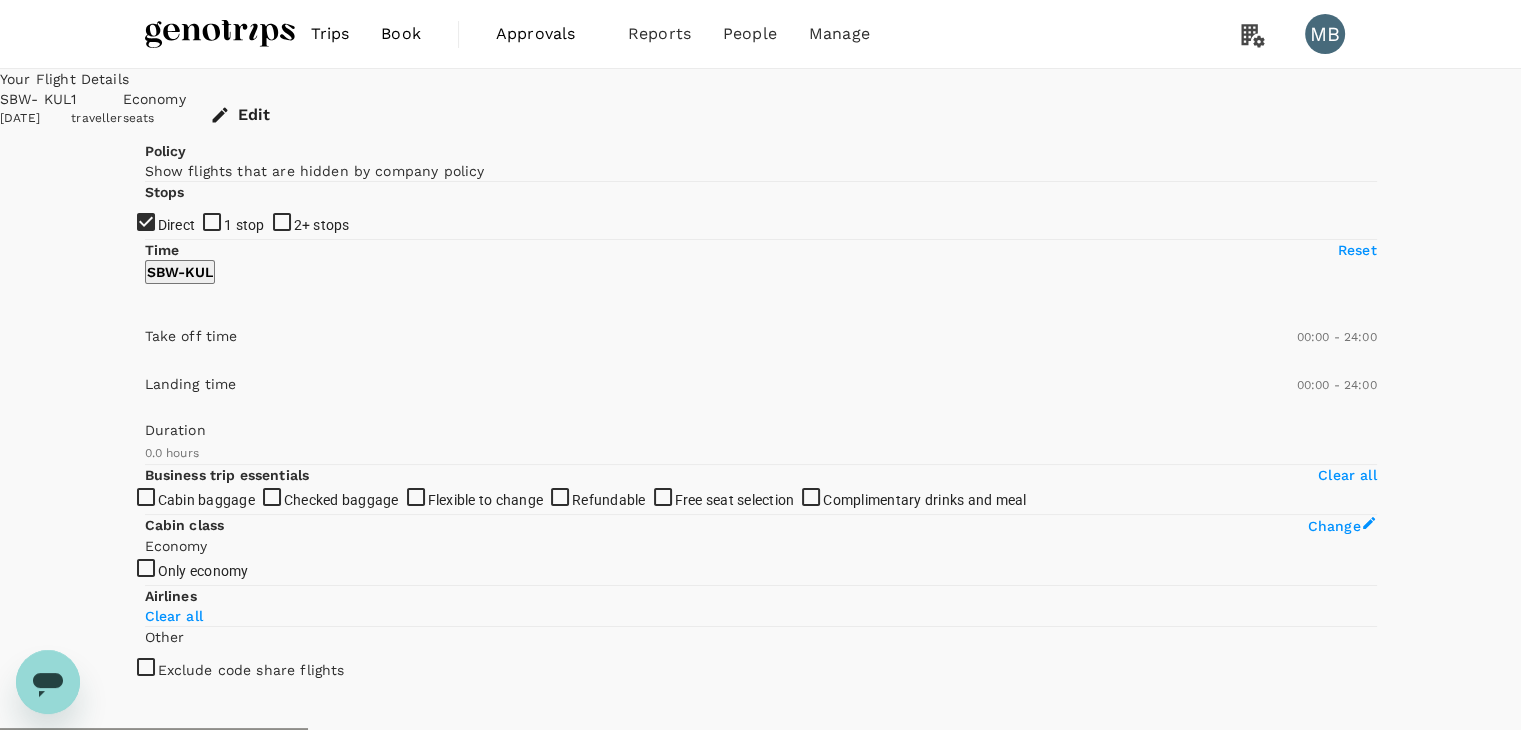 type on "820" 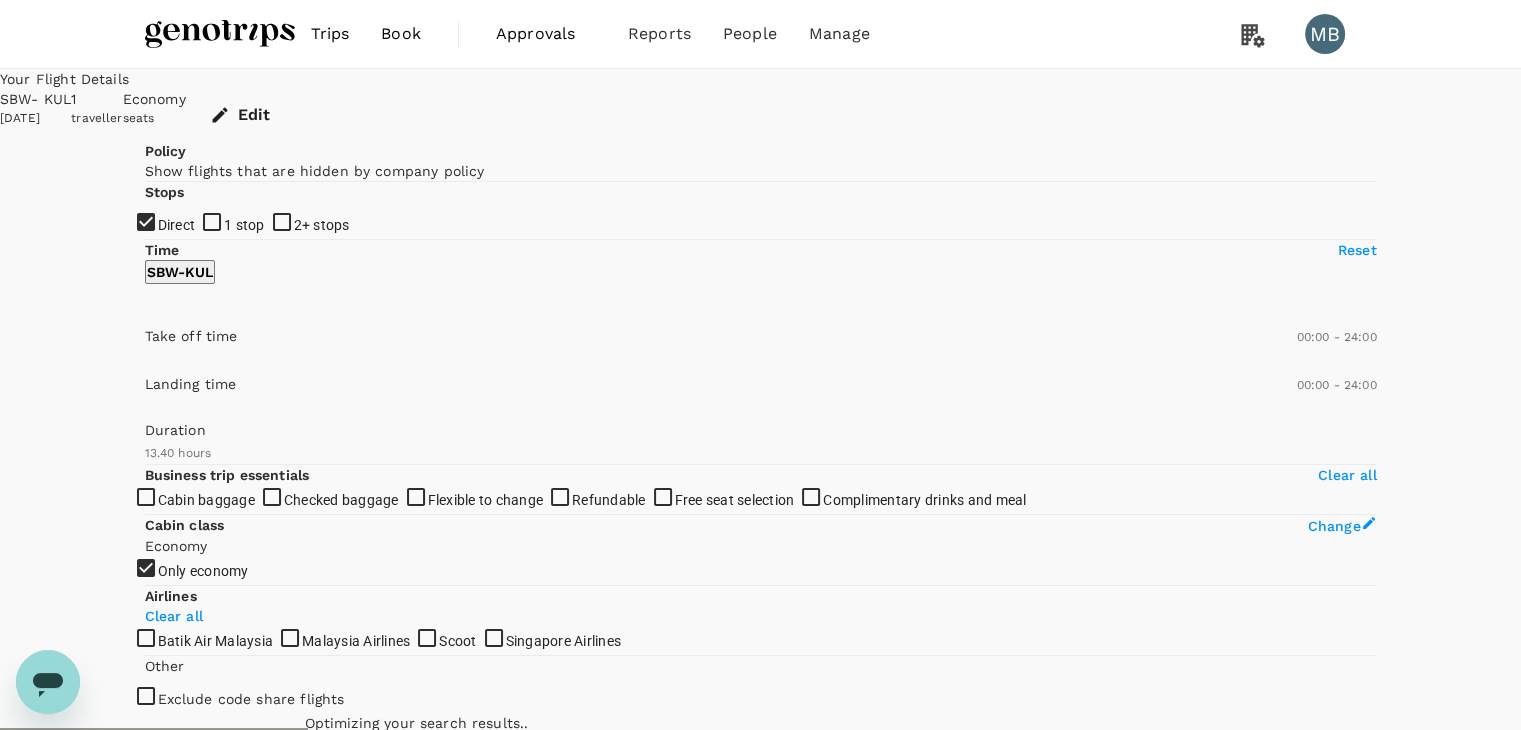 type on "875" 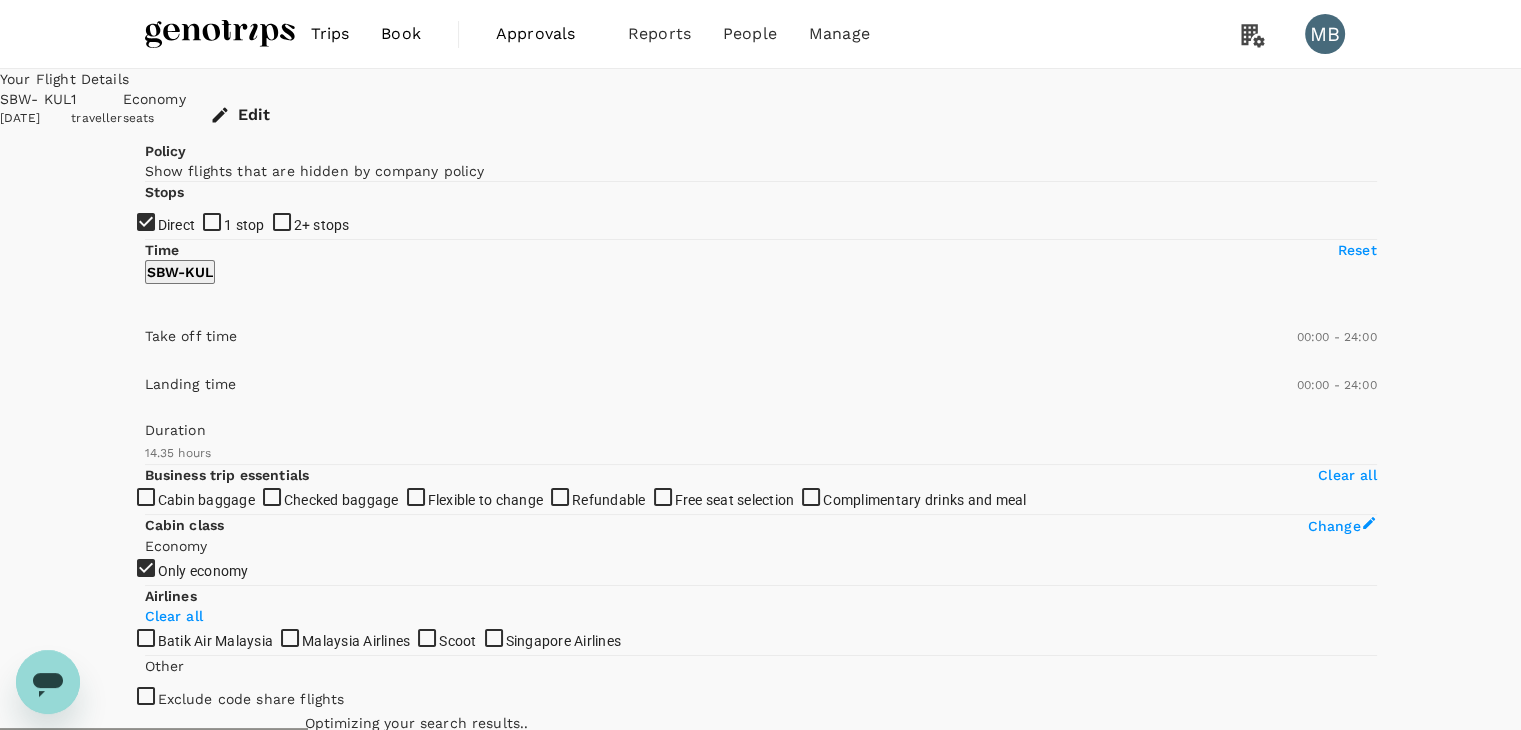 click on "Direct" at bounding box center (760, 365) 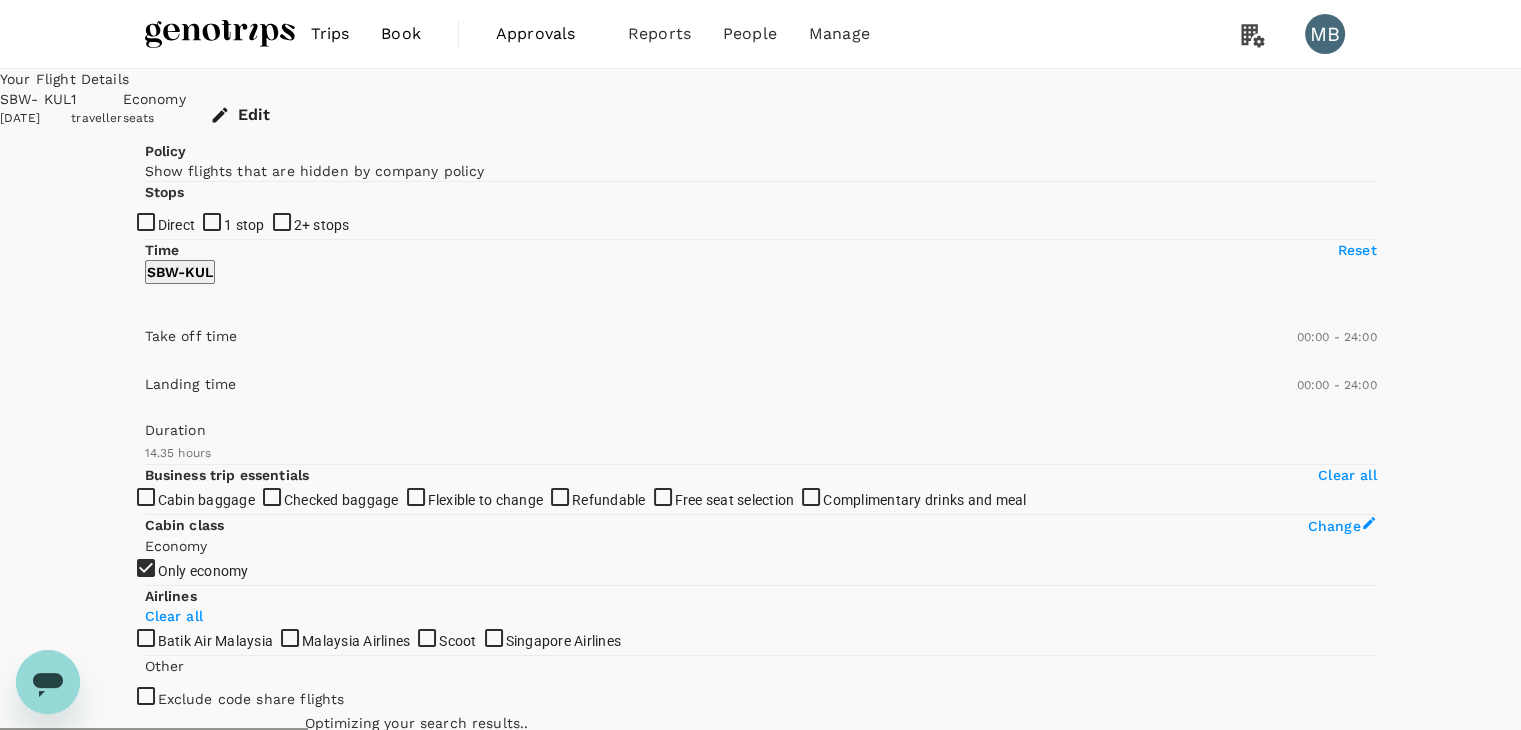 click on "Direct" at bounding box center (760, 365) 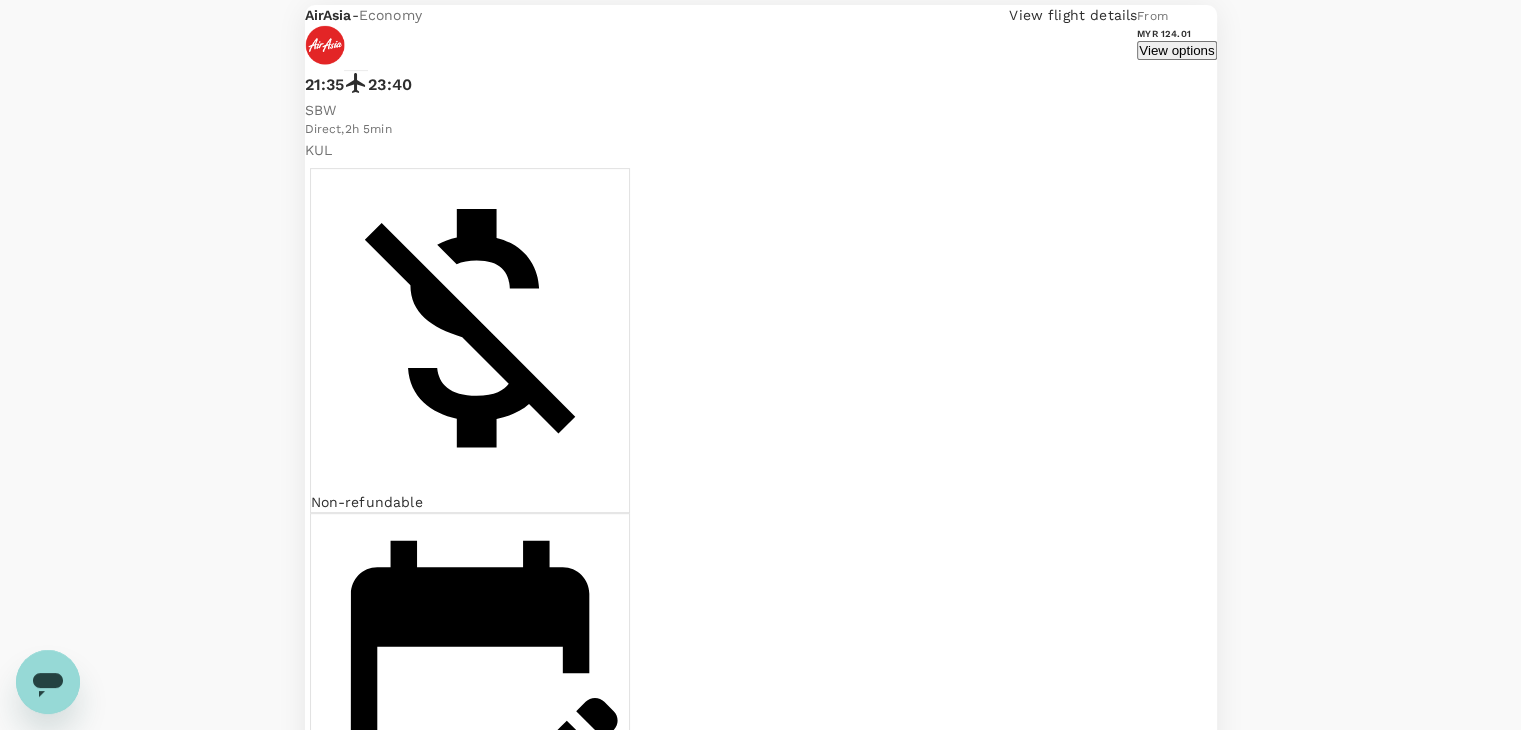 scroll, scrollTop: 800, scrollLeft: 0, axis: vertical 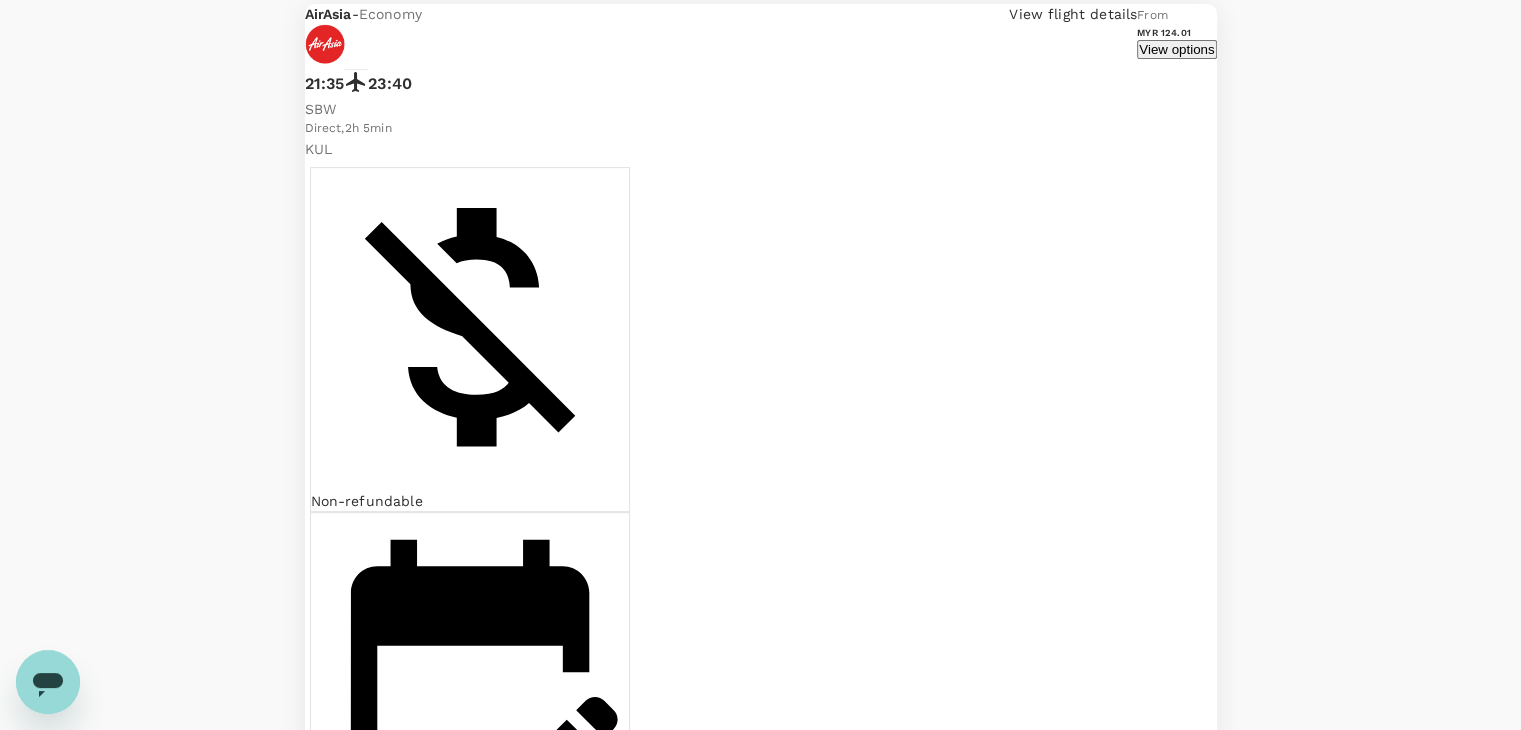 click on "AirAsia" at bounding box center [760, -435] 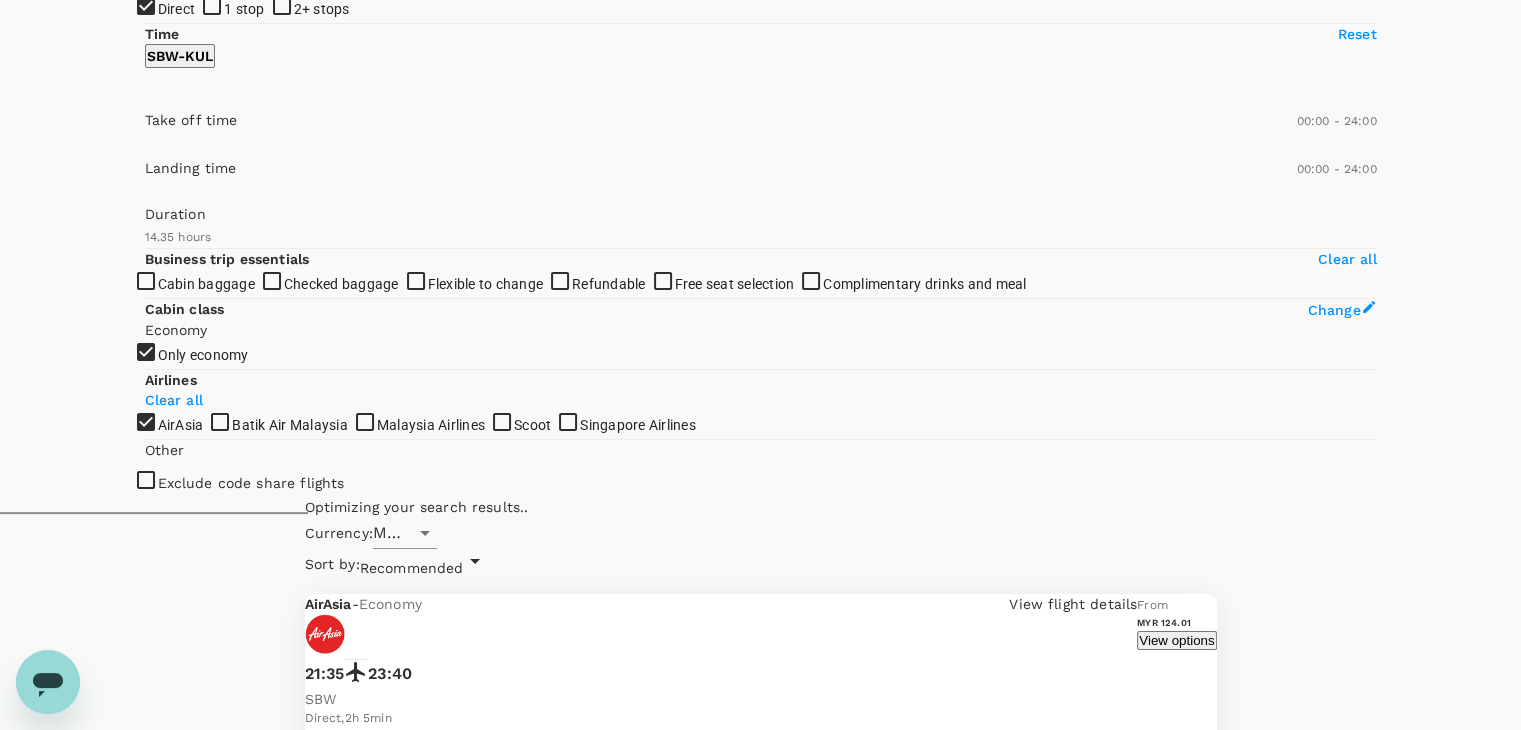 scroll, scrollTop: 116, scrollLeft: 0, axis: vertical 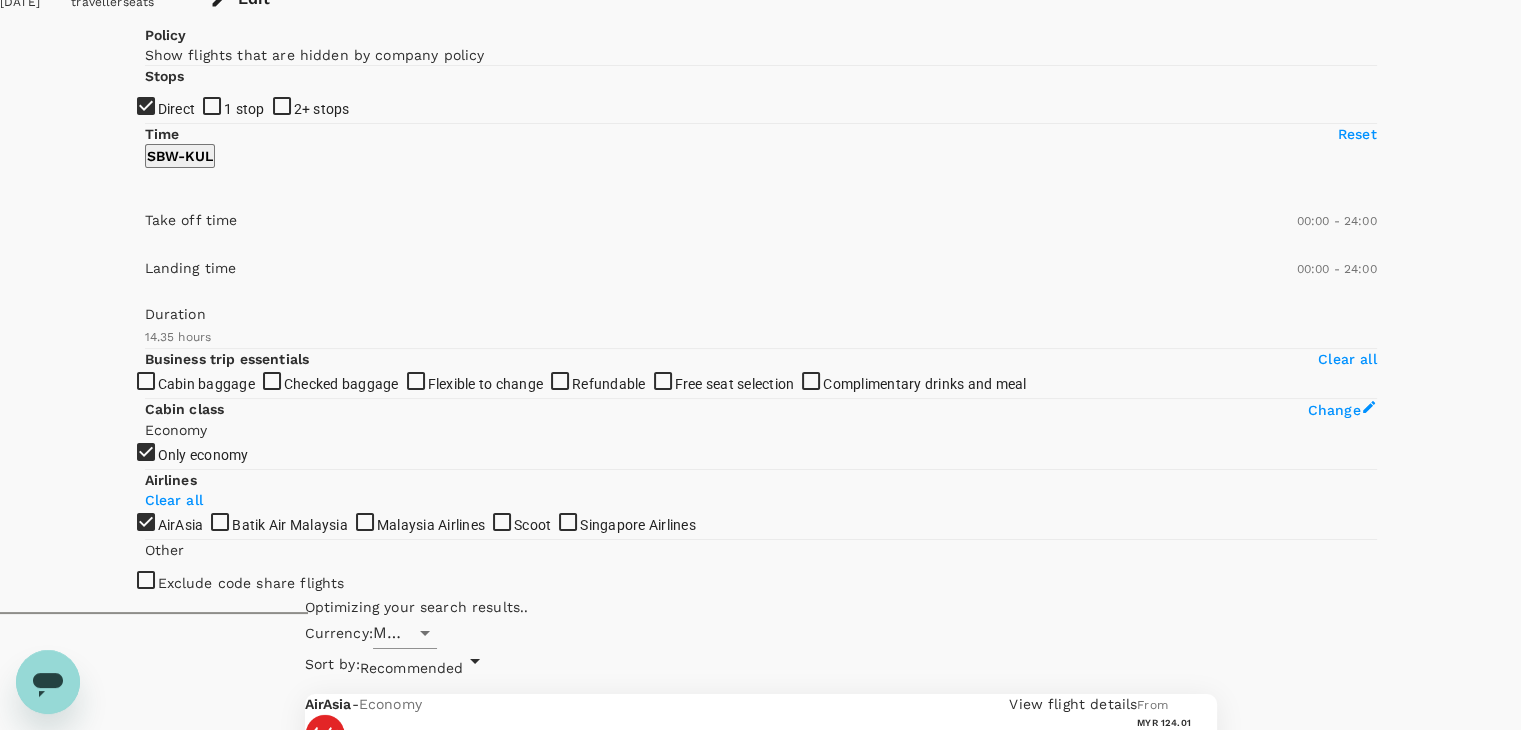 click on "Recommended" at bounding box center (412, 668) 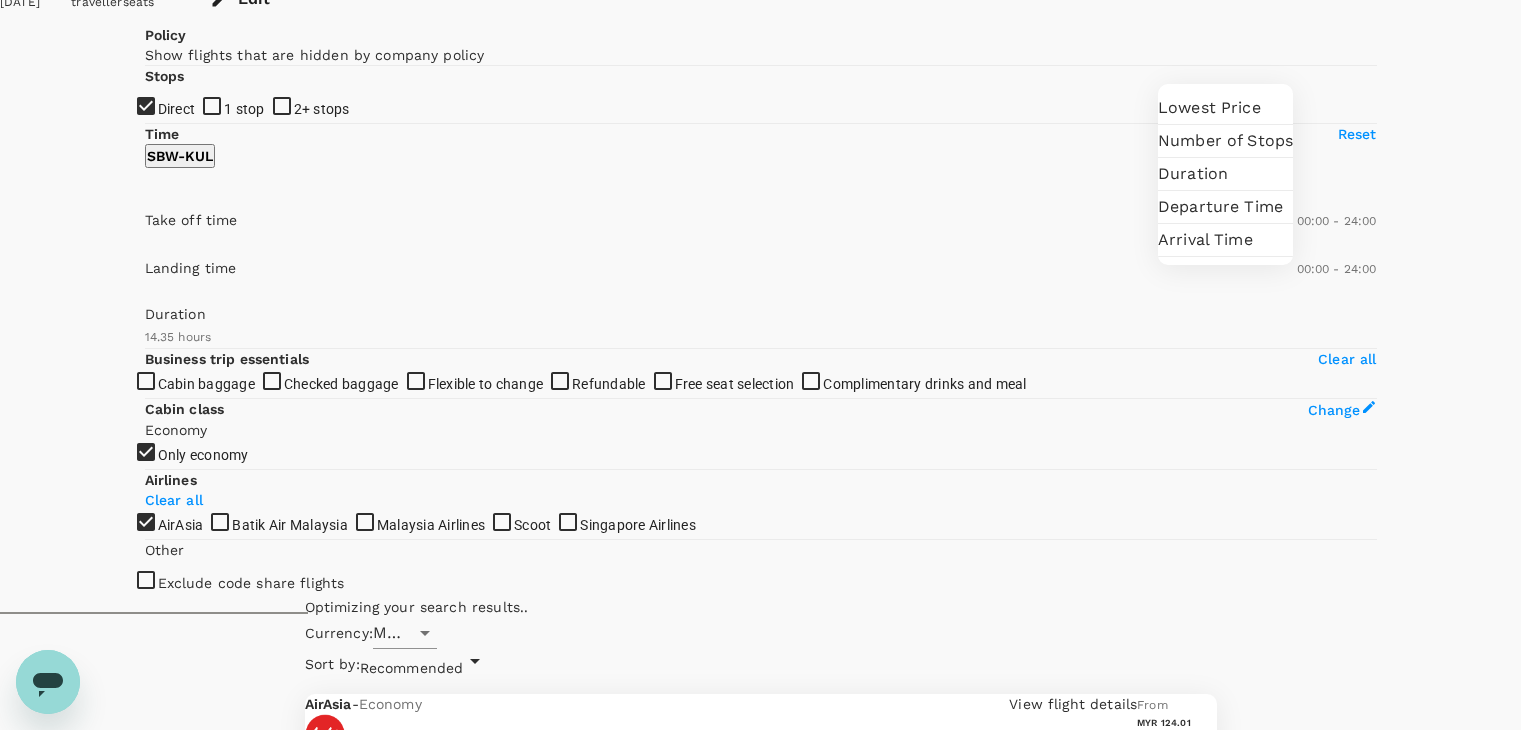 click on "Departure Time" at bounding box center [1225, 207] 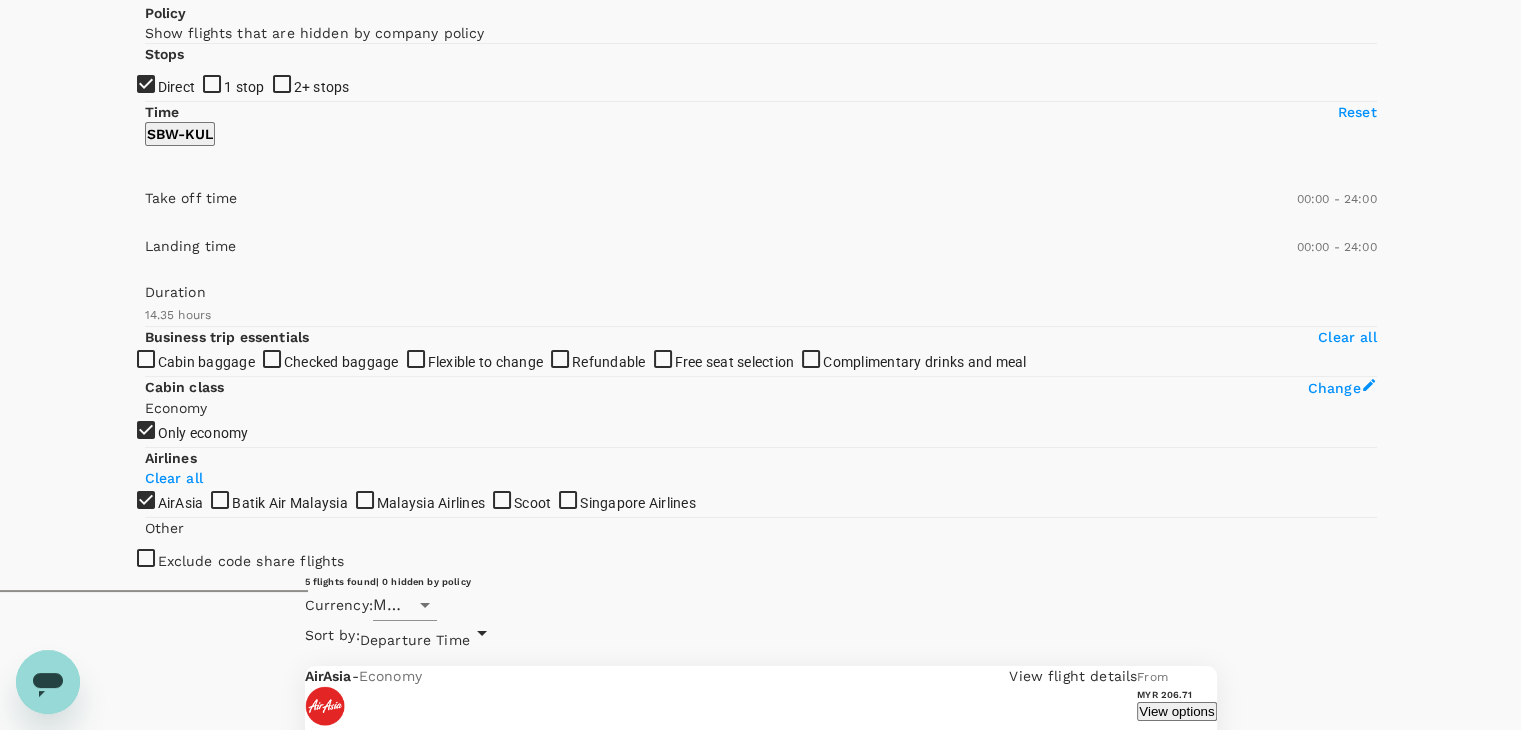 scroll, scrollTop: 100, scrollLeft: 0, axis: vertical 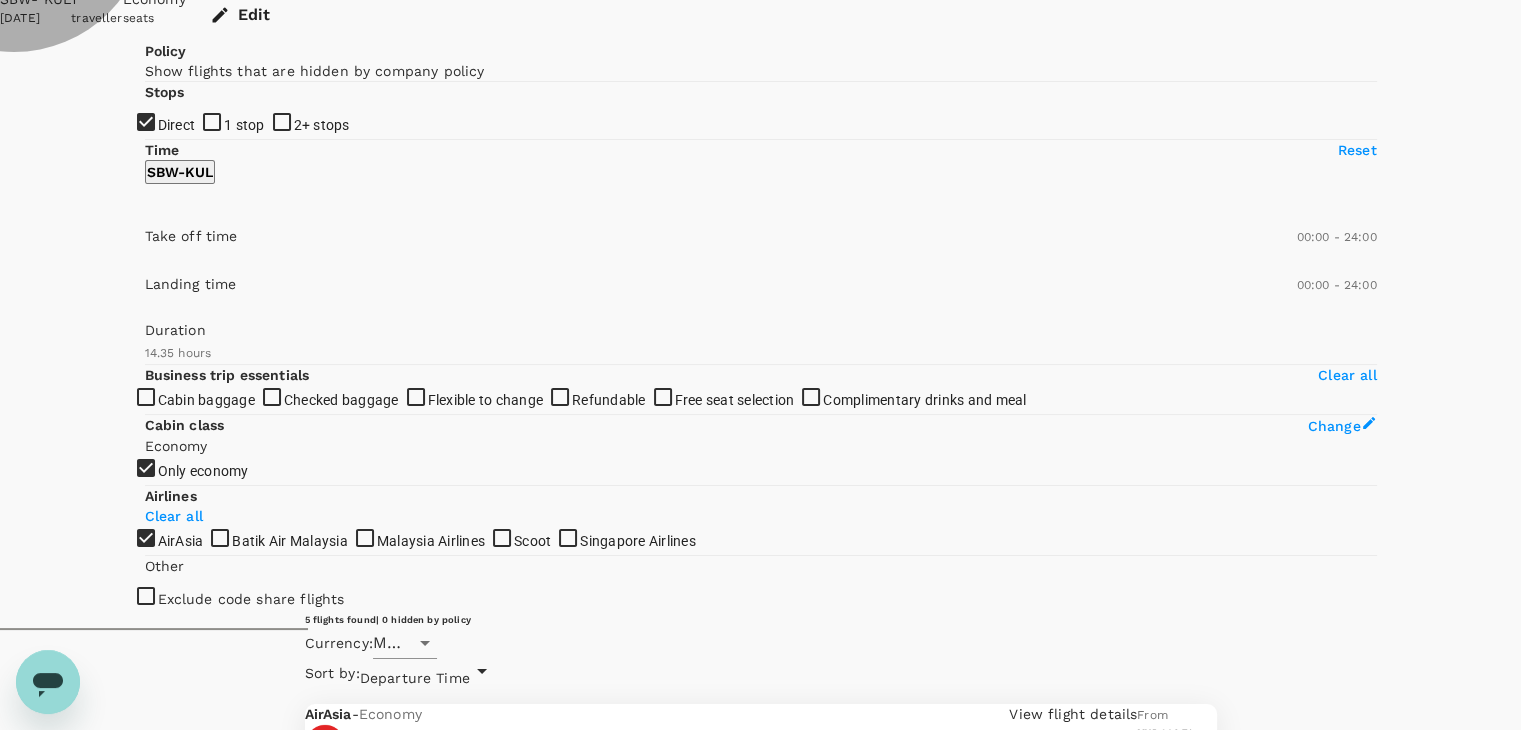 click on "View options" at bounding box center (1176, 749) 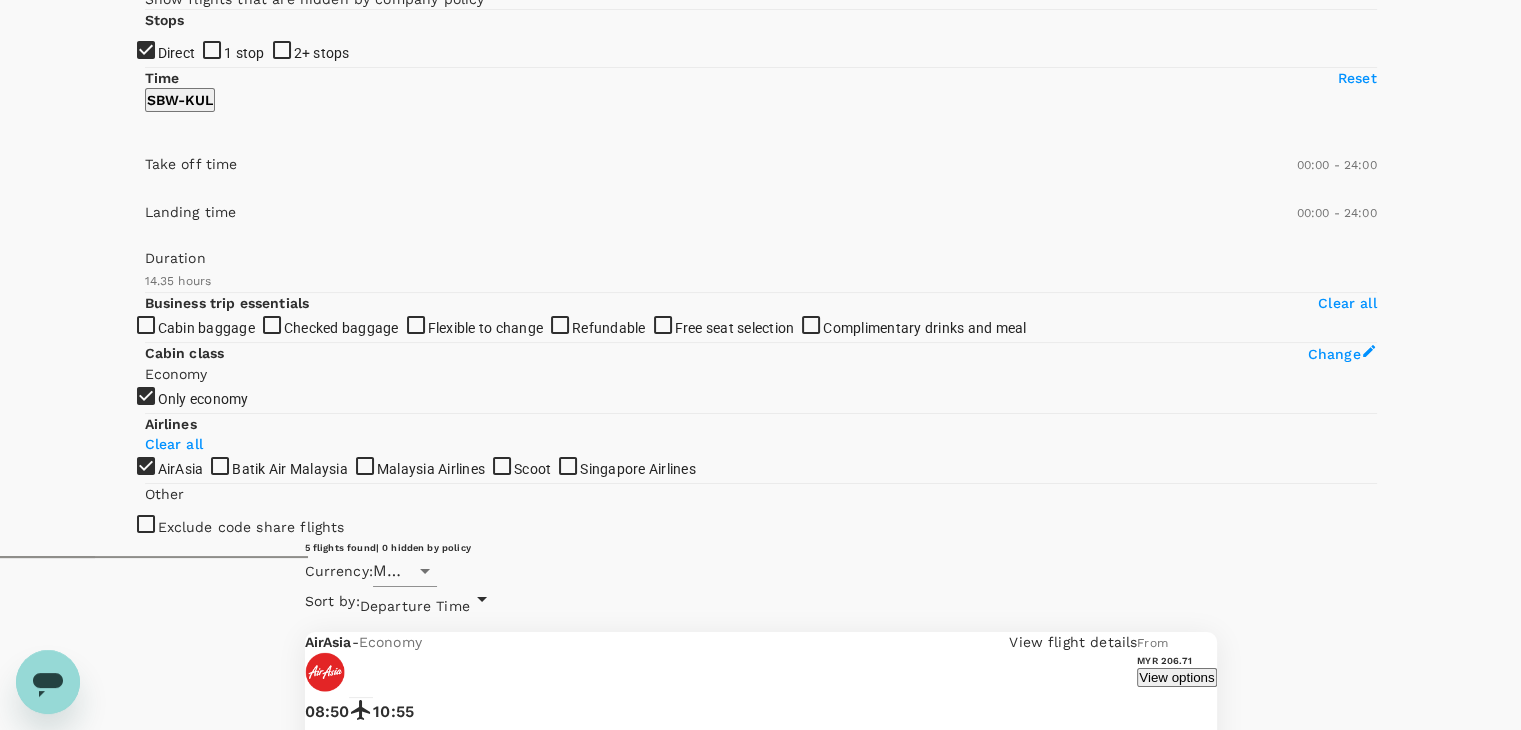 scroll, scrollTop: 211, scrollLeft: 0, axis: vertical 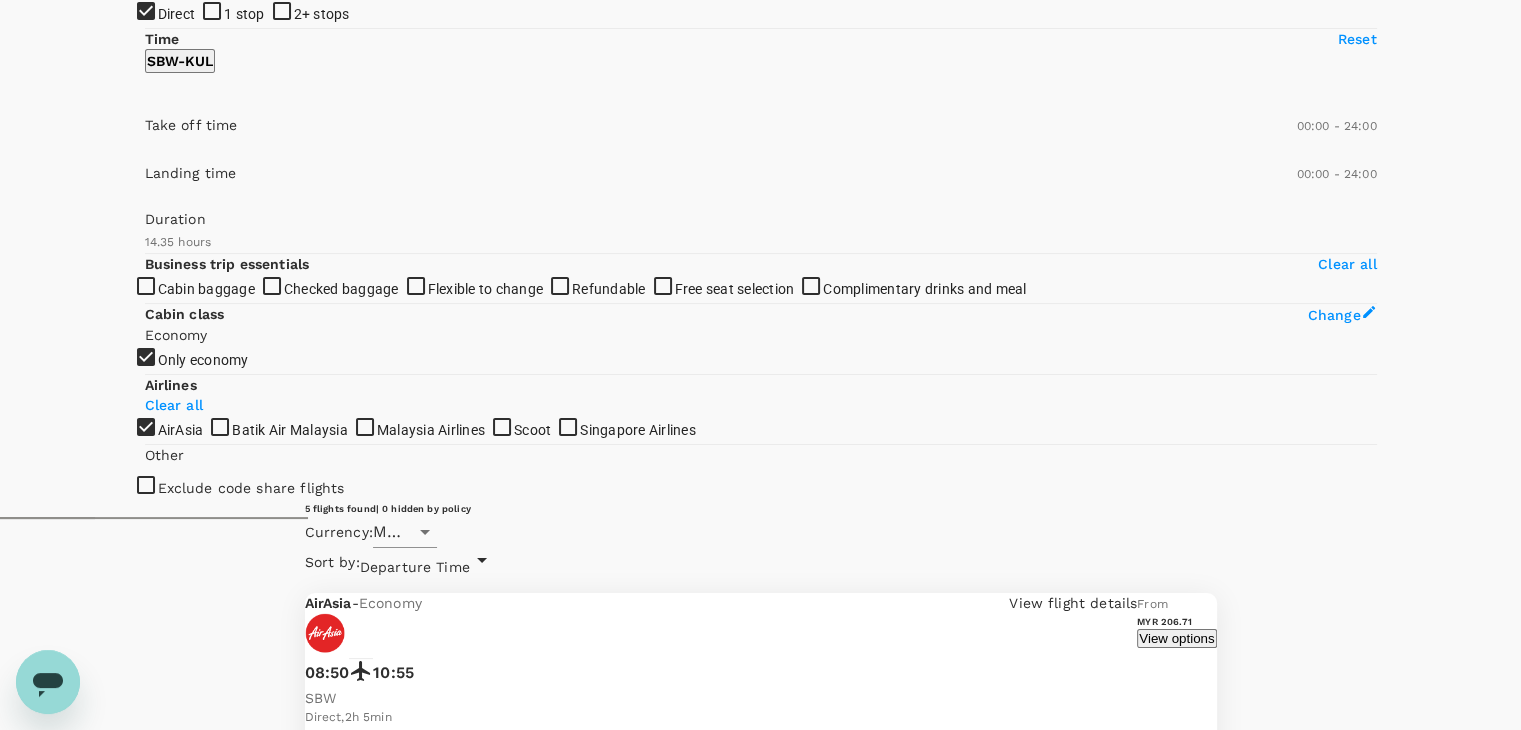 click 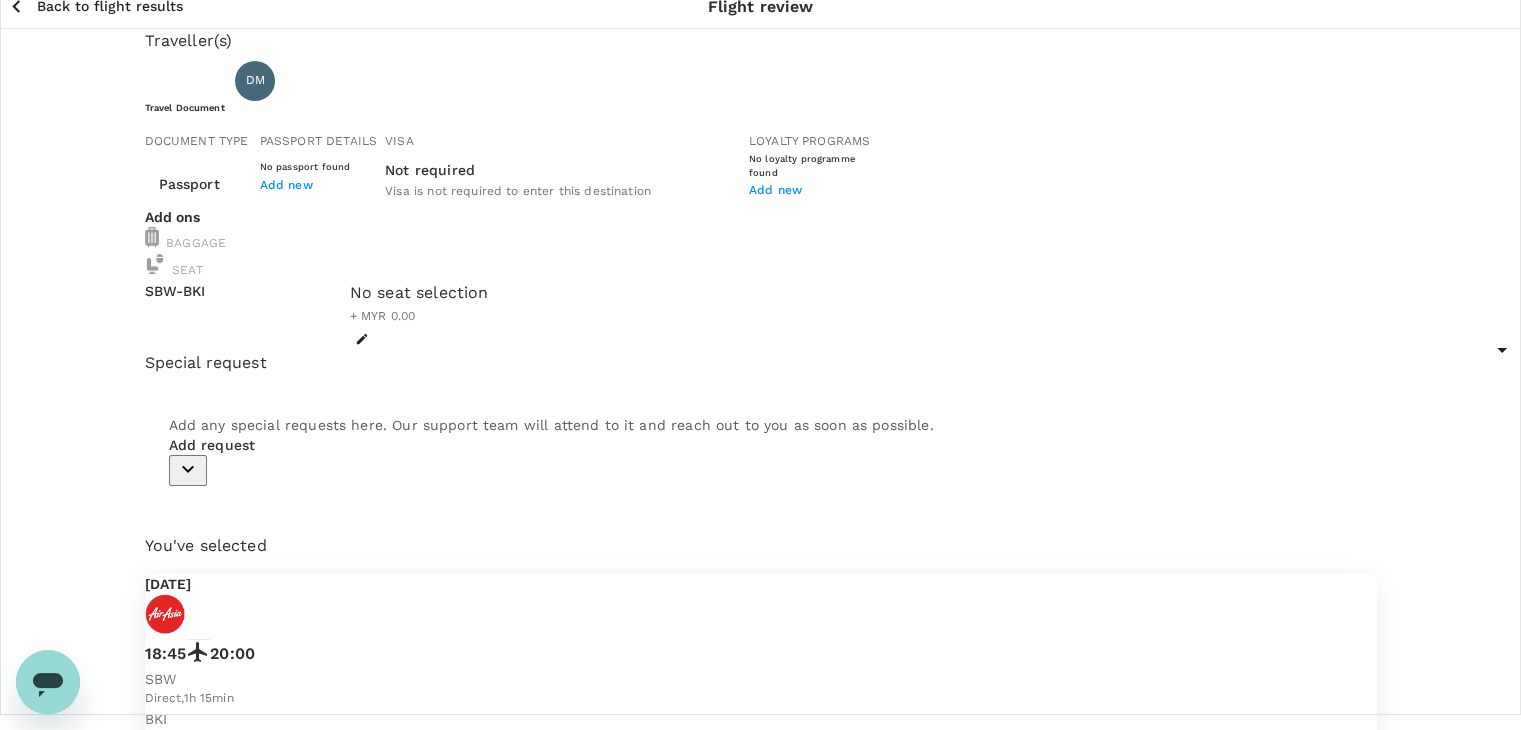 scroll, scrollTop: 0, scrollLeft: 0, axis: both 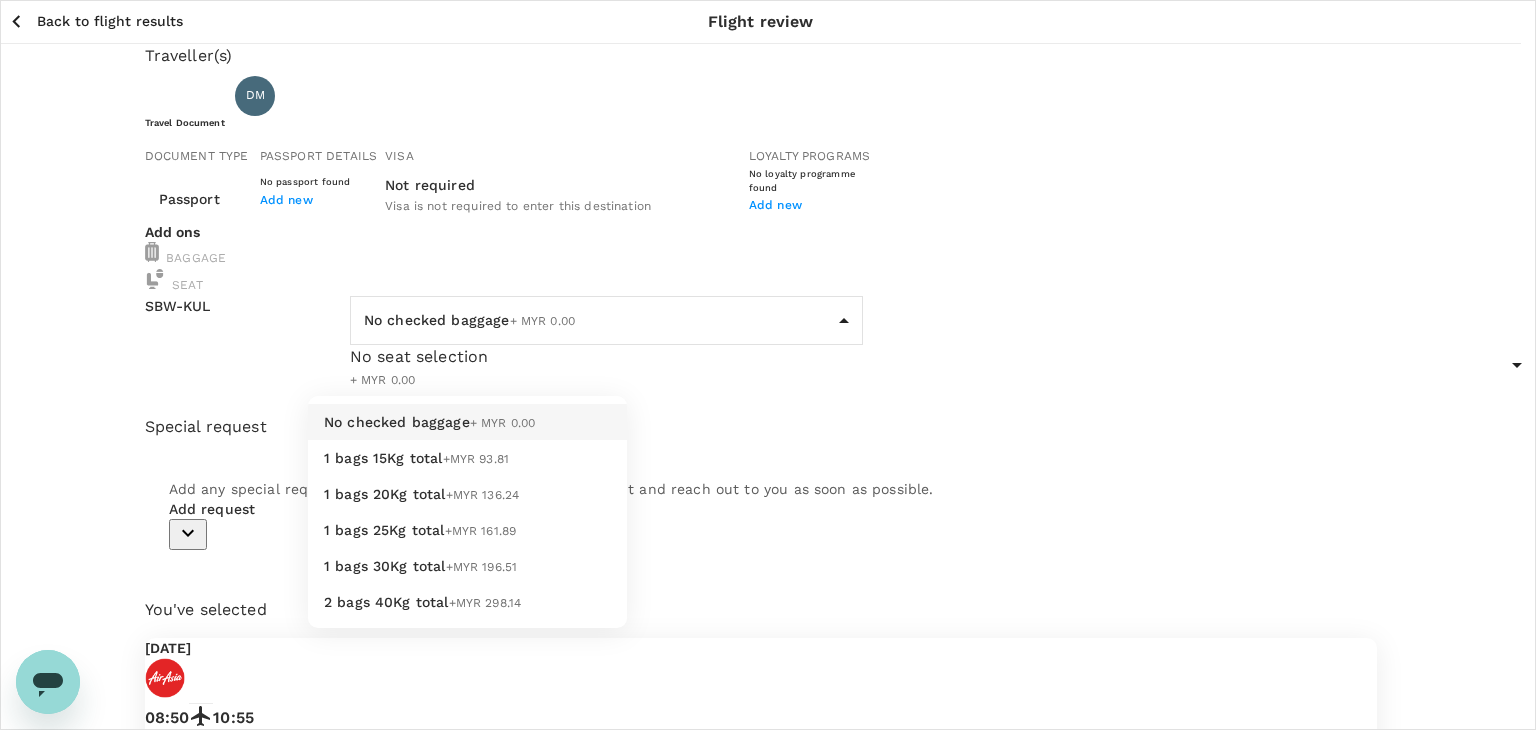 click on "Back to flight results Flight review Traveller(s) Traveller   1 : DM Deepakaran   [PERSON_NAME] Travel Document Document type Passport Passport ​ Passport details No passport found Add new Visa Not required Visa is not required to enter this destination Loyalty programs No loyalty programme found Add new Add ons Baggage Seat SBW  -  KUL No checked baggage + MYR 0.00 ​ No seat selection + MYR 0.00 Special request Add any special requests here. Our support team will attend to it and reach out to you as soon as possible. Add request You've selected [DATE] 08:50 10:55 SBW Direct ,  2h 5min KUL View flight details Price summary Total fare (1 traveller(s)) MYR 196.71 Air fare MYR 196.71 Baggage fee MYR 0.00 Seat fee MYR 0.00 Service fee MYR 10.00 Total MYR 206.71 Continue to payment details Some travellers require a valid travel document to proceed with this booking by TruTrip  ( 3.47.1   ) View details Edit Add new No checked baggage + MYR 0.00 1 bags 15Kg total +MYR 93.81 1 bags 20Kg total +MYR 136.24" at bounding box center (768, 649) 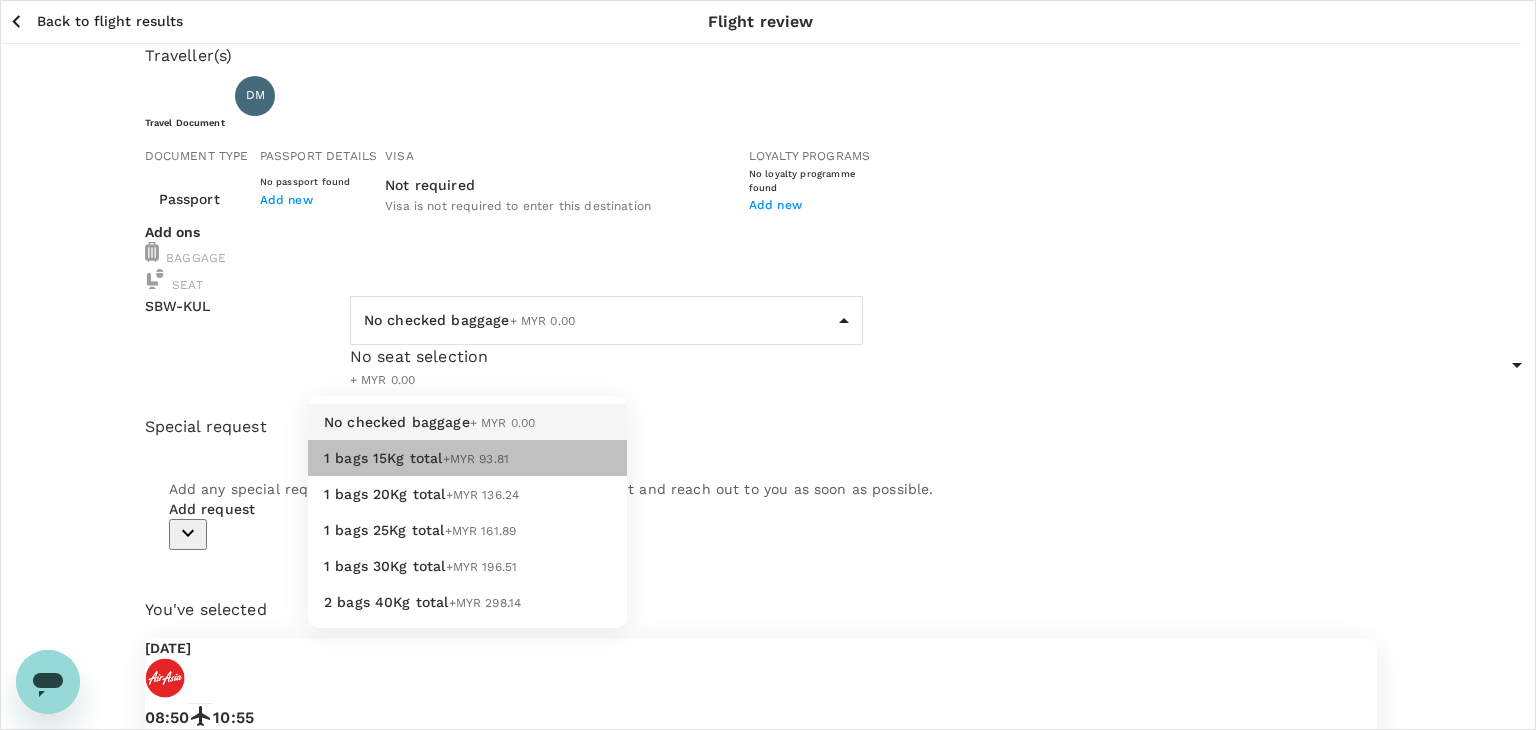 click on "1 bags 15Kg total +MYR 93.81" at bounding box center [467, 458] 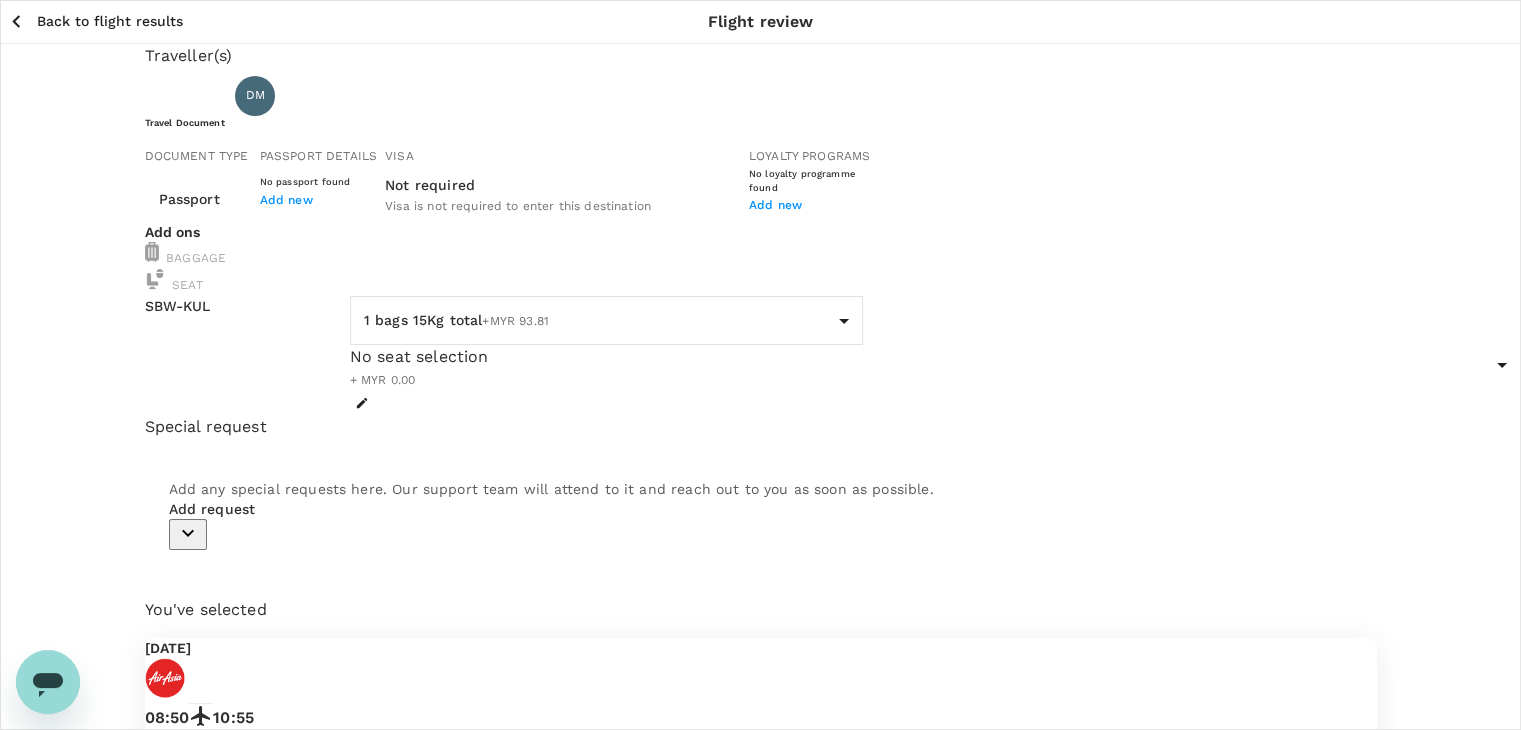 click on "Back to flight results" at bounding box center [110, 21] 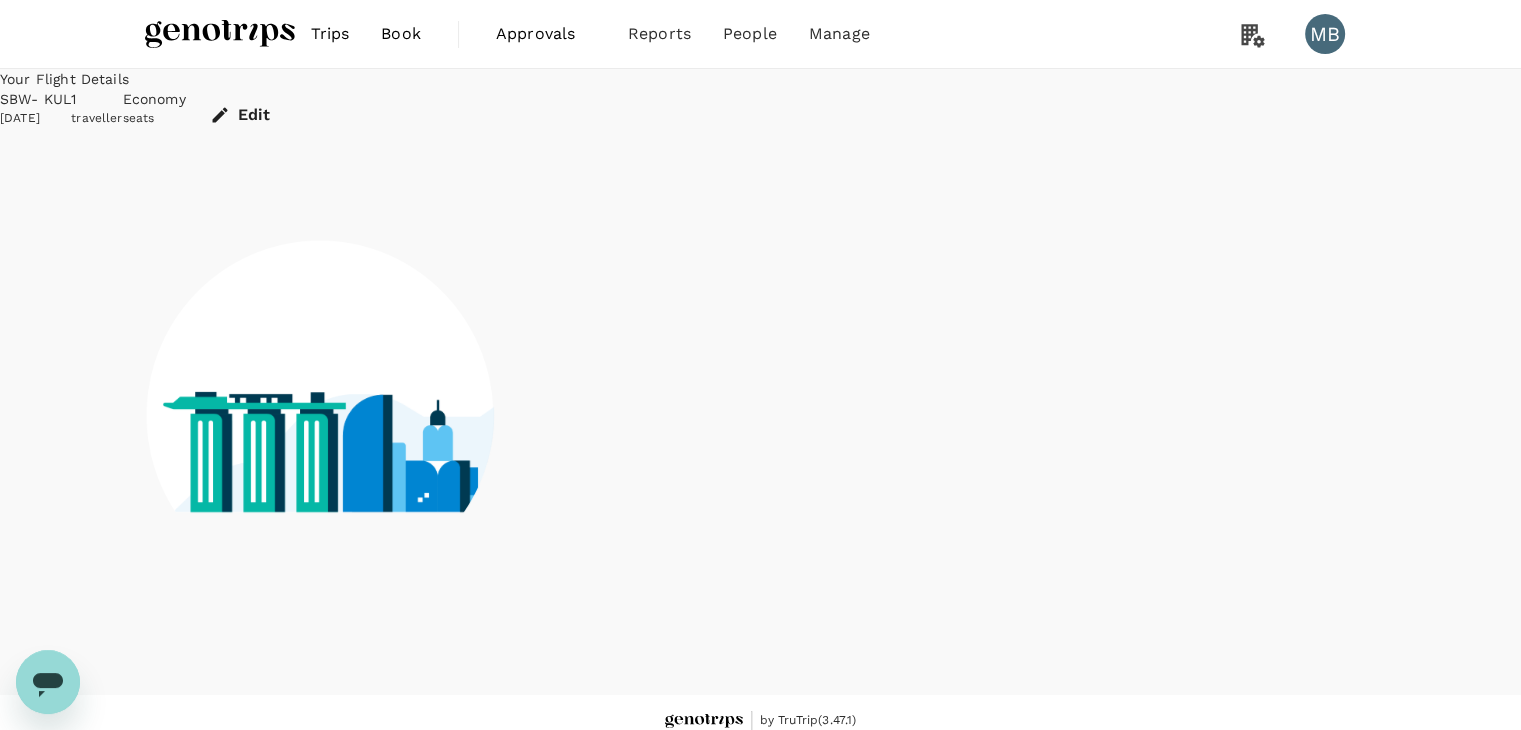 scroll, scrollTop: 13, scrollLeft: 0, axis: vertical 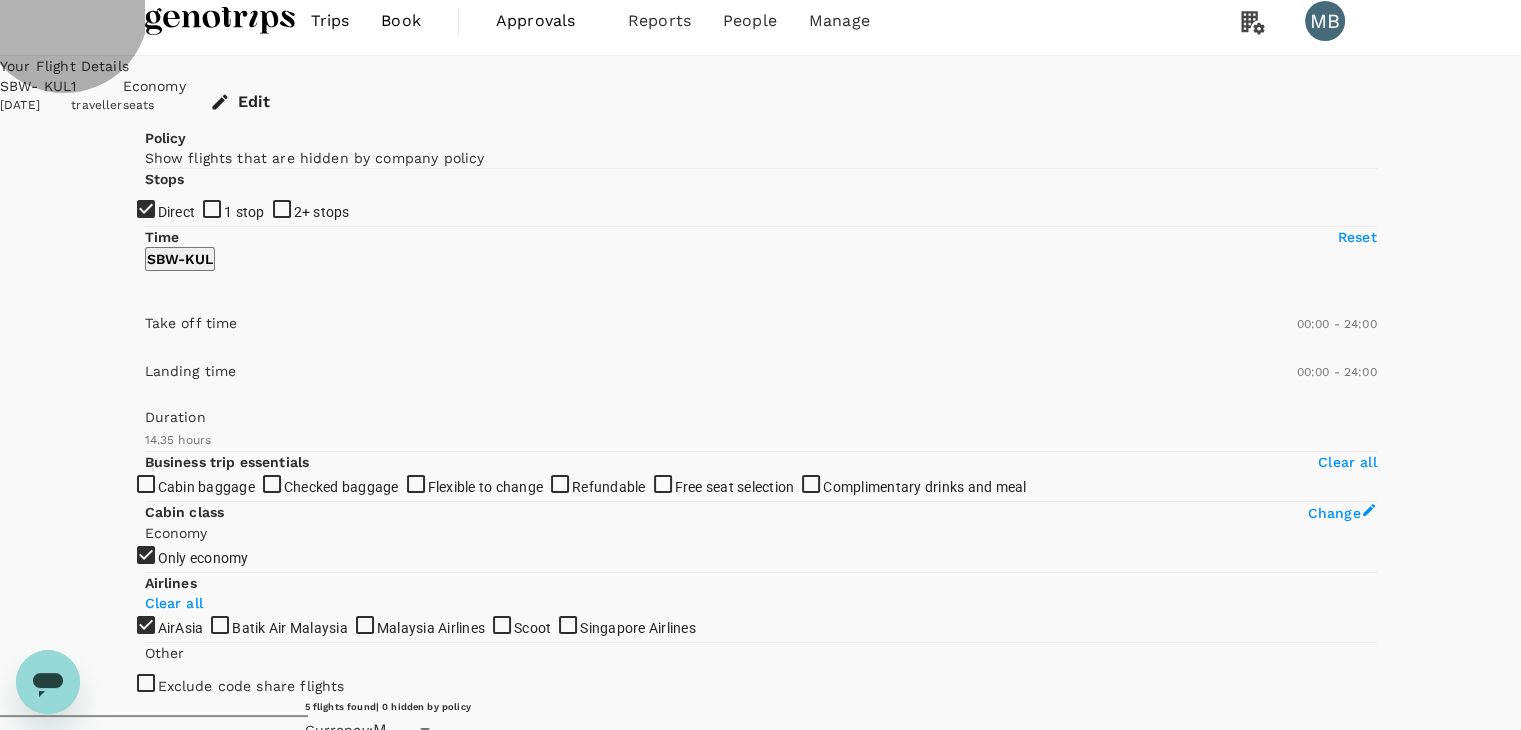 click on "View options" at bounding box center [1176, 836] 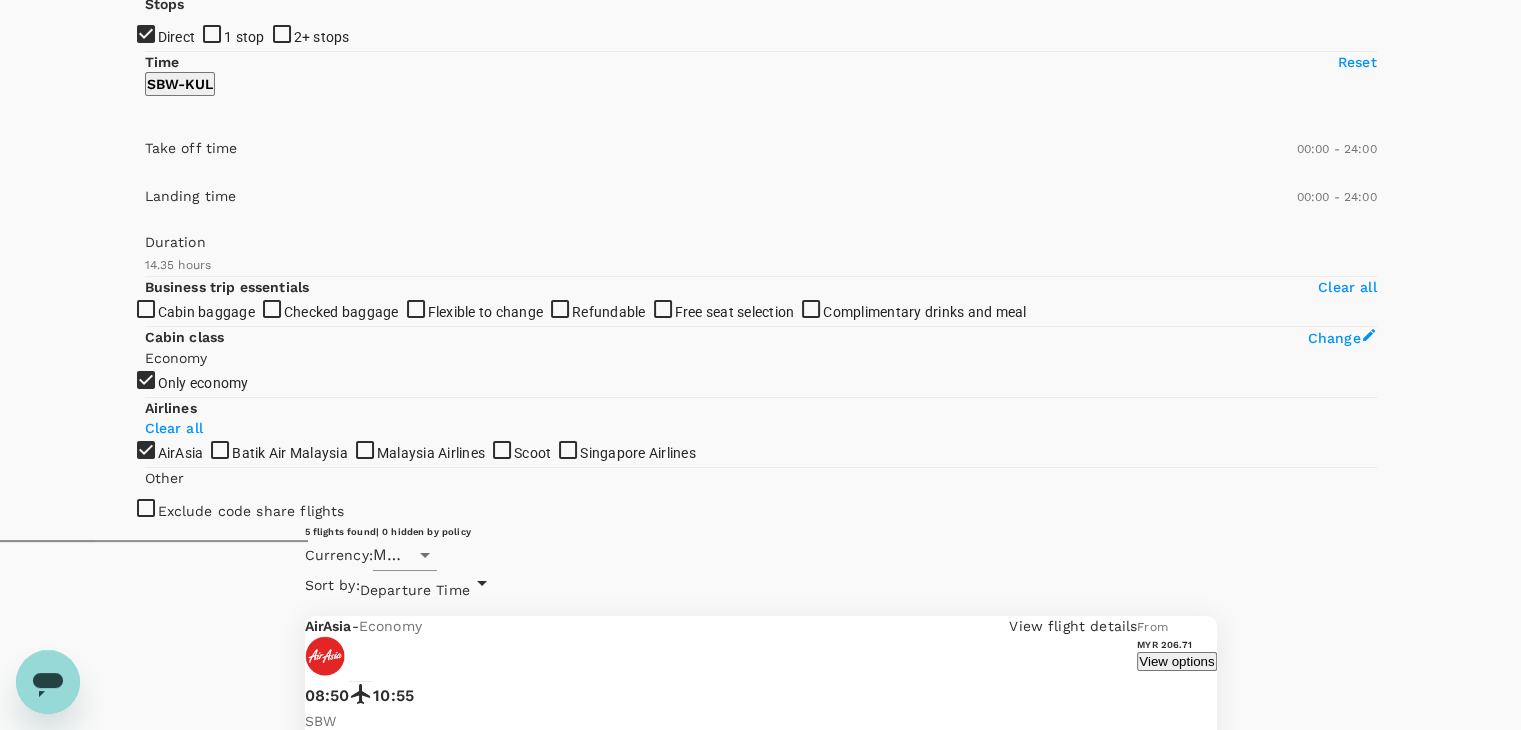 scroll, scrollTop: 211, scrollLeft: 0, axis: vertical 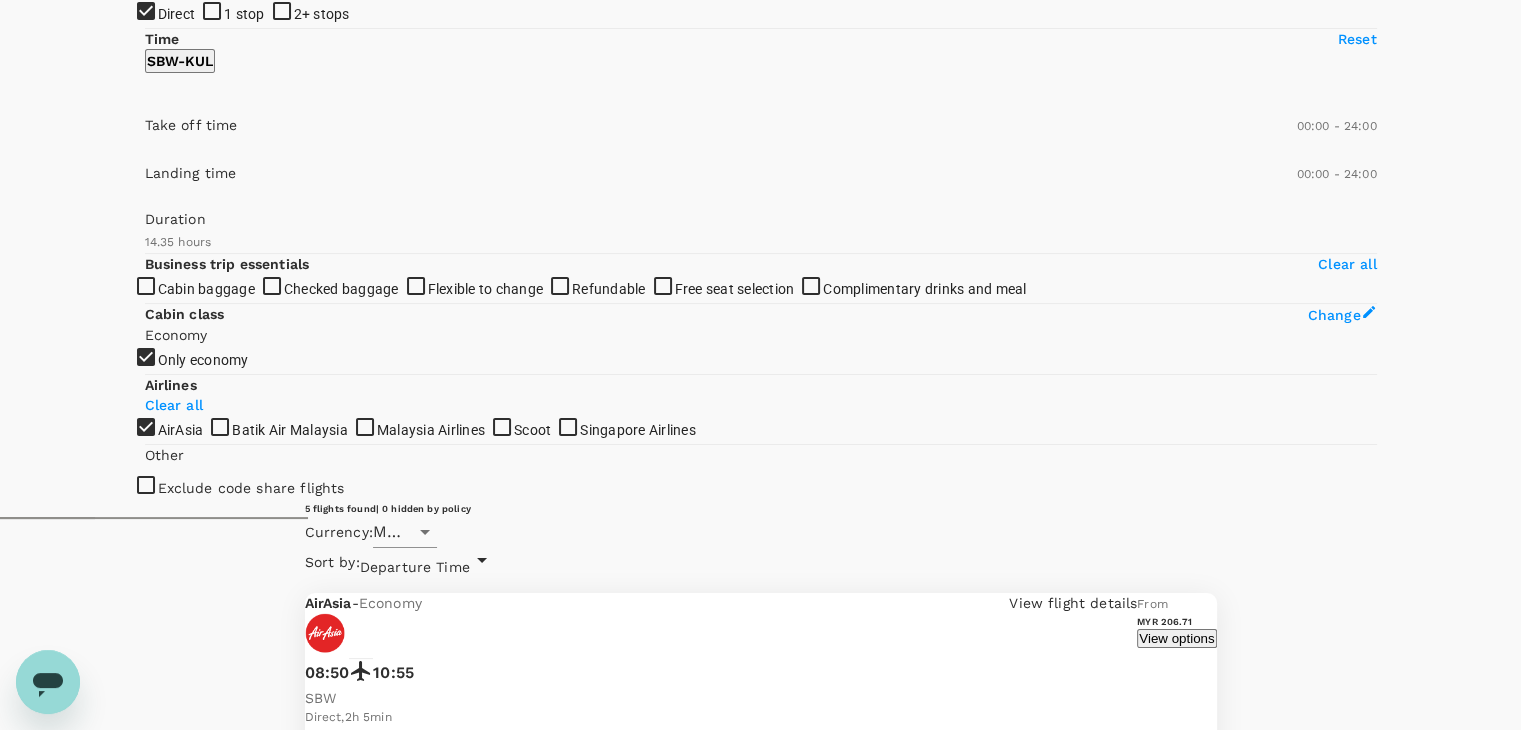 click 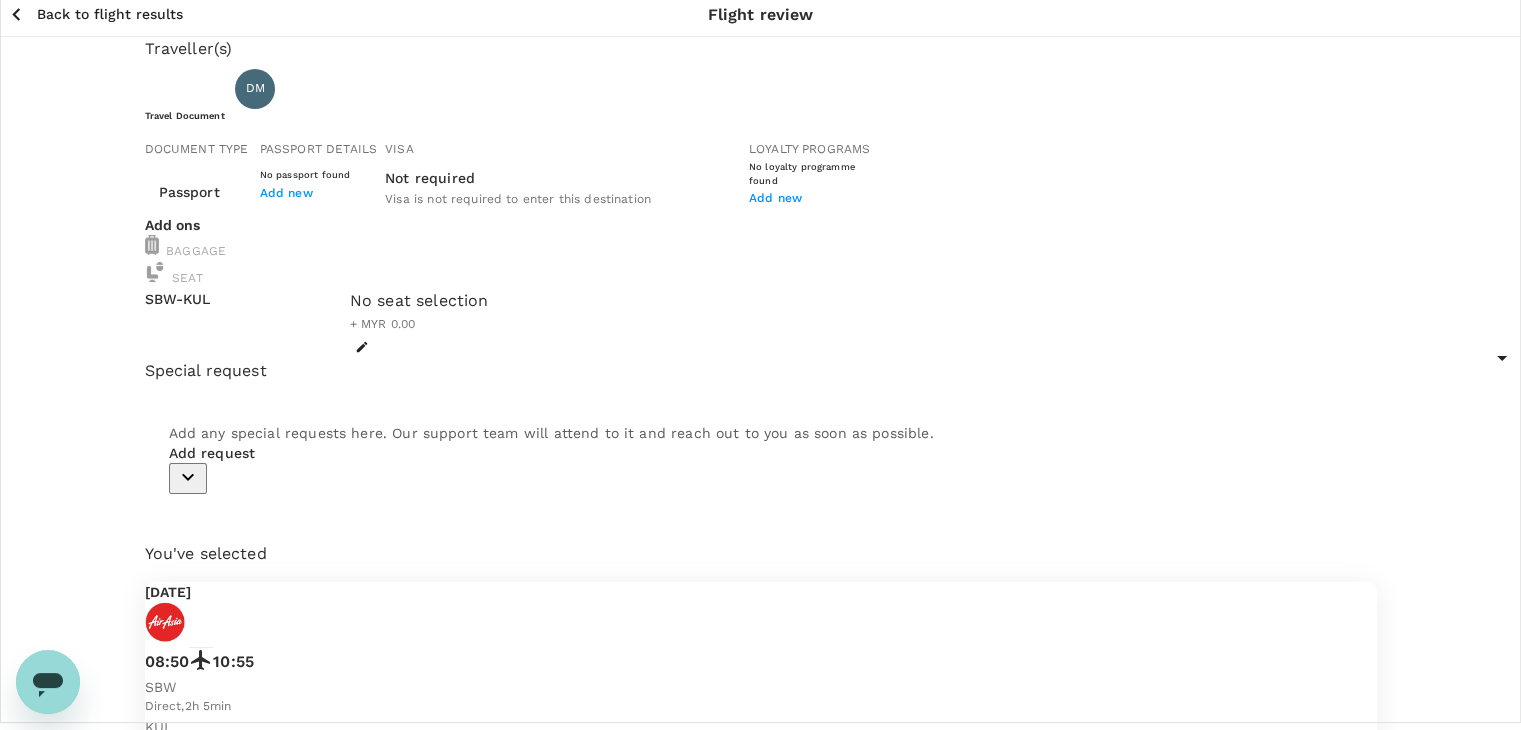 scroll, scrollTop: 0, scrollLeft: 0, axis: both 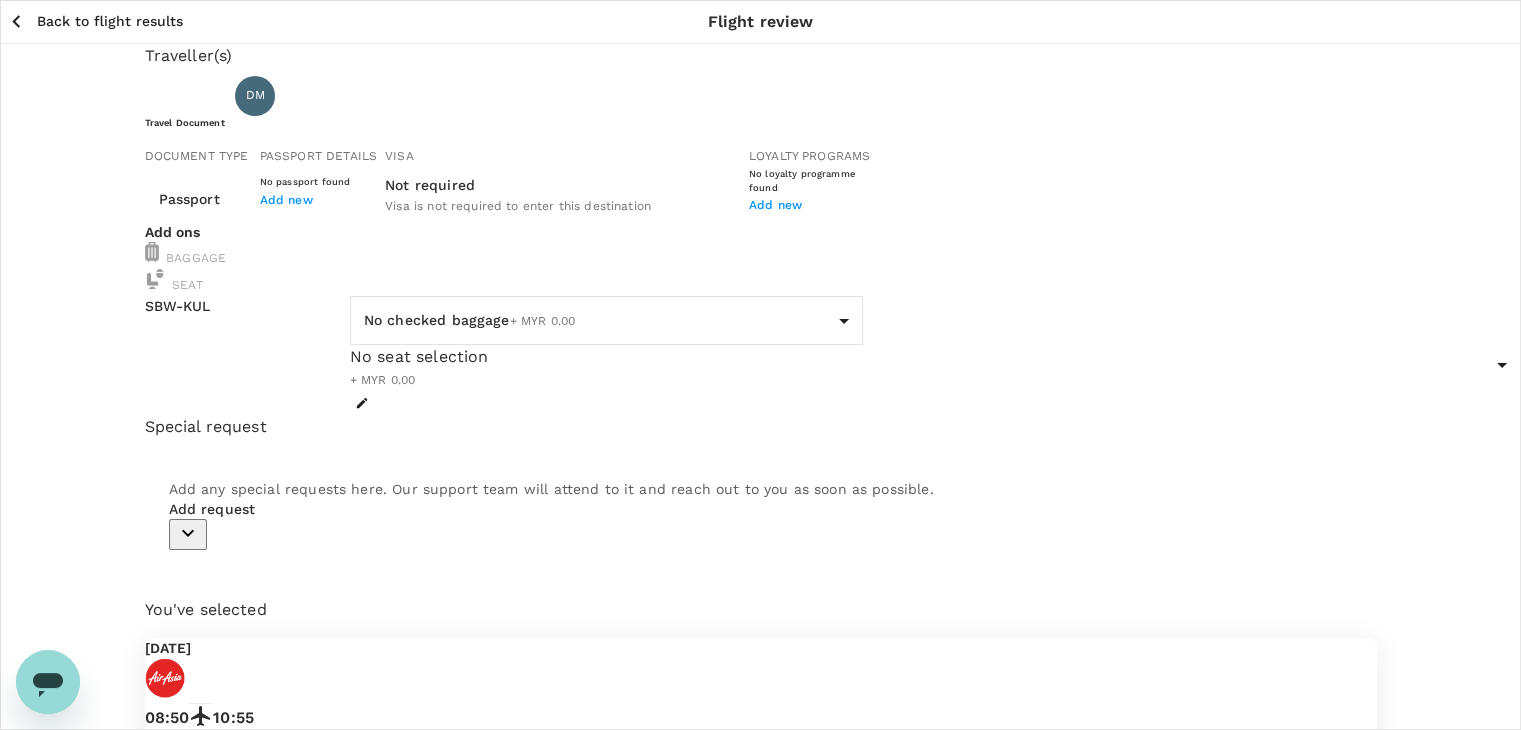 click on "Back to flight results Flight review Traveller(s) Traveller   1 : DM Deepakaran   [PERSON_NAME] Travel Document Document type Passport Passport ​ Passport details No passport found Add new Visa Not required Visa is not required to enter this destination Loyalty programs No loyalty programme found Add new Add ons Baggage Seat SBW  -  KUL No checked baggage + MYR 0.00 ​ No seat selection + MYR 0.00 Special request Add any special requests here. Our support team will attend to it and reach out to you as soon as possible. Add request You've selected [DATE] 08:50 10:55 SBW Direct ,  2h 5min KUL View flight details Price summary Total fare (1 traveller(s)) MYR 227.73 Air fare MYR 227.73 Baggage fee MYR 0.00 Seat fee MYR 0.00 Service fee MYR 10.00 Total MYR 237.73 Continue to payment details Some travellers require a valid travel document to proceed with this booking by TruTrip  ( 3.47.1   ) View details Edit Add new" at bounding box center [760, 649] 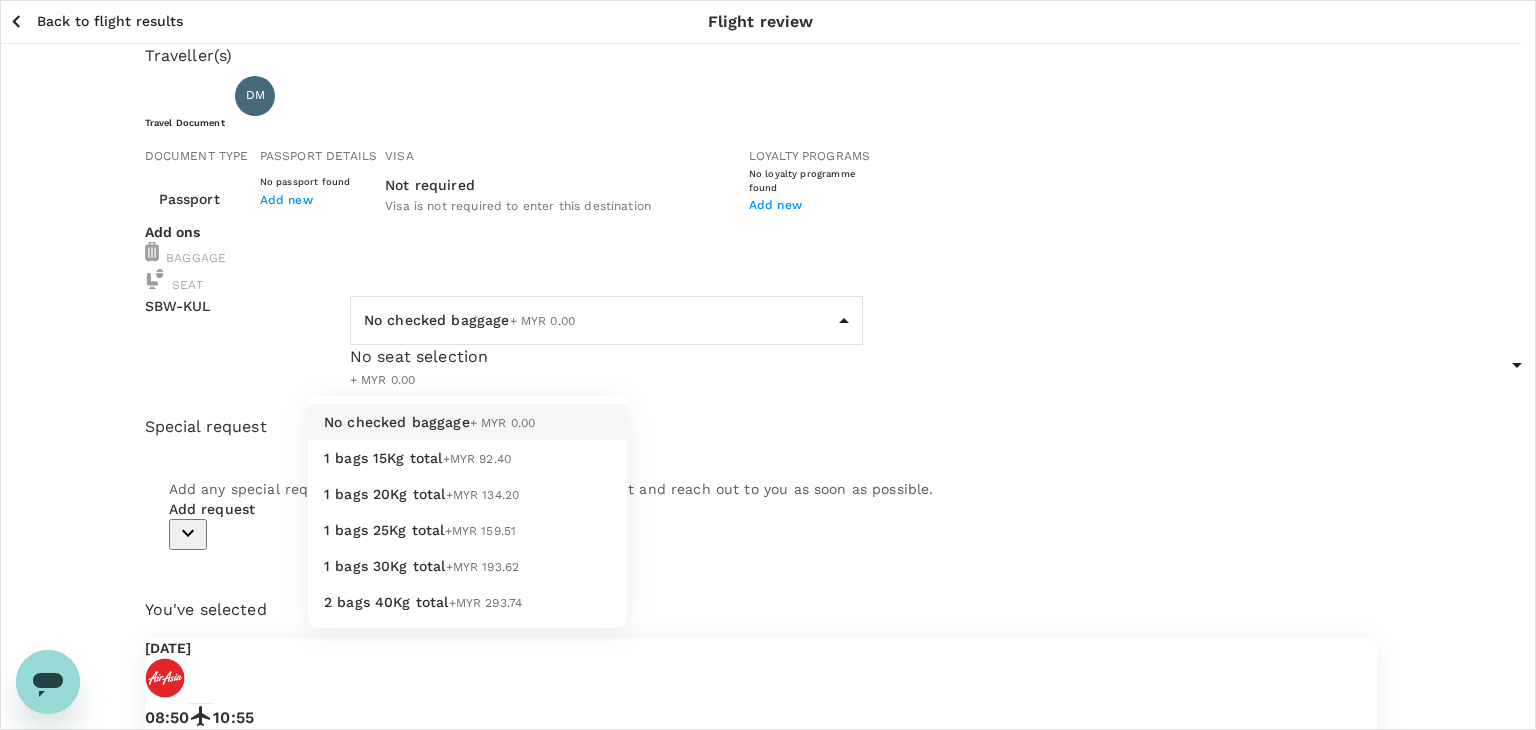 click on "1 bags 15Kg total +MYR 92.40" at bounding box center [467, 458] 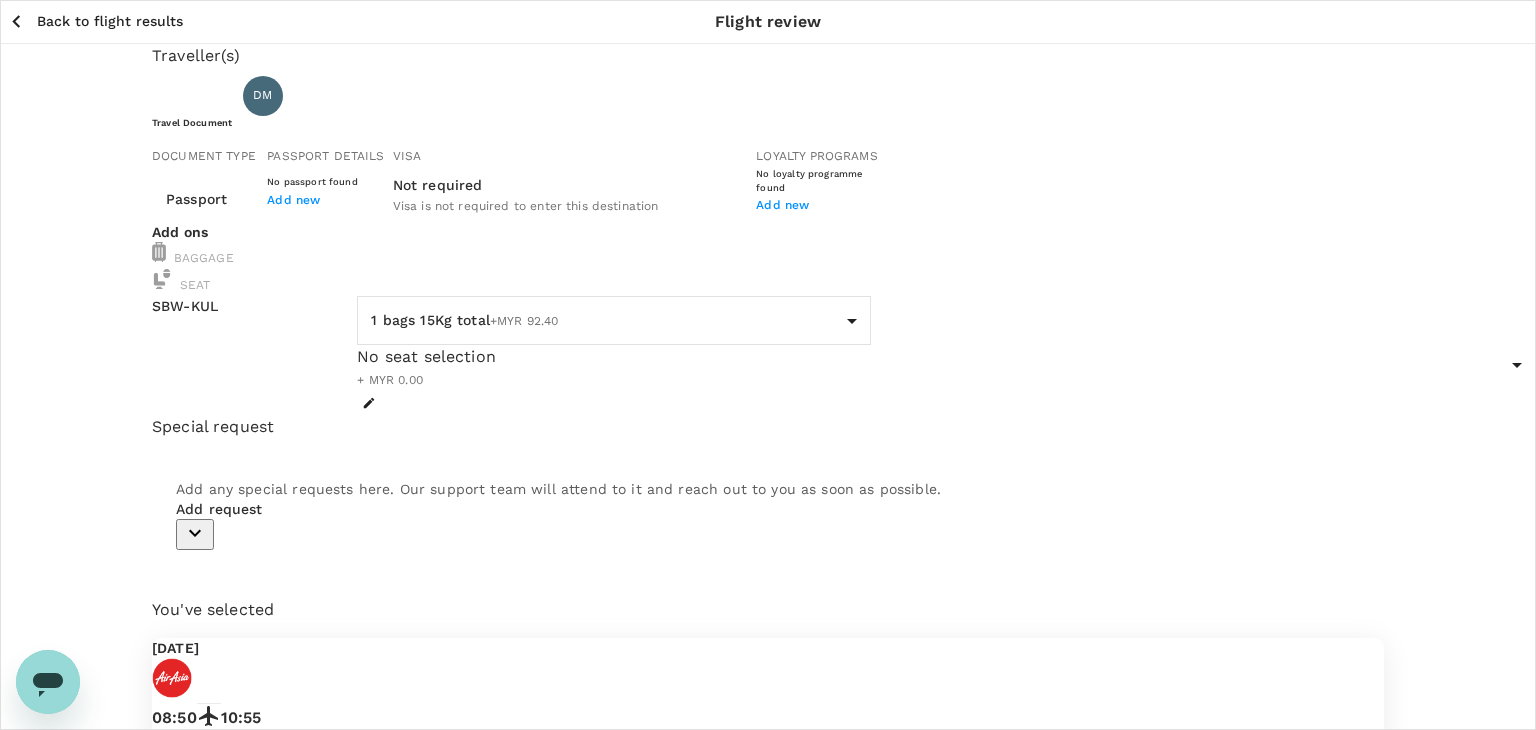 click on "Back to flight results Flight review Traveller(s) Traveller   1 : DM [PERSON_NAME] Travel Document Document type Passport Passport ​ Passport details No passport found Add new Visa Not required Visa is not required to enter this destination Loyalty programs No loyalty programme found Add new Add ons Baggage Seat SBW  -  KUL 1 bags 15Kg total +MYR 92.40 1 - 92.4 ​ No seat selection + MYR 0.00 Special request Add any special requests here. Our support team will attend to it and reach out to you as soon as possible. Add request You've selected [DATE] 08:50 10:55 SBW Direct ,  2h 5min KUL View flight details Price summary Total fare (1 traveller(s)) MYR 227.73 Air fare MYR 227.73 Baggage fee MYR 0.00 Seat fee MYR 0.00 Service fee MYR 10.00 Total MYR 237.73 Continue to payment details Some travellers require a valid travel document to proceed with this booking by TruTrip  ( 3.47.1   ) View details Edit Add new" at bounding box center (768, 649) 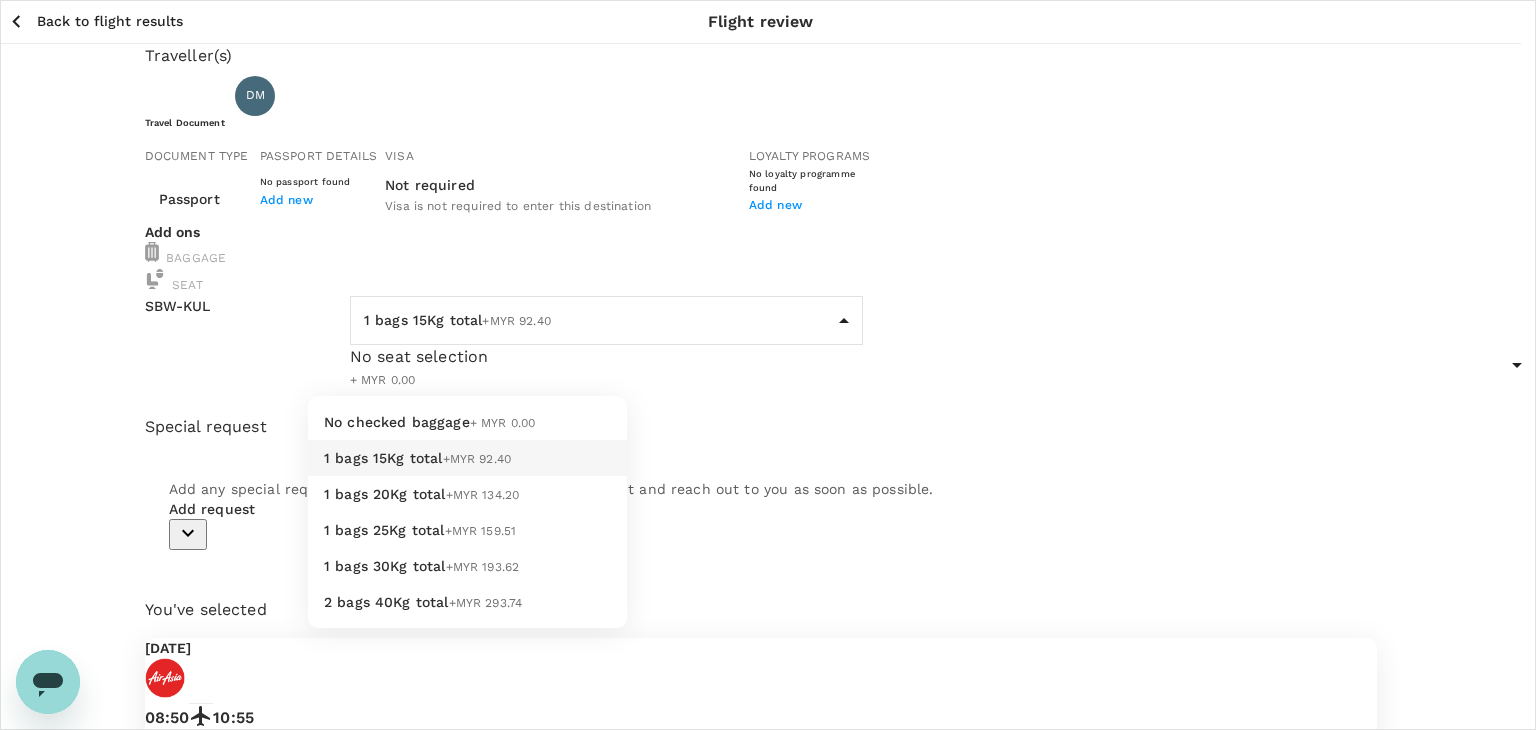 click on "No checked baggage + MYR 0.00" at bounding box center [467, 422] 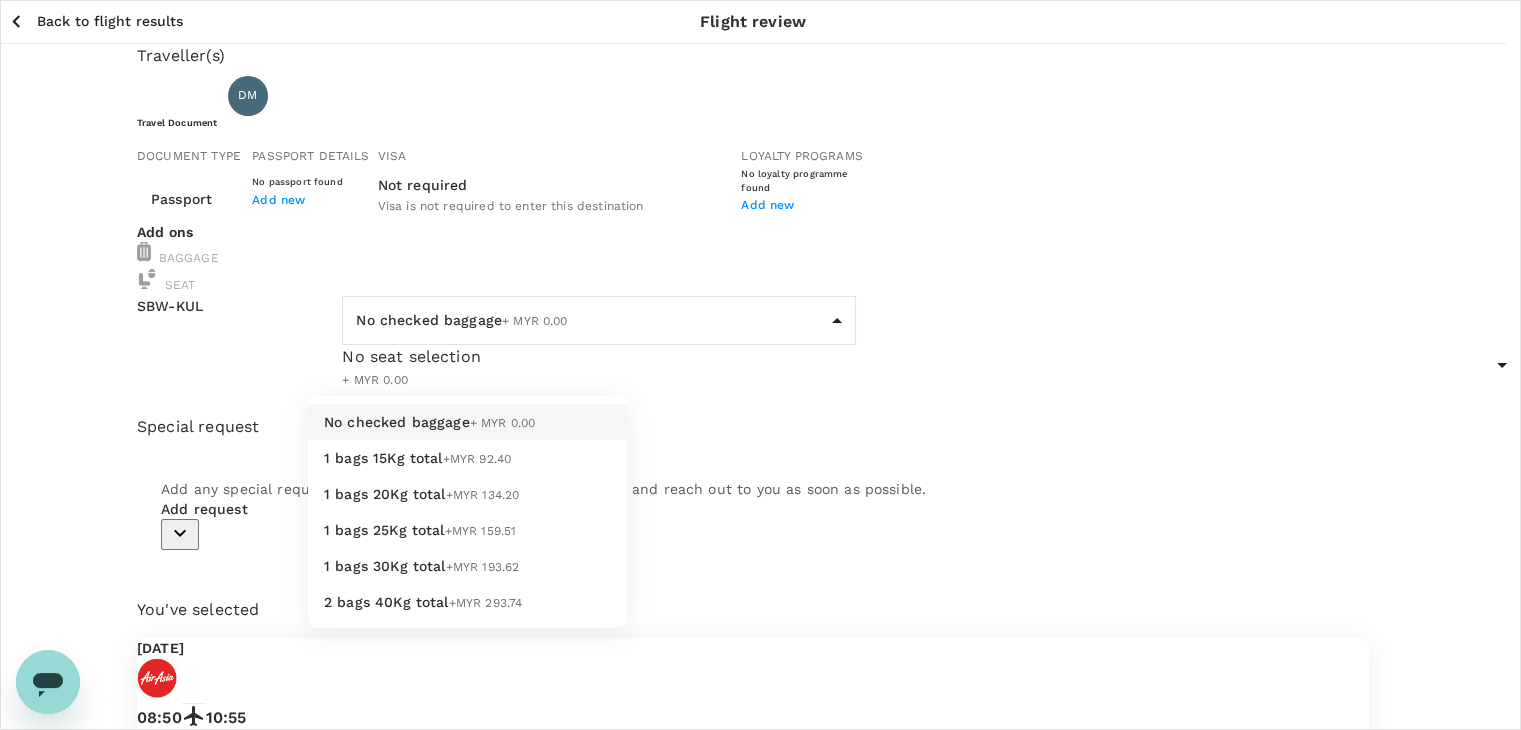 click on "Back to flight results Flight review Traveller(s) Traveller   1 : DM Deepakaran   [PERSON_NAME] Travel Document Document type Passport Passport ​ Passport details No passport found Add new Visa Not required Visa is not required to enter this destination Loyalty programs No loyalty programme found Add new Add ons Baggage Seat SBW  -  KUL No checked baggage + MYR 0.00 ​ No seat selection + MYR 0.00 Special request Add any special requests here. Our support team will attend to it and reach out to you as soon as possible. Add request You've selected [DATE] 08:50 10:55 SBW Direct ,  2h 5min KUL View flight details Price summary Total fare (1 traveller(s)) MYR 227.73 Air fare MYR 227.73 Baggage fee MYR 0.00 Seat fee MYR 0.00 Service fee MYR 10.00 Total MYR 237.73 Continue to payment details Some travellers require a valid travel document to proceed with this booking by TruTrip  ( 3.47.1   ) View details Edit Add new No checked baggage + MYR 0.00 1 bags 15Kg total +MYR 92.40 1 bags 20Kg total +MYR 134.20" at bounding box center [760, 649] 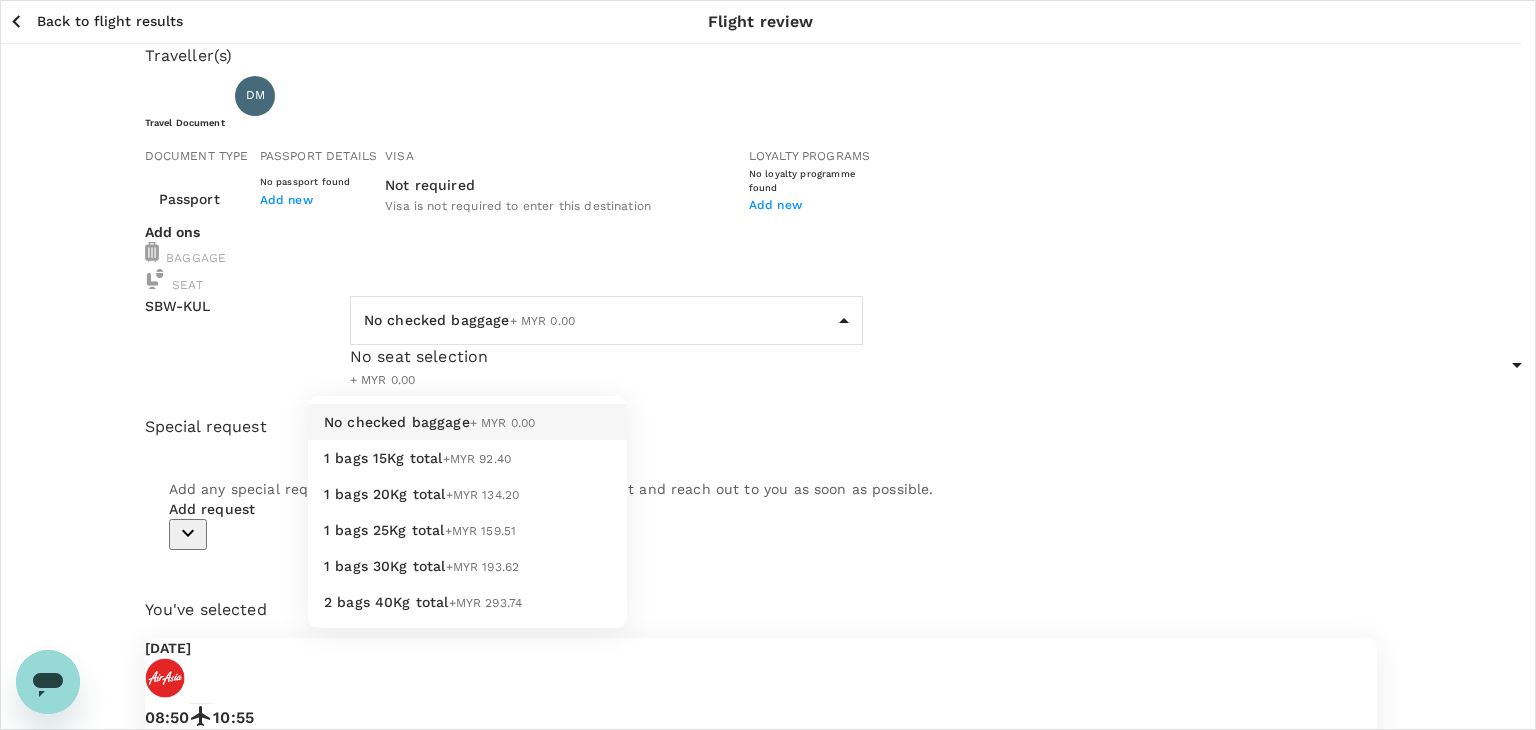 click on "1 bags 15Kg total +MYR 92.40" at bounding box center [467, 458] 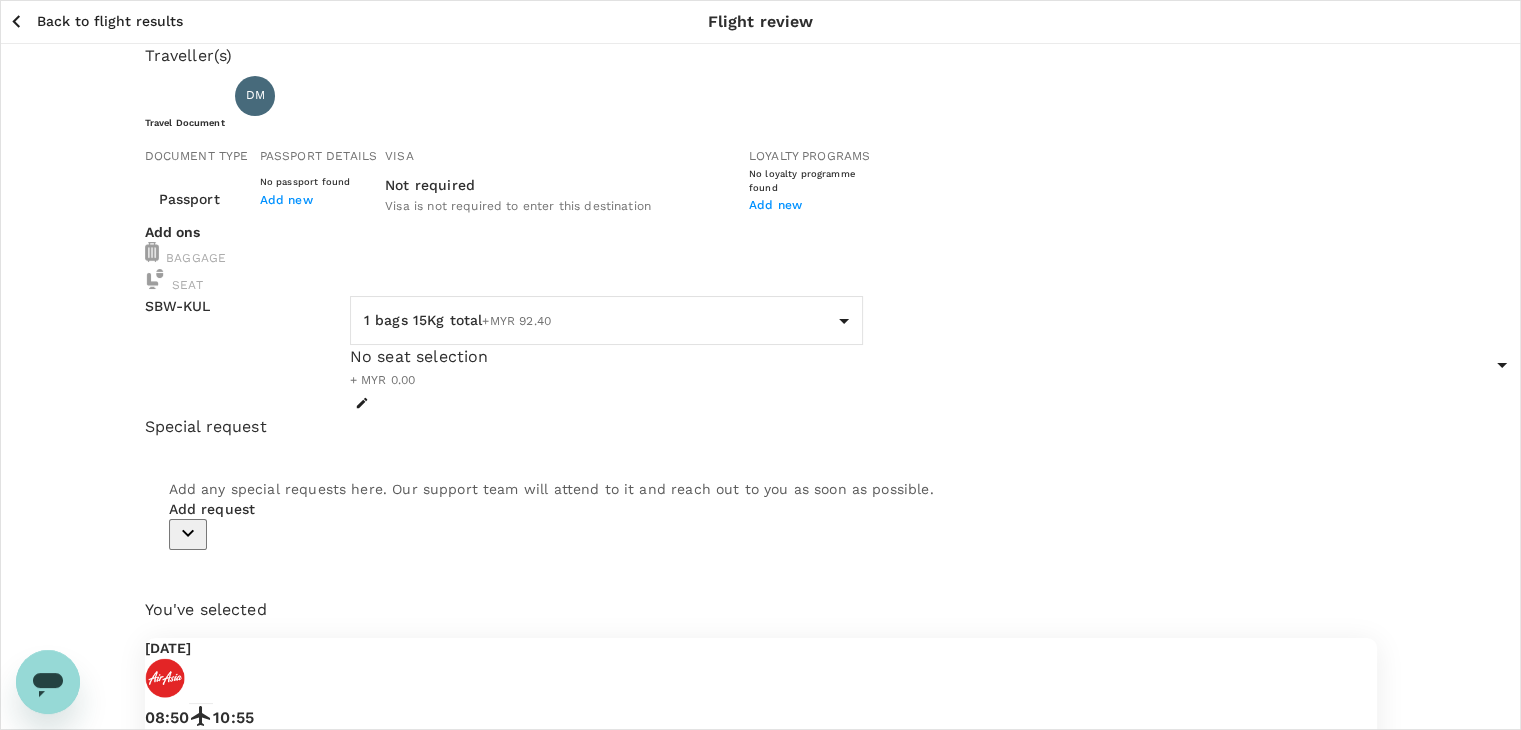 click on "Back to flight results" at bounding box center [110, 21] 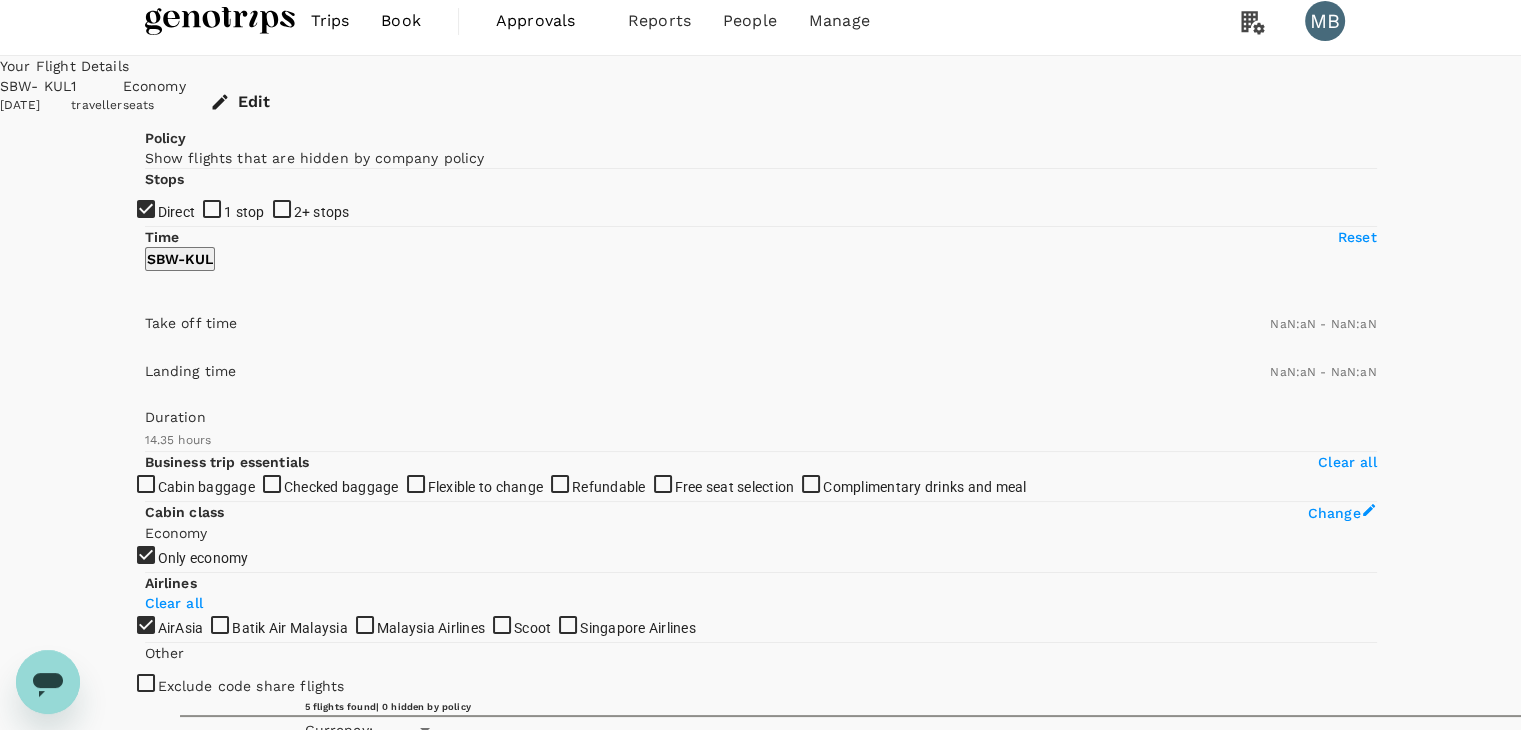 type on "MYR" 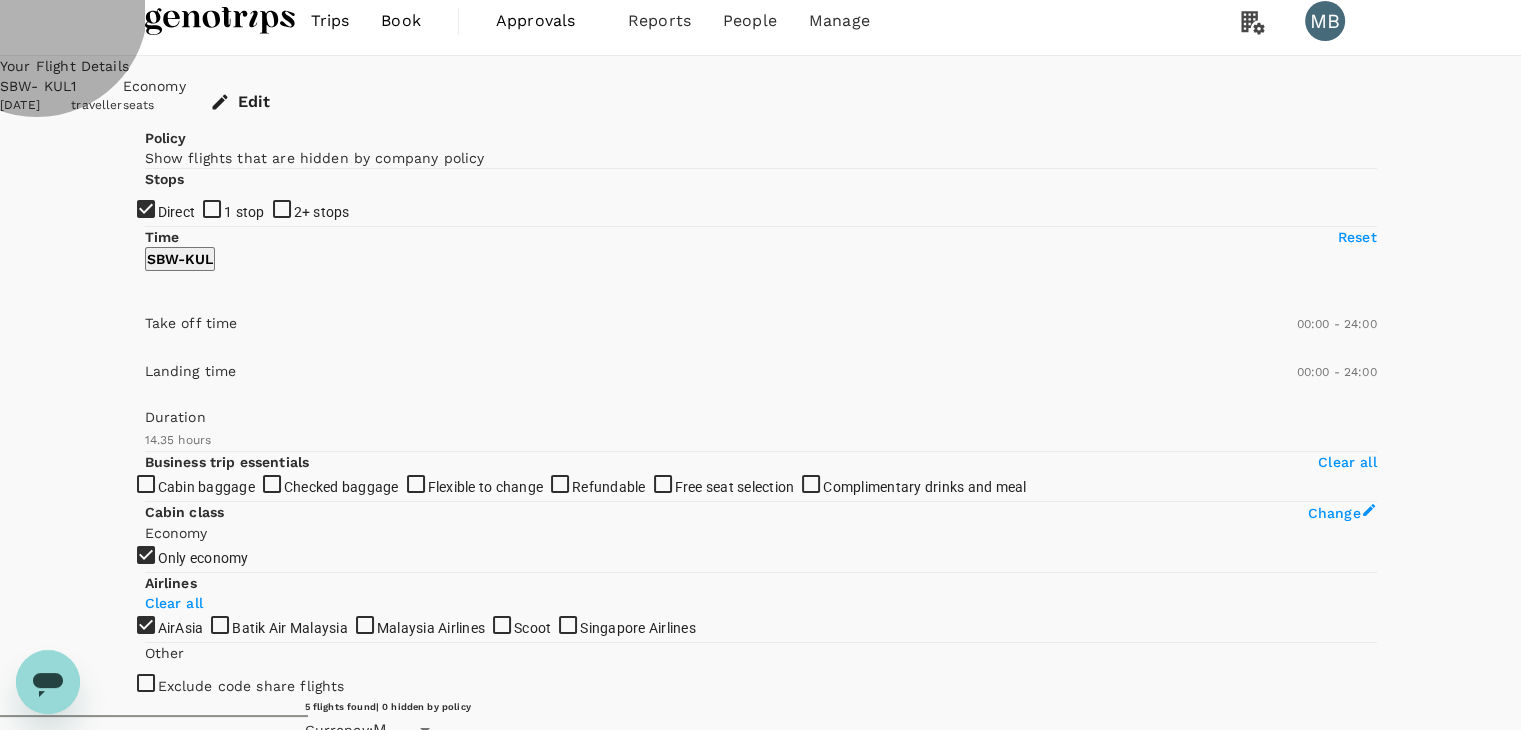 click on "View options" at bounding box center (1176, 836) 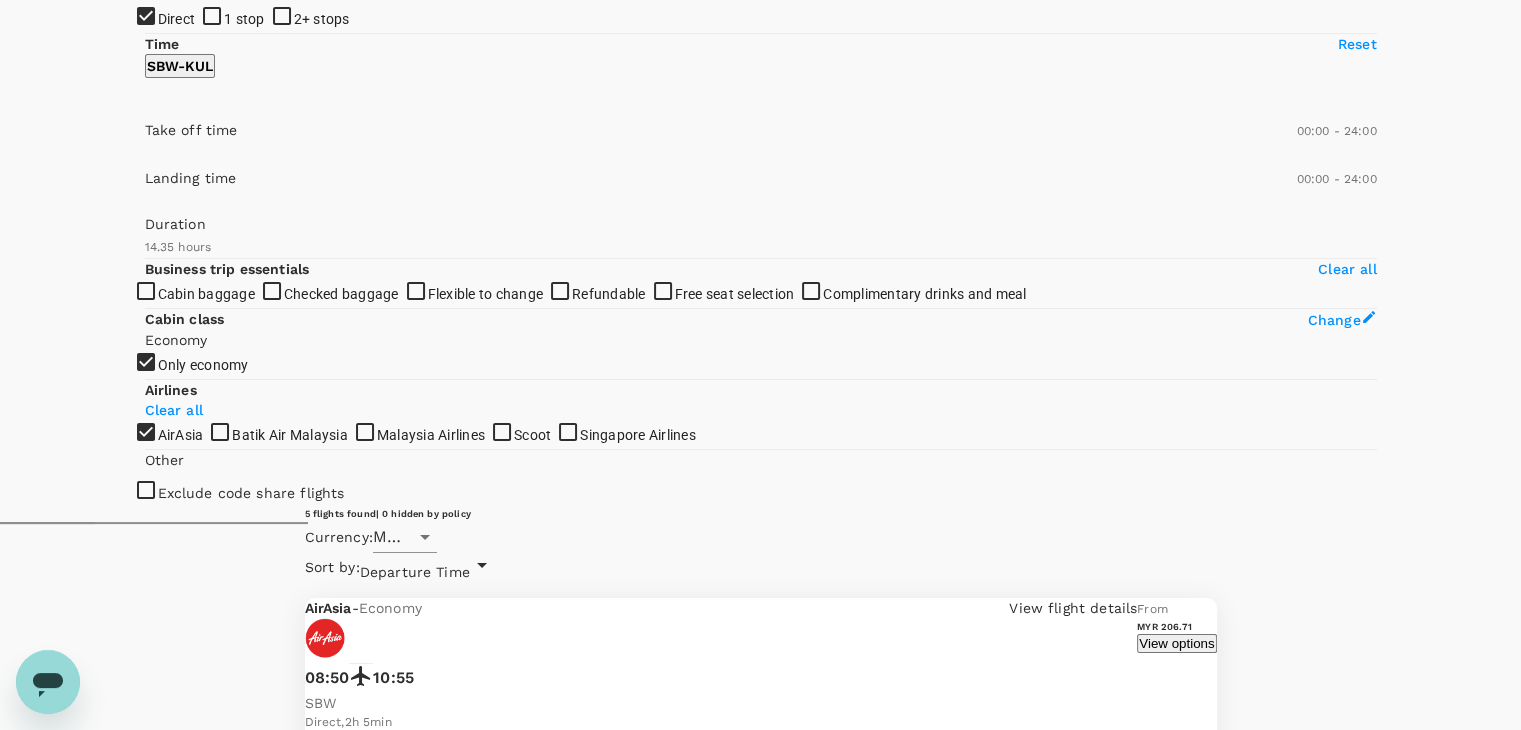 scroll, scrollTop: 211, scrollLeft: 0, axis: vertical 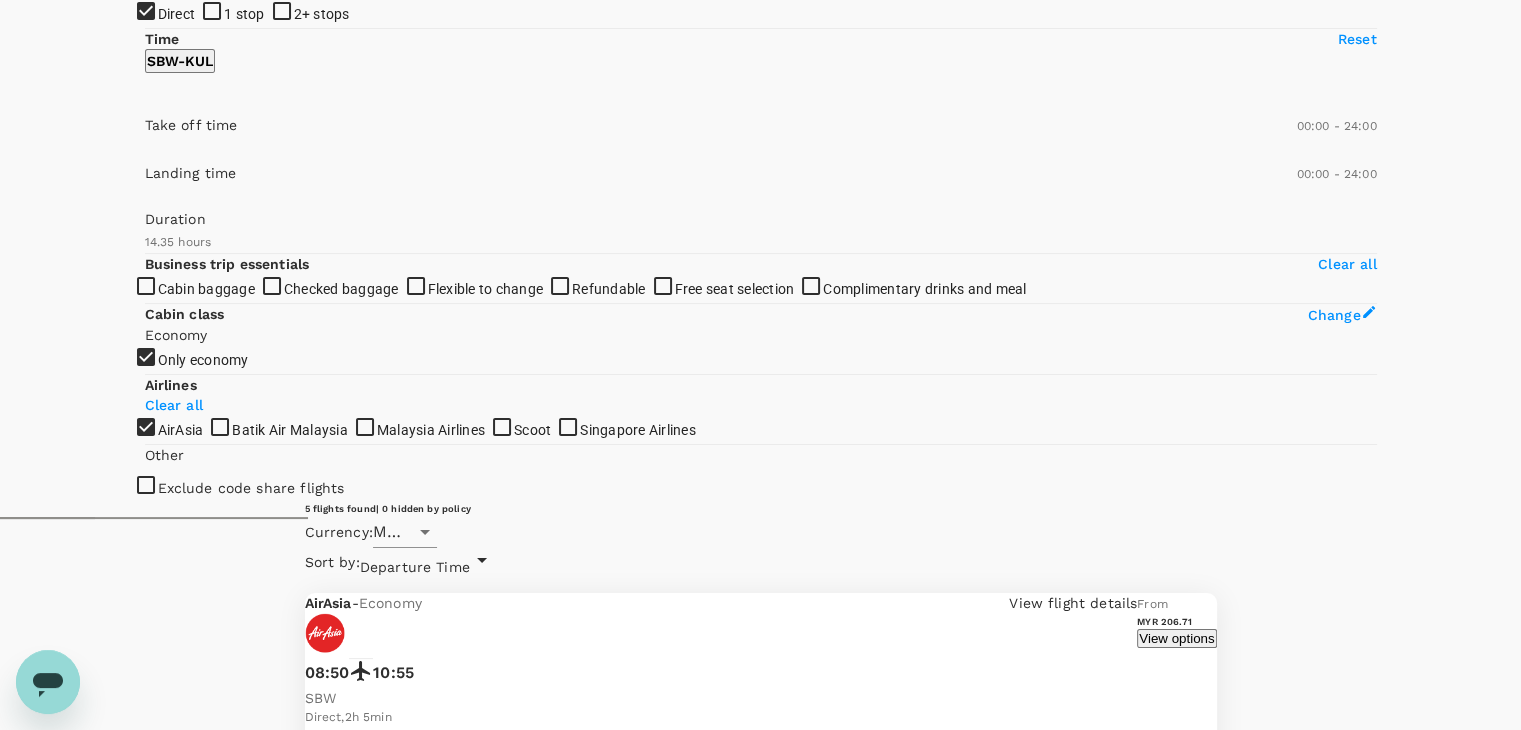click 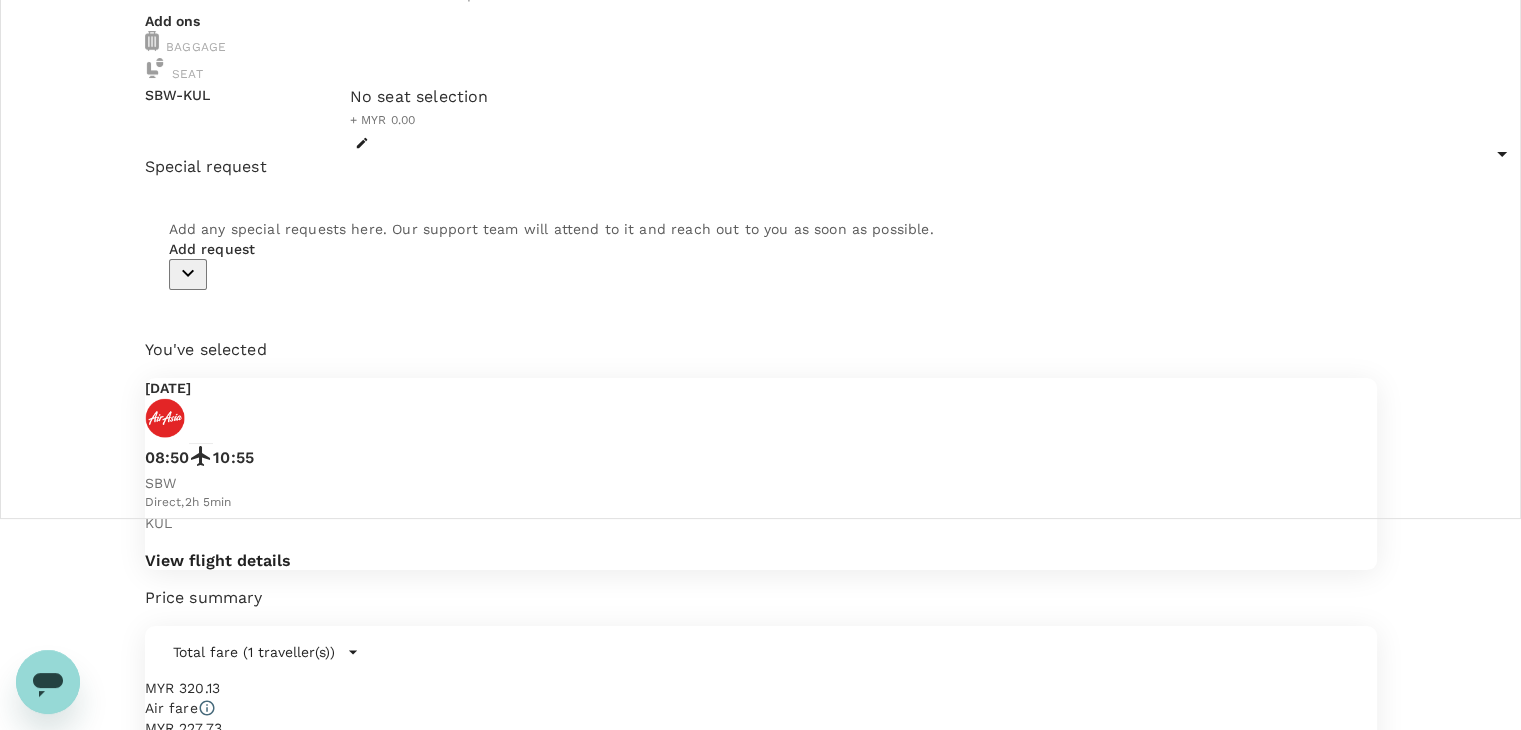 scroll, scrollTop: 0, scrollLeft: 0, axis: both 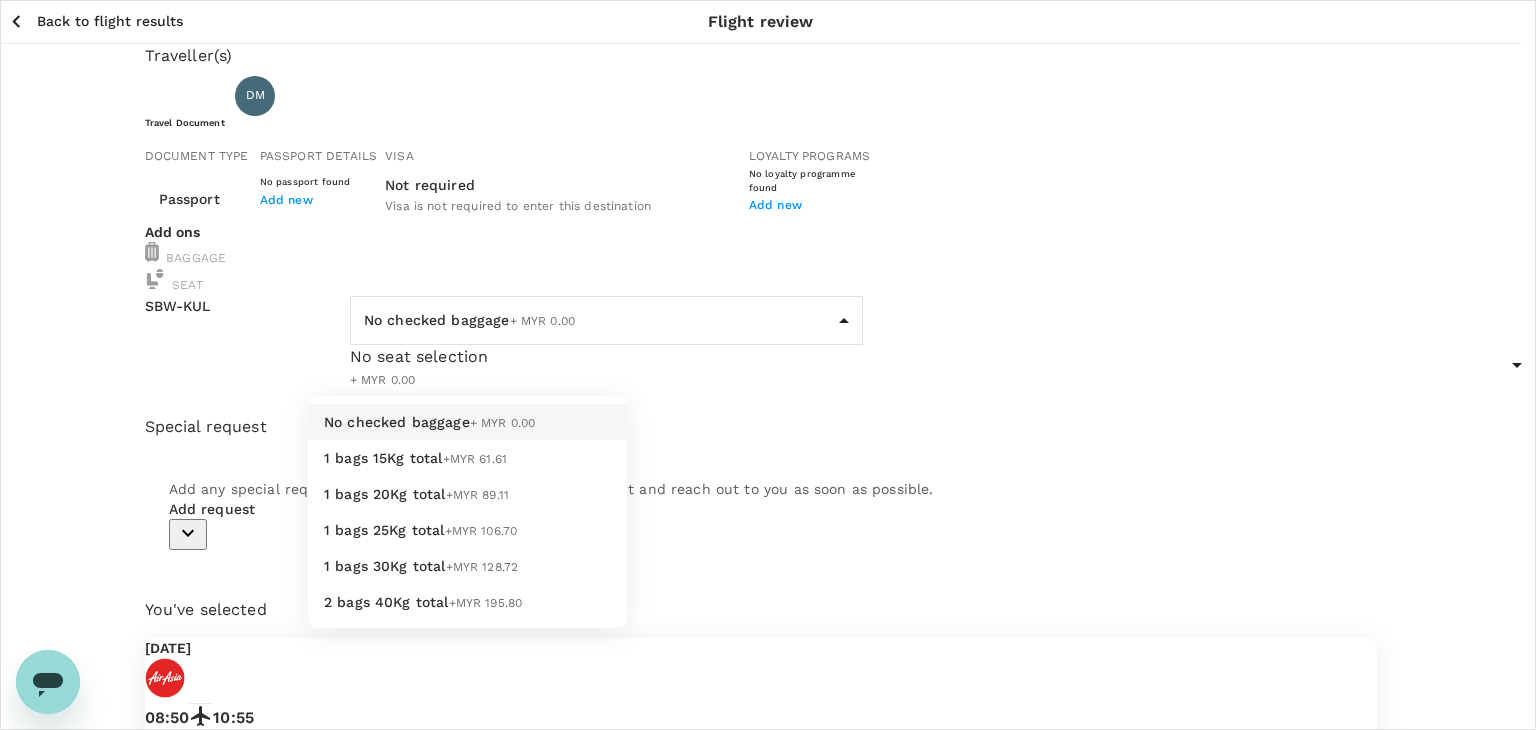 click on "Back to flight results Flight review Traveller(s) Traveller   1 : DM Deepakaran   [PERSON_NAME] Travel Document Document type Passport Passport ​ Passport details No passport found Add new Visa Not required Visa is not required to enter this destination Loyalty programs No loyalty programme found Add new Add ons Baggage Seat SBW  -  KUL No checked baggage + MYR 0.00 ​ No seat selection + MYR 0.00 Special request Add any special requests here. Our support team will attend to it and reach out to you as soon as possible. Add request You've selected [DATE] 08:50 10:55 SBW Direct ,  2h 5min KUL View flight details Price summary Total fare (1 traveller(s)) MYR 277.96 Air fare MYR 277.96 Baggage fee MYR 0.00 Seat fee MYR 0.00 Service fee MYR 10.00 Total MYR 287.96 Continue to payment details Some travellers require a valid travel document to proceed with this booking by TruTrip  ( 3.47.1   ) View details Edit Add new No checked baggage + MYR 0.00 1 bags 15Kg total +MYR 61.61 1 bags 20Kg total +MYR 89.11" at bounding box center [768, 649] 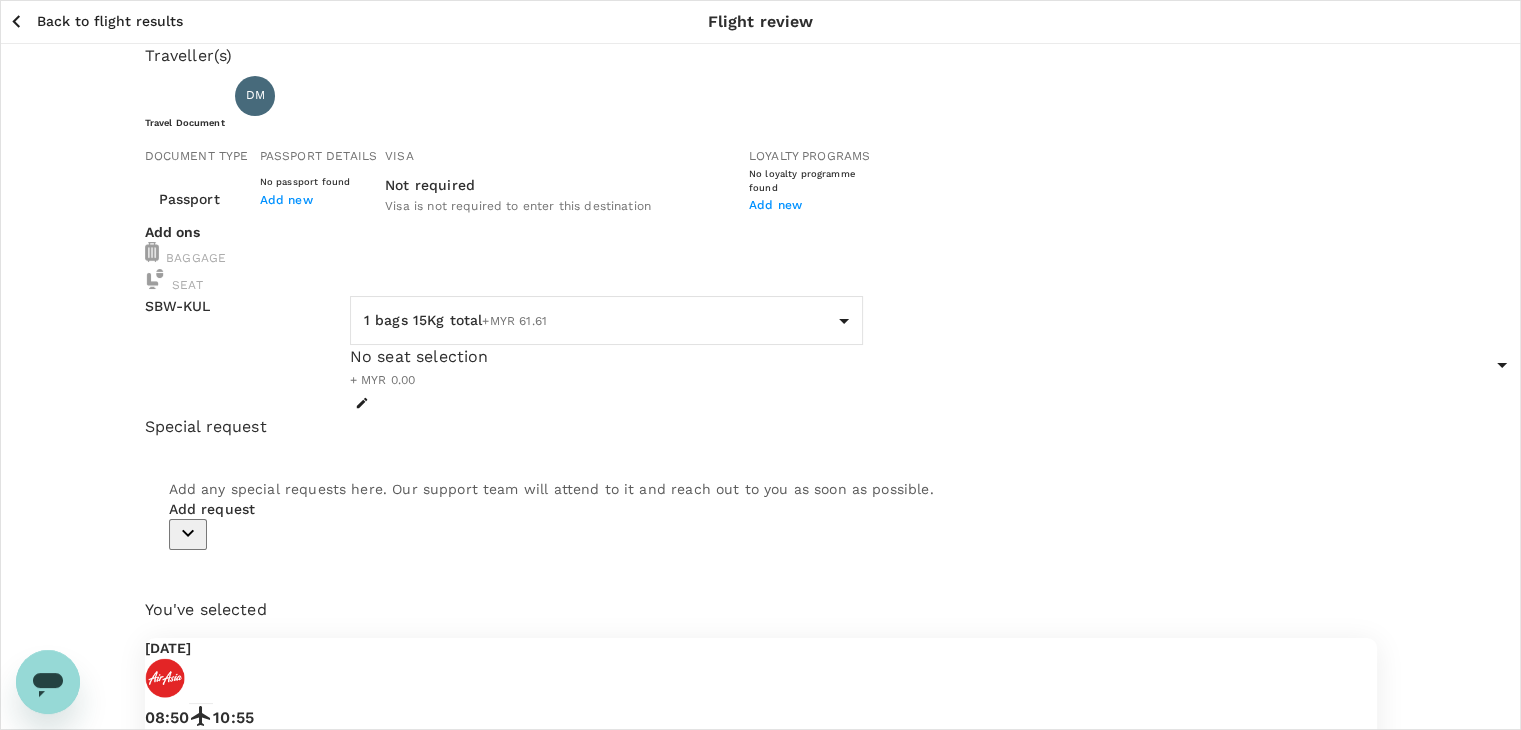 click on "Back to flight results" at bounding box center [110, 21] 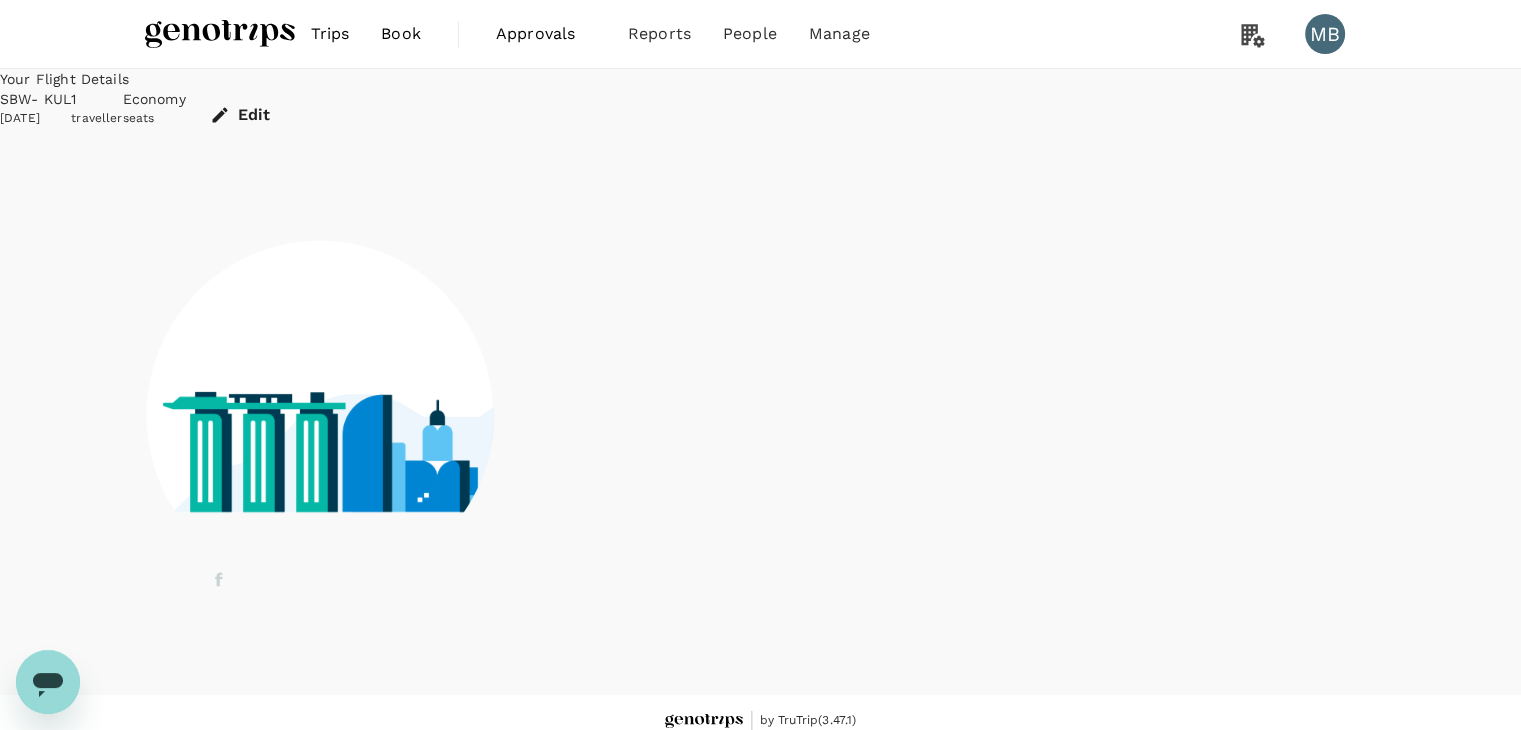scroll, scrollTop: 13, scrollLeft: 0, axis: vertical 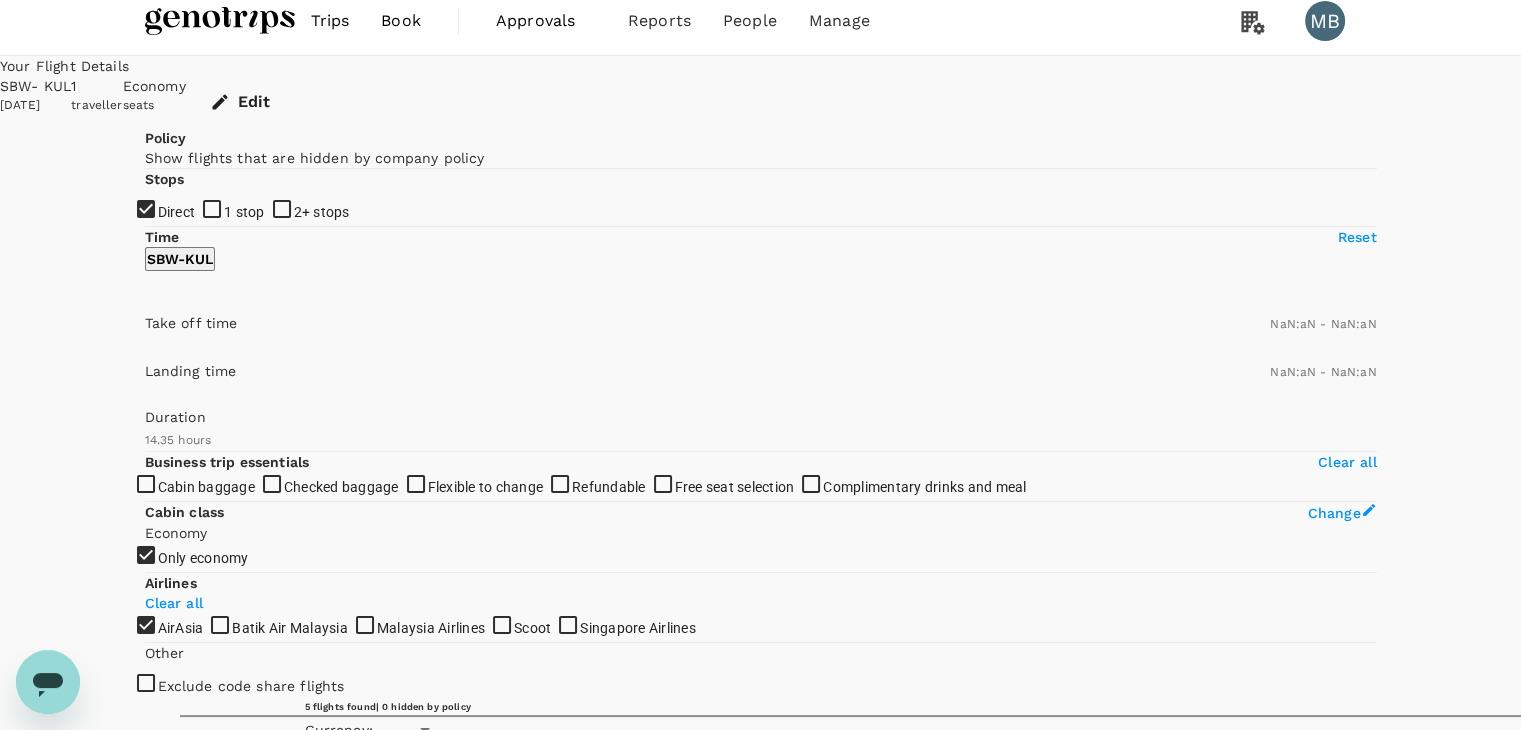 type on "MYR" 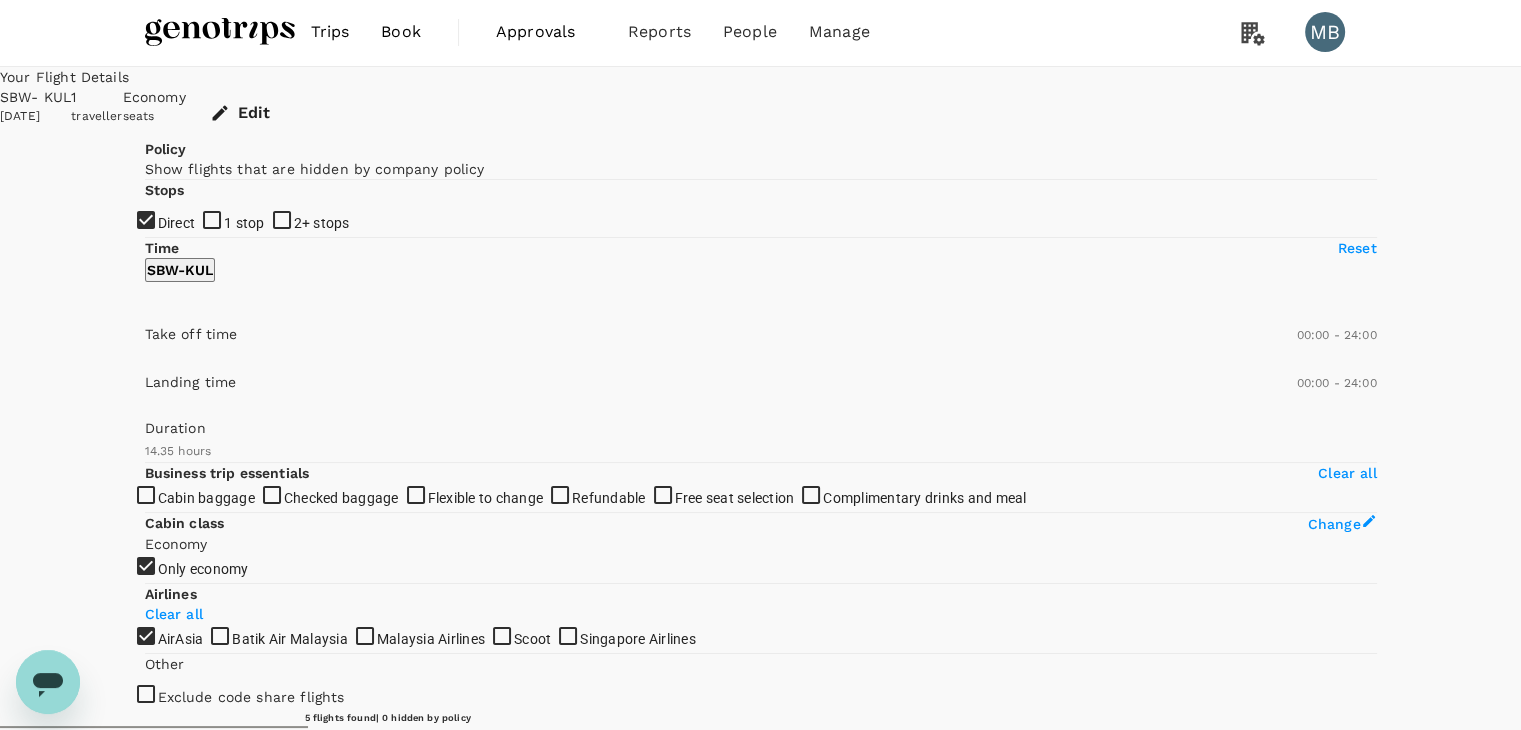 scroll, scrollTop: 0, scrollLeft: 0, axis: both 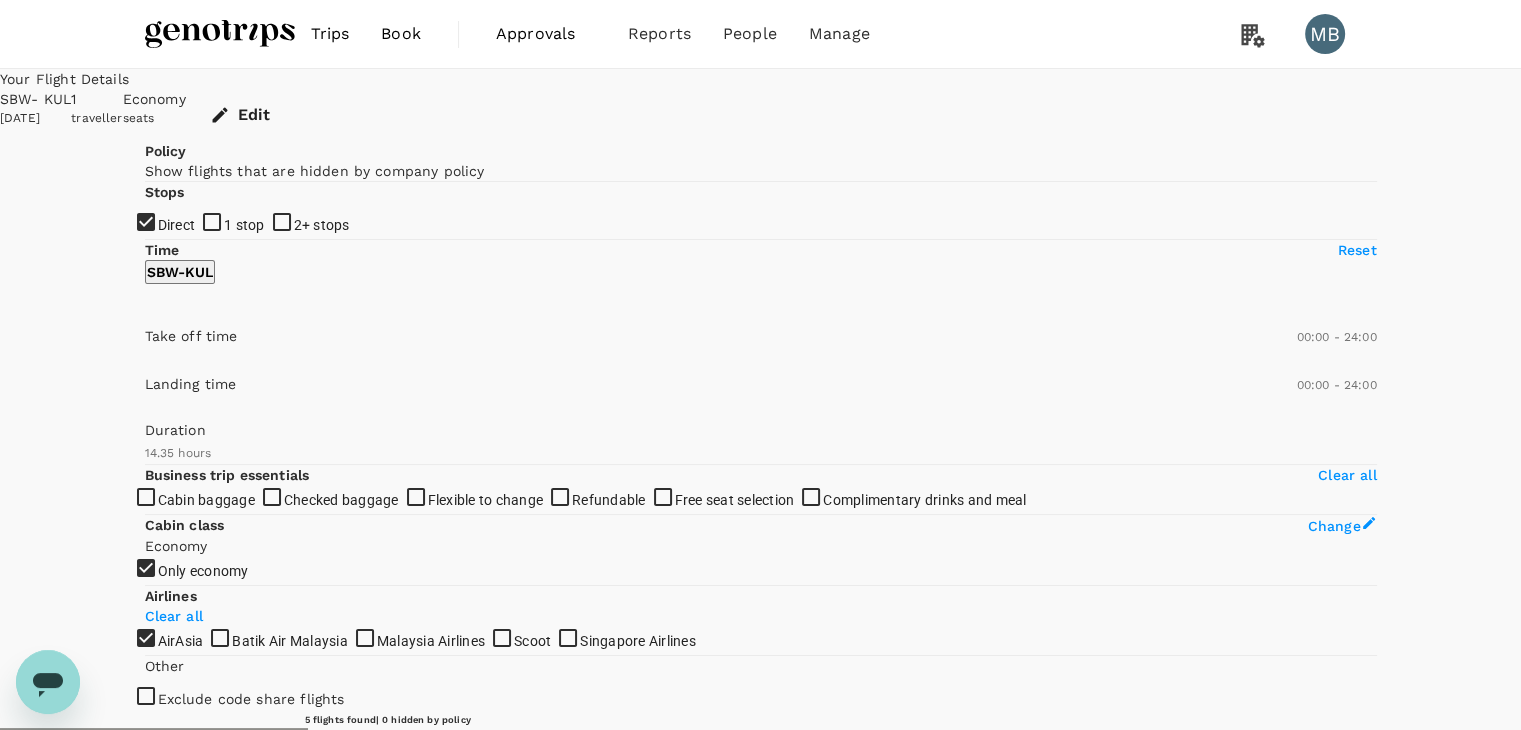 click 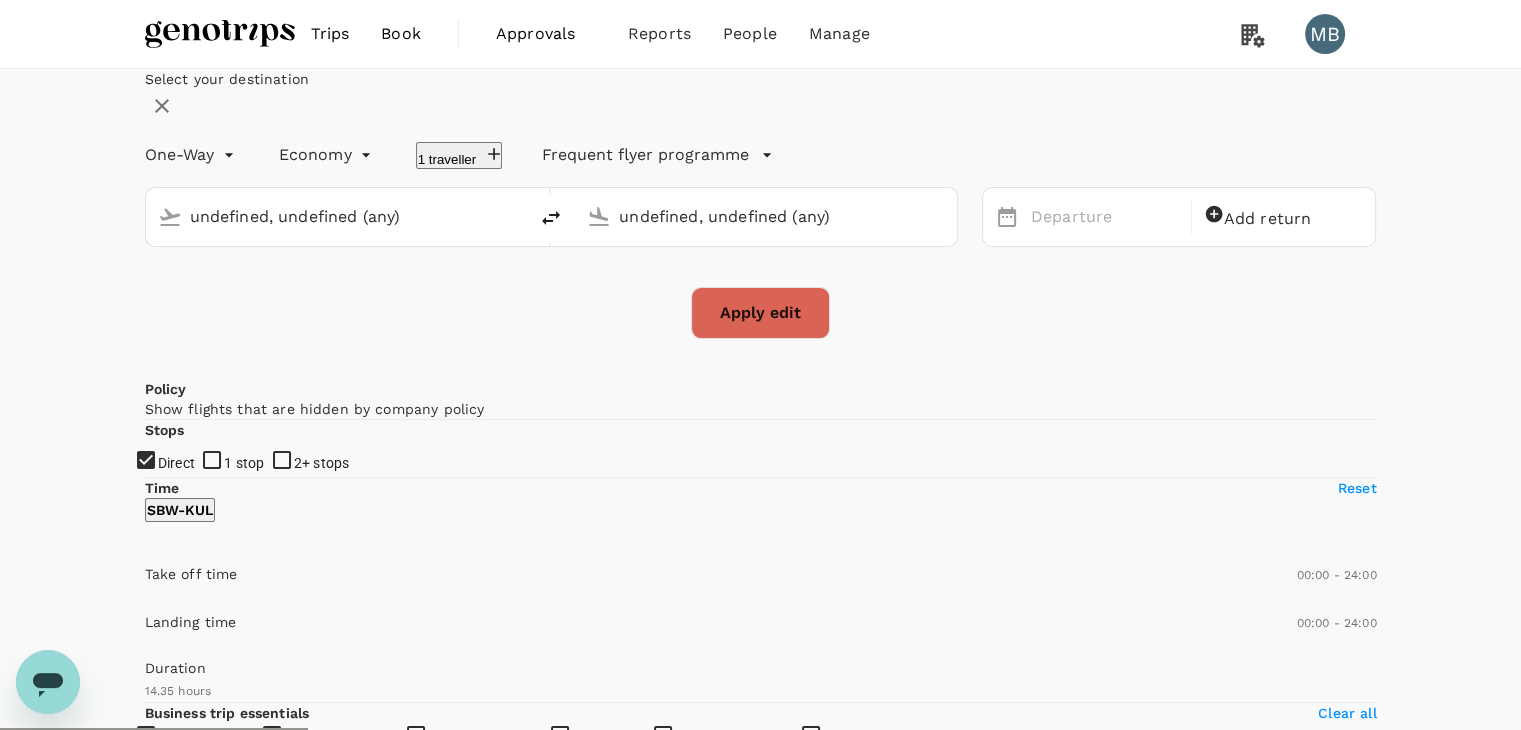 type 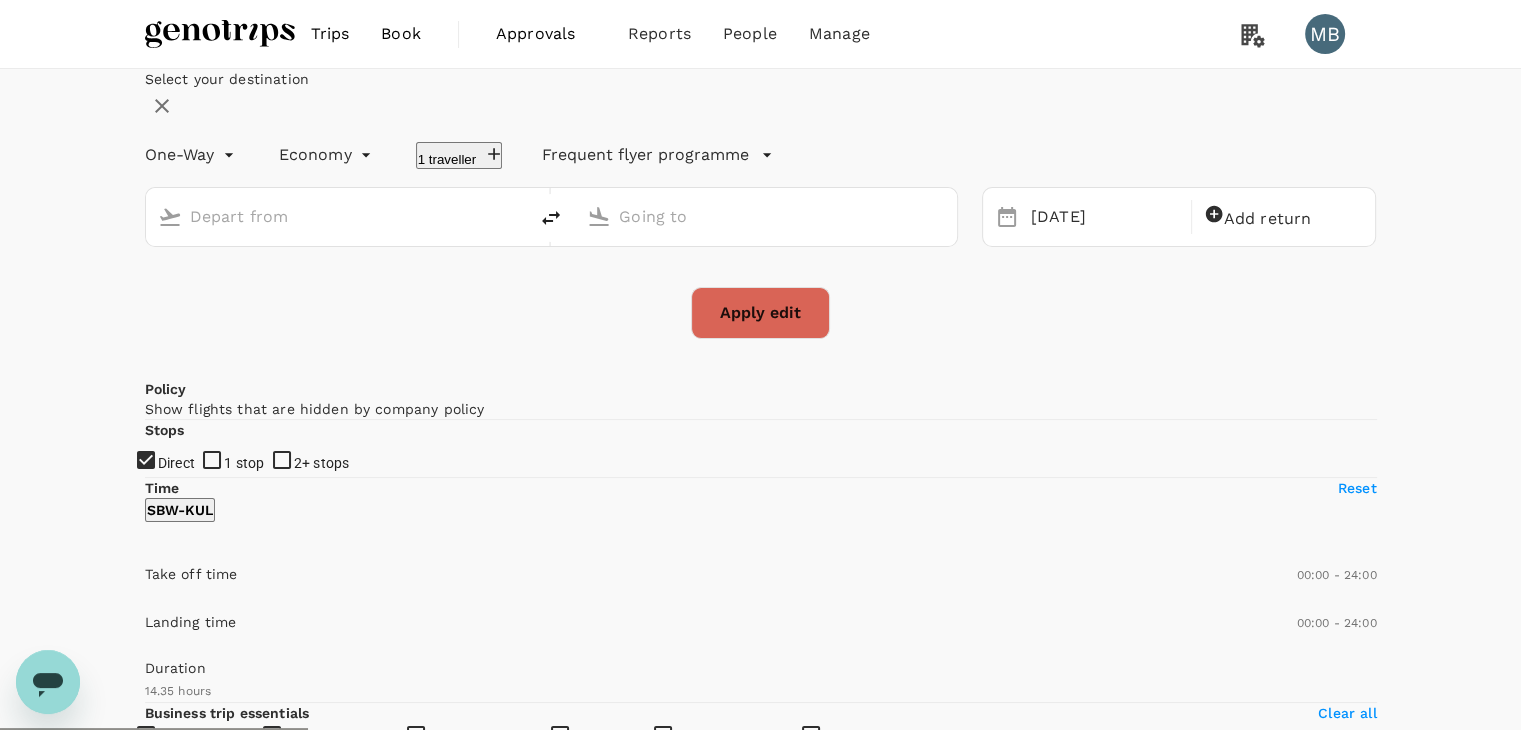 type on "Sibu (SBW)" 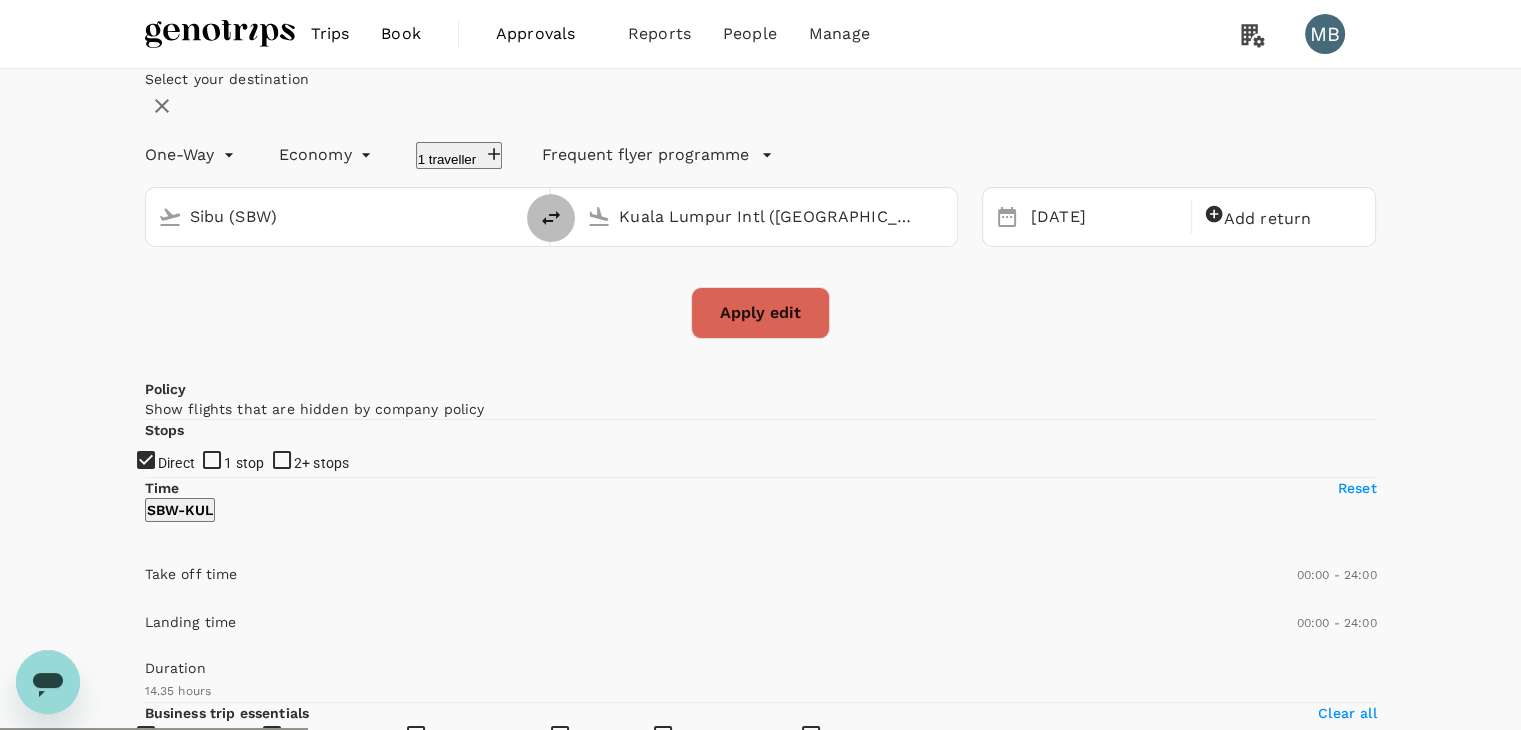 click 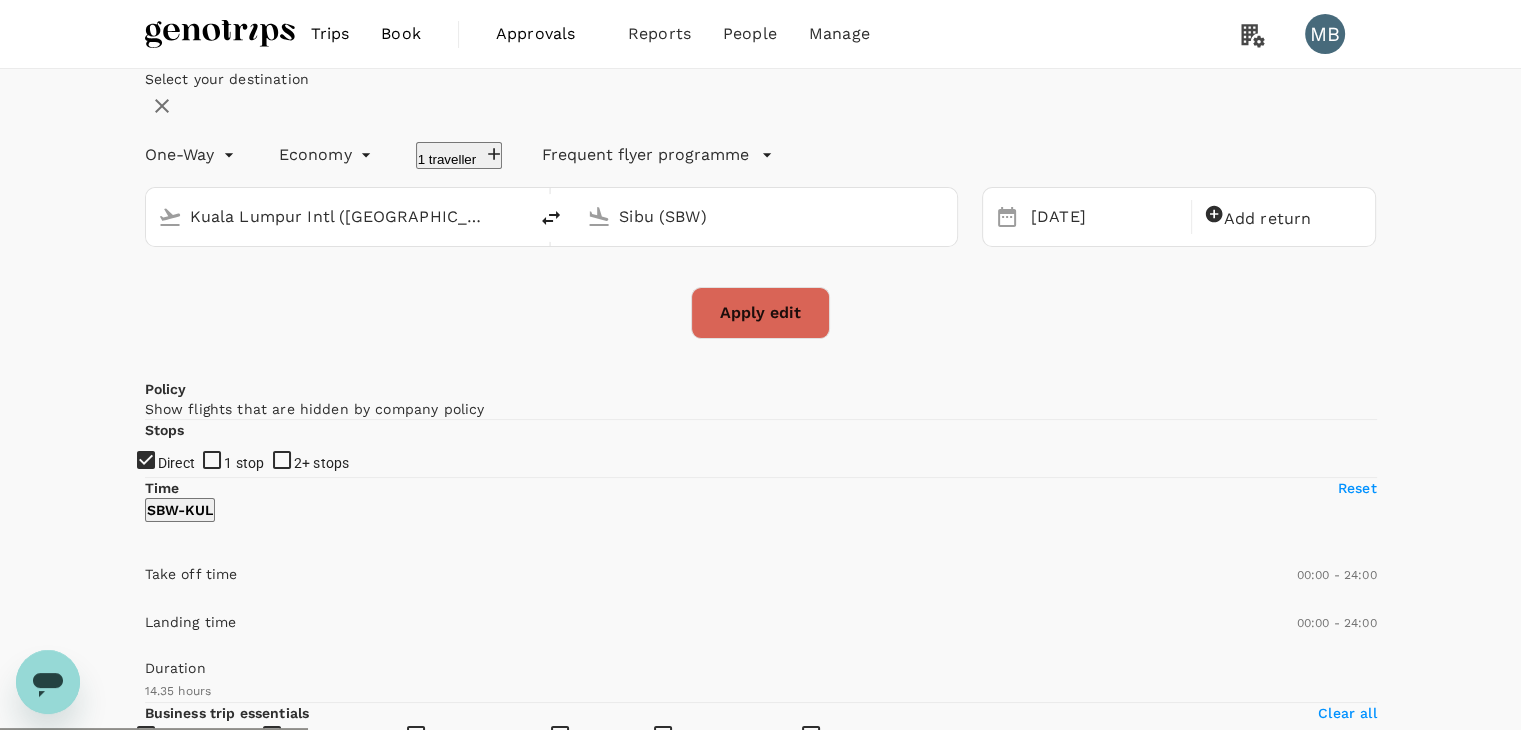 click on "Sibu (SBW)" at bounding box center (767, 216) 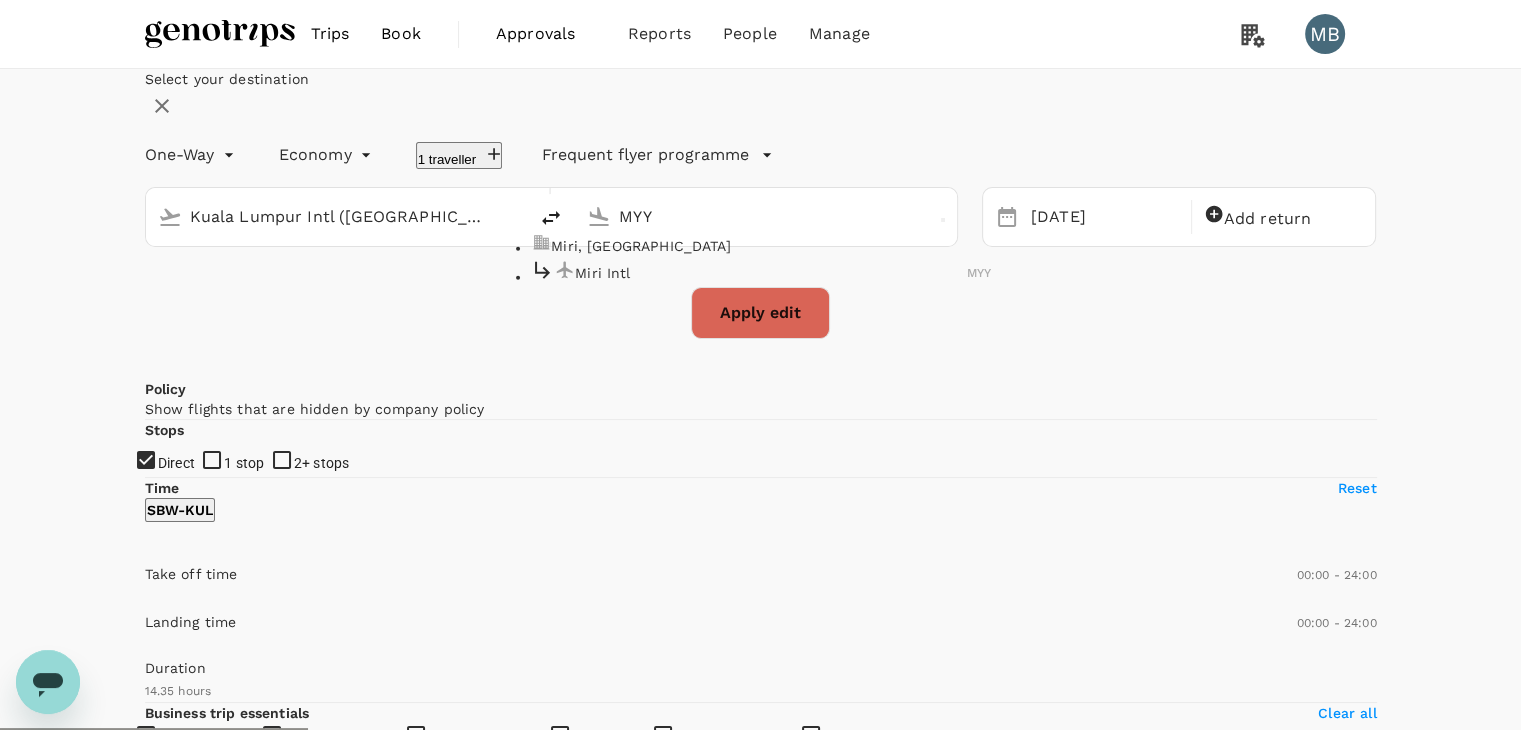click on "Miri Intl" at bounding box center (771, 272) 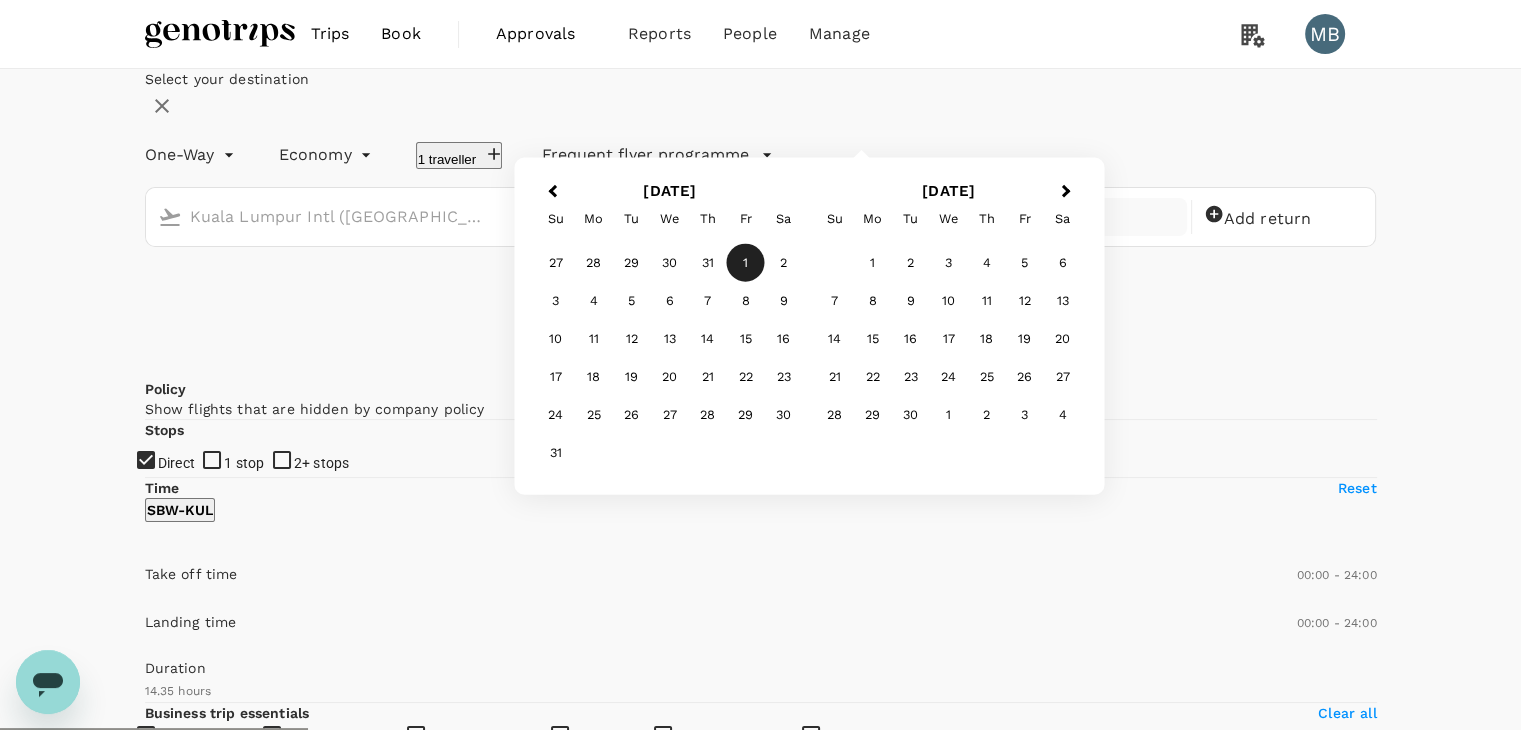 type on "Miri Intl (MYY)" 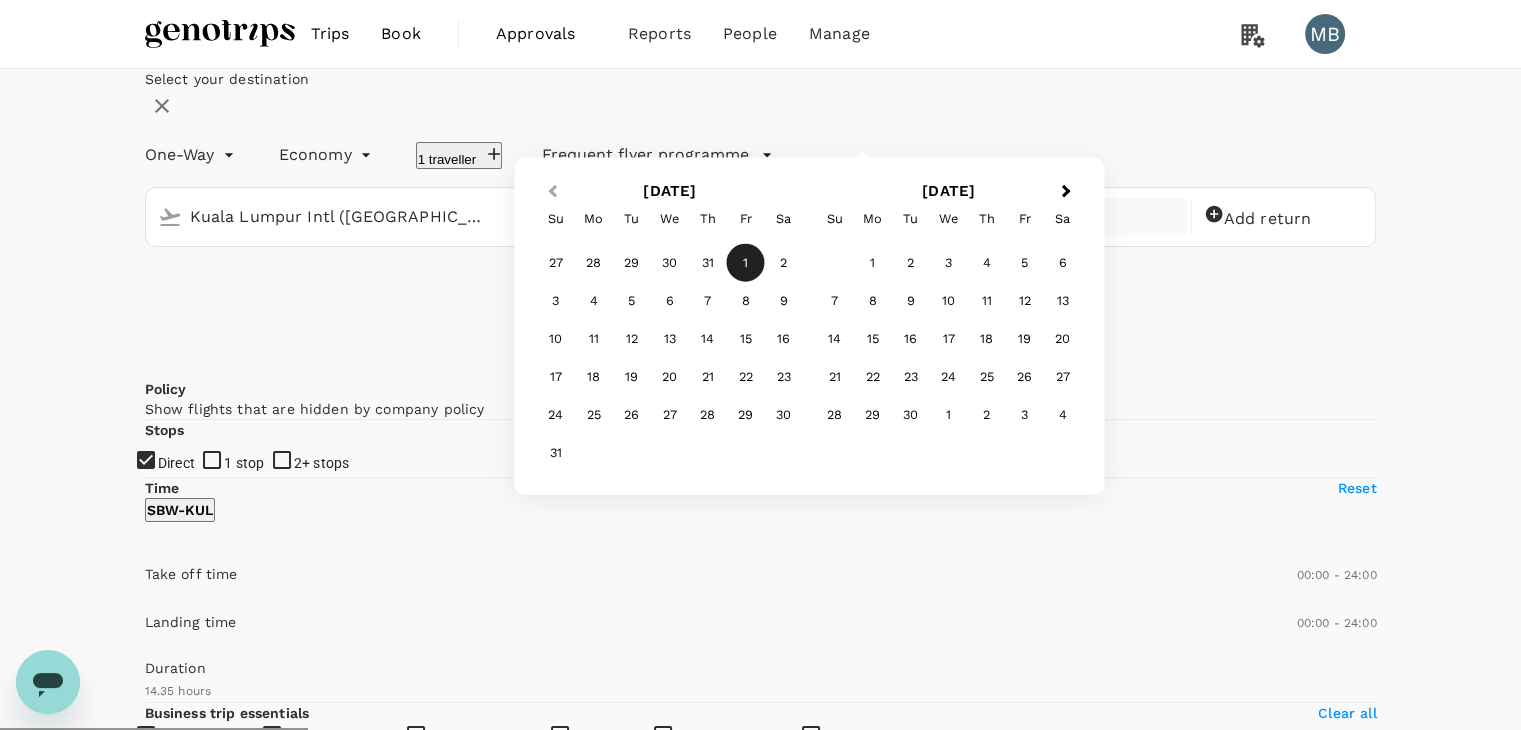 click on "Previous Month" at bounding box center [552, 191] 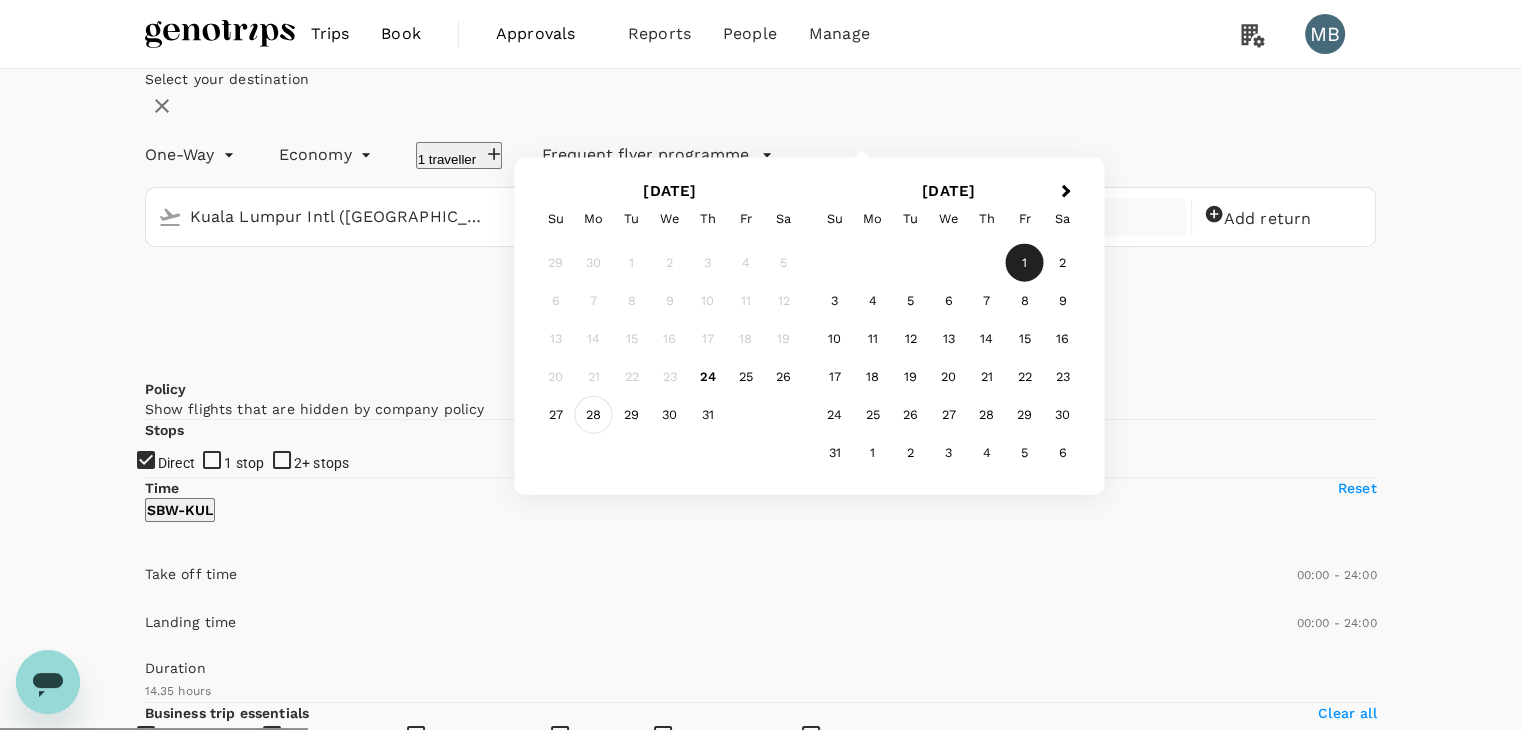 click on "28" at bounding box center (594, 415) 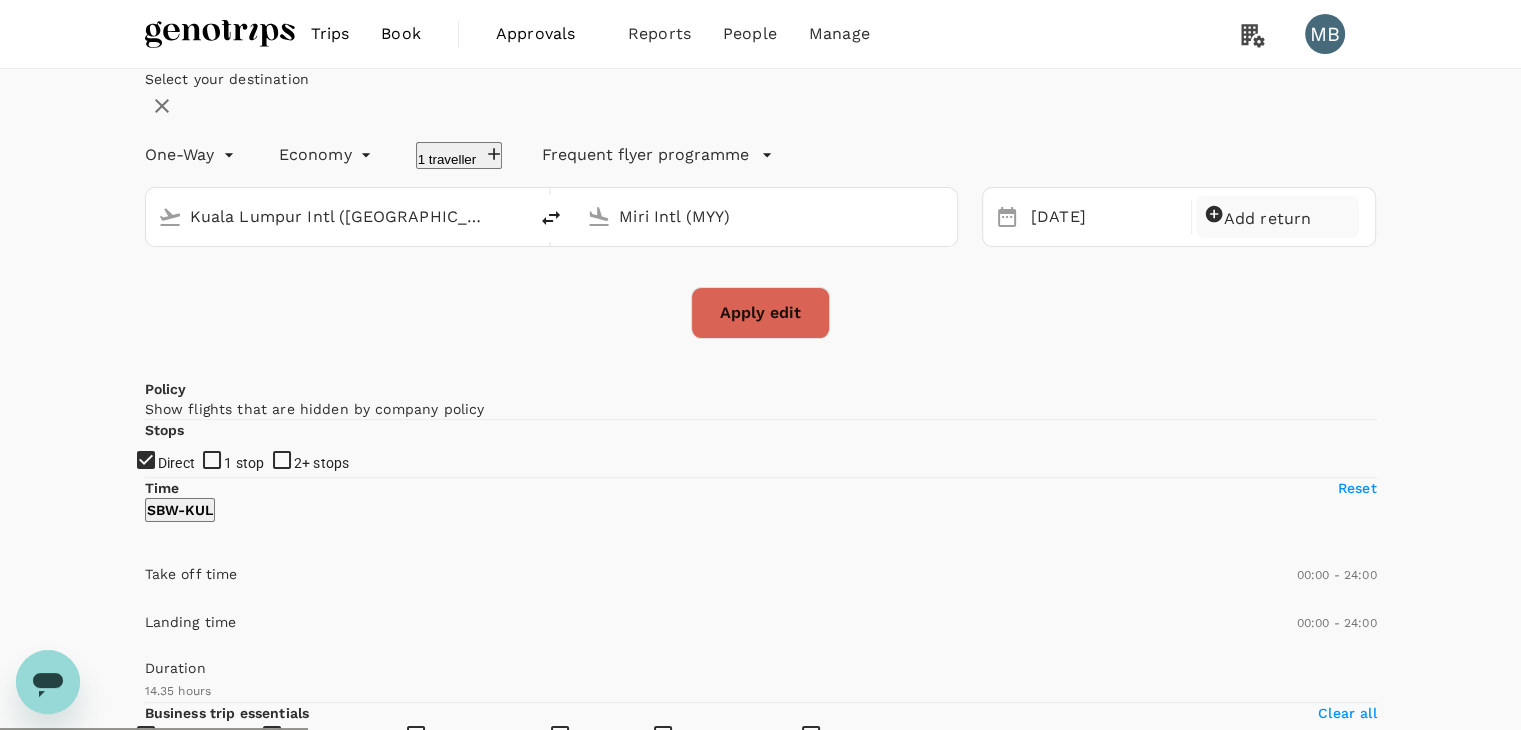 click on "Add return" at bounding box center [1268, 218] 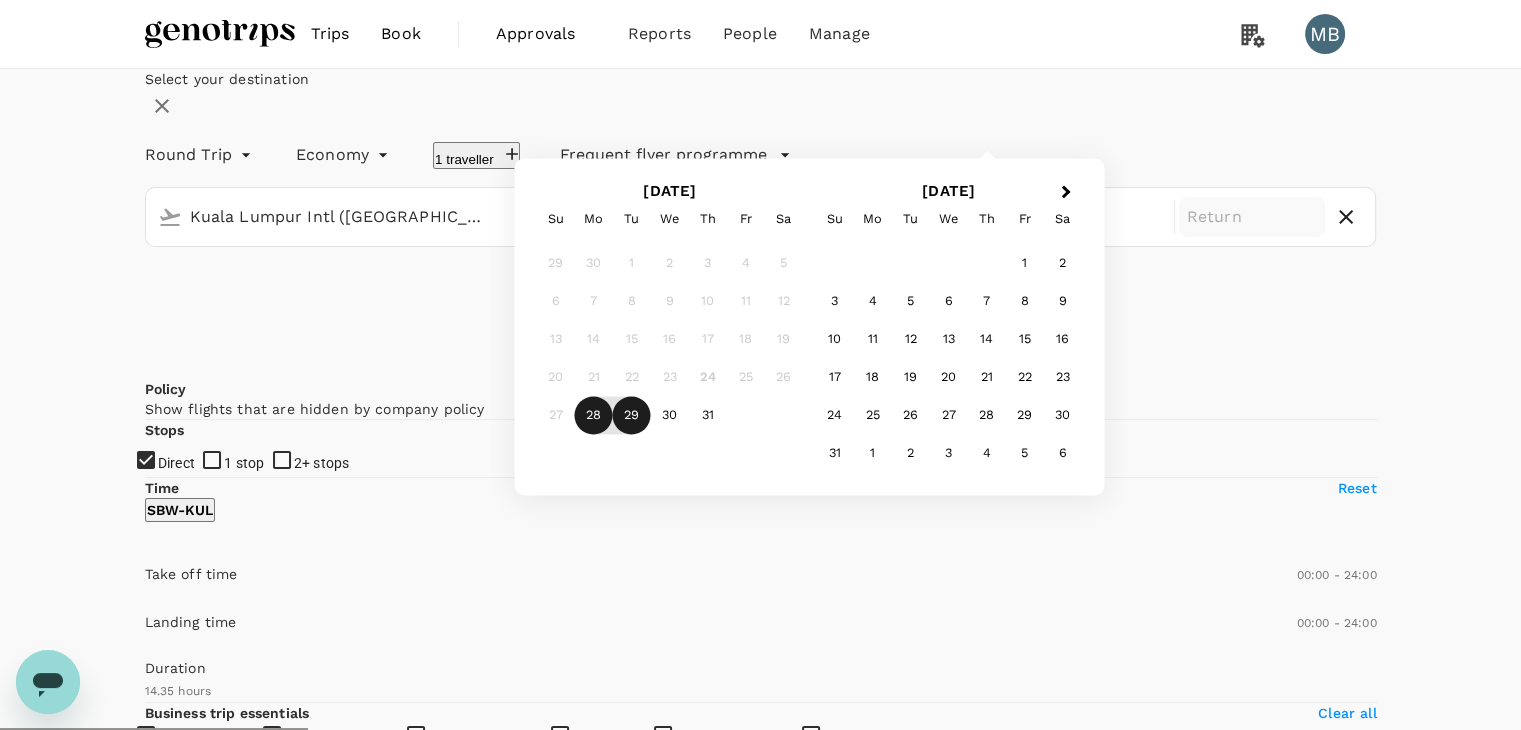 click on "29" at bounding box center [632, 416] 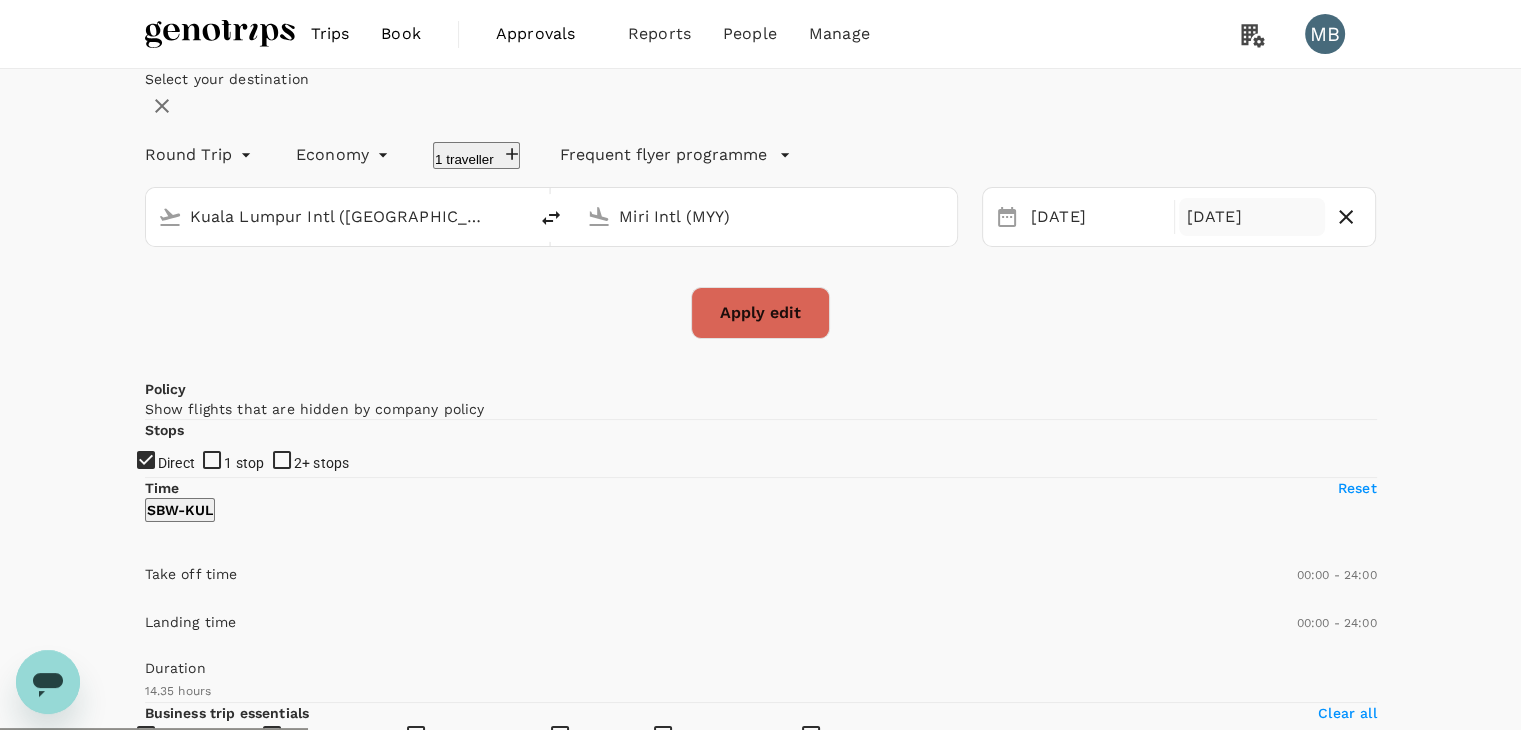 click on "Apply edit" at bounding box center (760, 313) 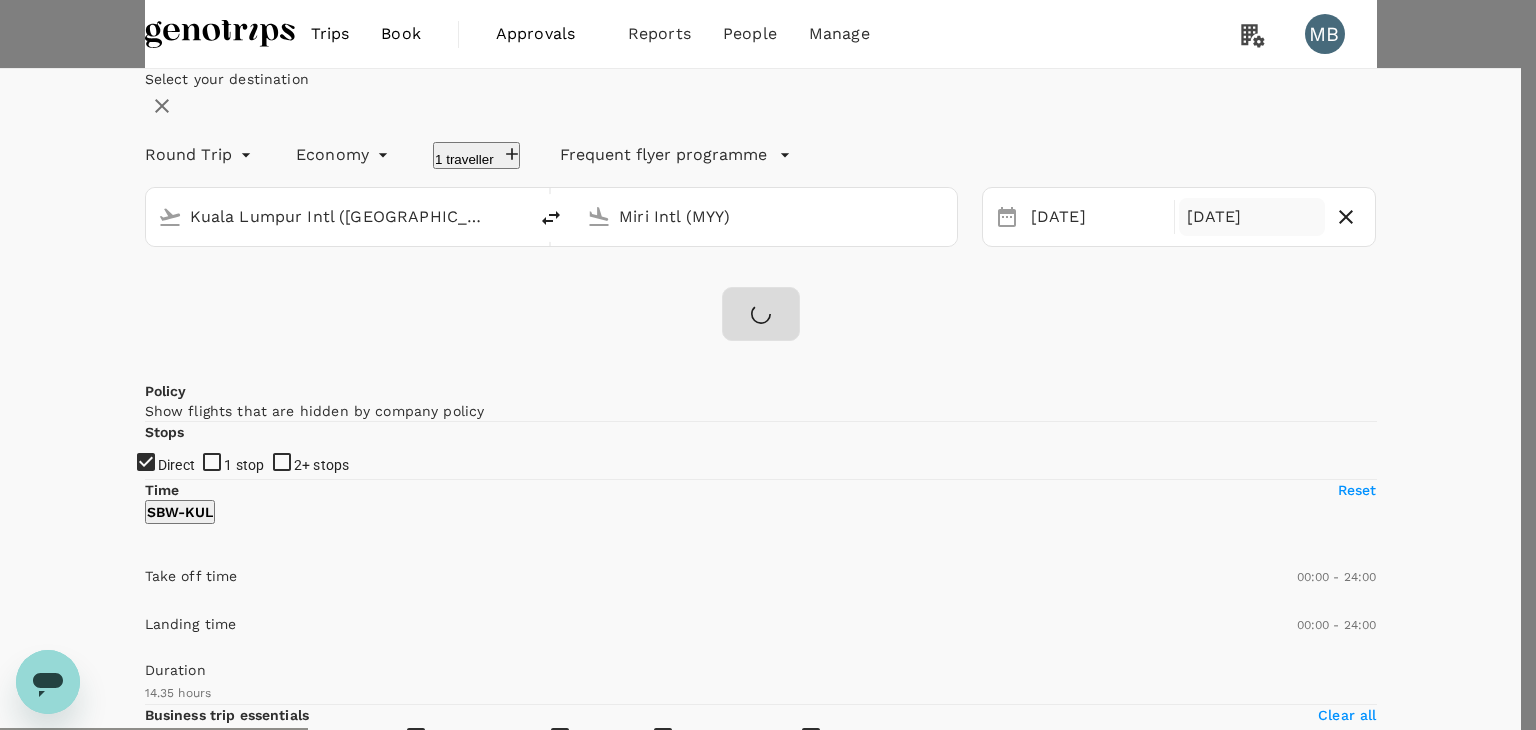 click on "Confirm" at bounding box center (109, 6398) 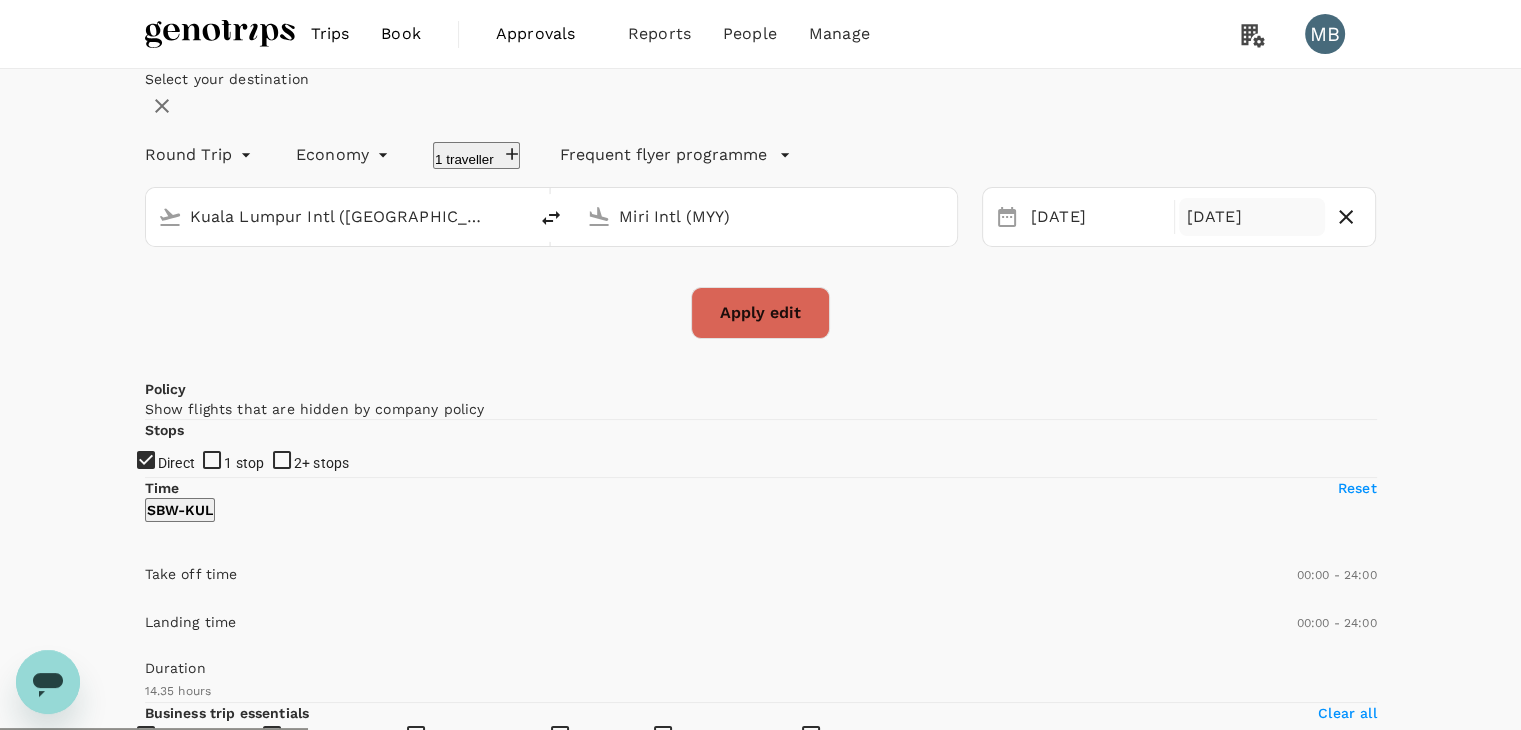 checkbox on "false" 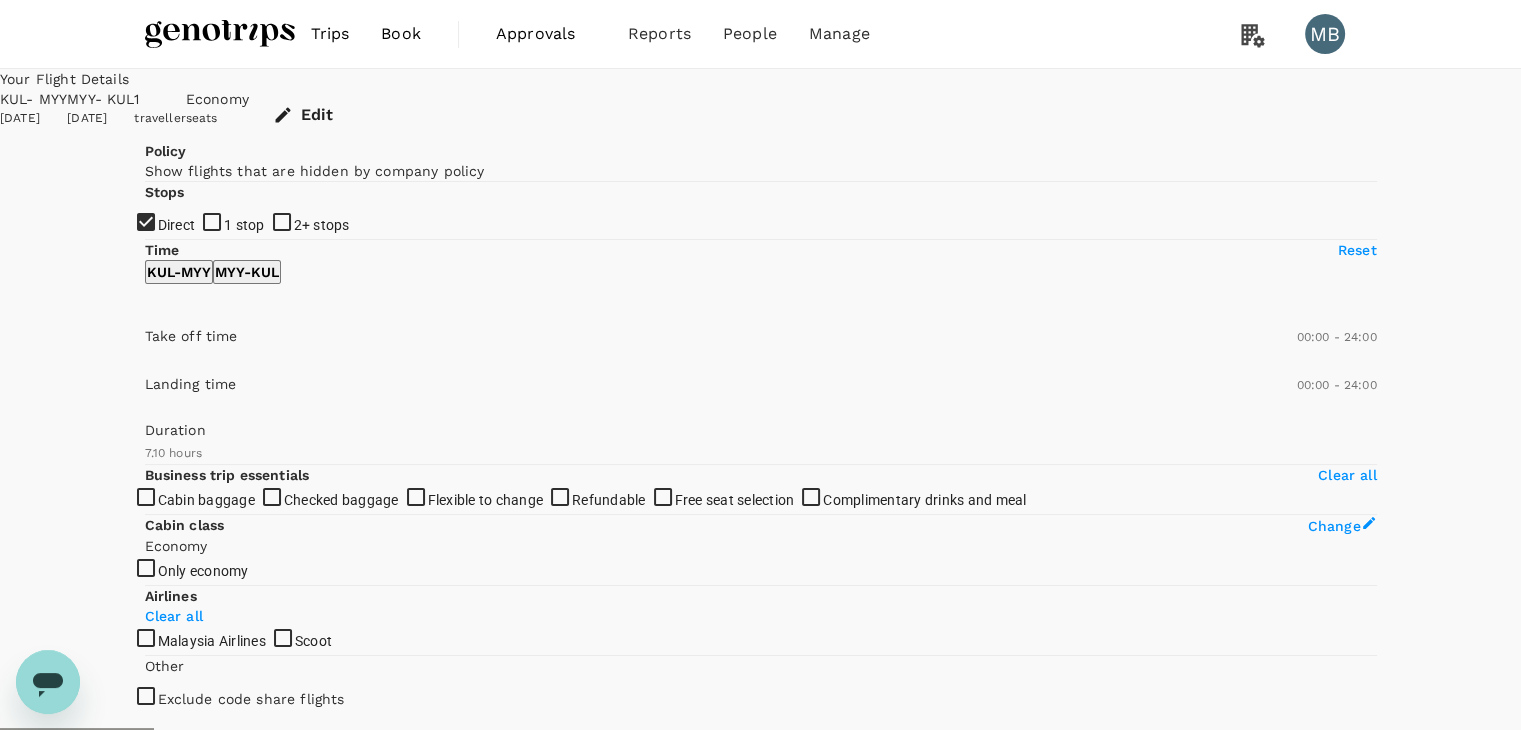 type on "430" 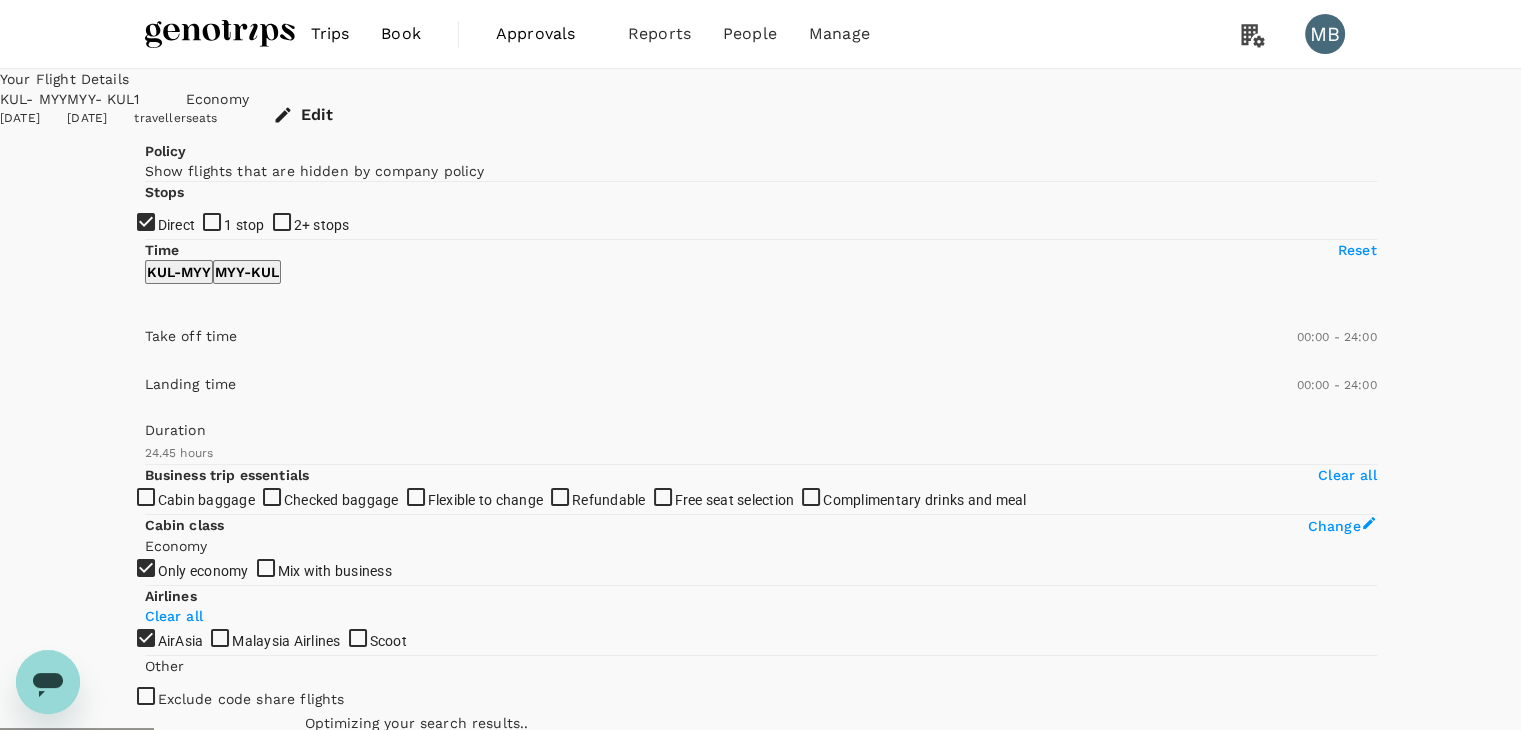 type on "1485" 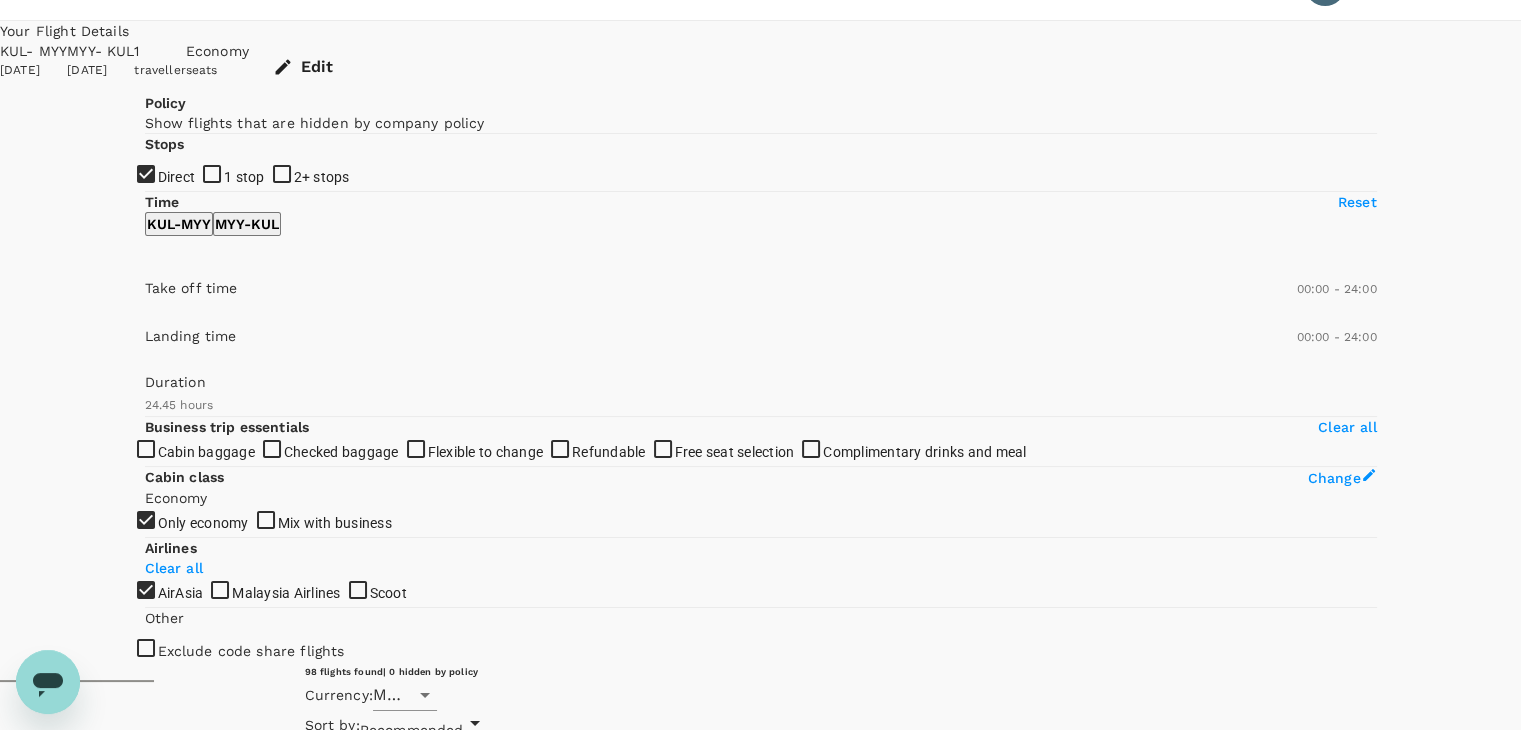 scroll, scrollTop: 0, scrollLeft: 0, axis: both 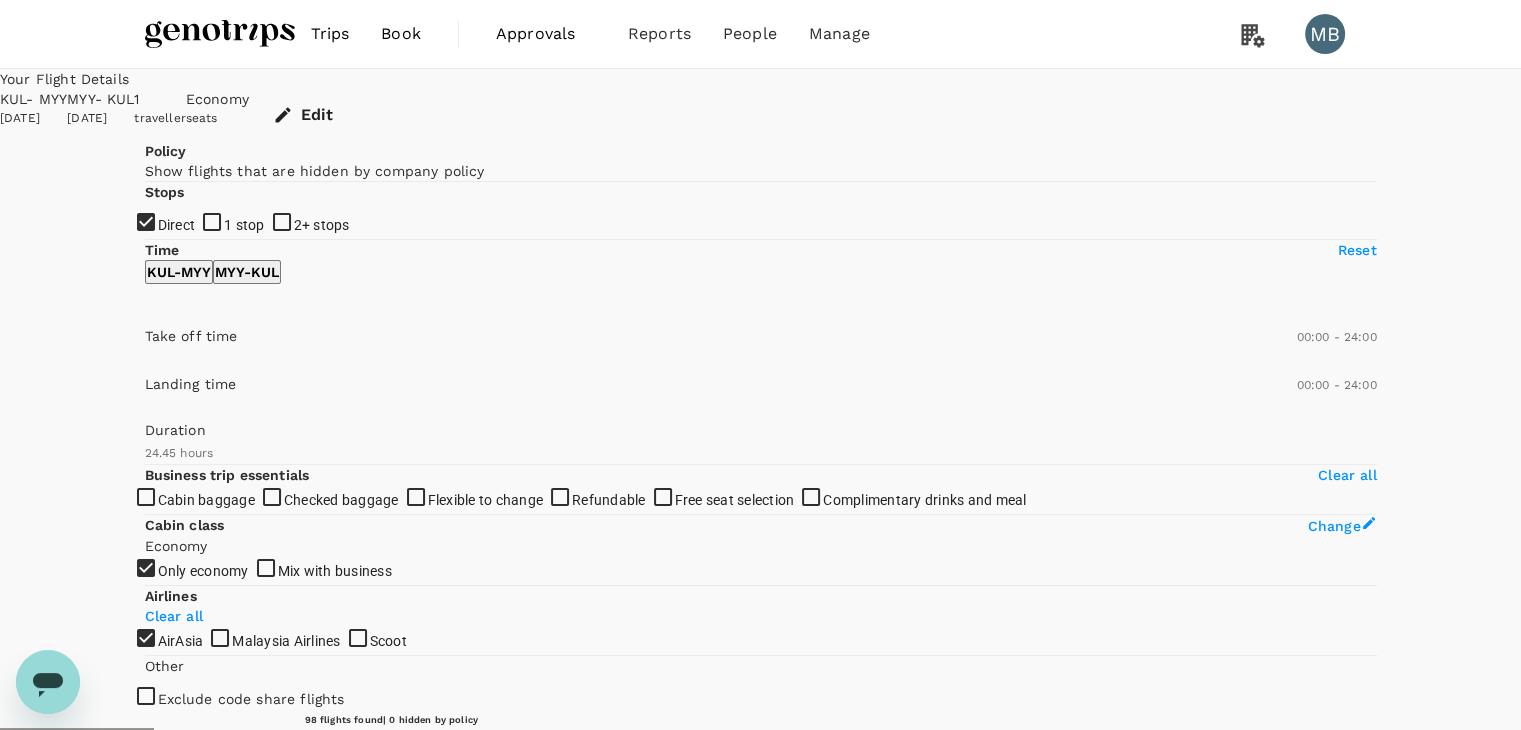 click on "View options" at bounding box center [1176, 849] 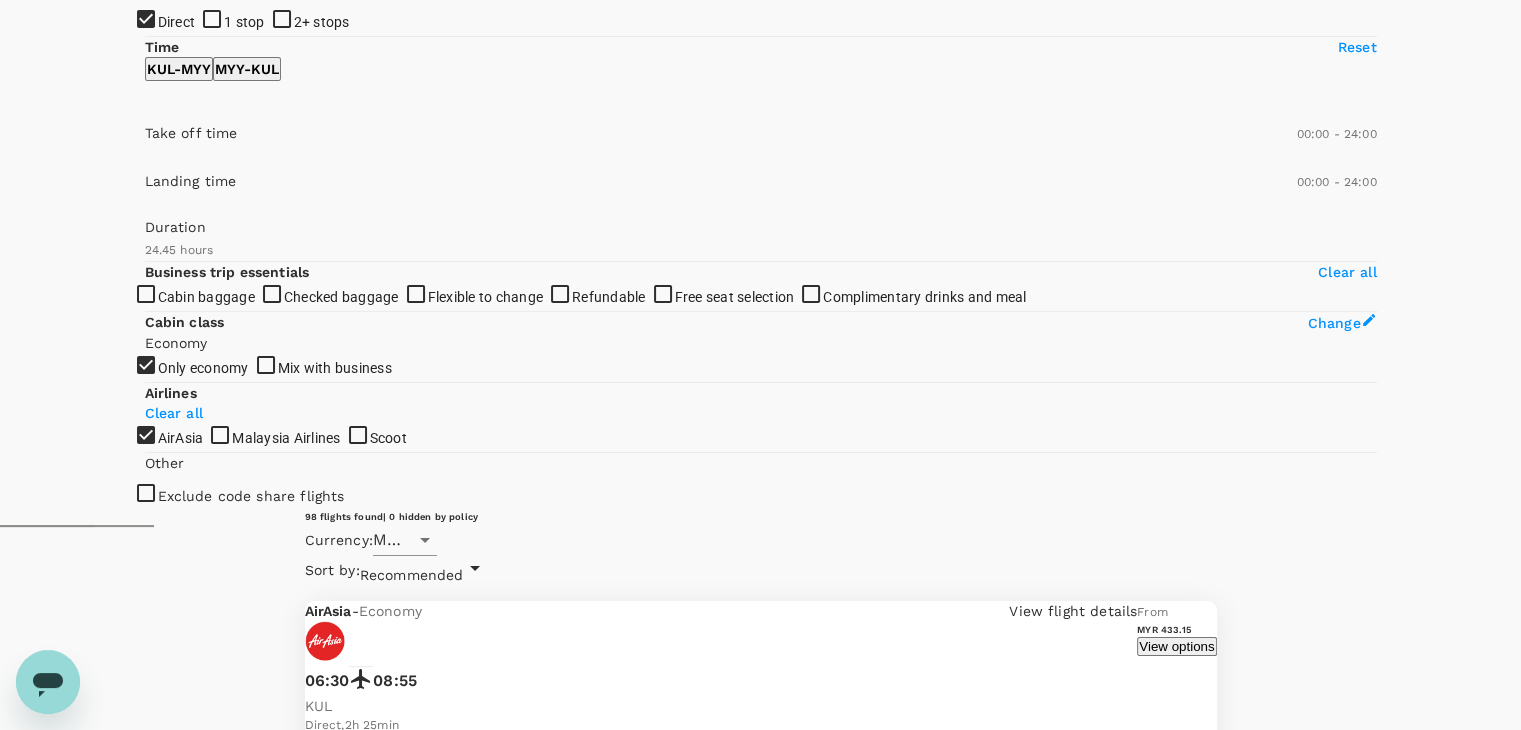 scroll, scrollTop: 211, scrollLeft: 0, axis: vertical 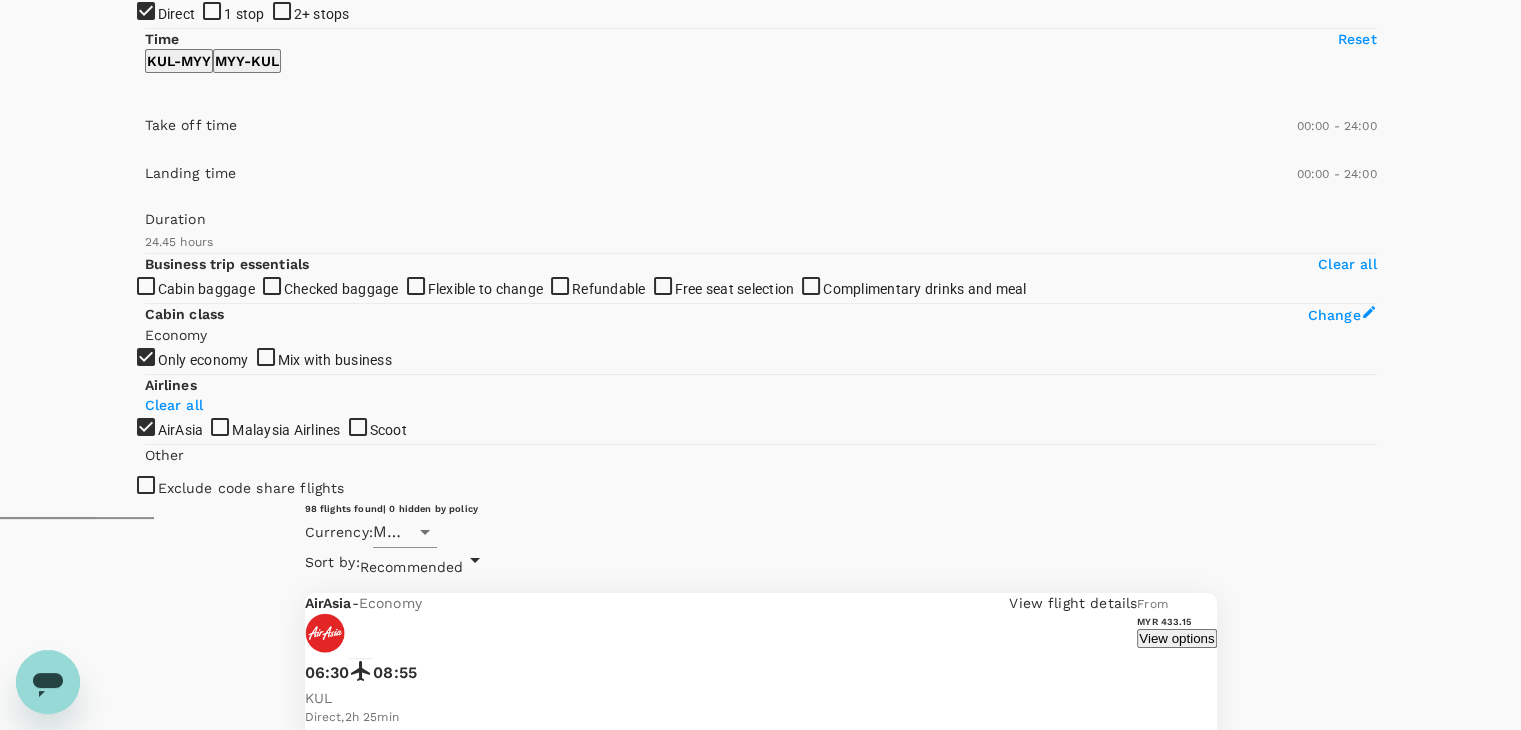click on "MYR 433.15" at bounding box center (509, 2017) 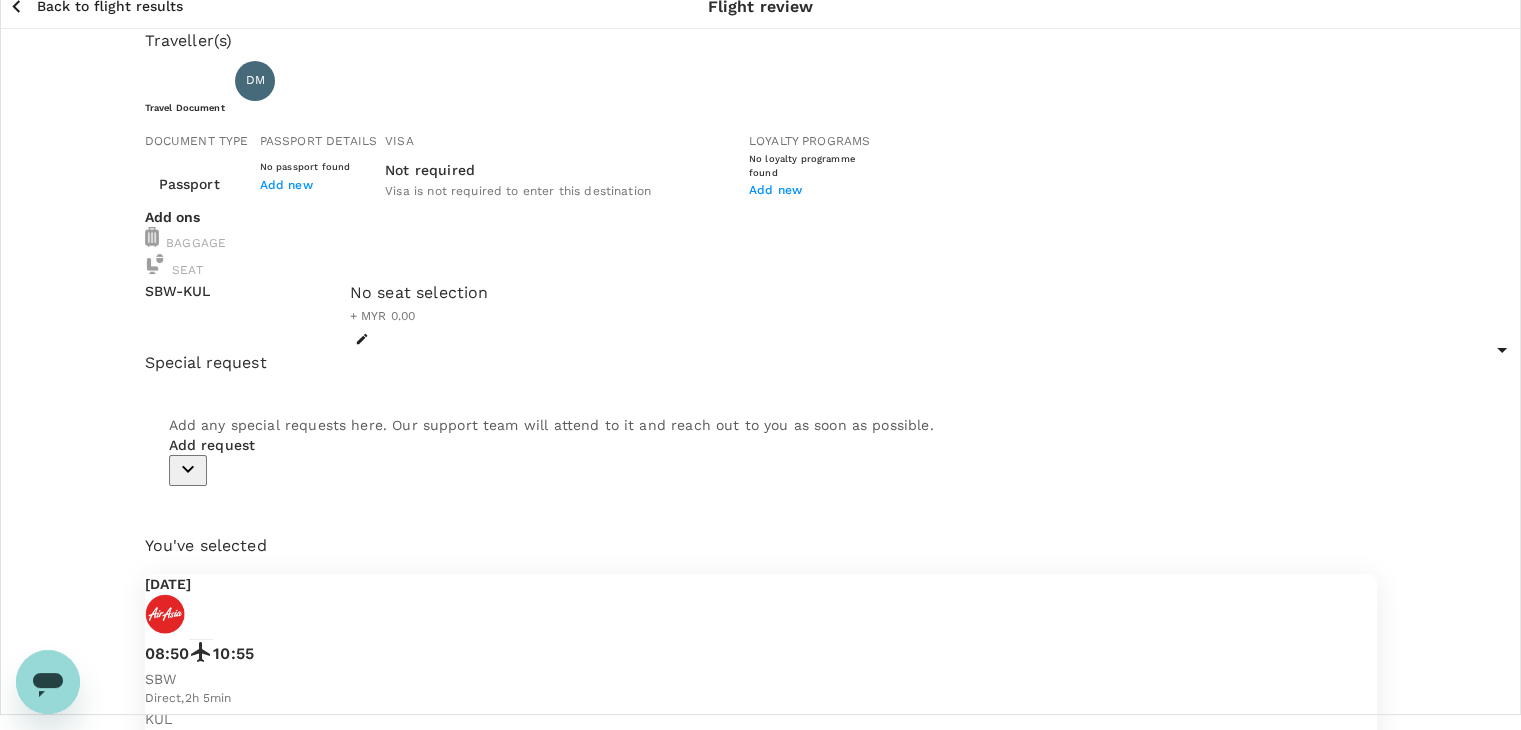 scroll, scrollTop: 0, scrollLeft: 0, axis: both 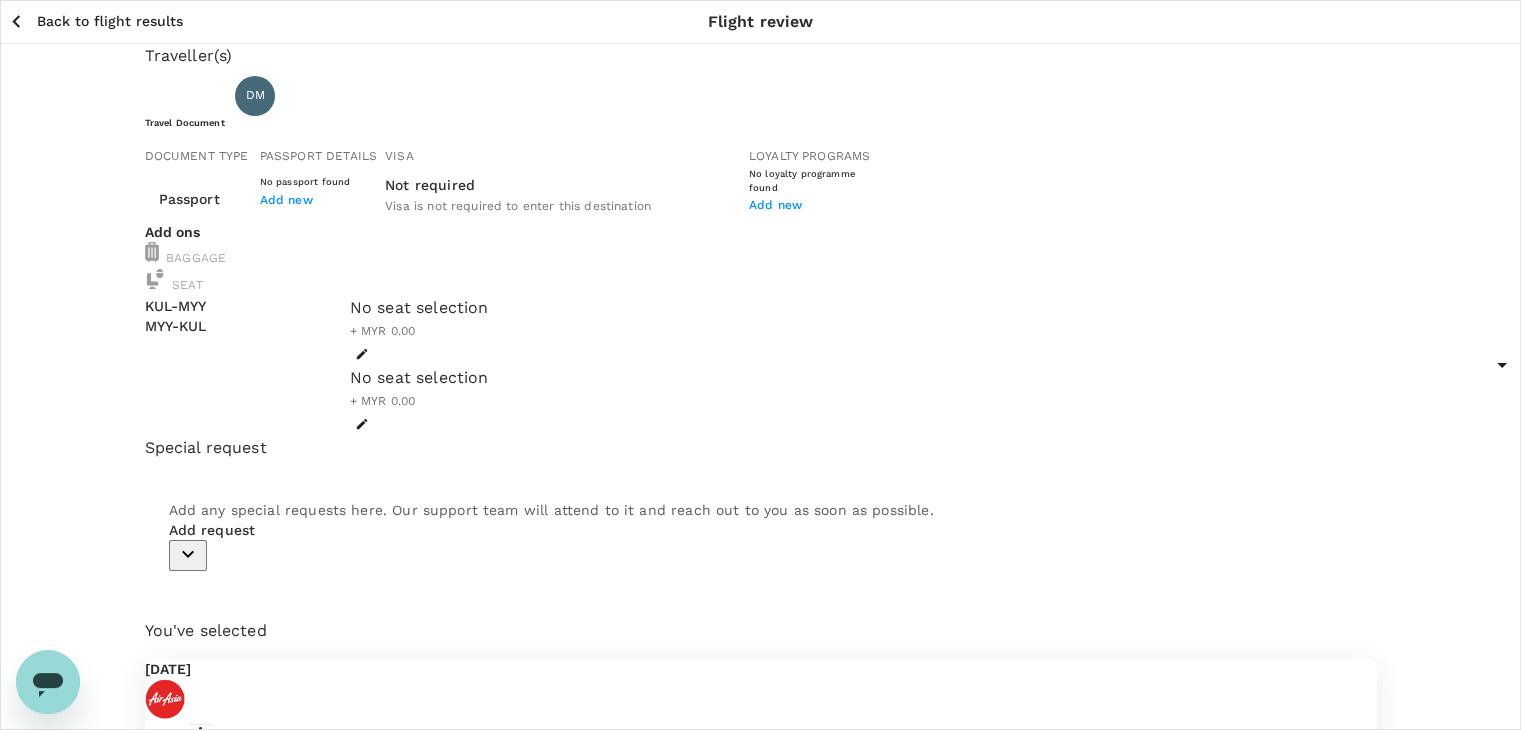 click on "[DATE] 06:30 08:55 KUL Direct ,  2h 25min MYY [DATE] 22:35 00:50 +1d MYY Direct ,  2h 15min KUL View flight details" at bounding box center (761, 843) 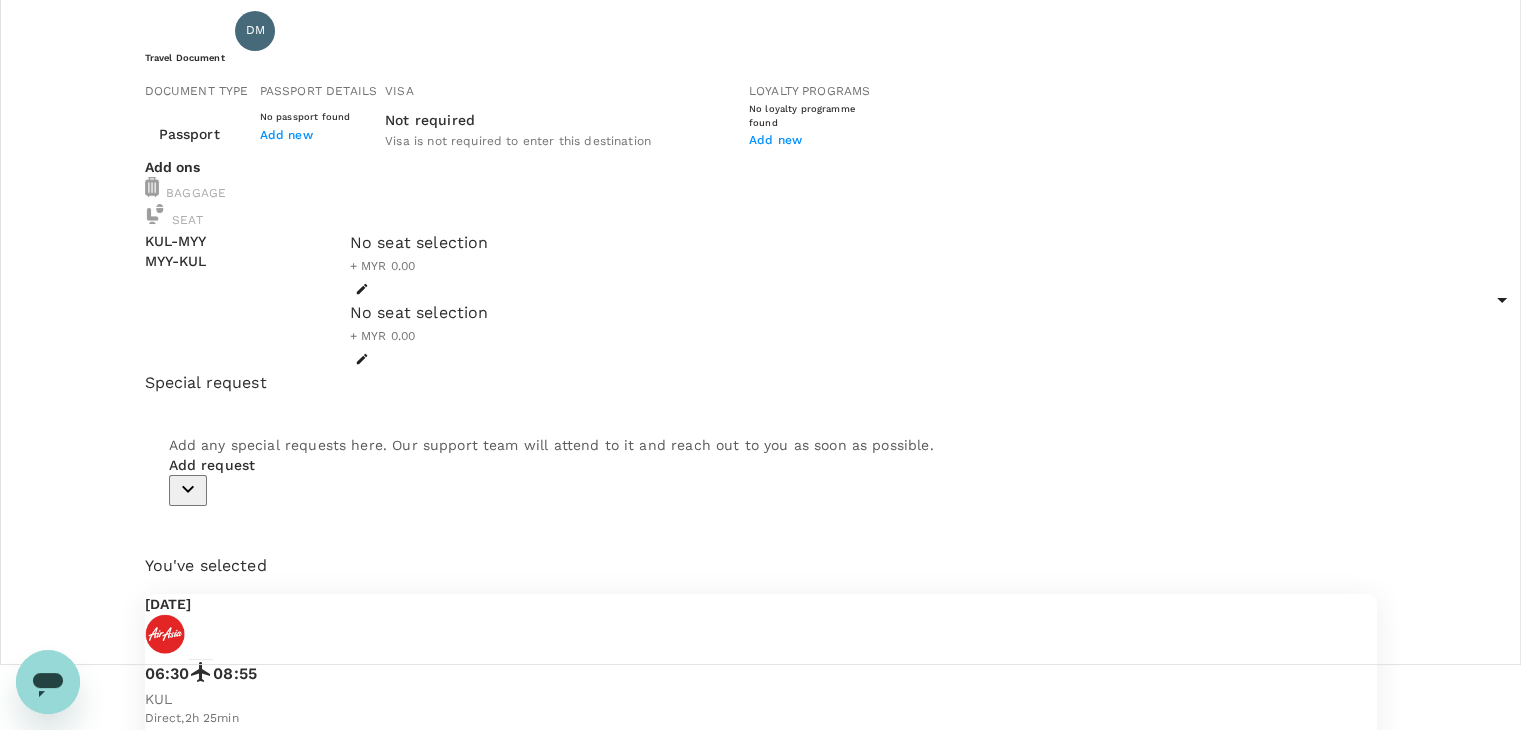 scroll, scrollTop: 100, scrollLeft: 0, axis: vertical 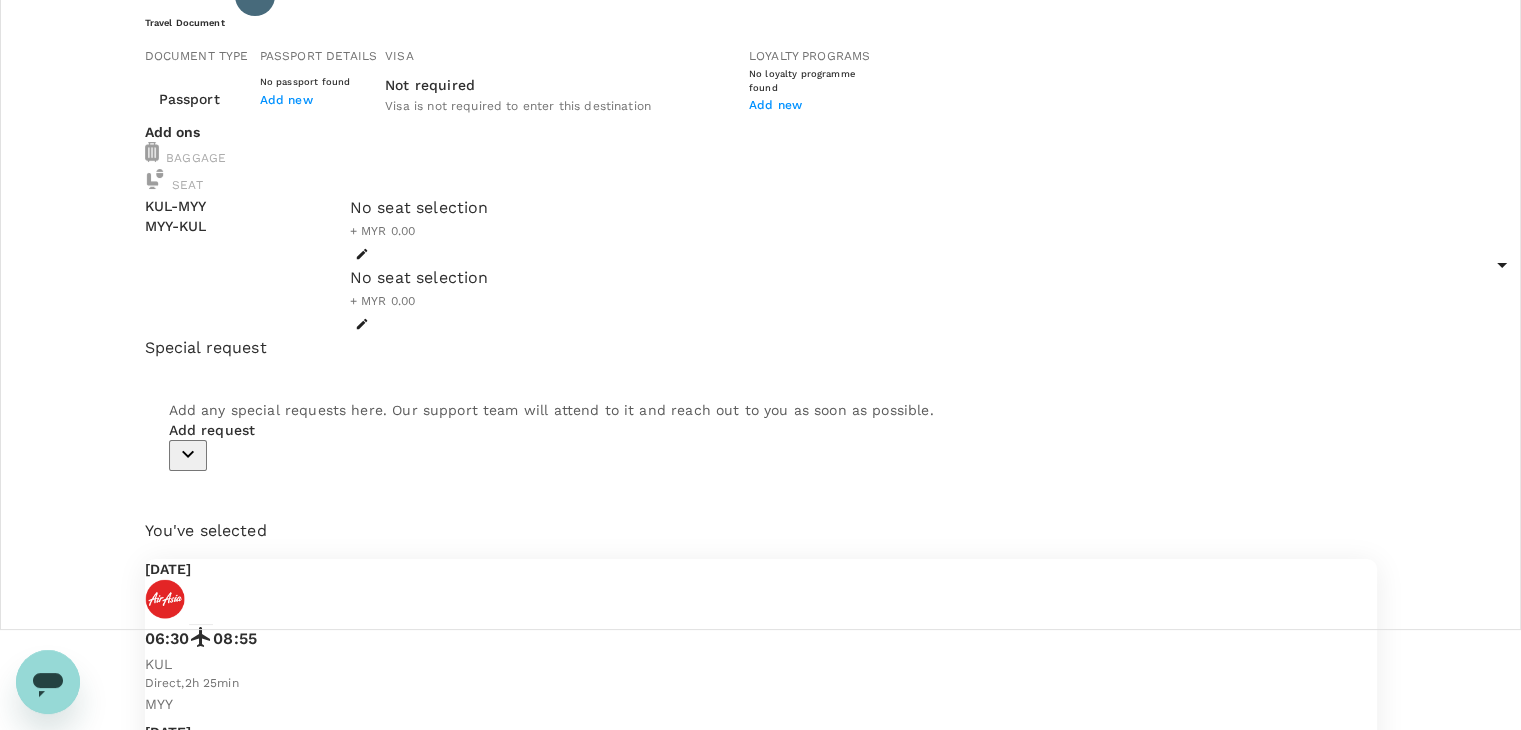 click 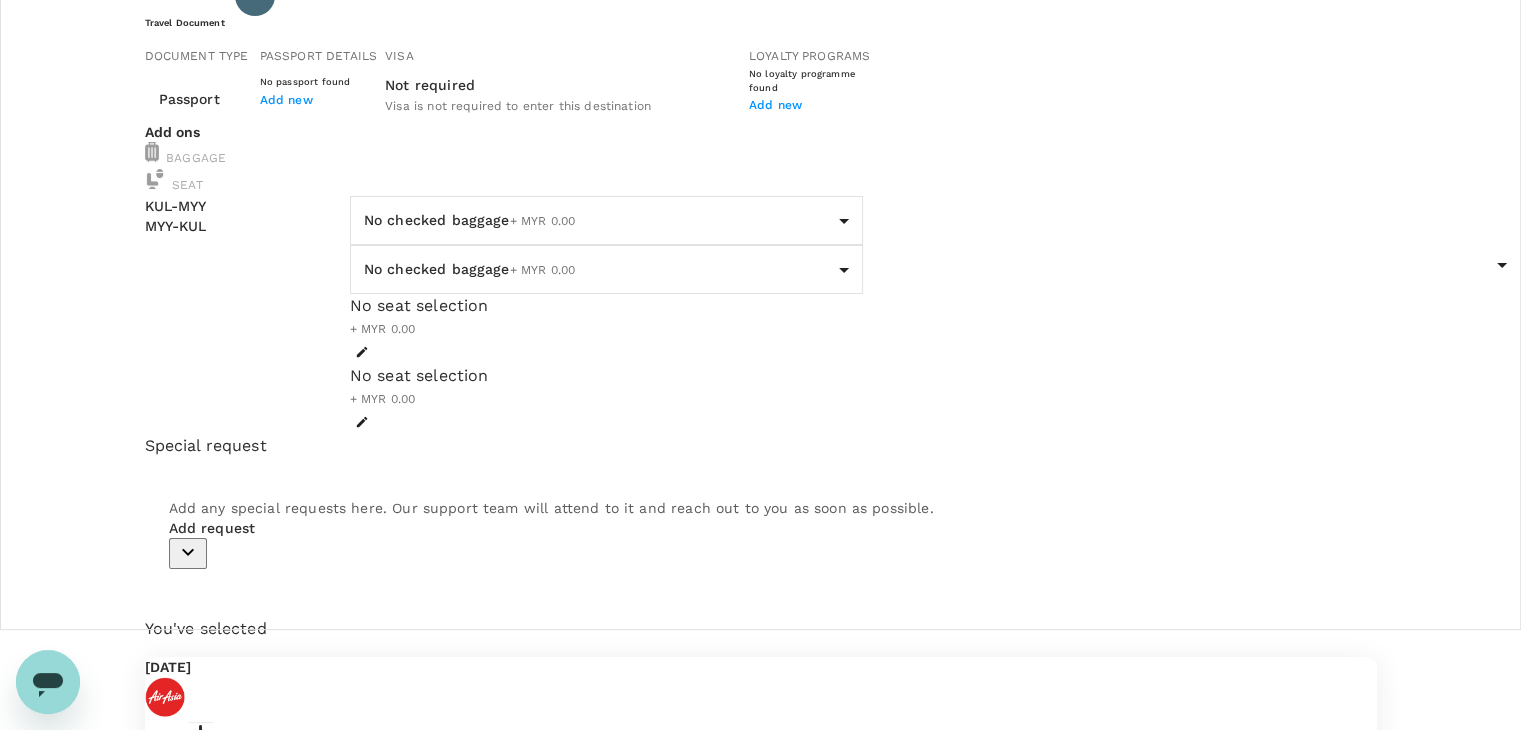 drag, startPoint x: 251, startPoint y: 0, endPoint x: 15, endPoint y: 511, distance: 562.865 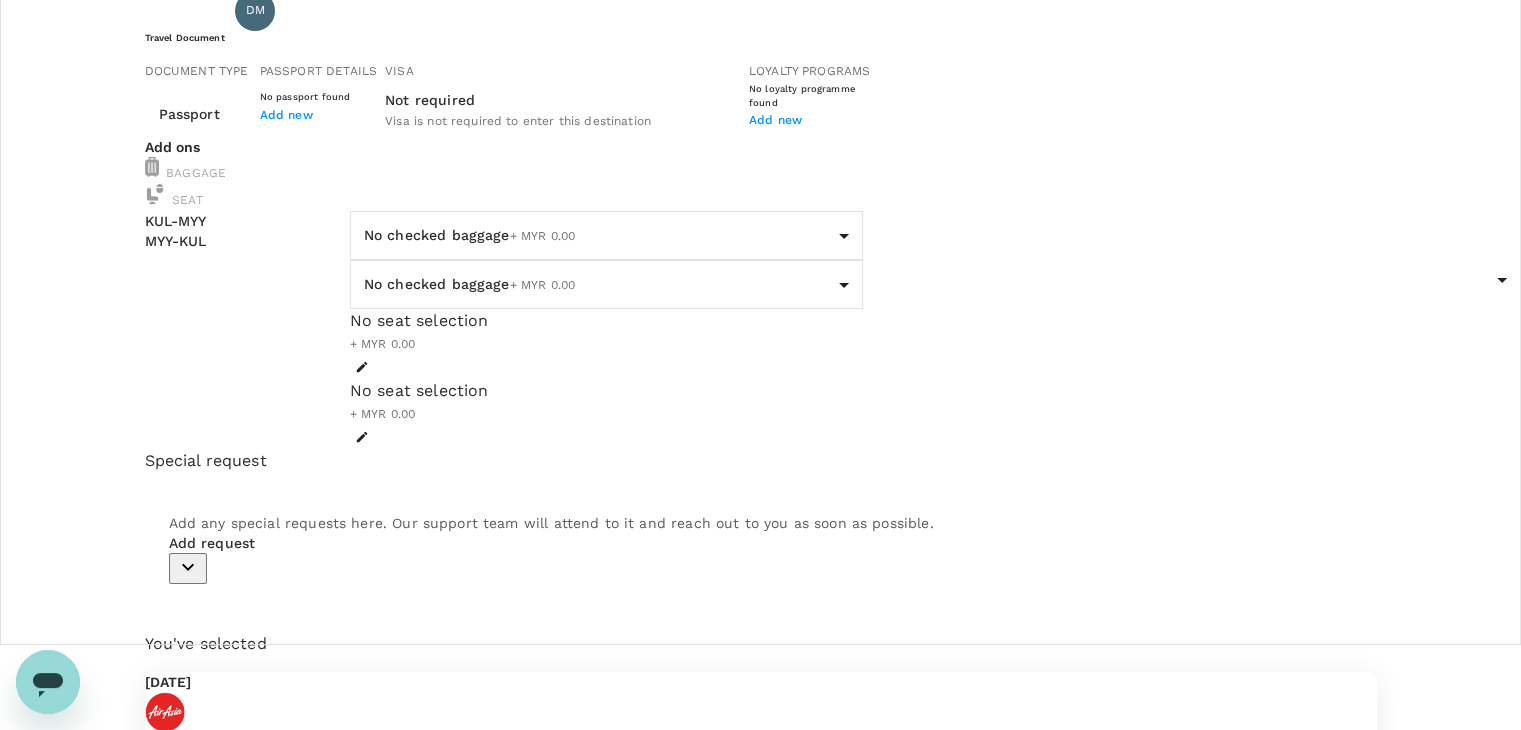 scroll, scrollTop: 0, scrollLeft: 0, axis: both 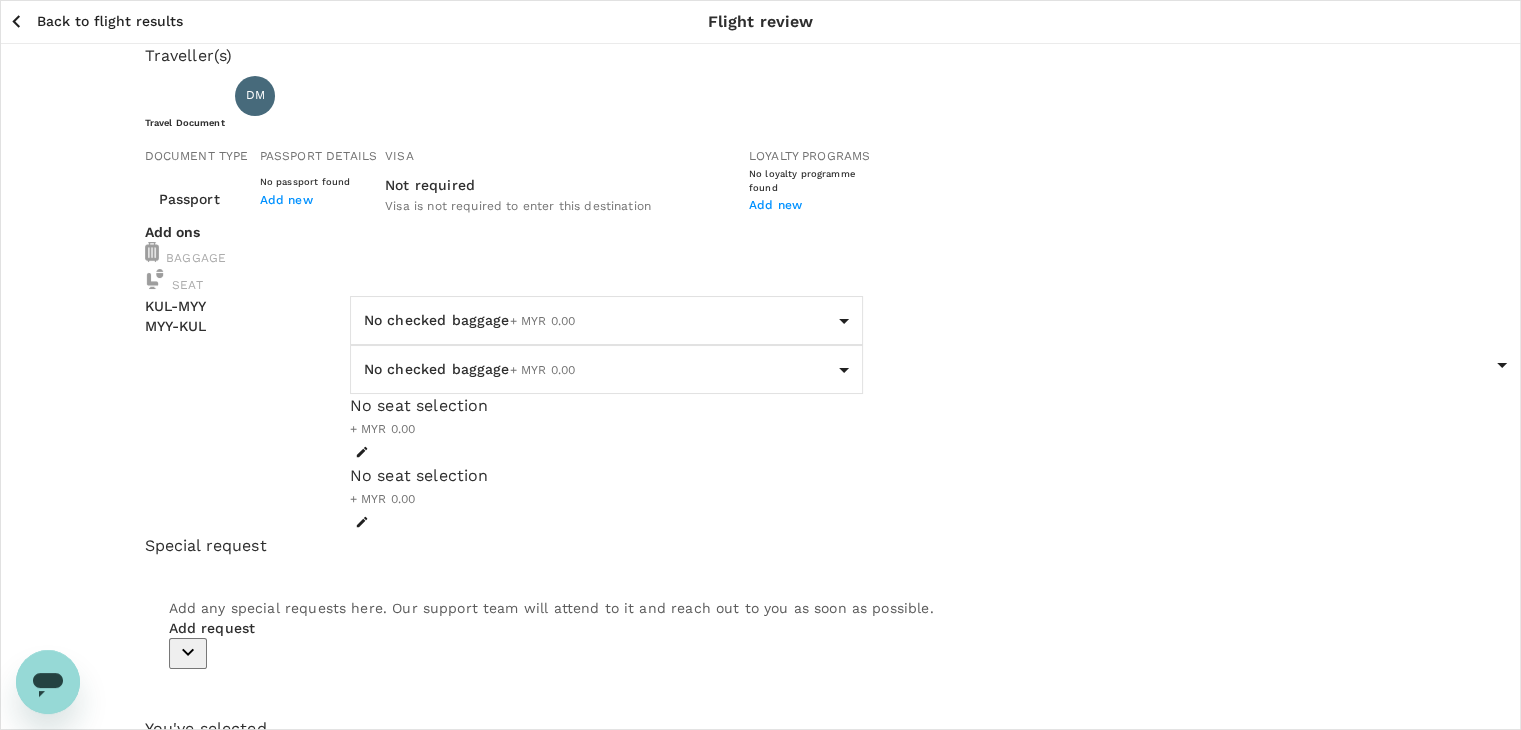 click on "Back to flight results" at bounding box center [110, 21] 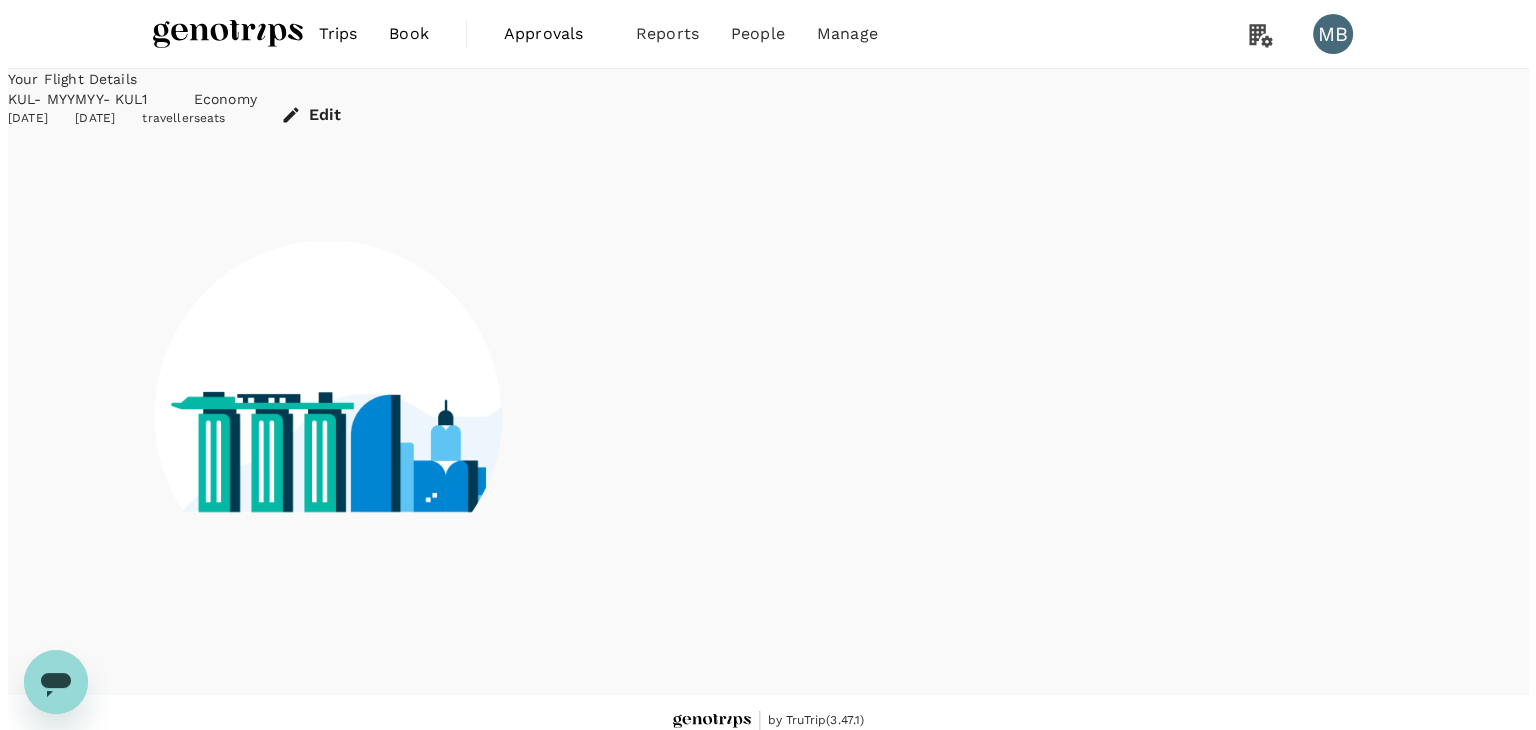 scroll, scrollTop: 13, scrollLeft: 0, axis: vertical 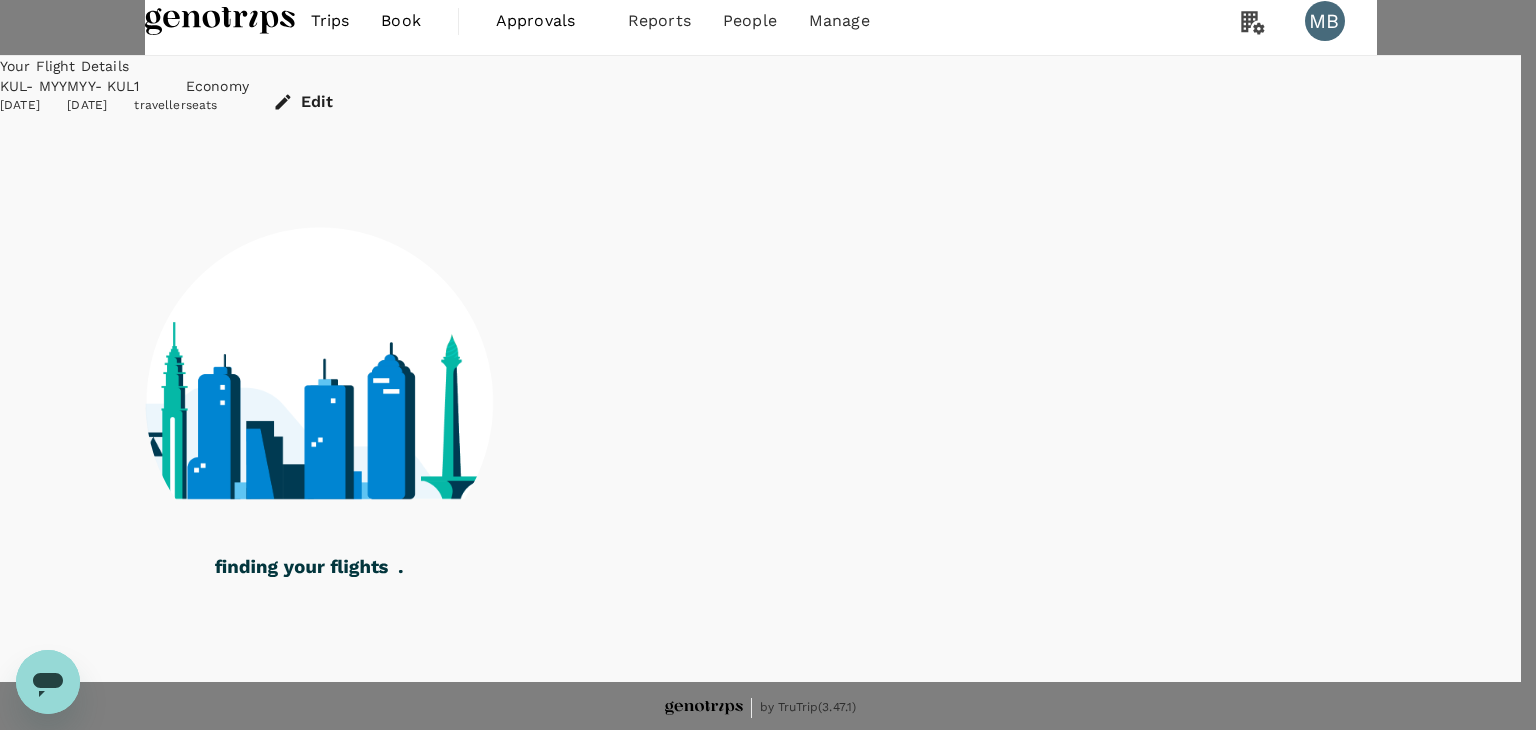 click on "Refresh Search" at bounding box center (301, 884) 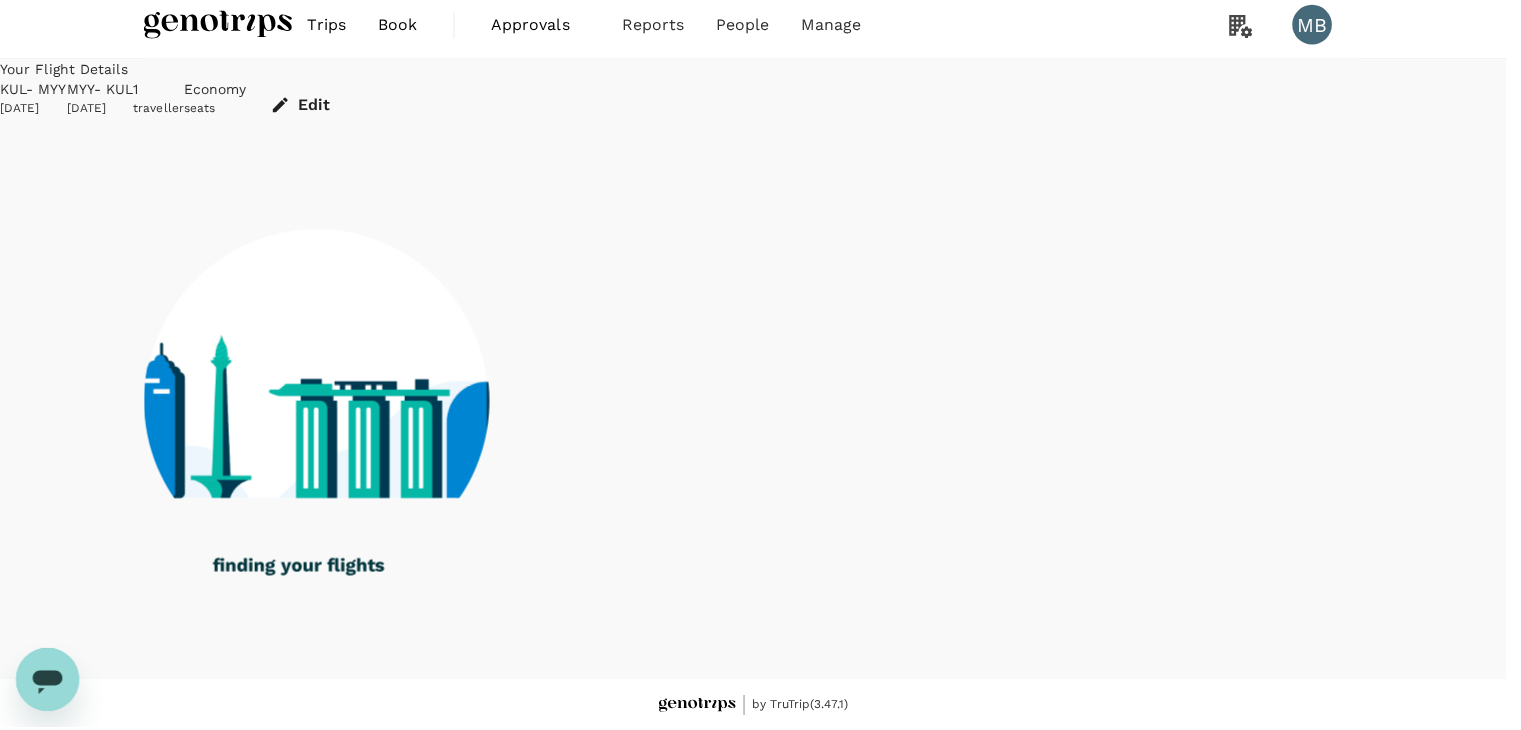 scroll, scrollTop: 0, scrollLeft: 0, axis: both 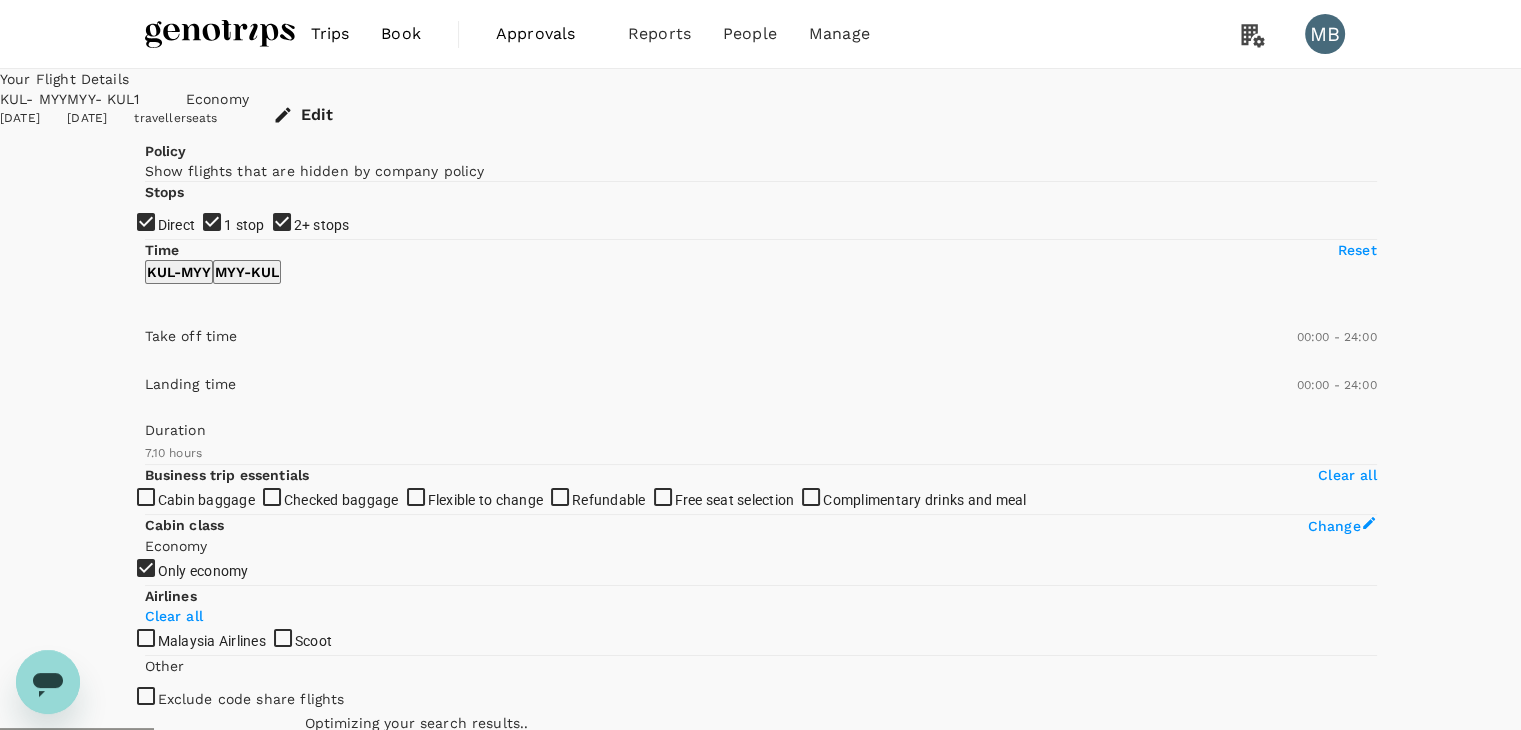 click on "1 stop" at bounding box center [760, 365] 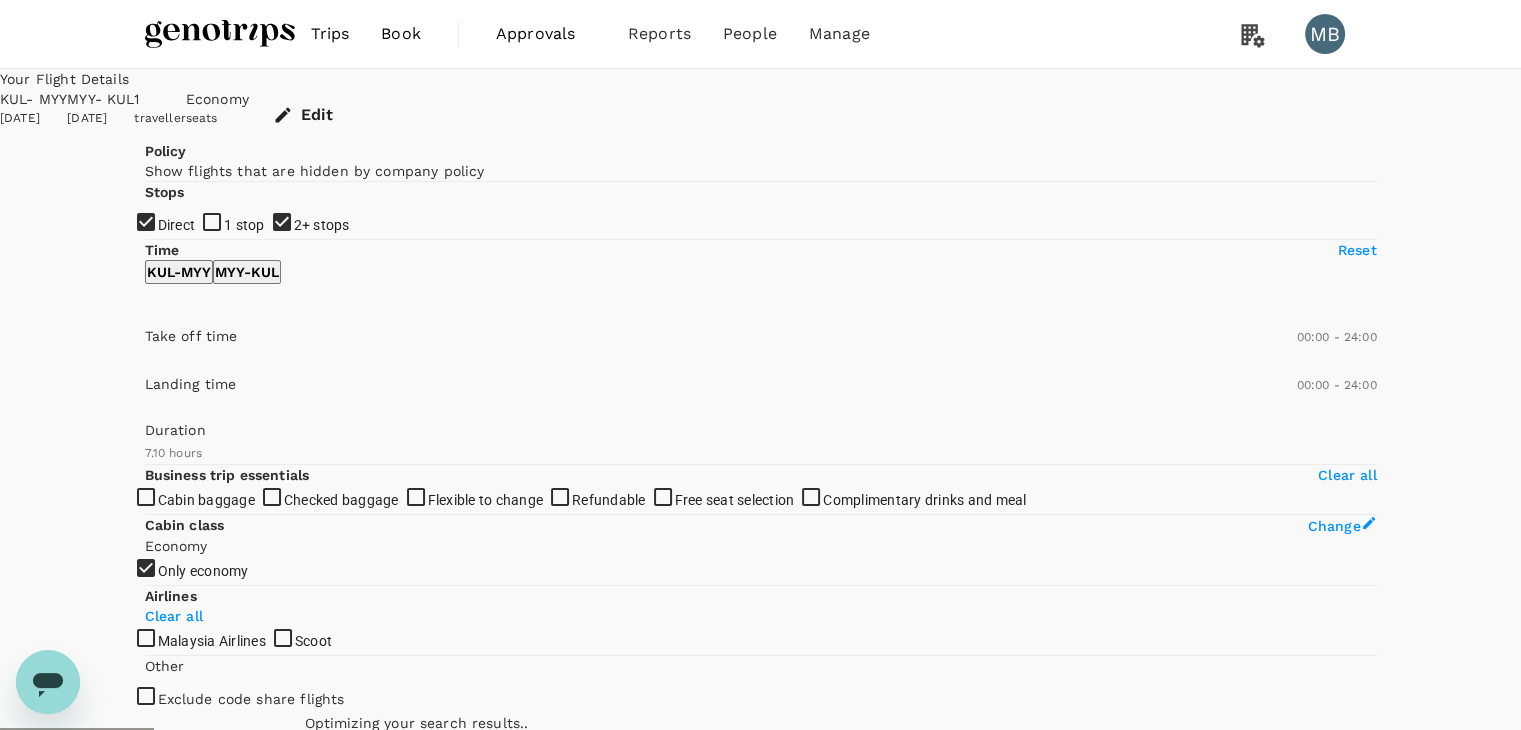 click on "2+ stops" at bounding box center (760, 365) 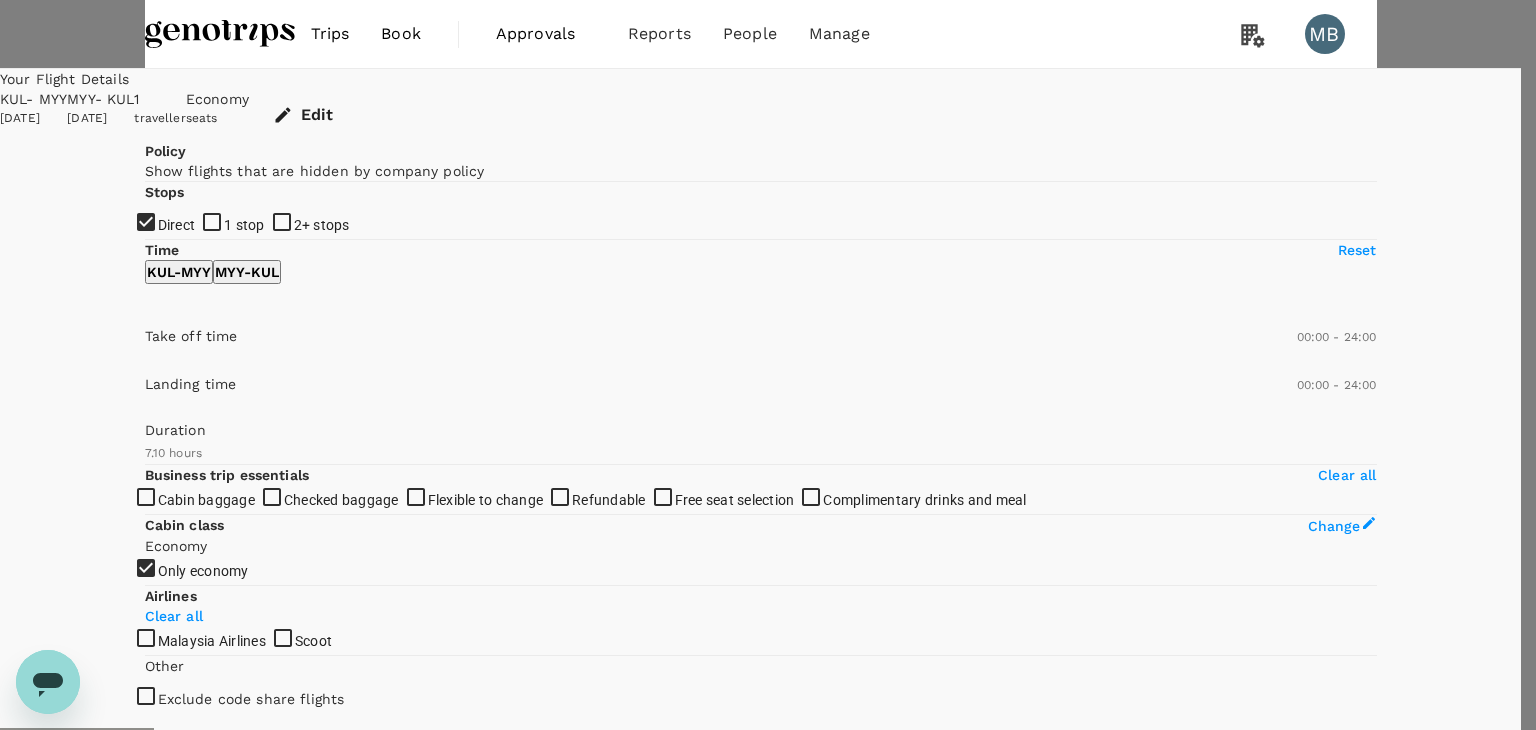 click on "Refresh Search" at bounding box center [301, 1469] 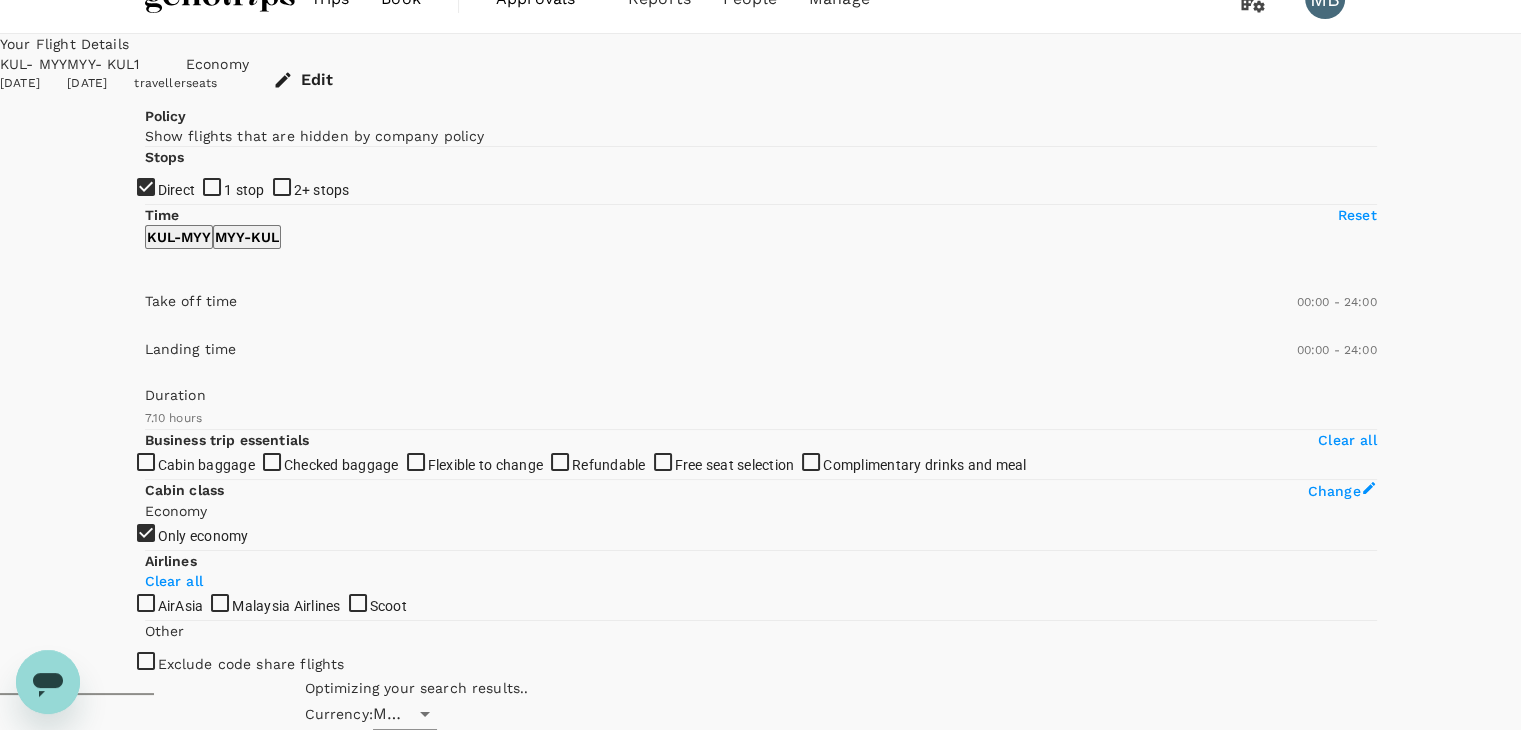 scroll, scrollTop: 0, scrollLeft: 0, axis: both 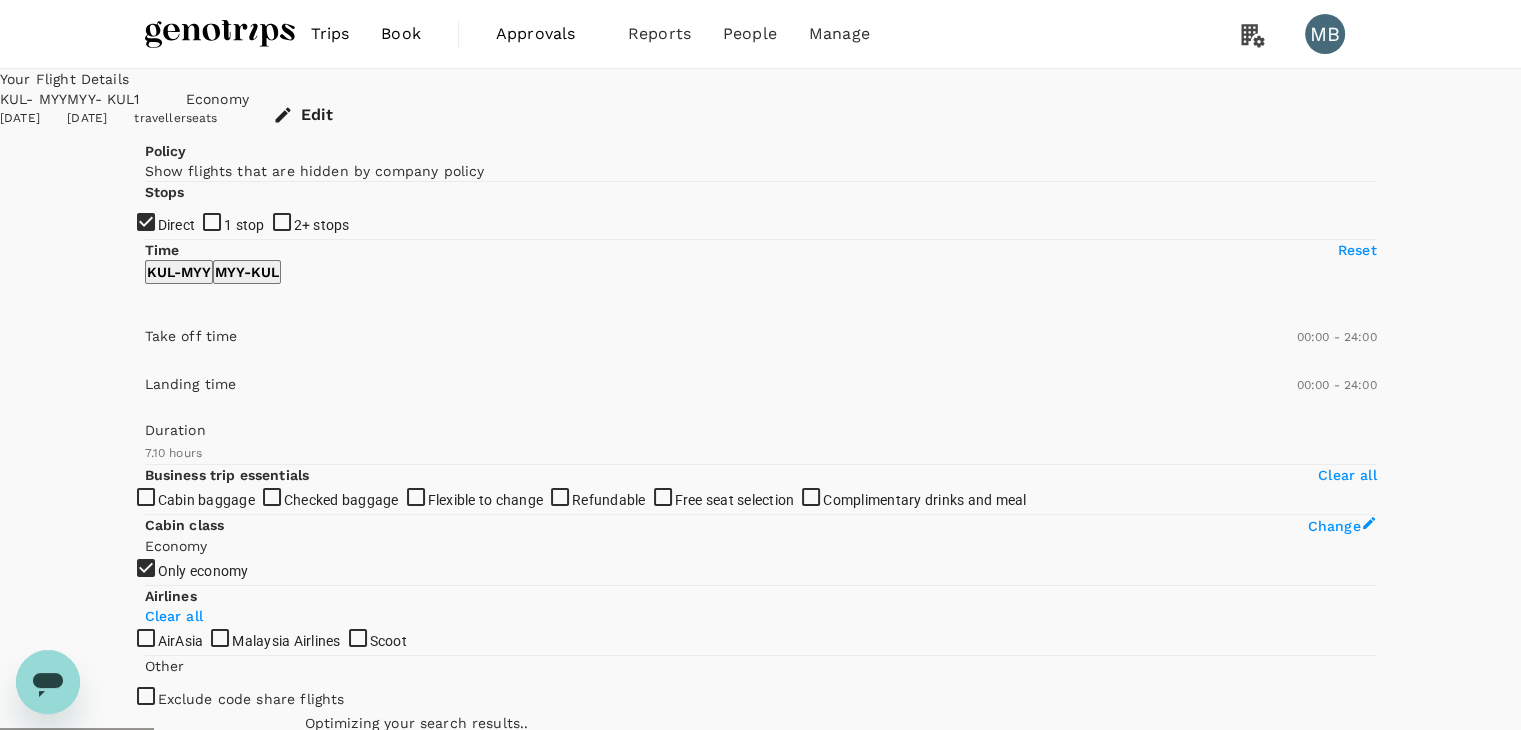 click on "View options" at bounding box center [1176, 856] 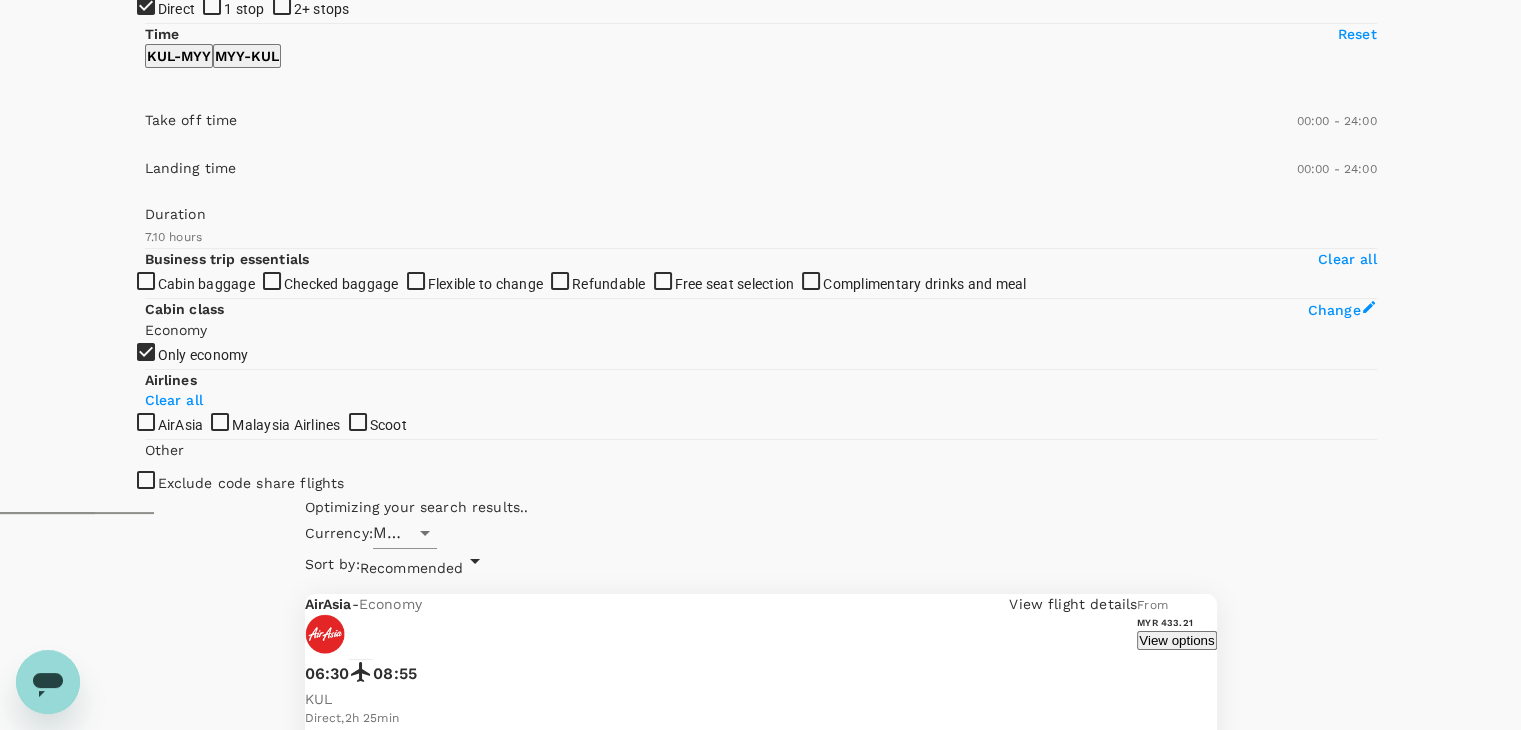 scroll, scrollTop: 231, scrollLeft: 0, axis: vertical 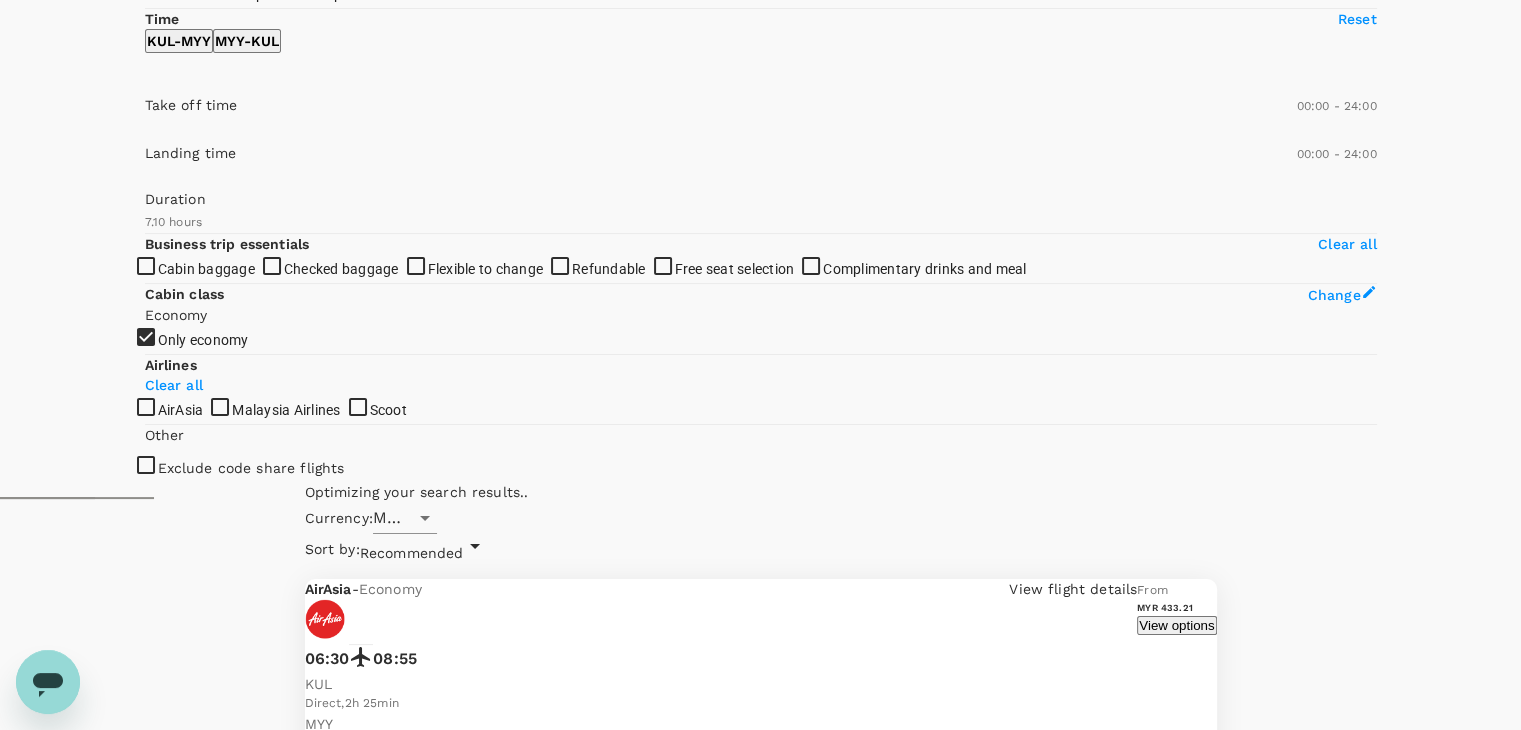 click on "MYR 433.21" at bounding box center (509, 2003) 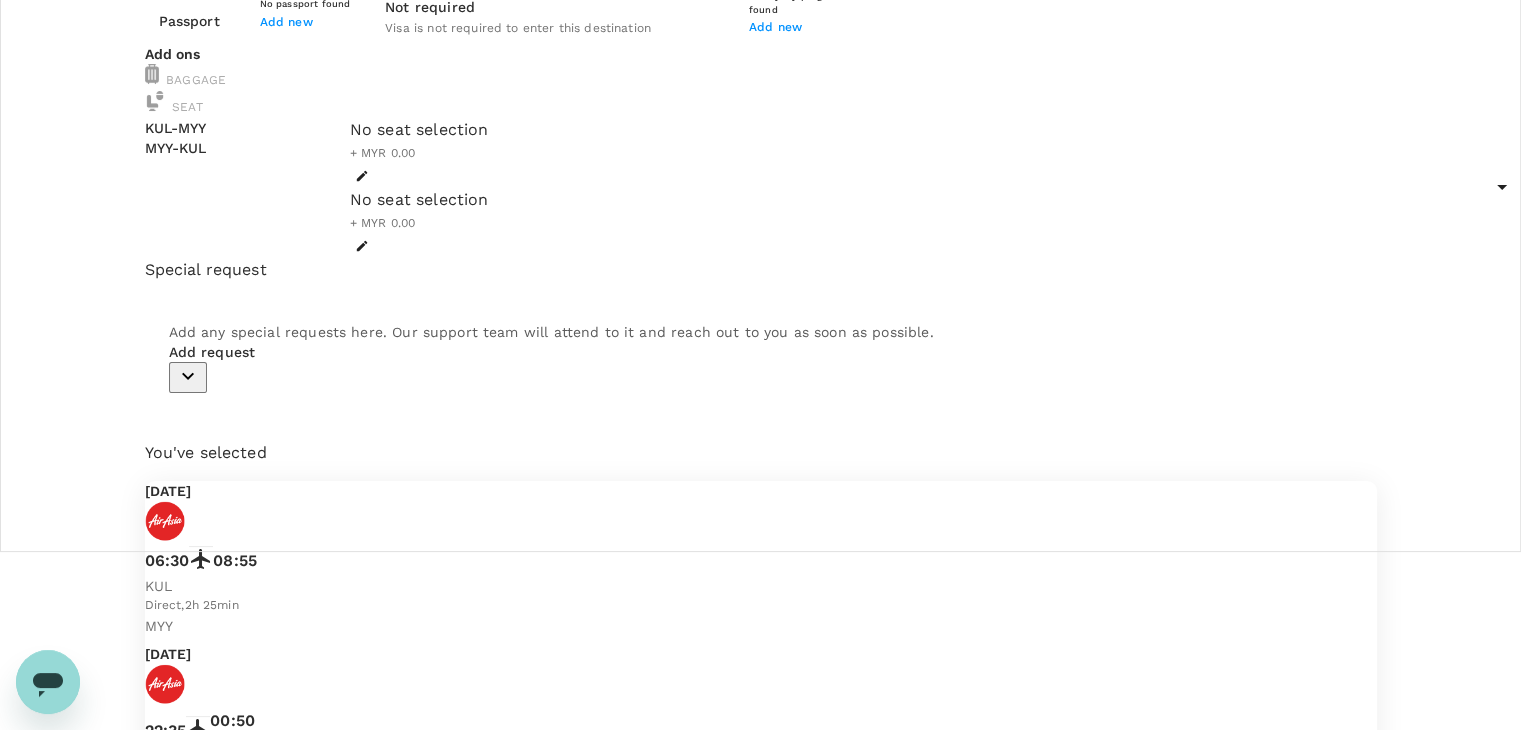 scroll, scrollTop: 0, scrollLeft: 0, axis: both 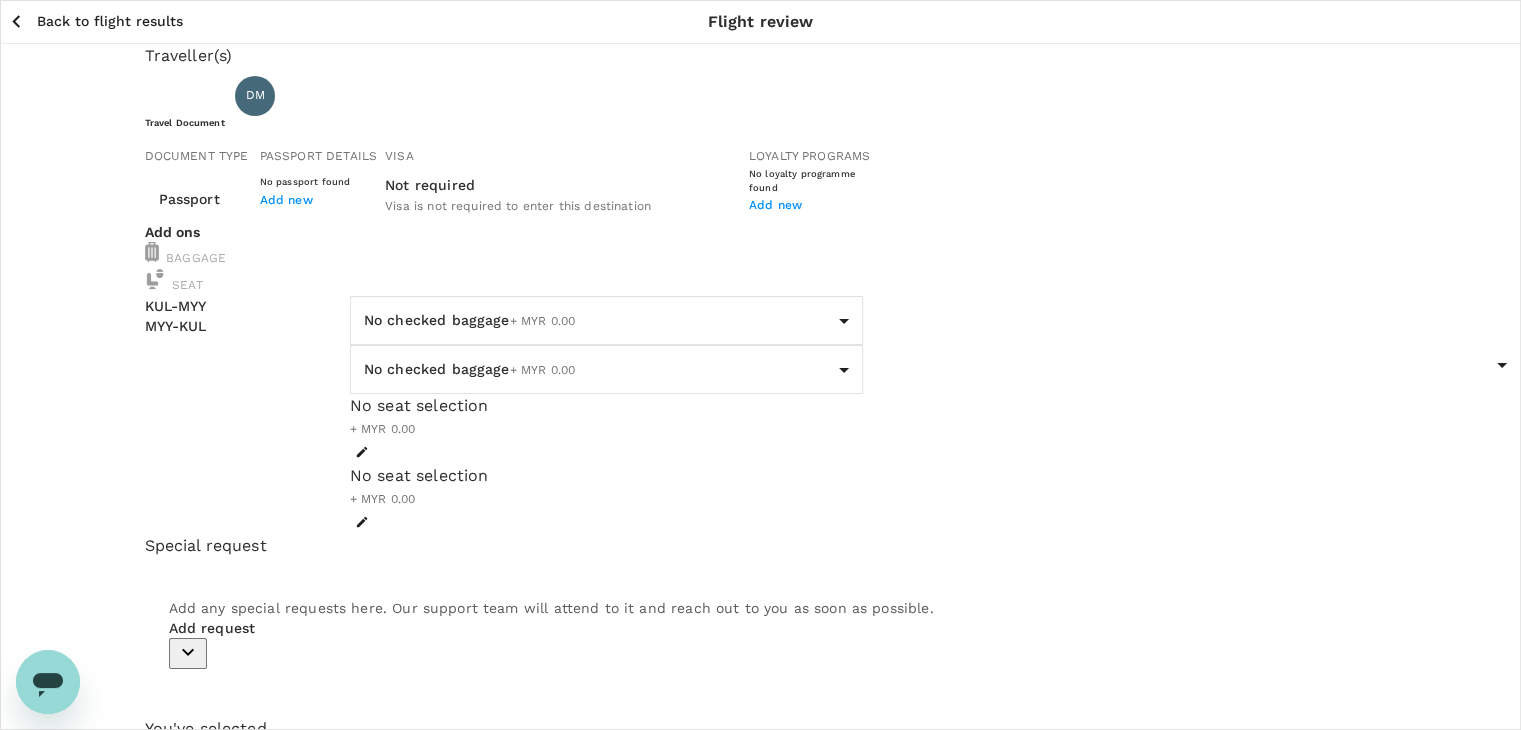 click on "Back to flight results" at bounding box center (110, 21) 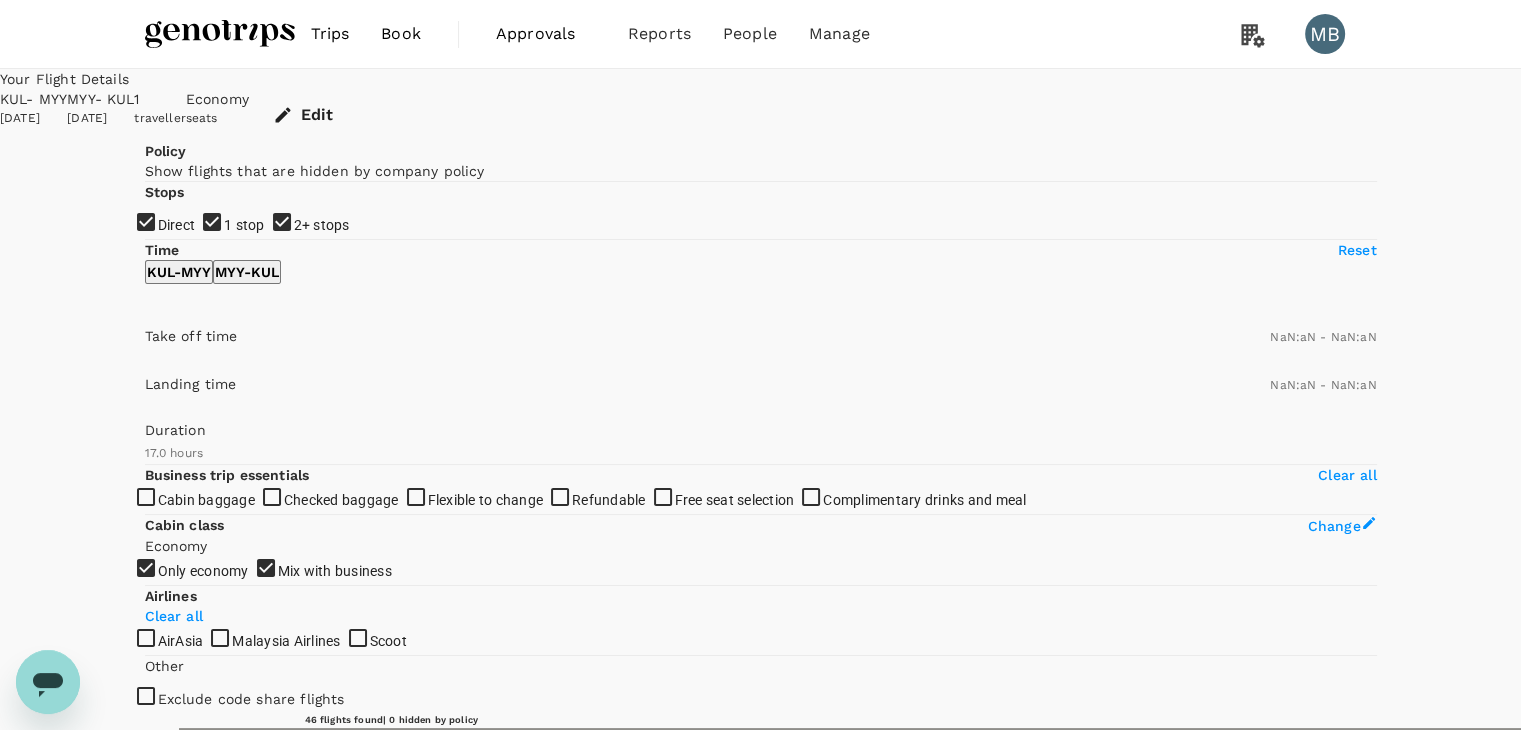 type on "1440" 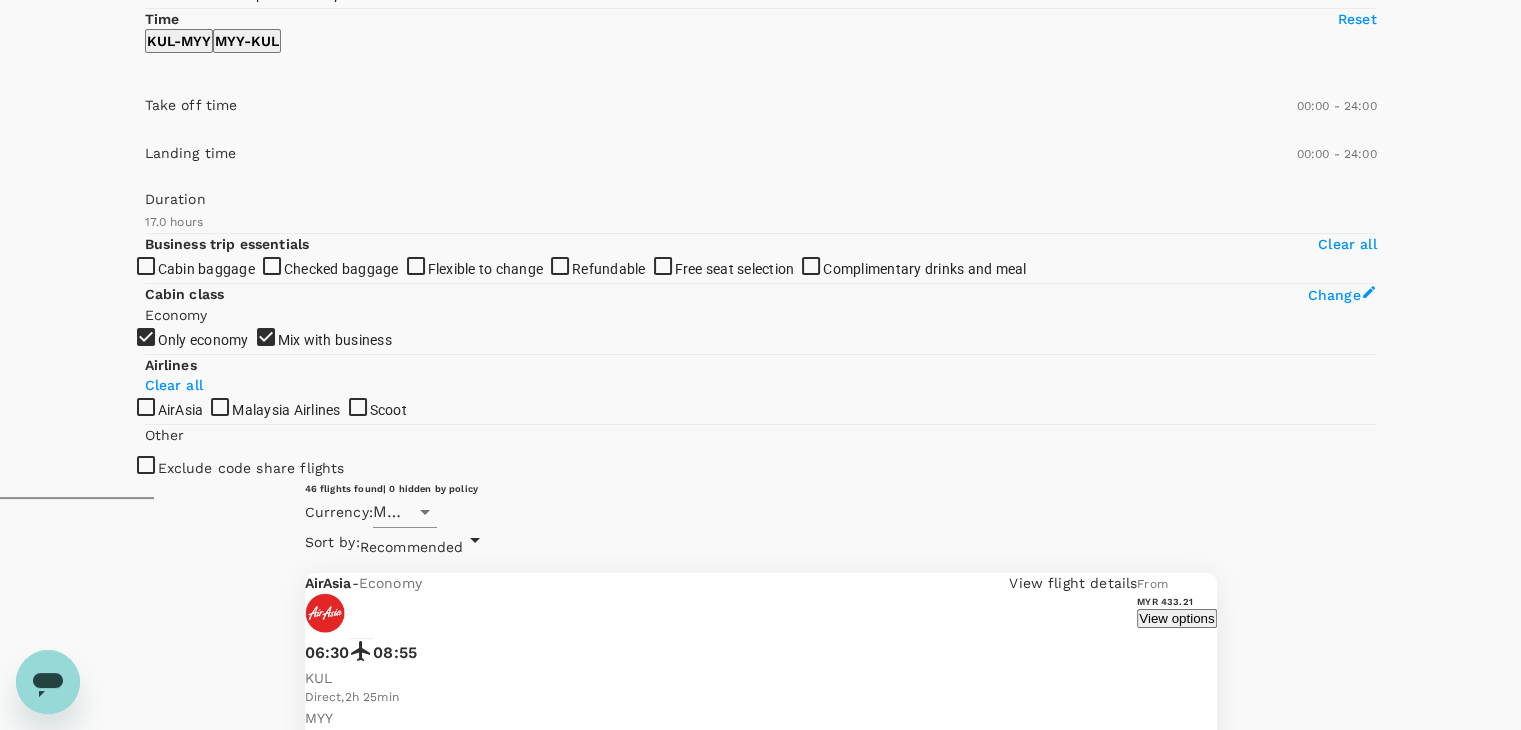 scroll, scrollTop: 0, scrollLeft: 0, axis: both 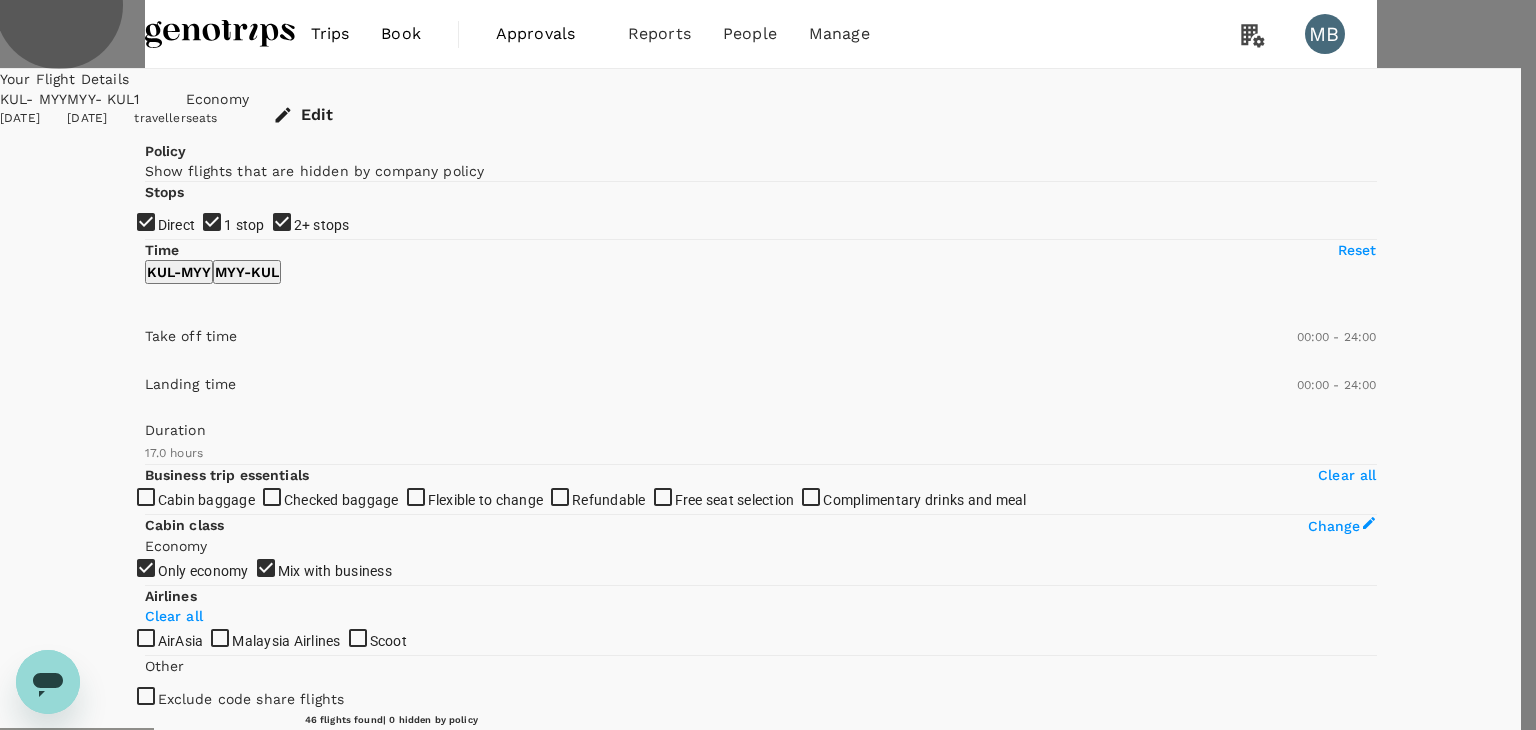 click on "Refresh Search" at bounding box center [301, 22212] 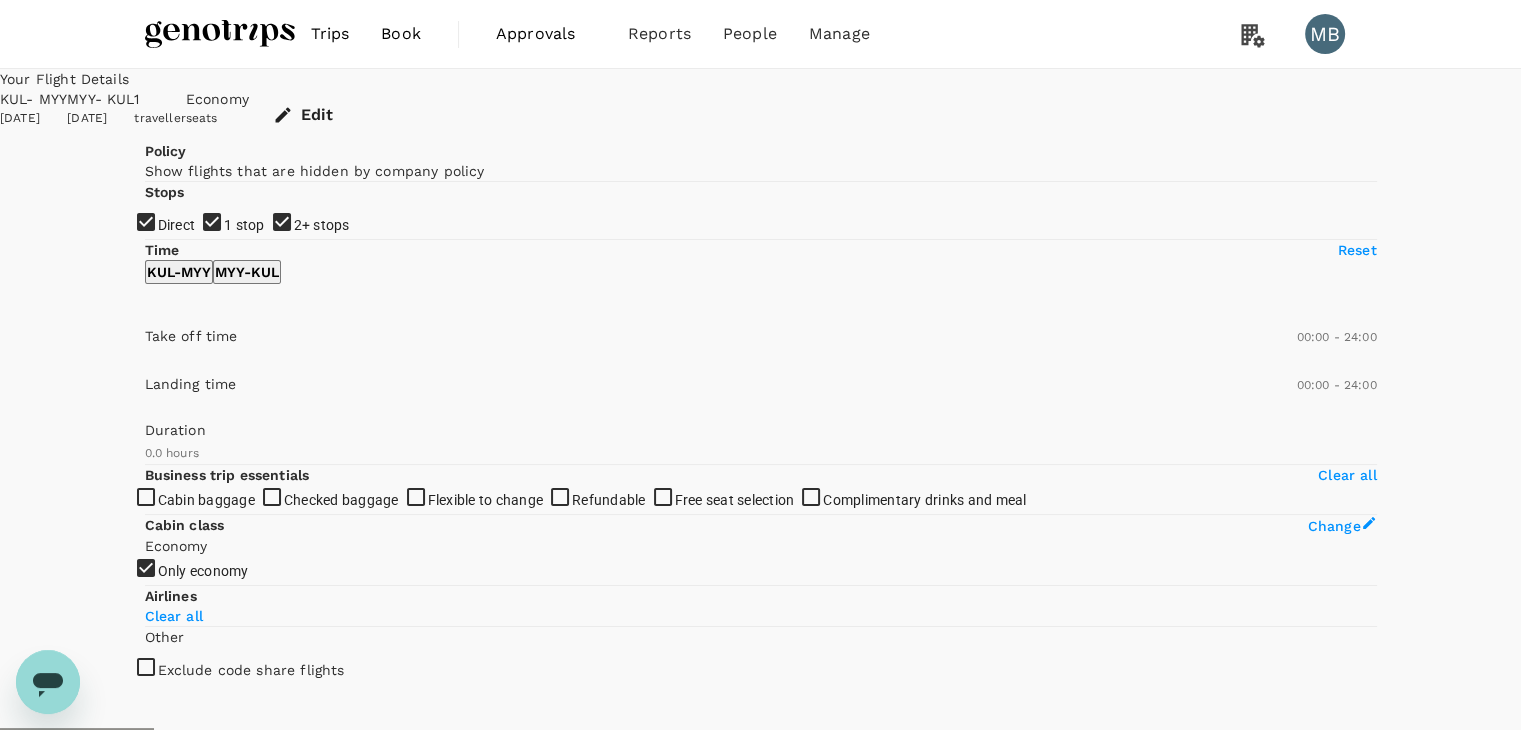 type on "430" 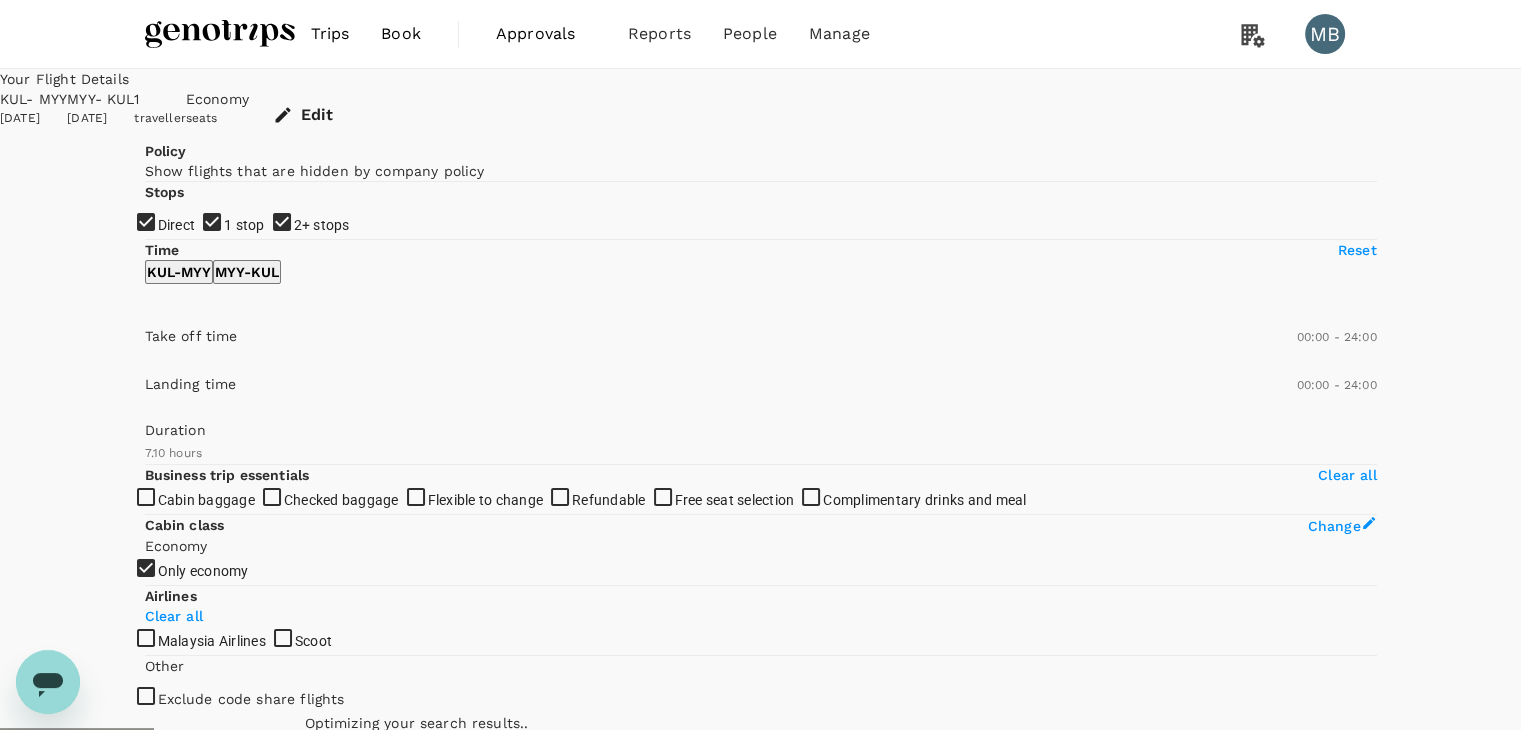 click on "Edit" at bounding box center (305, 115) 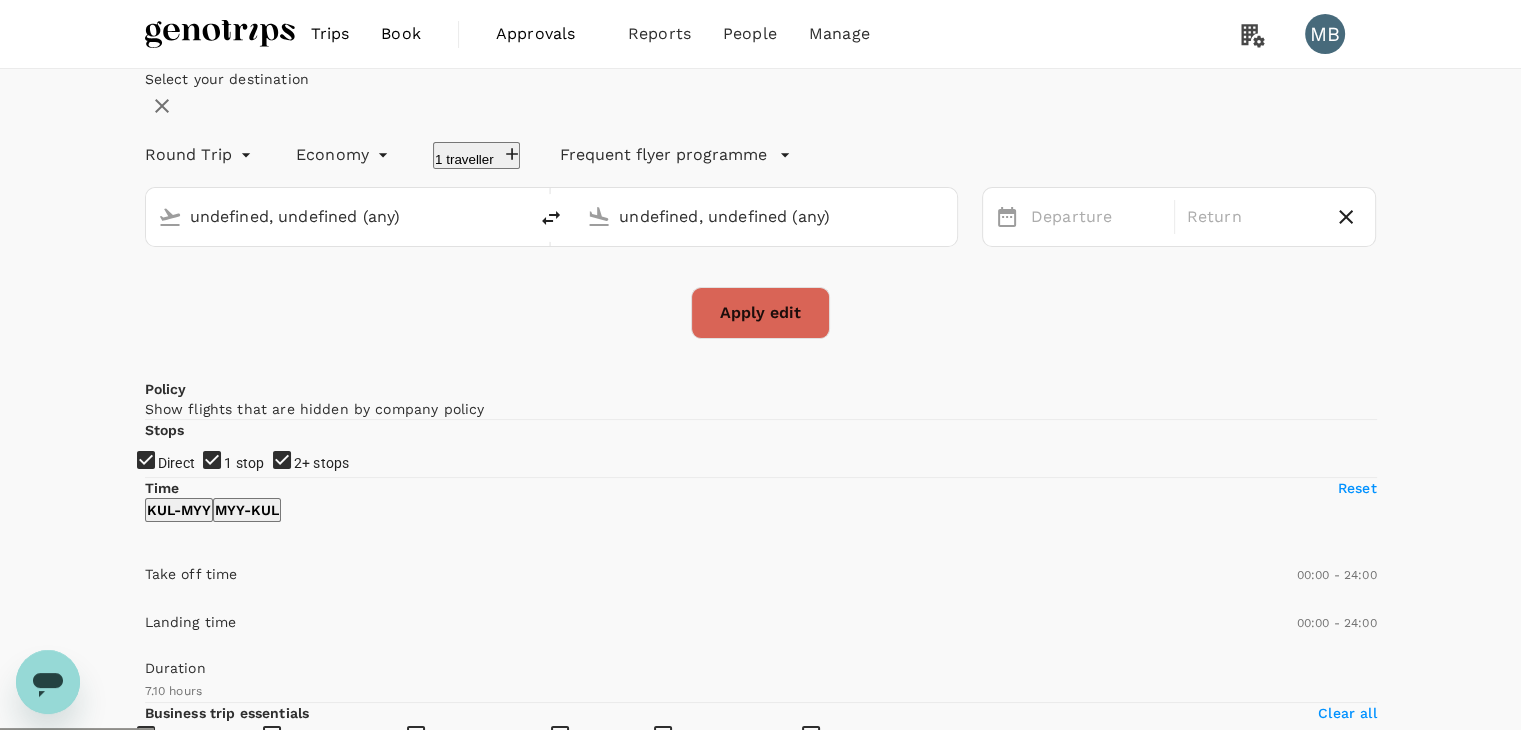 type 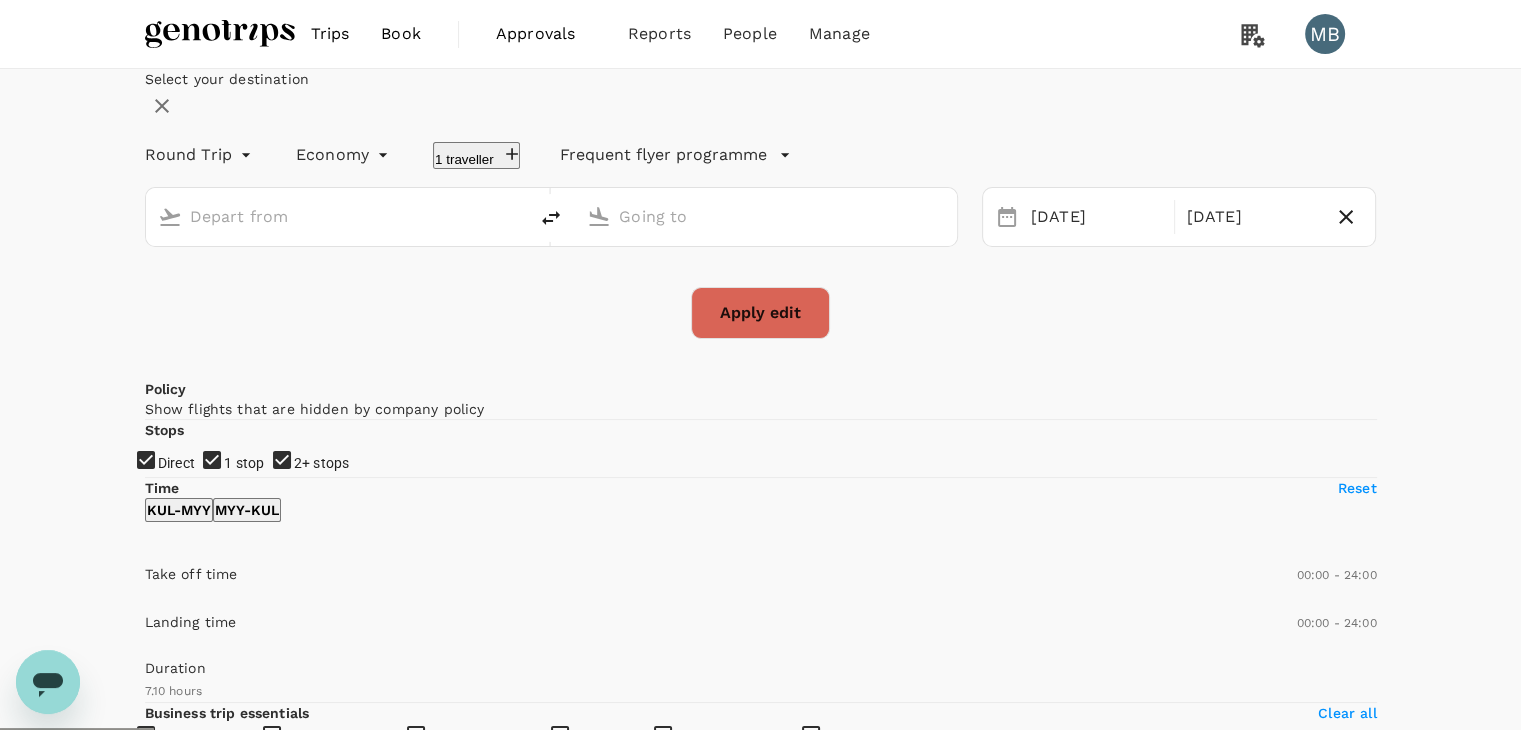 type on "Kuala Lumpur Intl ([GEOGRAPHIC_DATA])" 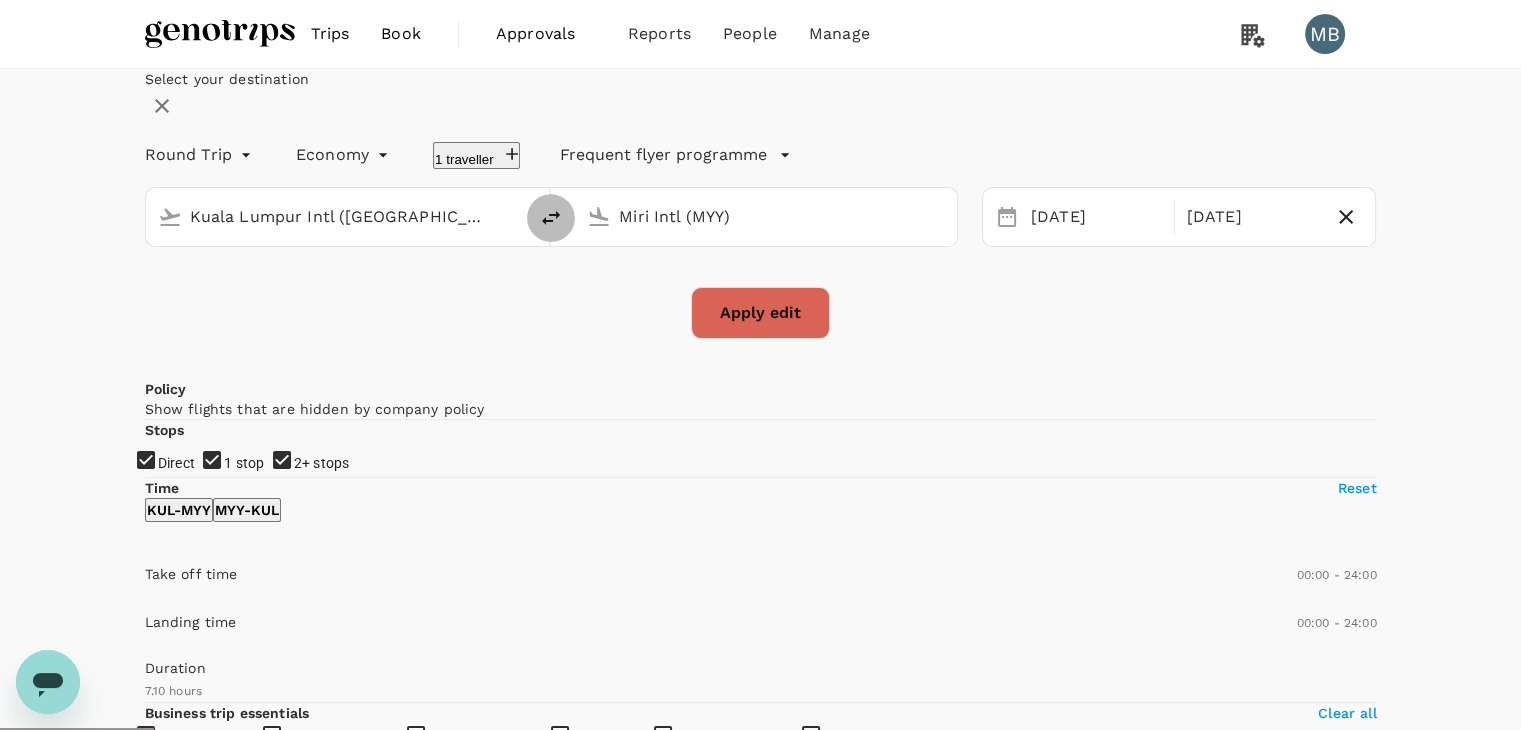 click 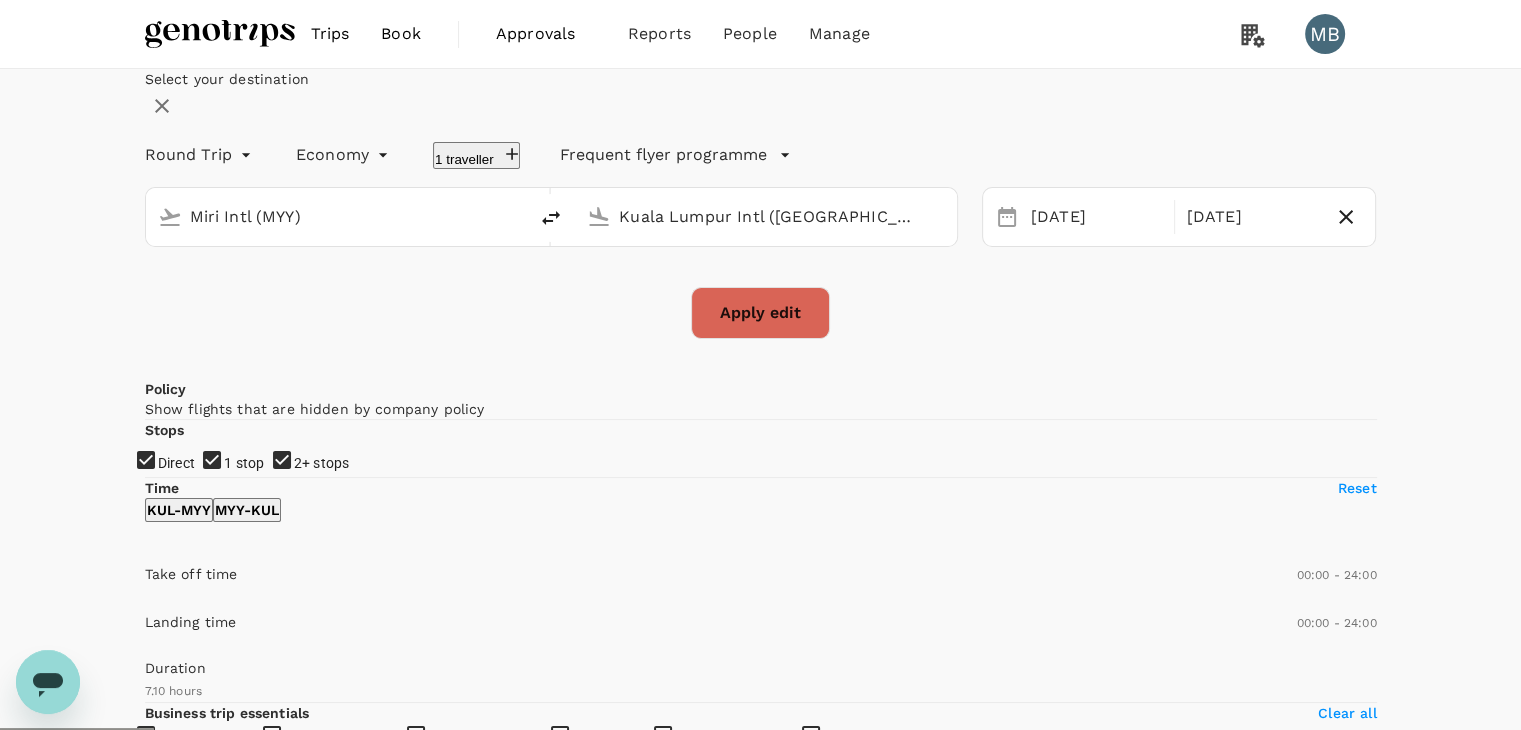 click on "Miri Intl (MYY)" at bounding box center [338, 216] 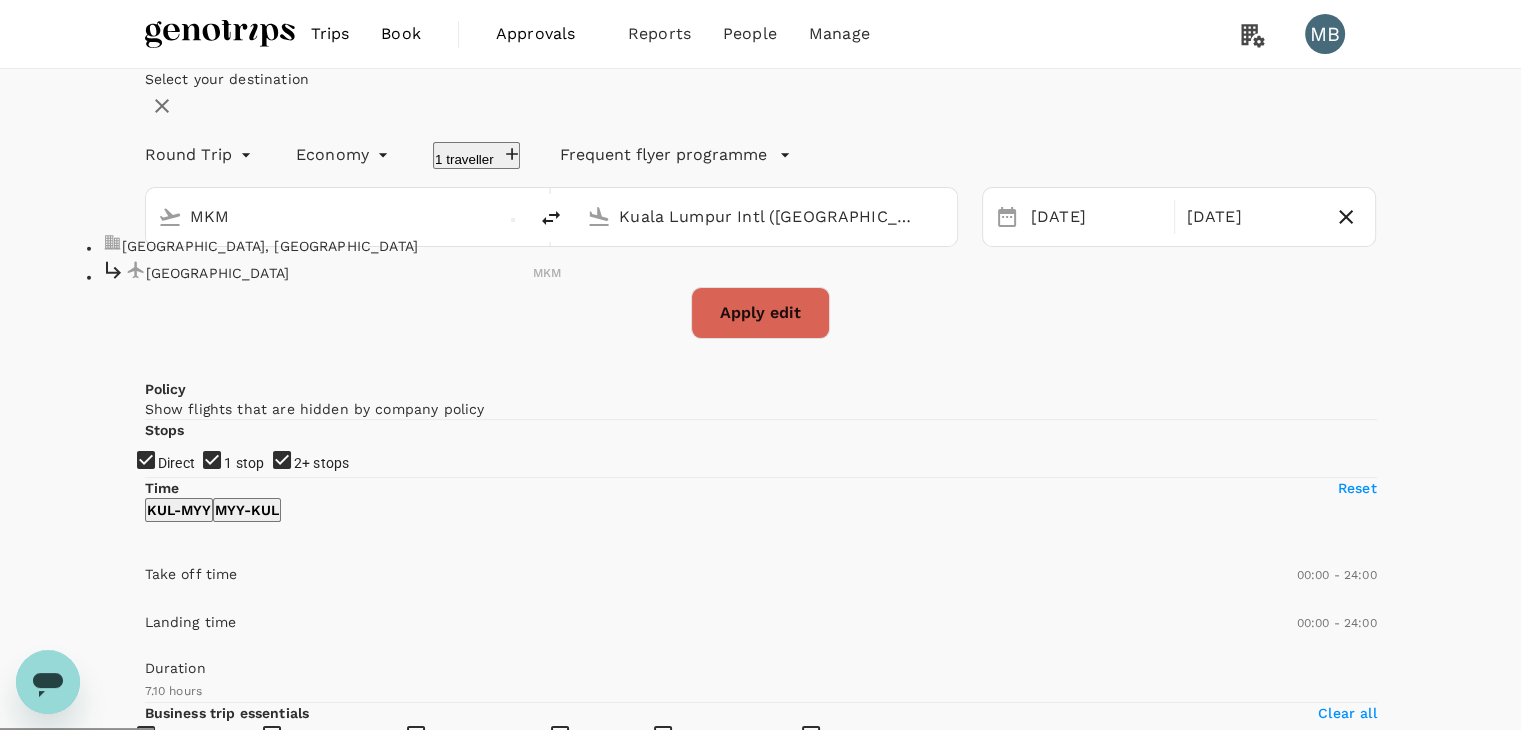 click on "[GEOGRAPHIC_DATA]" at bounding box center (340, 272) 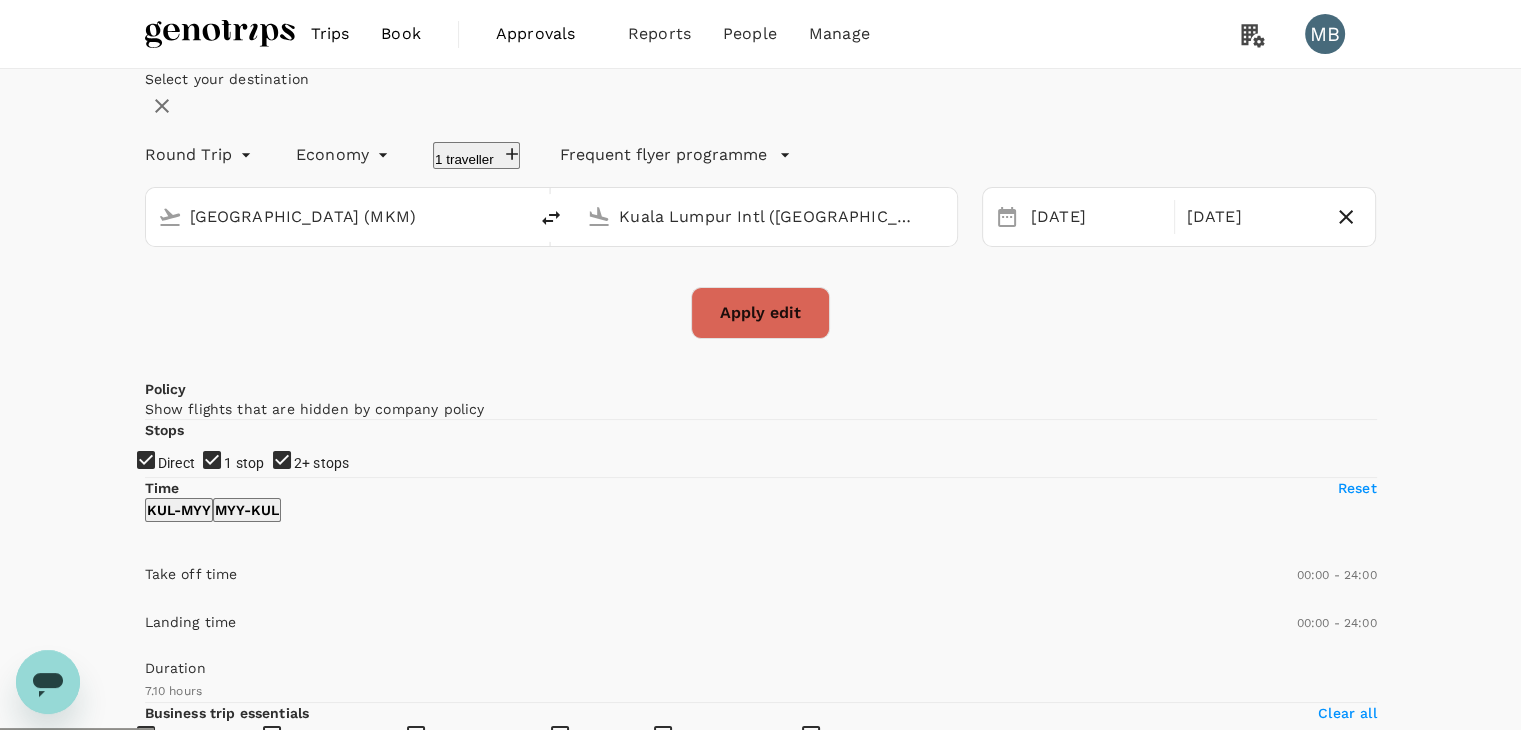 type on "1020" 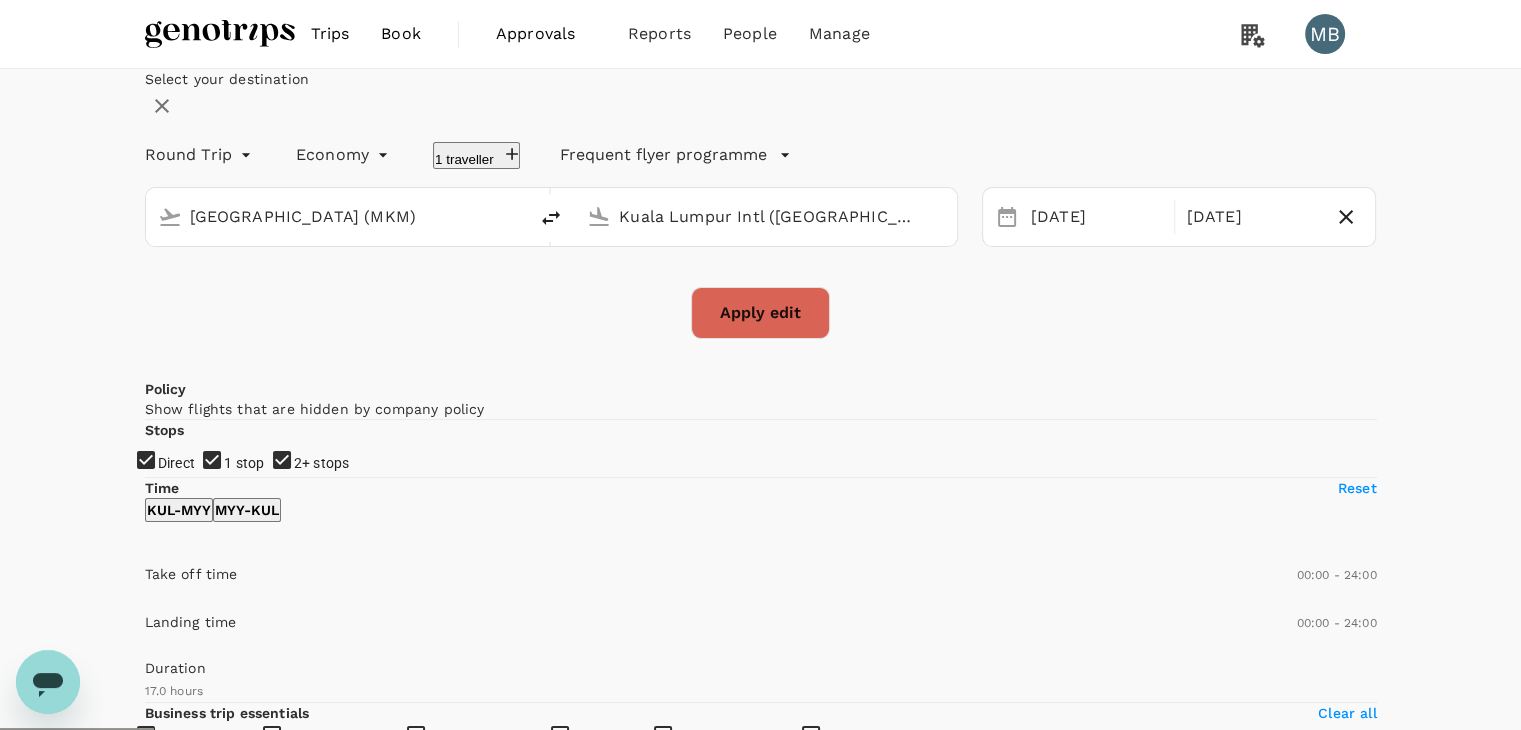 click on "Kuala Lumpur Intl ([GEOGRAPHIC_DATA])" at bounding box center (767, 216) 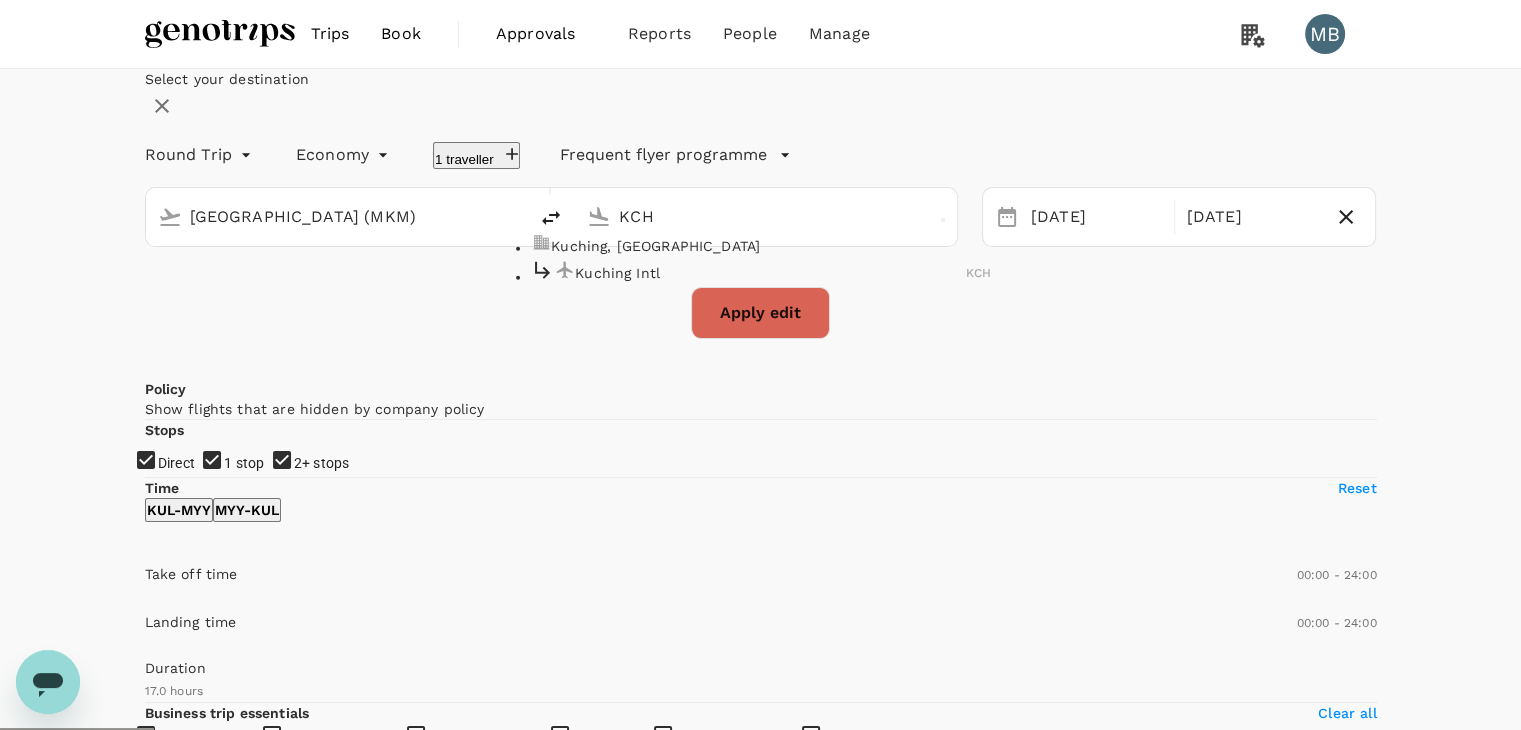 click on "Kuching Intl" at bounding box center (770, 272) 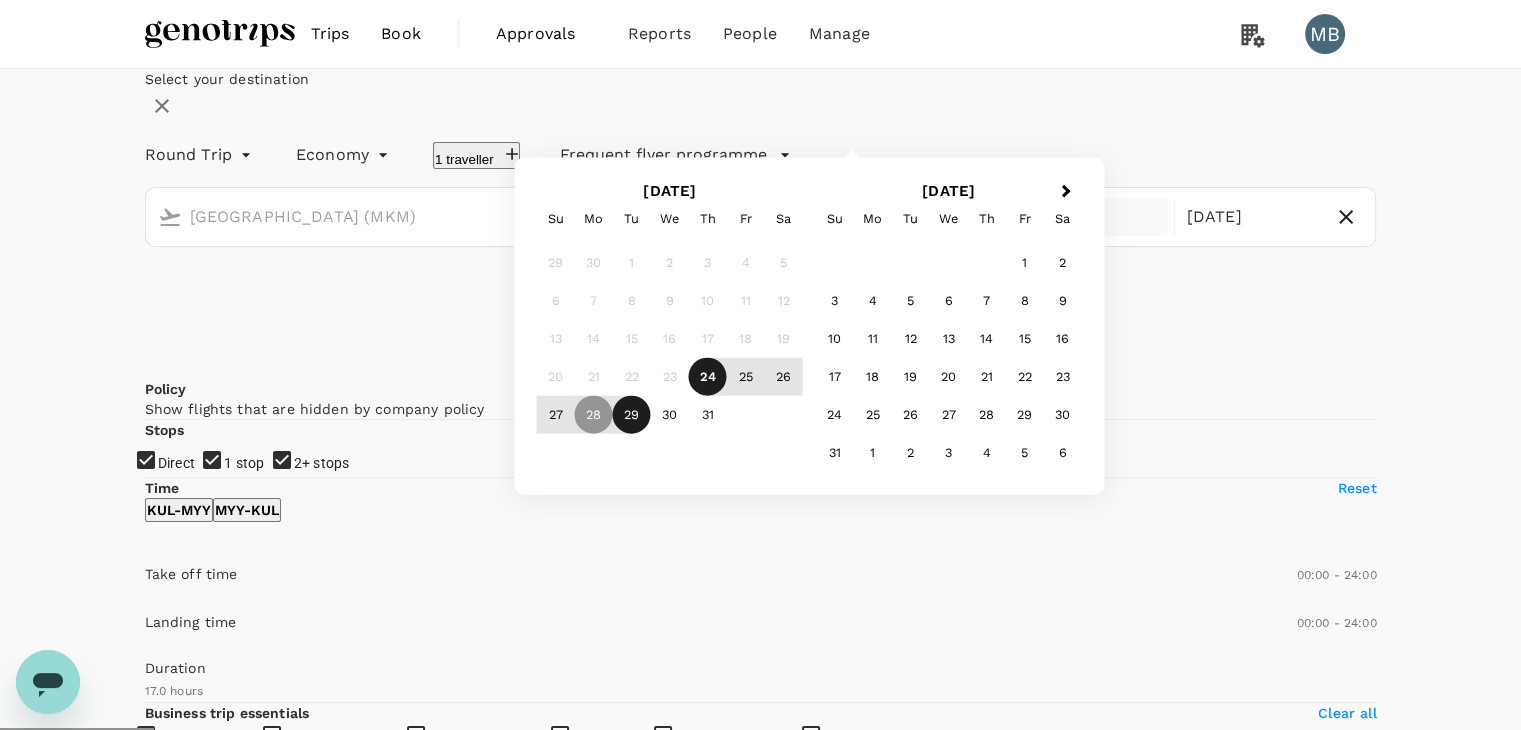 type on "Kuching Intl (KCH)" 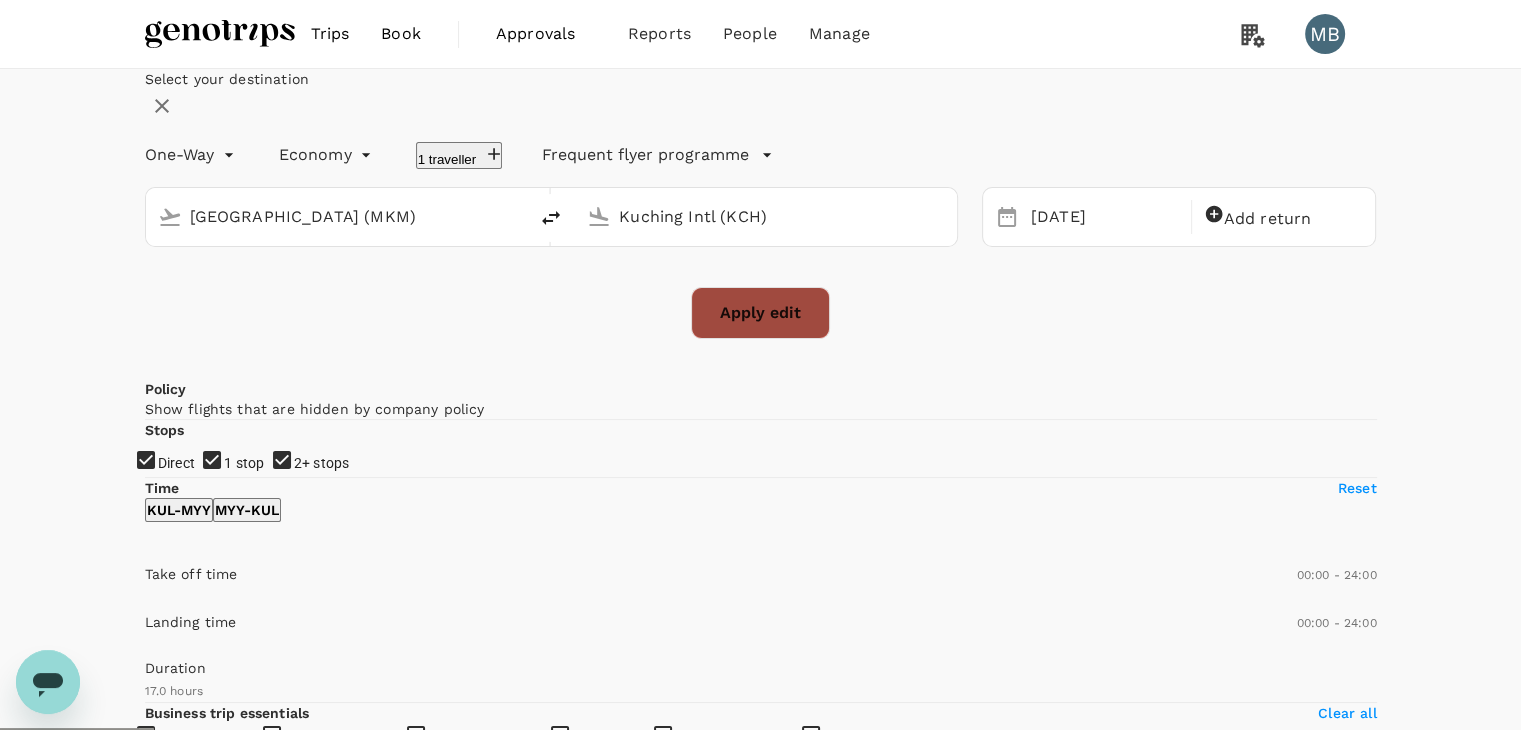 click on "Apply edit" at bounding box center [760, 313] 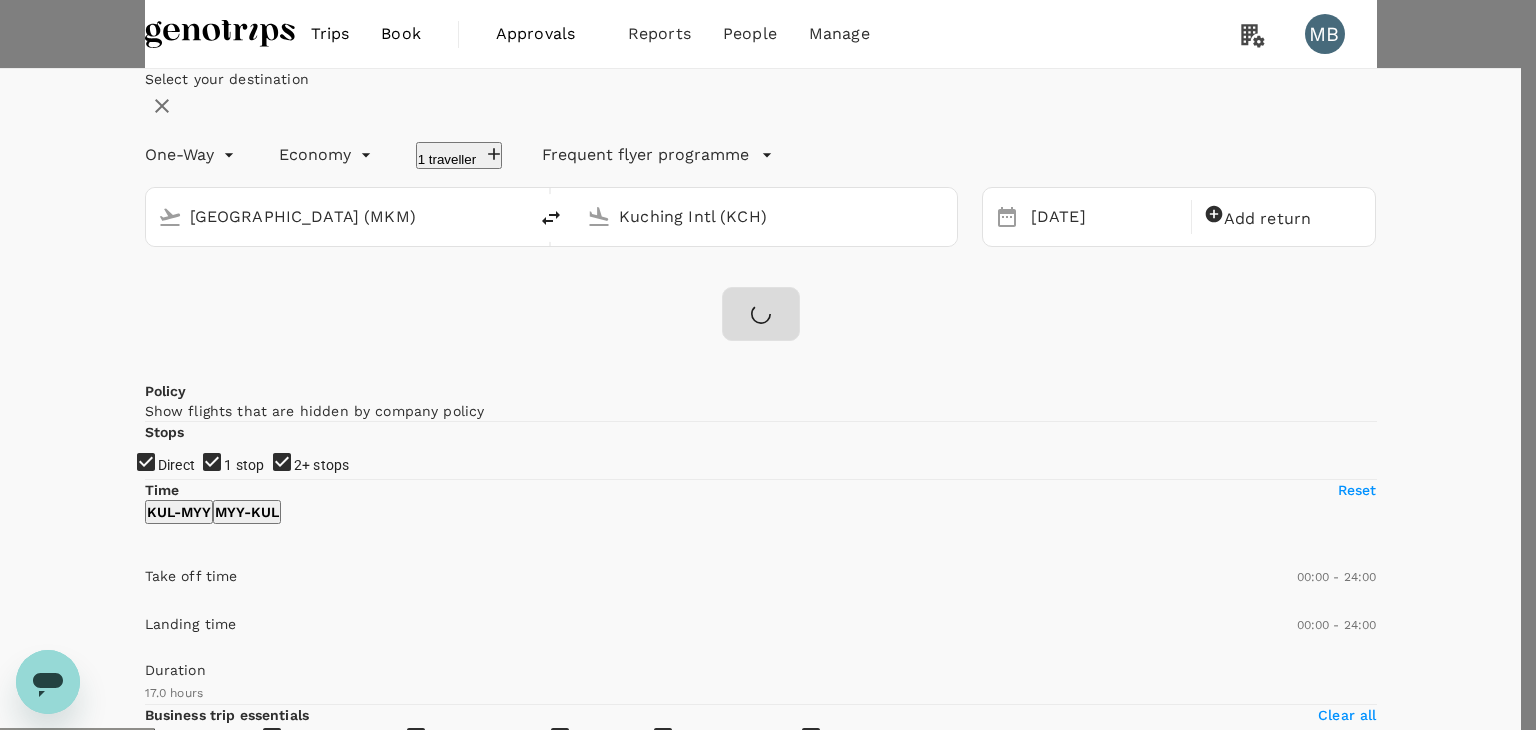 click on "Confirm" at bounding box center (109, 22810) 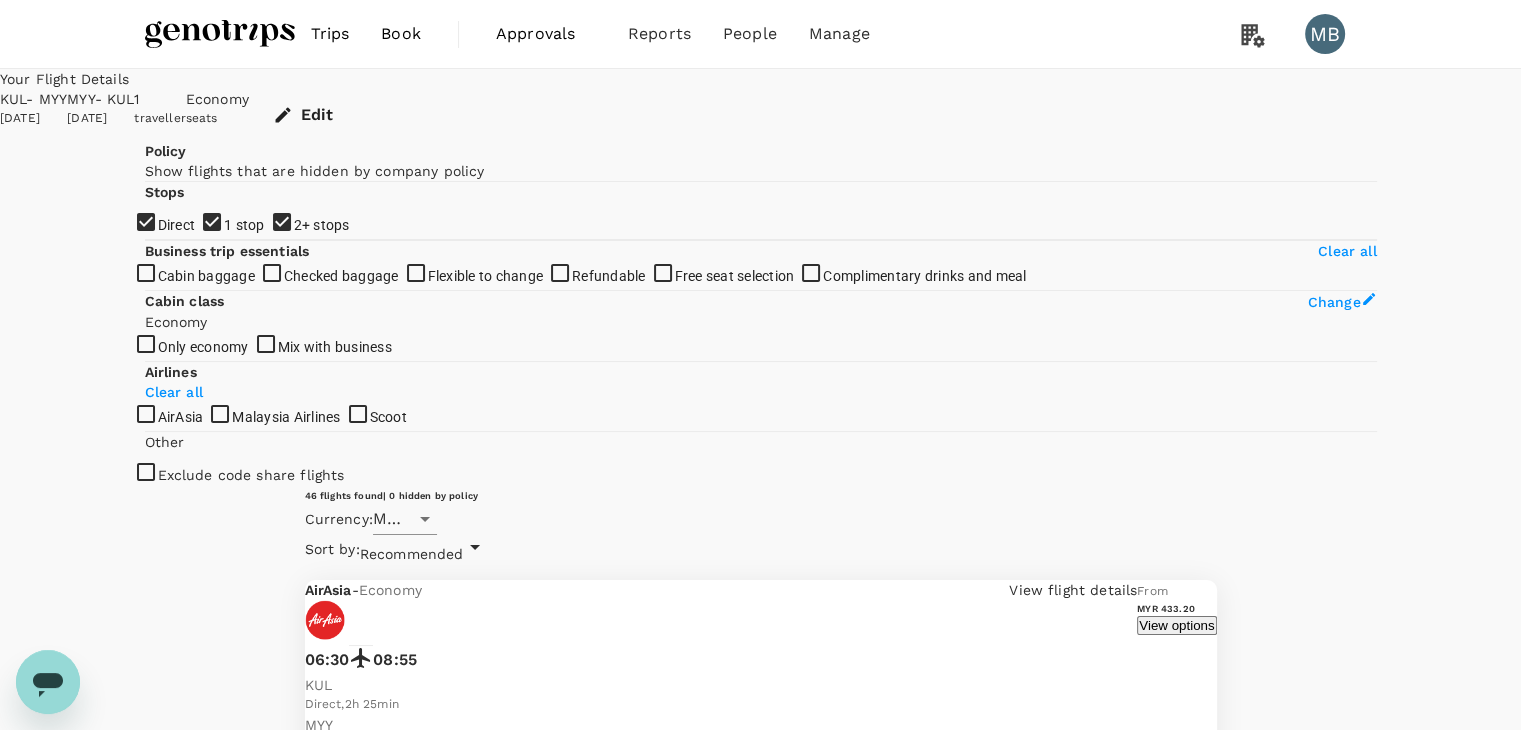 checkbox on "false" 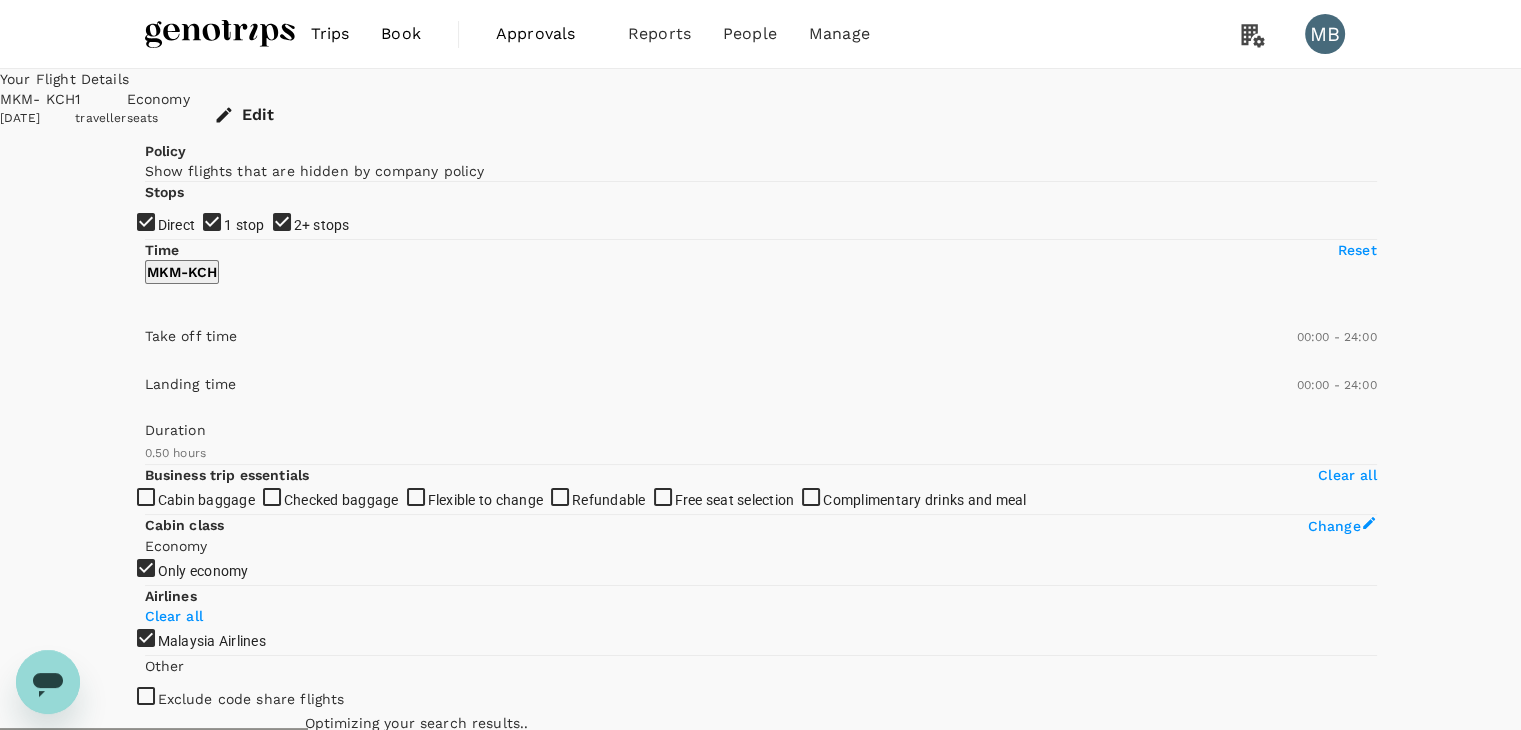 checkbox on "true" 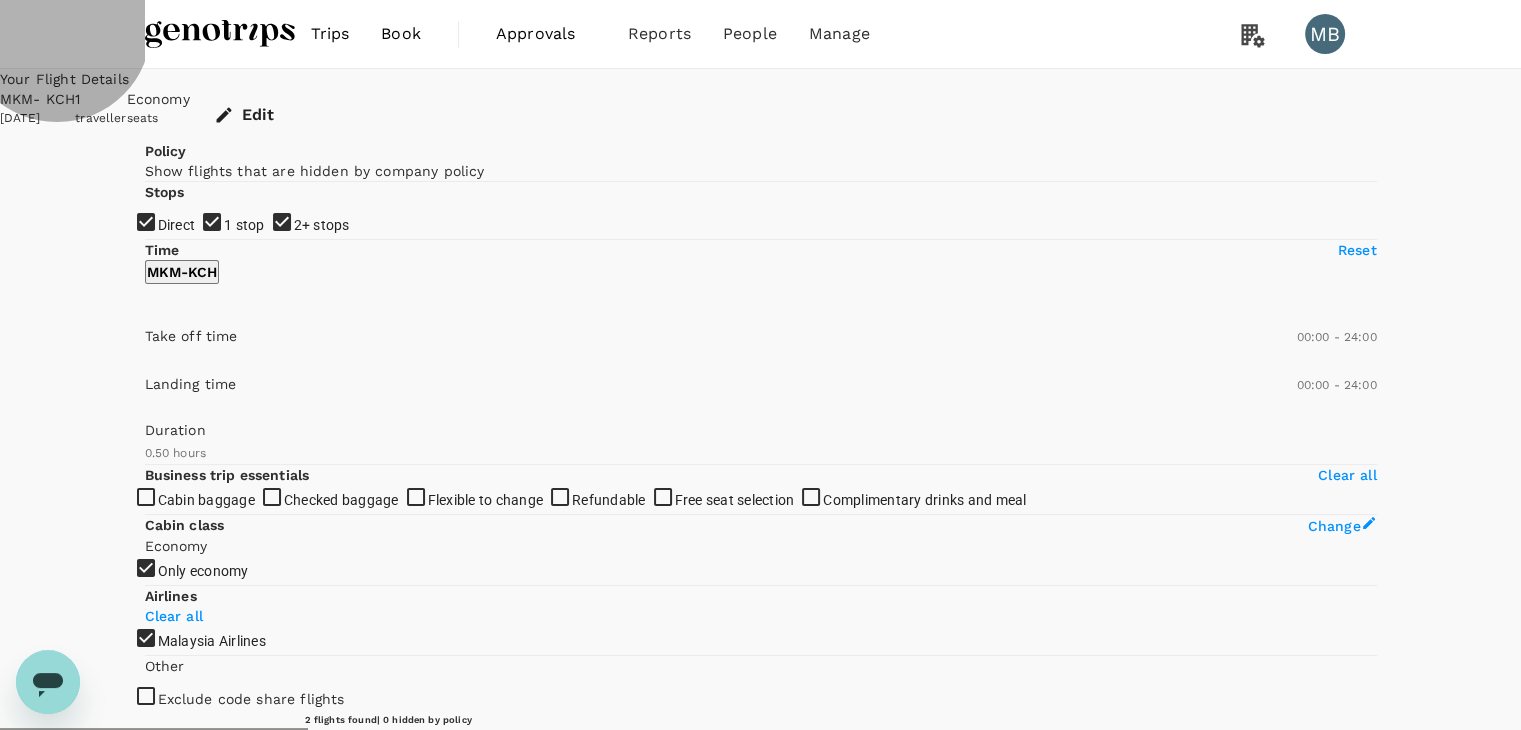 click on "View options" at bounding box center [1176, 849] 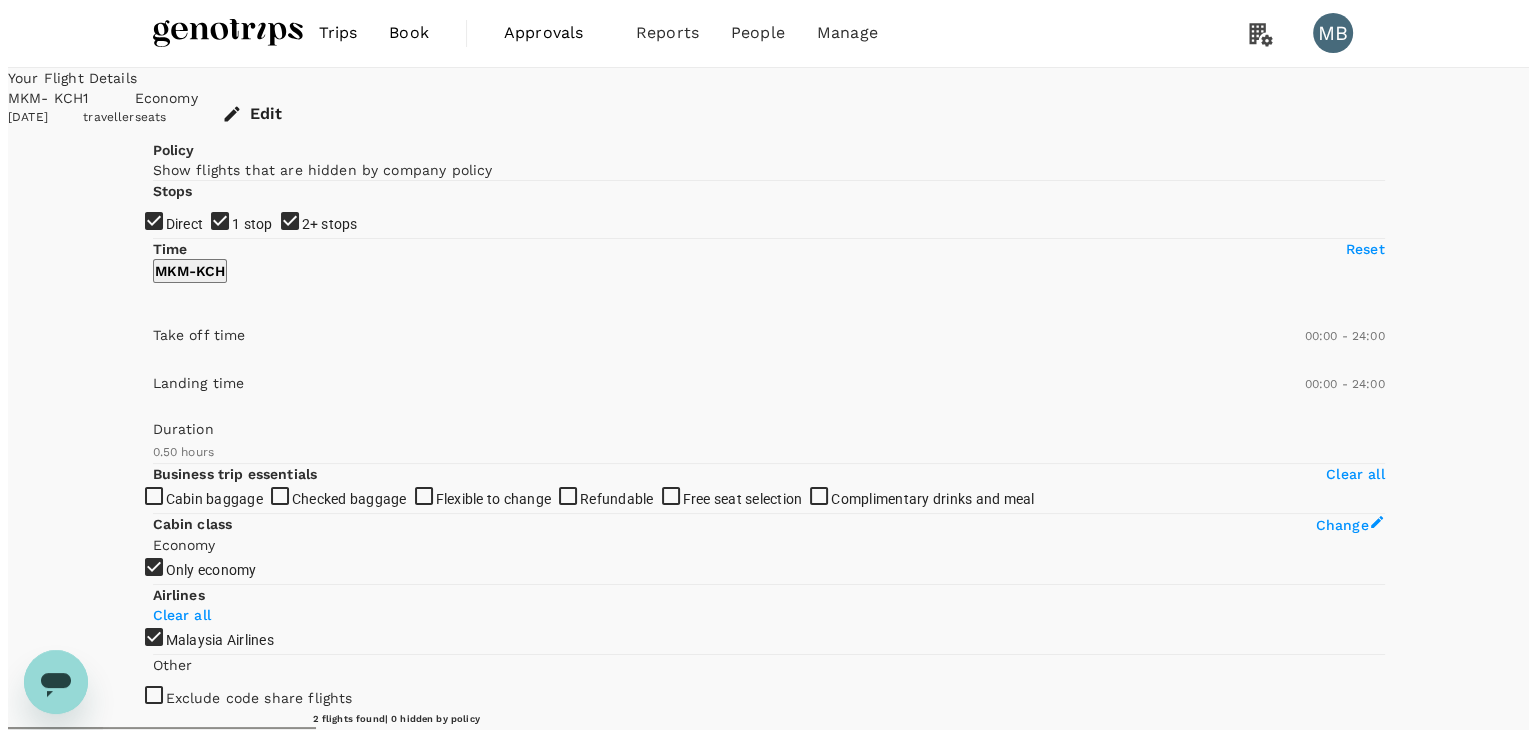 scroll, scrollTop: 0, scrollLeft: 0, axis: both 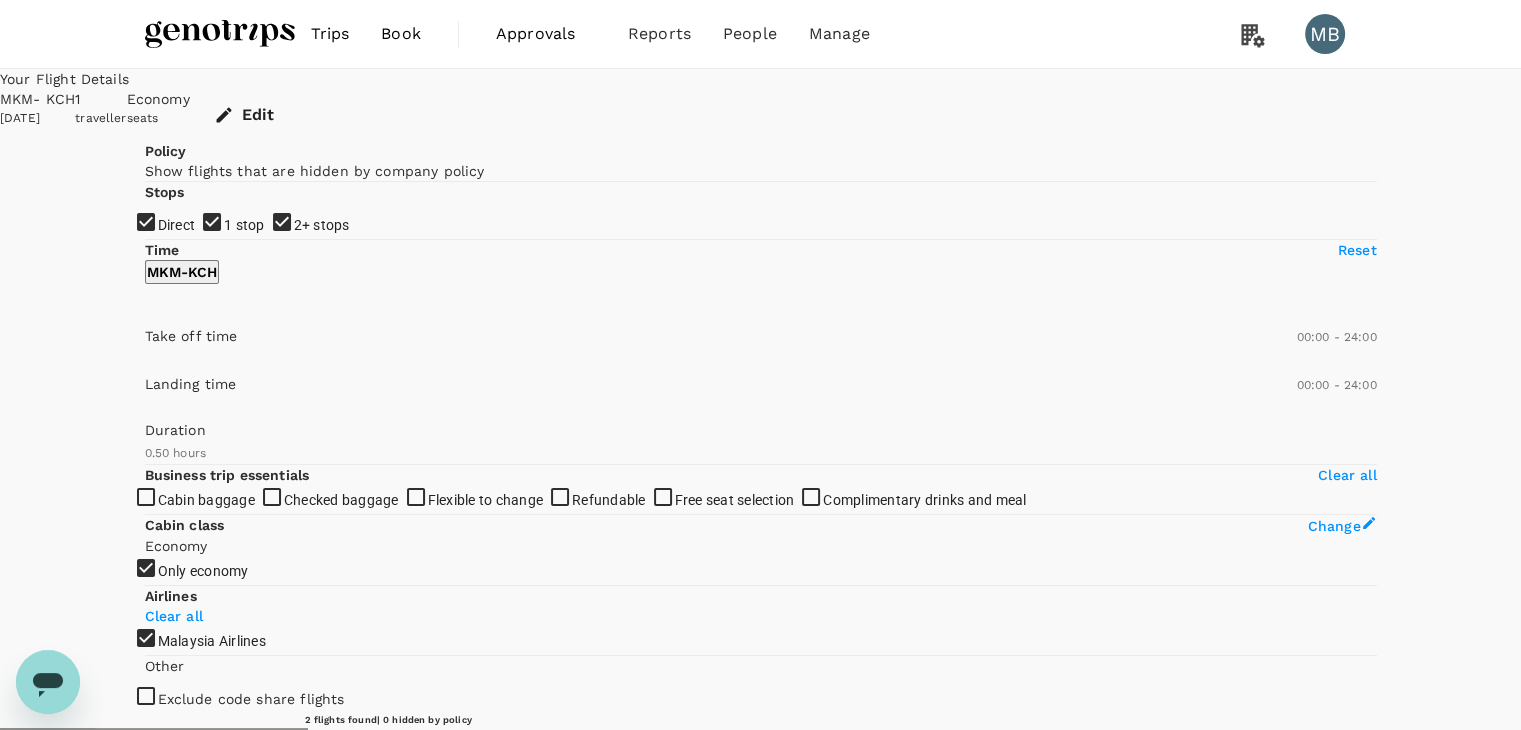 click 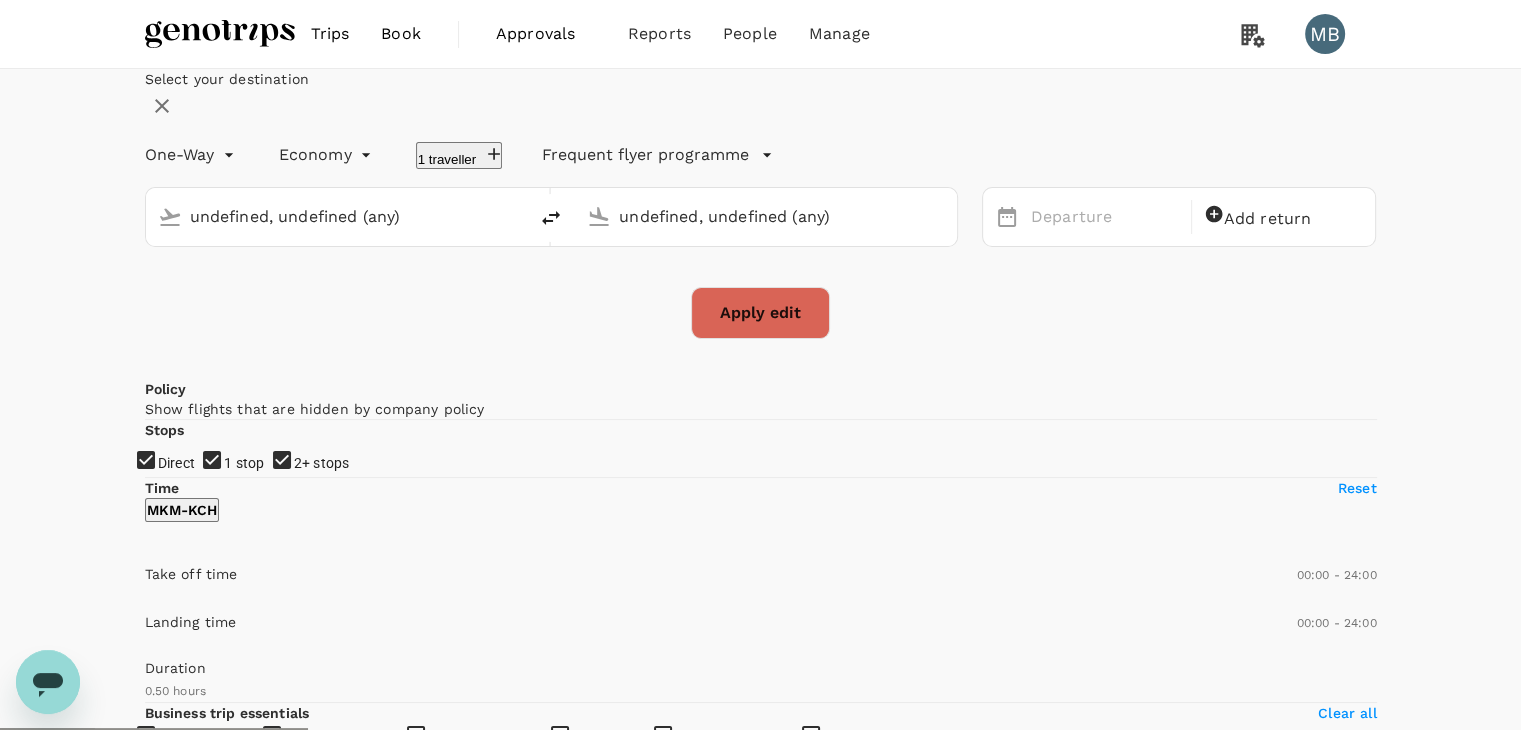 type 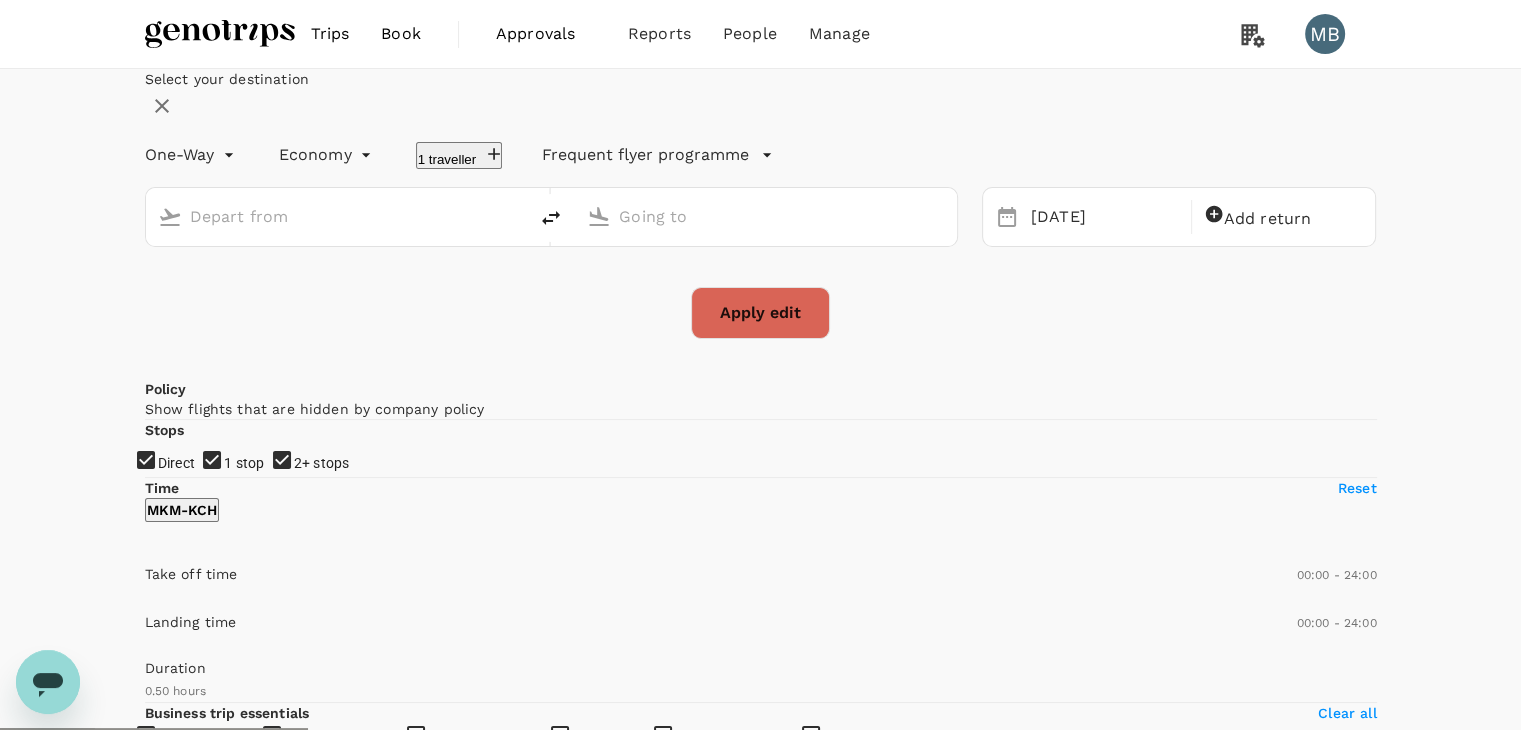 type on "[GEOGRAPHIC_DATA] (MKM)" 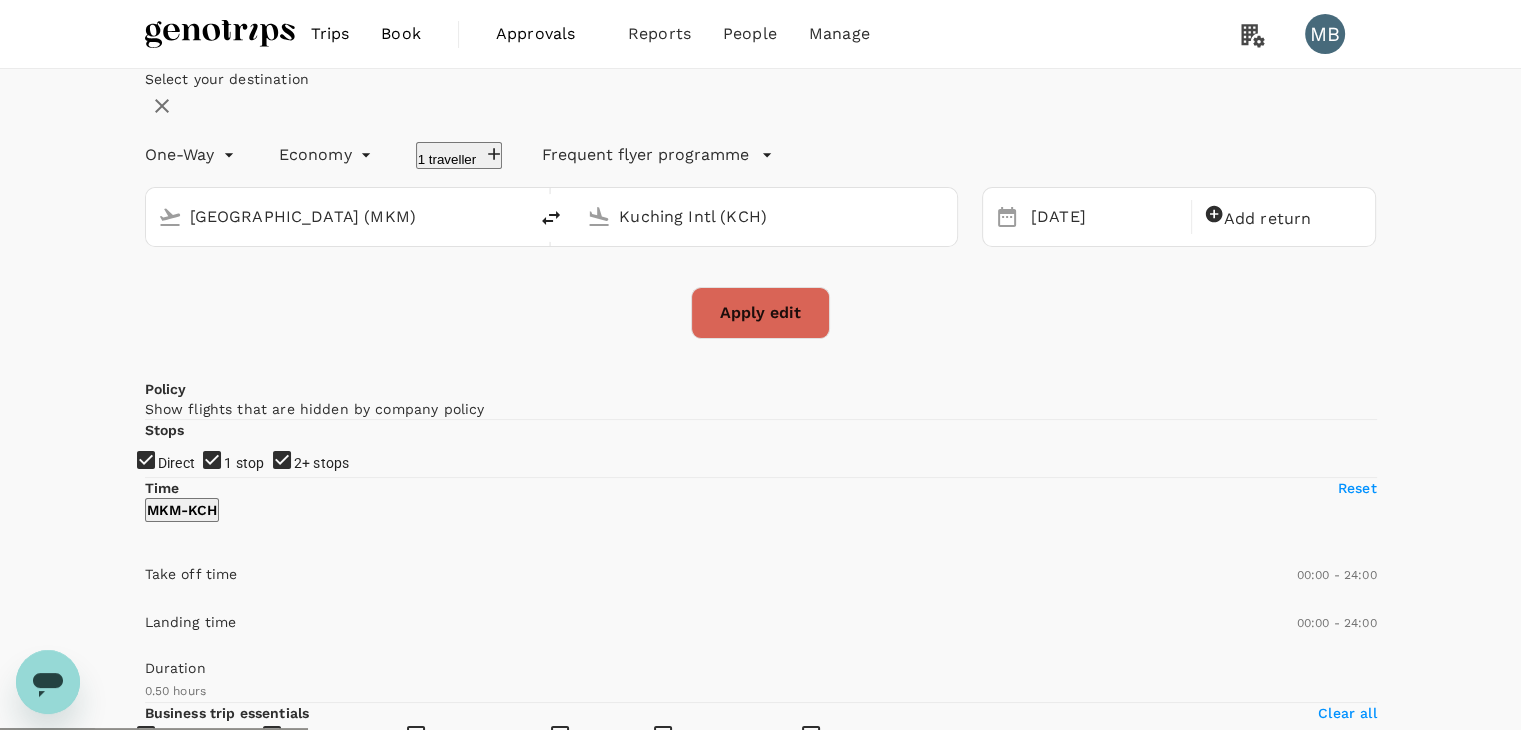 click on "[GEOGRAPHIC_DATA] (MKM)" at bounding box center [338, 216] 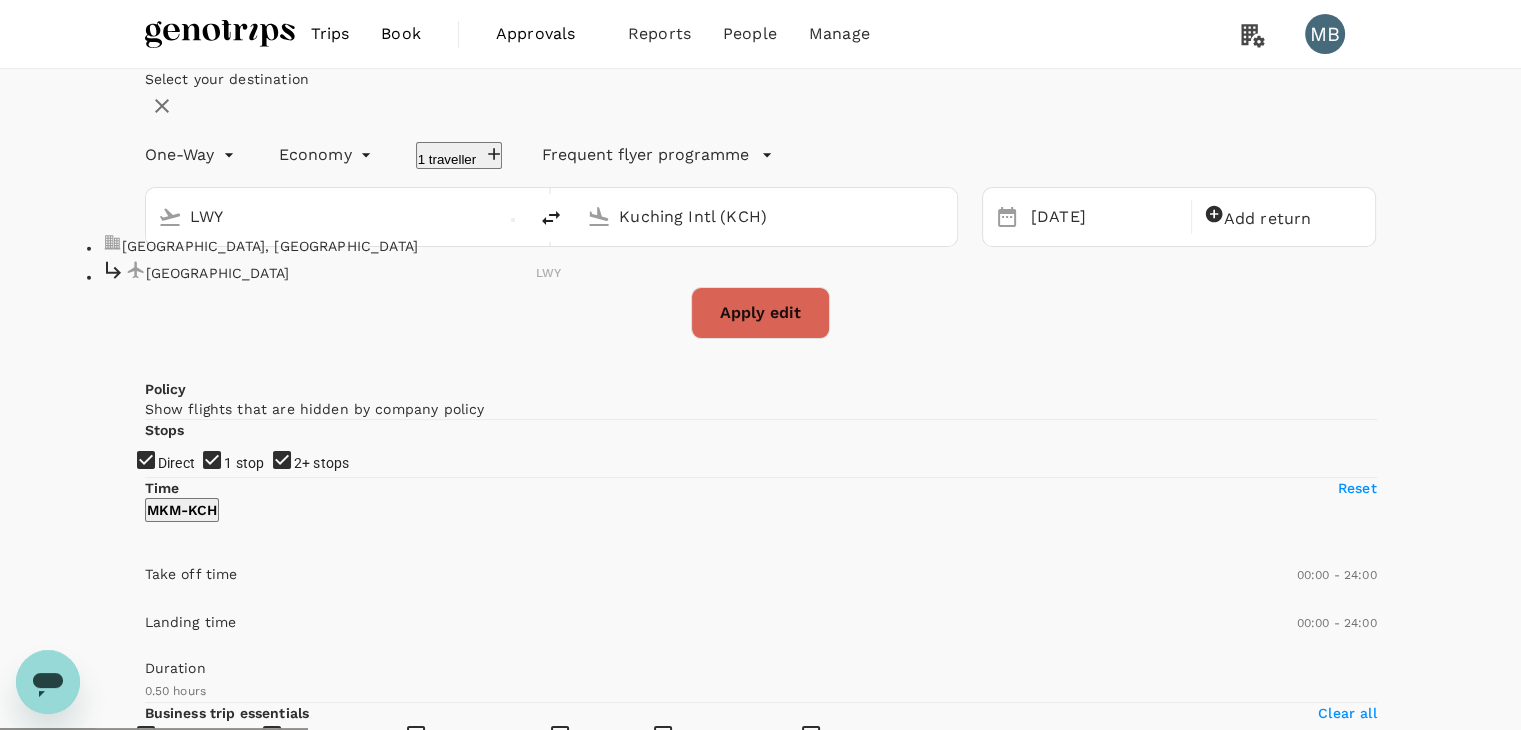 click on "[GEOGRAPHIC_DATA]" at bounding box center (341, 272) 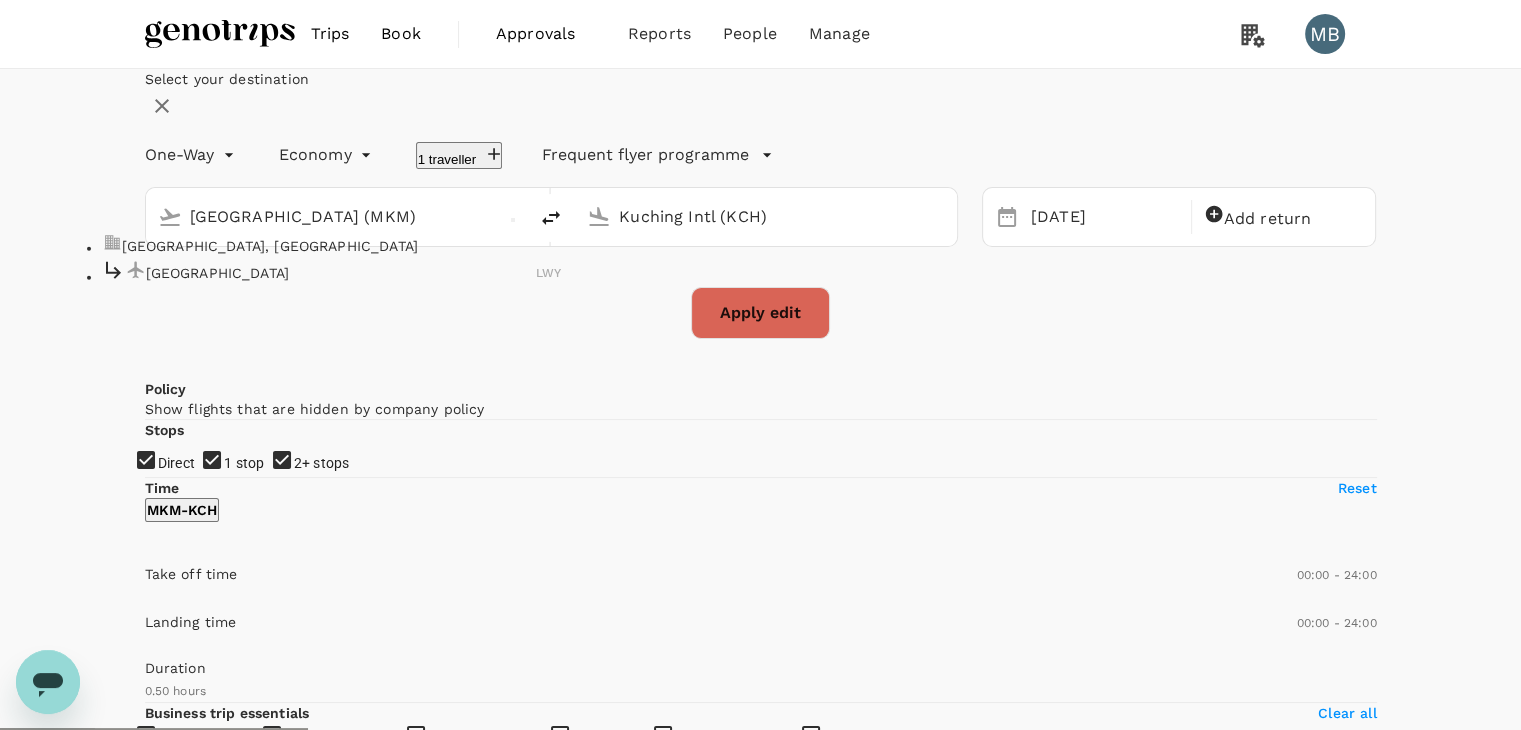 type on "[GEOGRAPHIC_DATA] ([GEOGRAPHIC_DATA])" 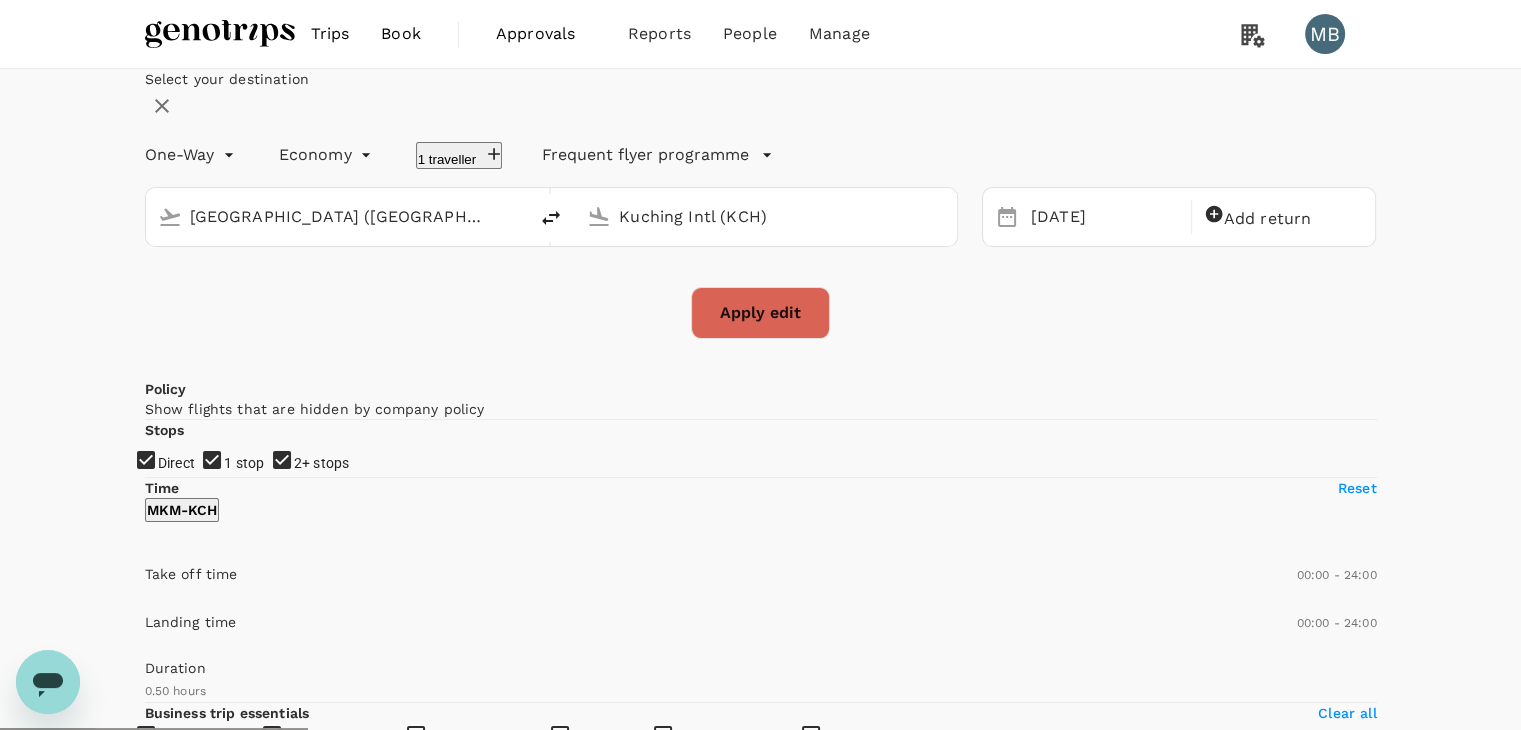 click on "Kuching Intl (KCH)" at bounding box center [767, 216] 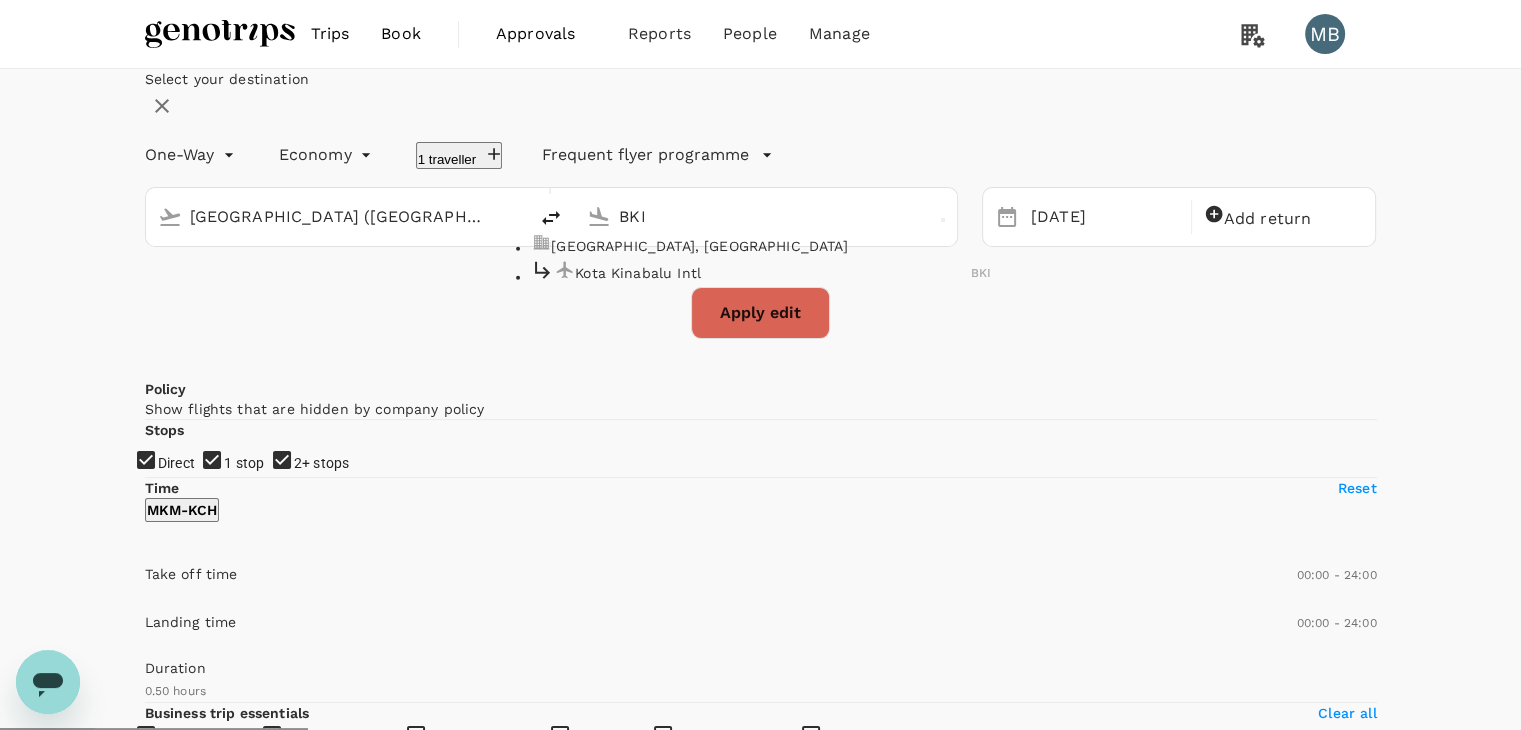 click on "Kota Kinabalu Intl" at bounding box center [773, 272] 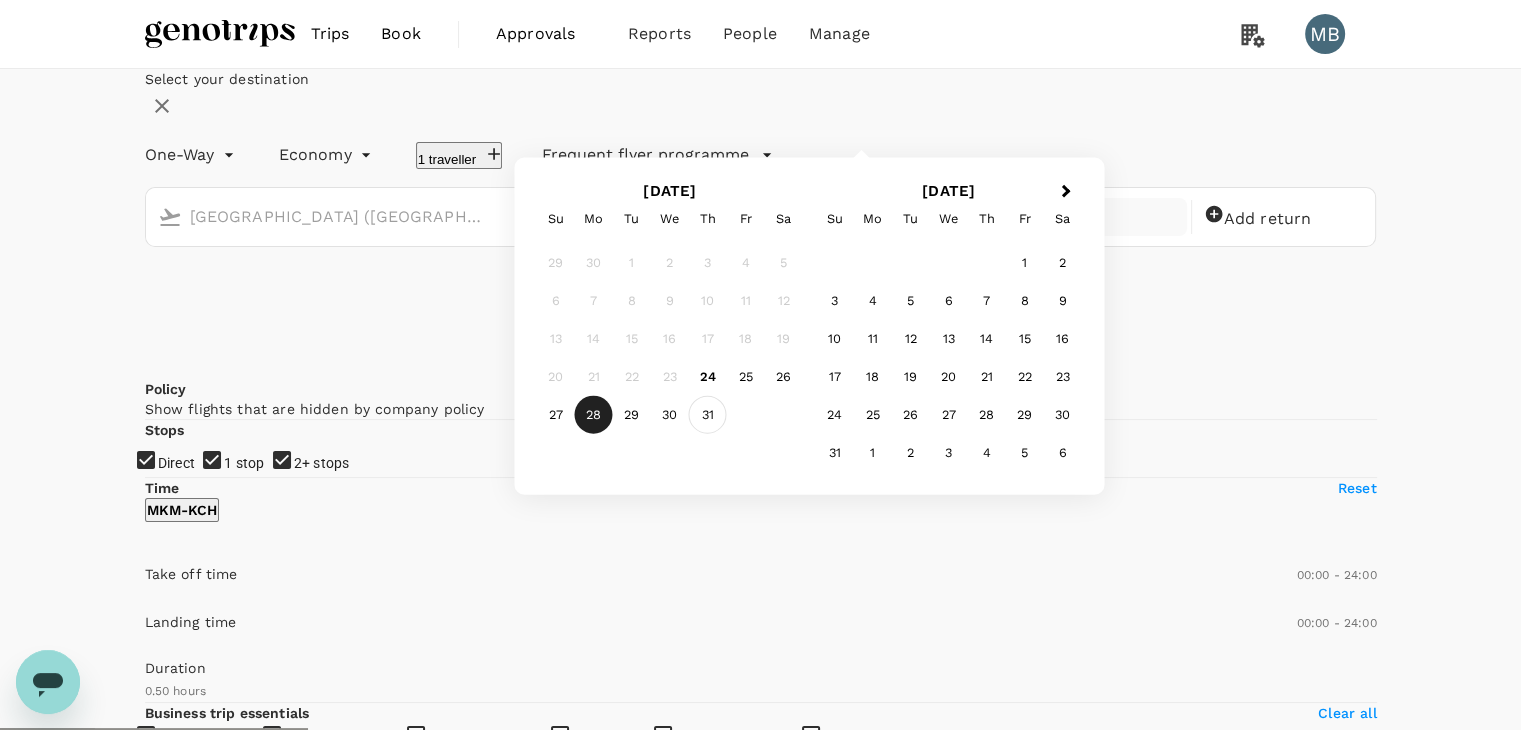 type on "Kota Kinabalu Intl (BKI)" 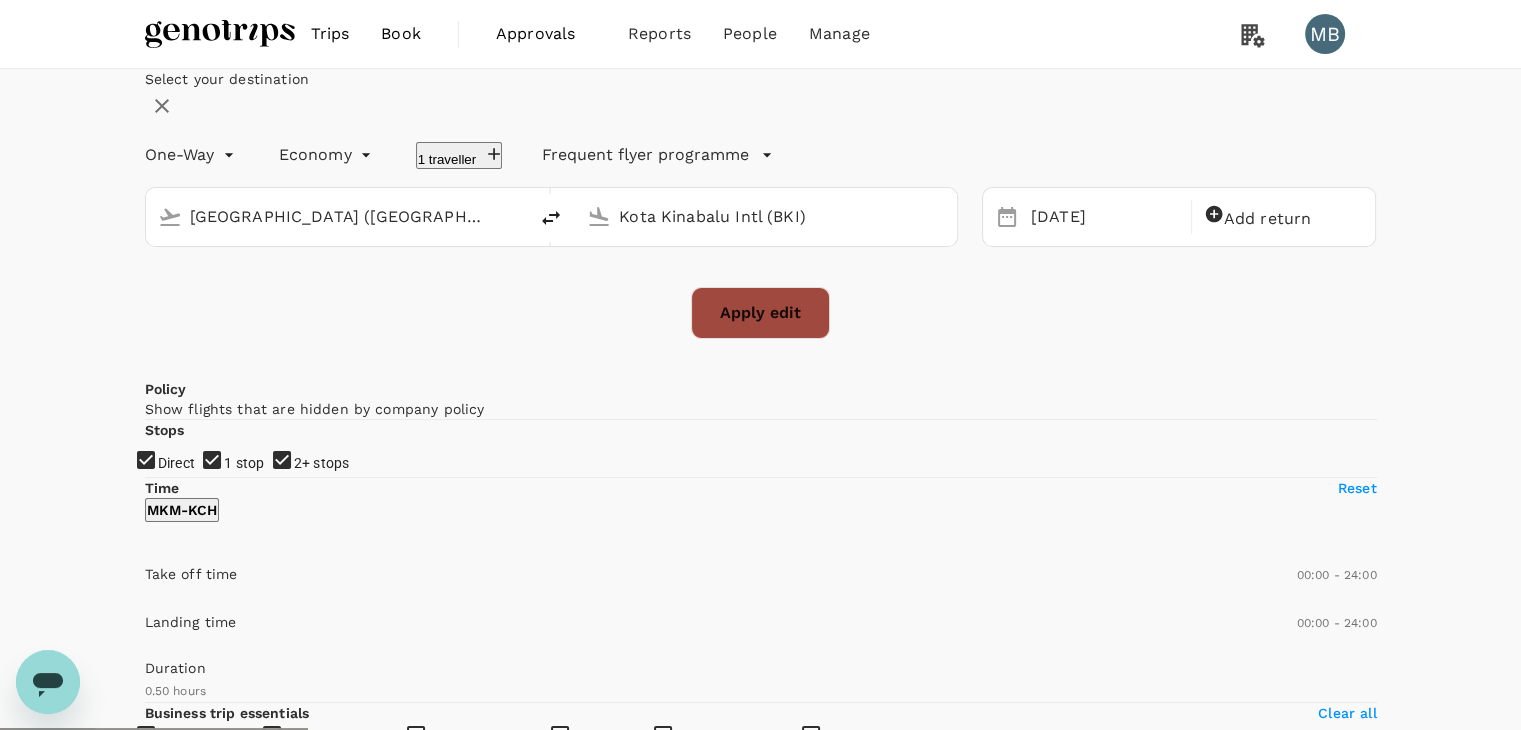click on "Apply edit" at bounding box center (760, 313) 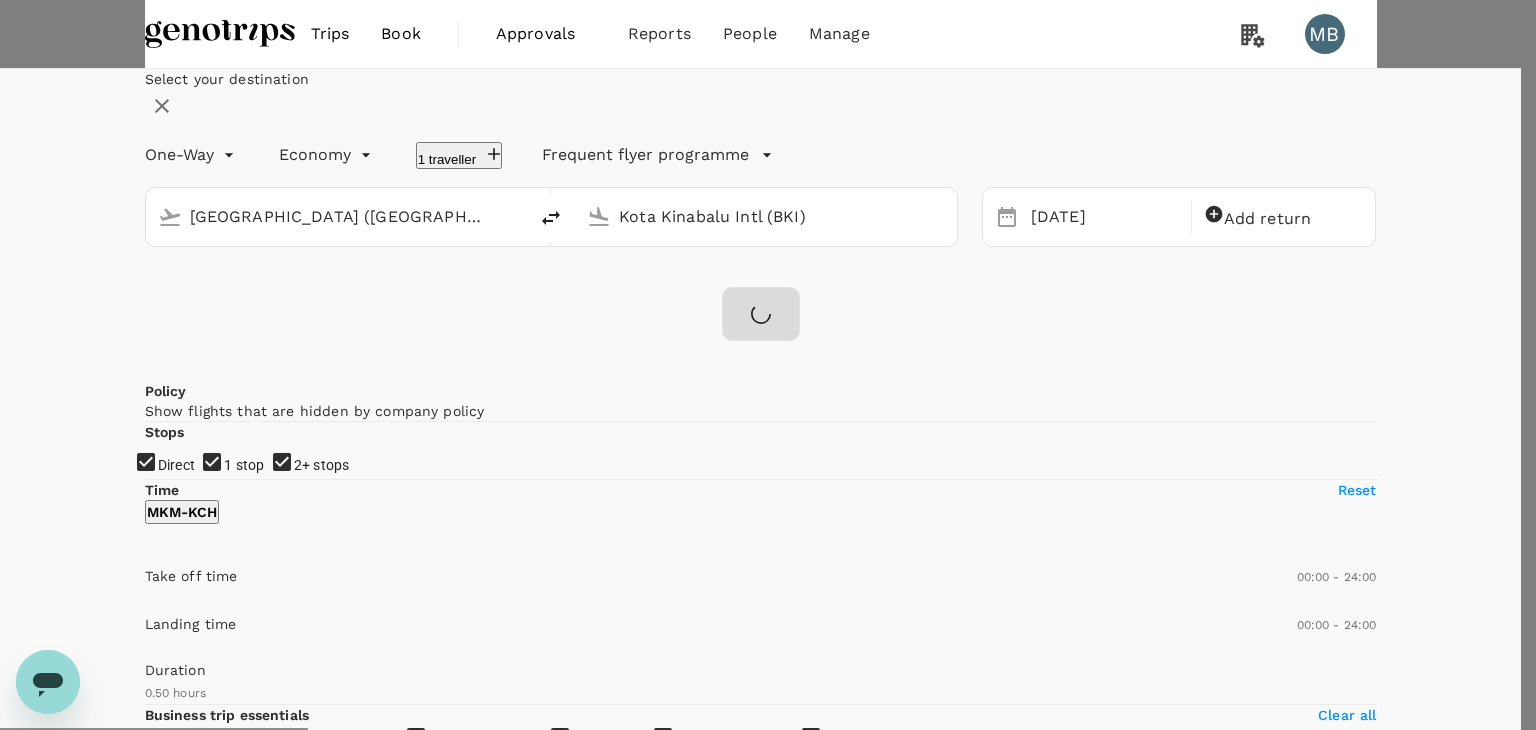 click on "Confirm" at bounding box center (109, 4181) 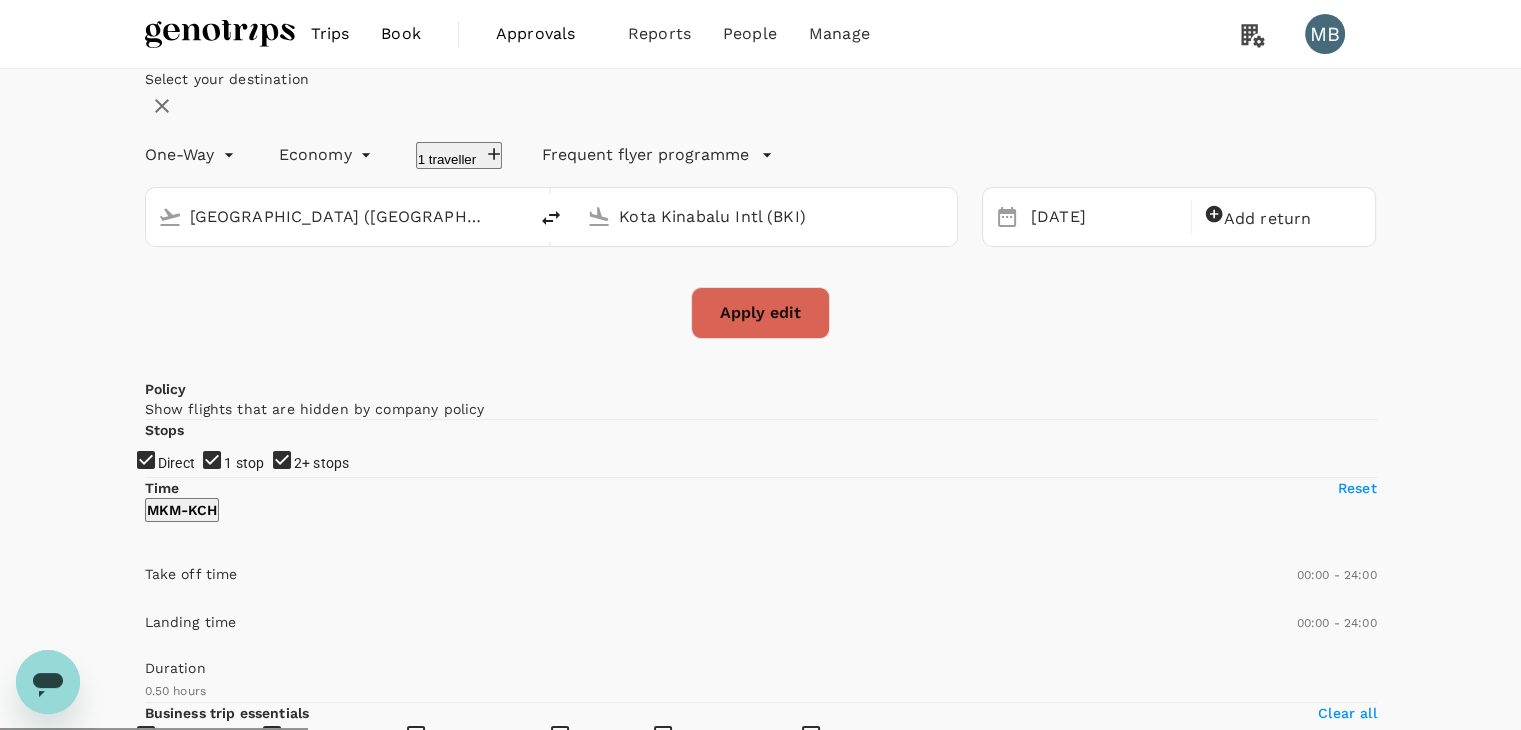 checkbox on "false" 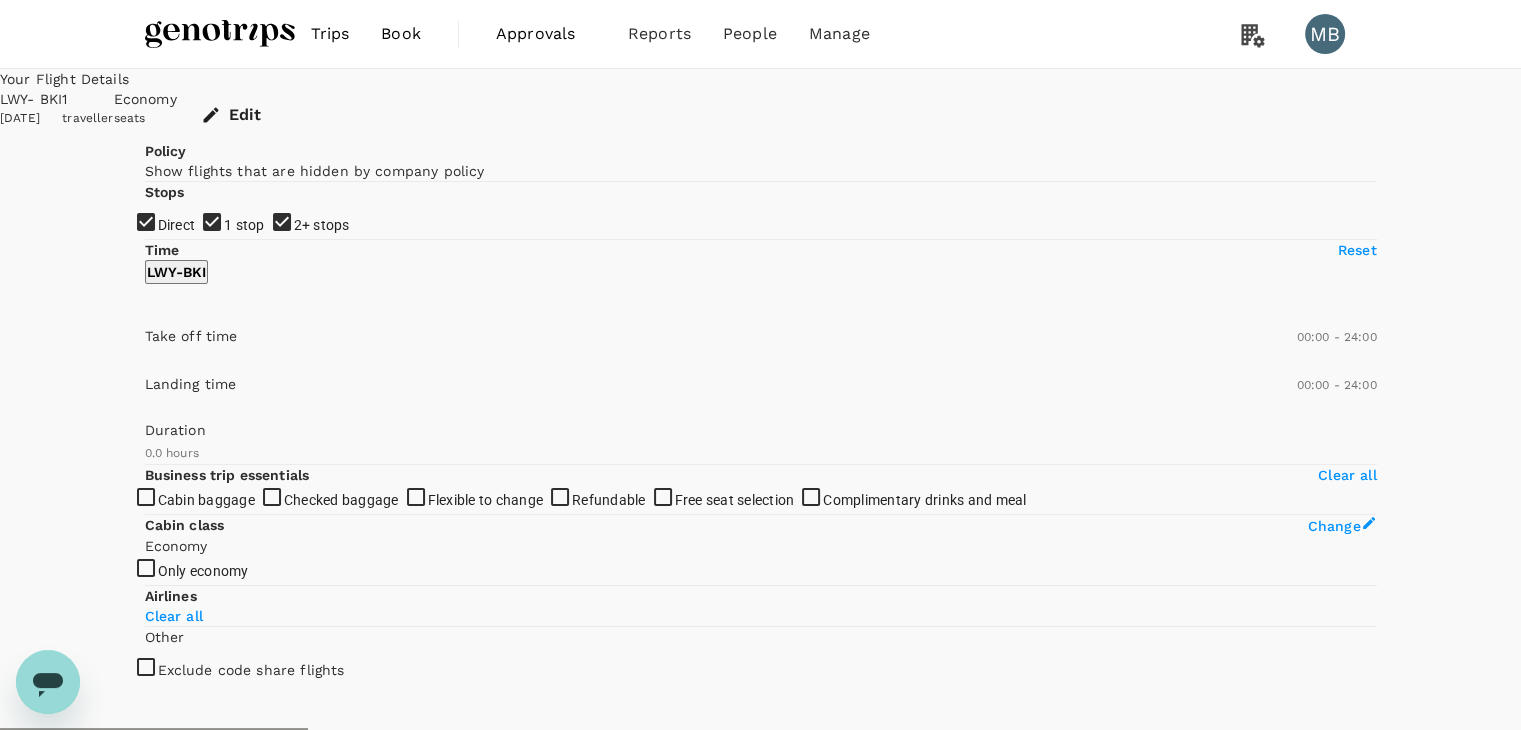 click on "1 stop" at bounding box center (760, 365) 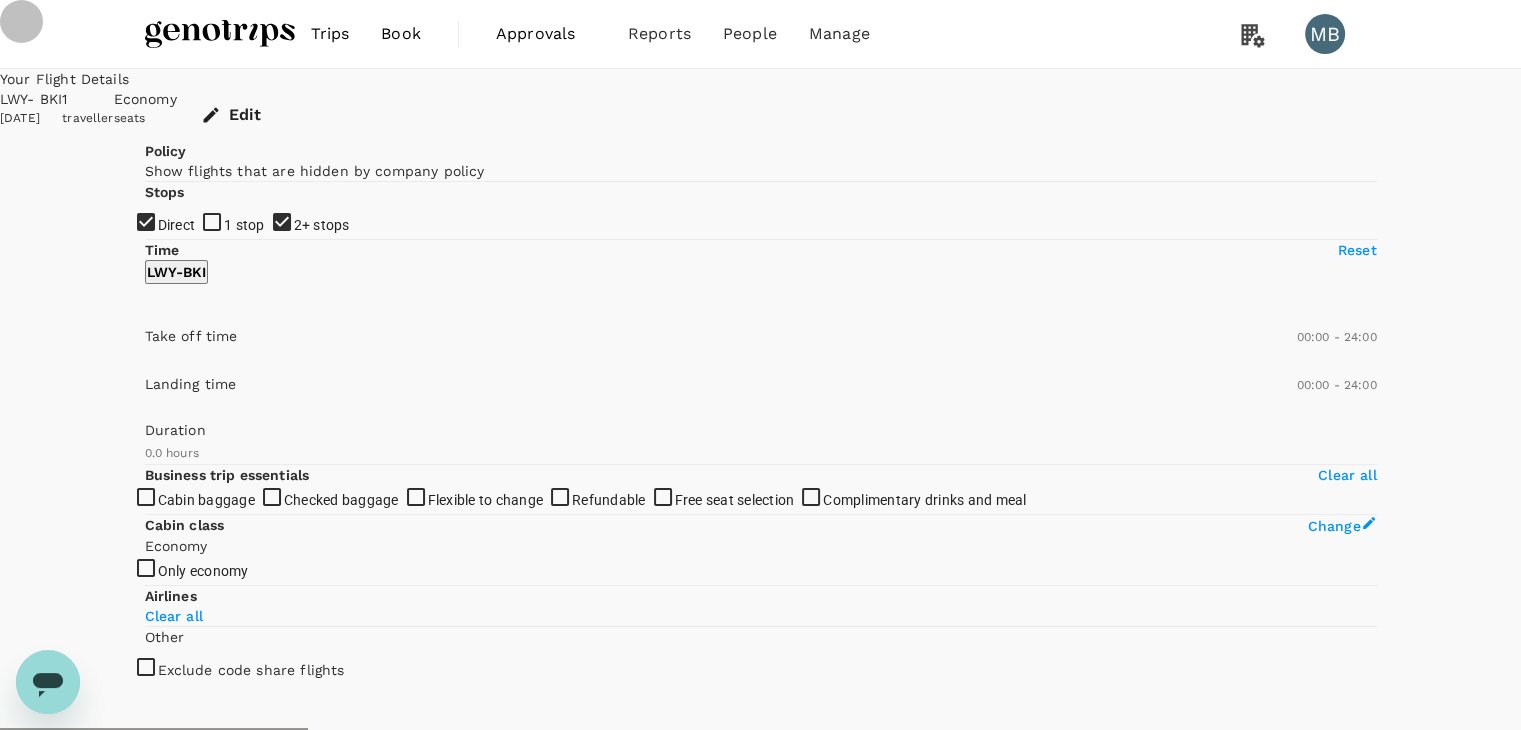 click on "2+ stops" at bounding box center (760, 365) 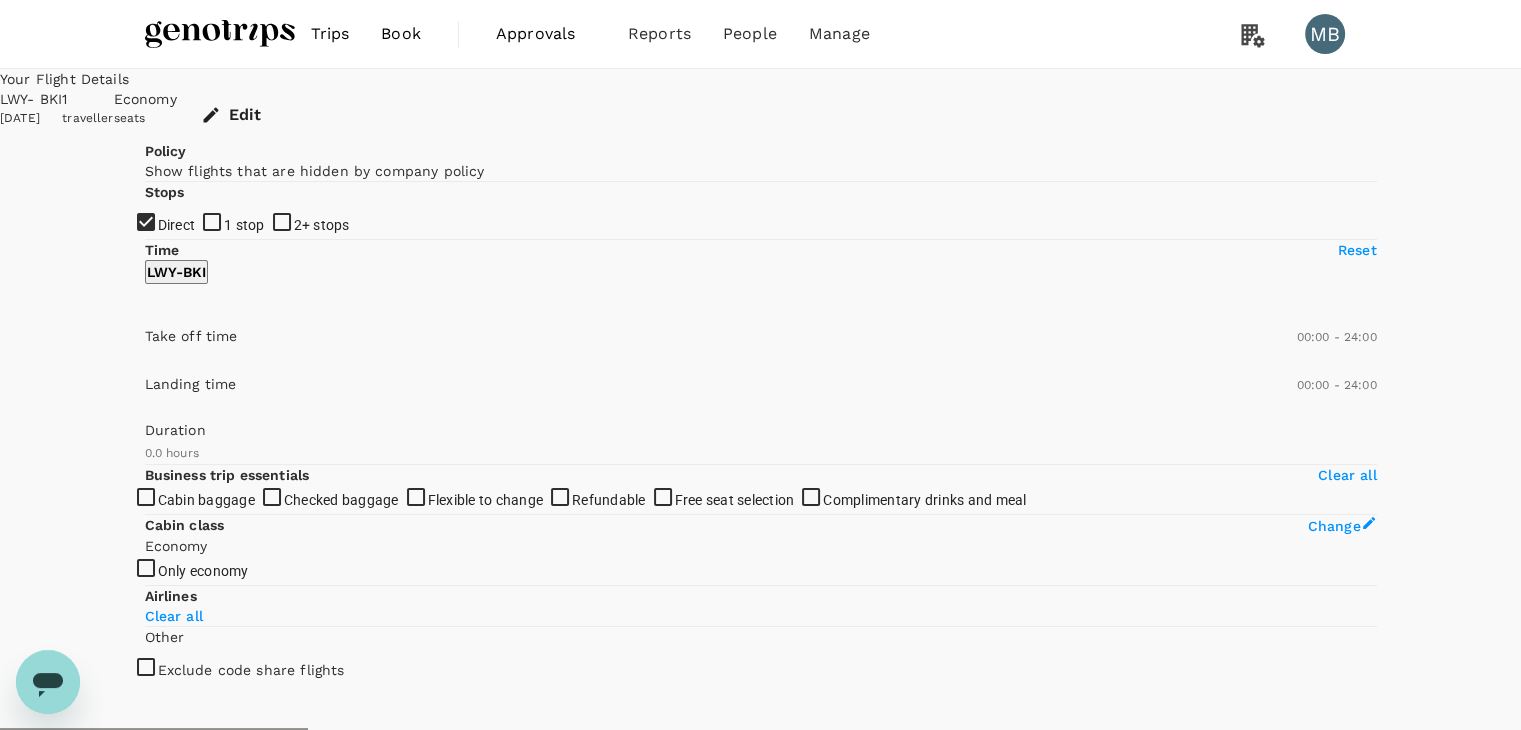 type on "300" 